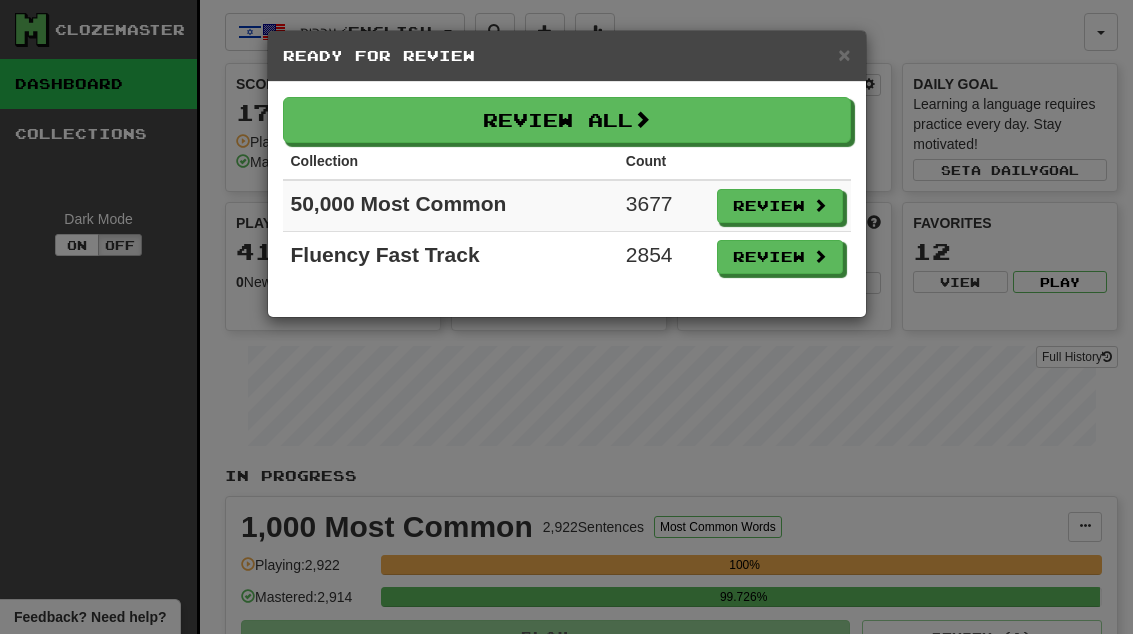 scroll, scrollTop: 0, scrollLeft: 0, axis: both 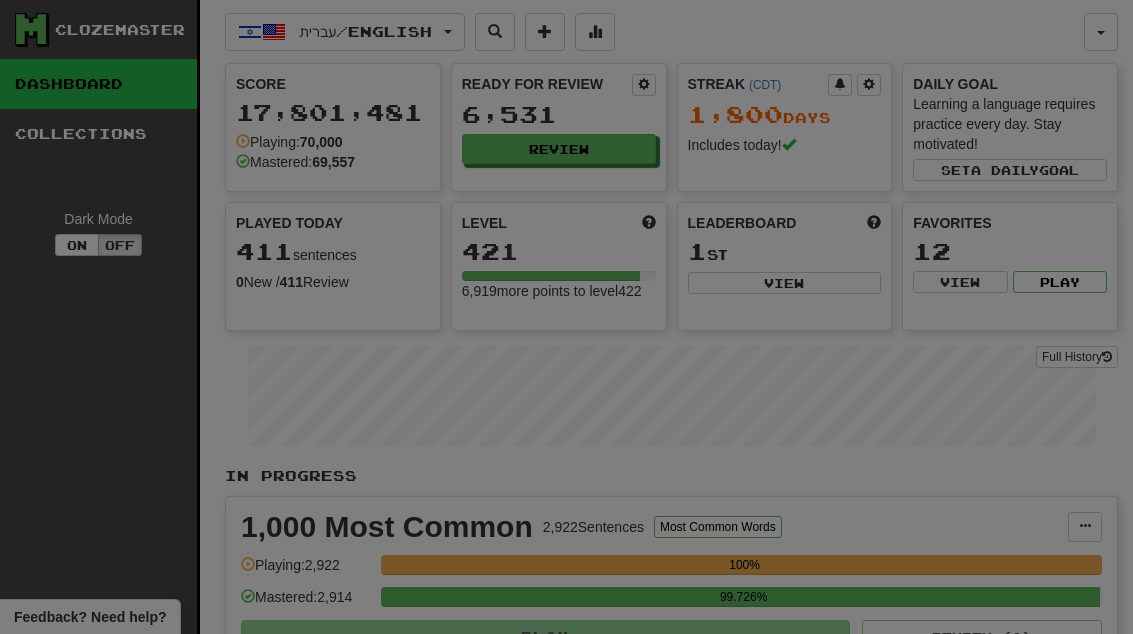 select on "**" 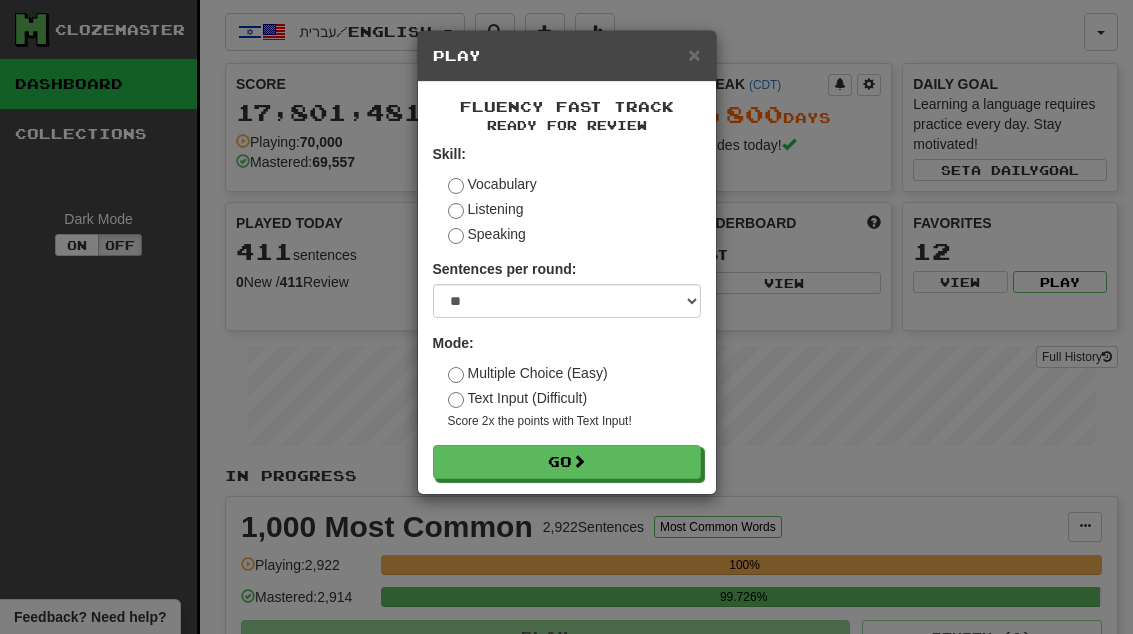 click on "Go" at bounding box center [567, 462] 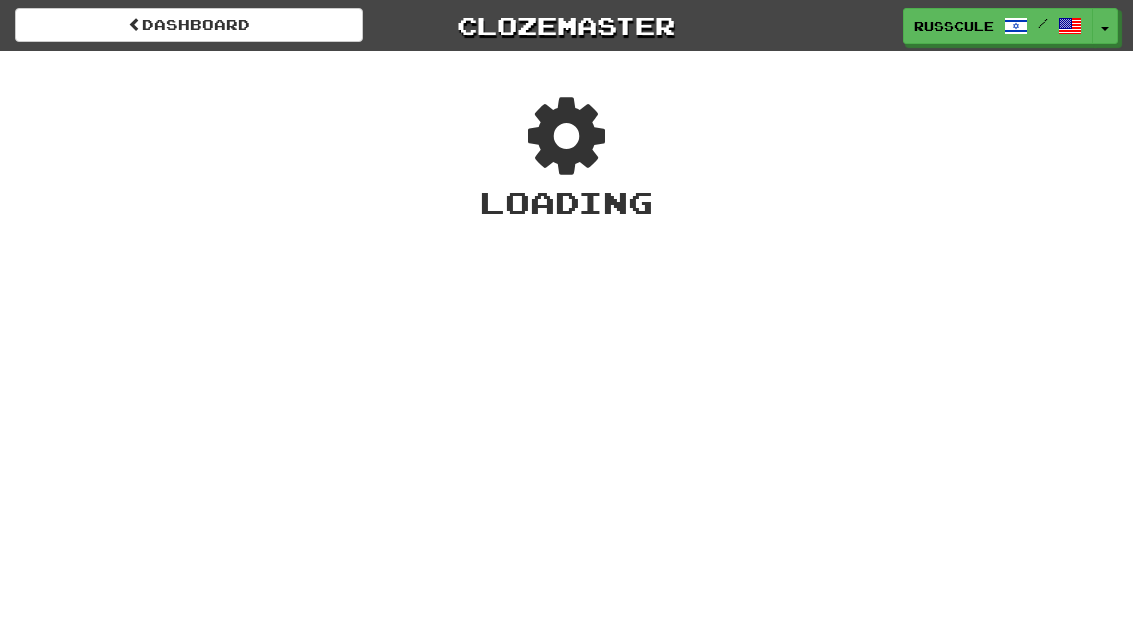 scroll, scrollTop: 0, scrollLeft: 0, axis: both 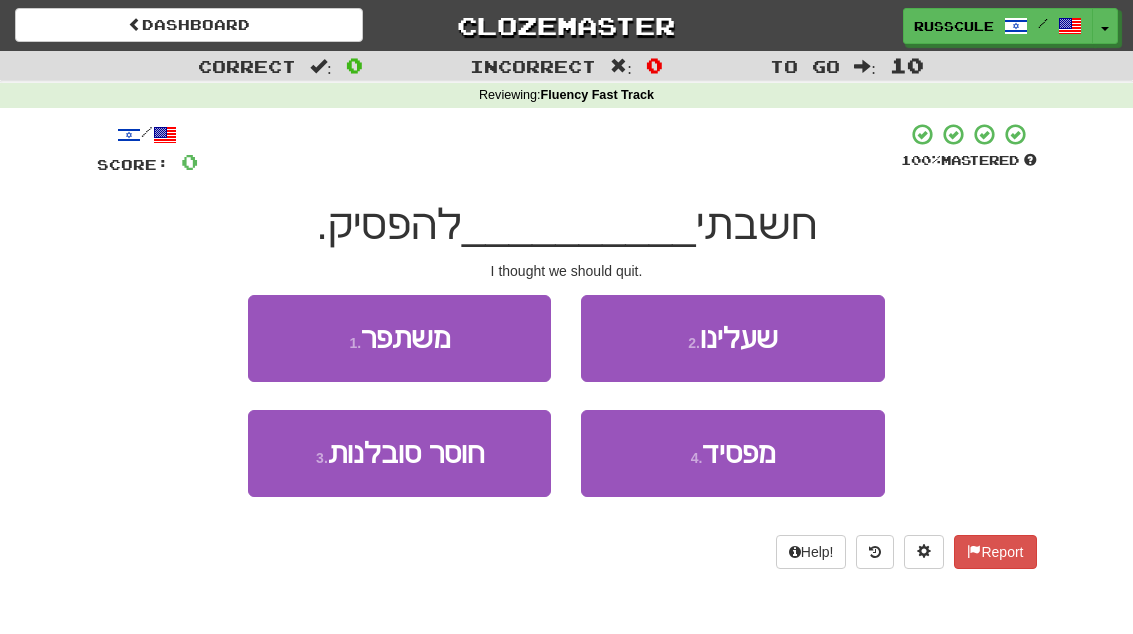 click on "2 . שעלינו" at bounding box center [732, 338] 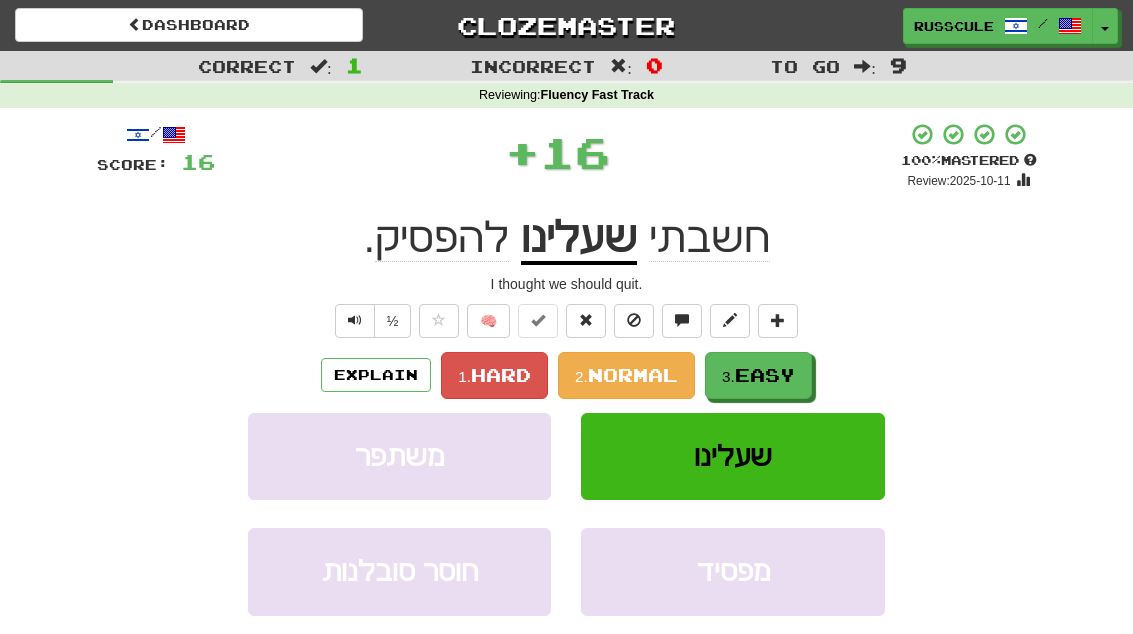 click on "3.  Easy" at bounding box center (758, 375) 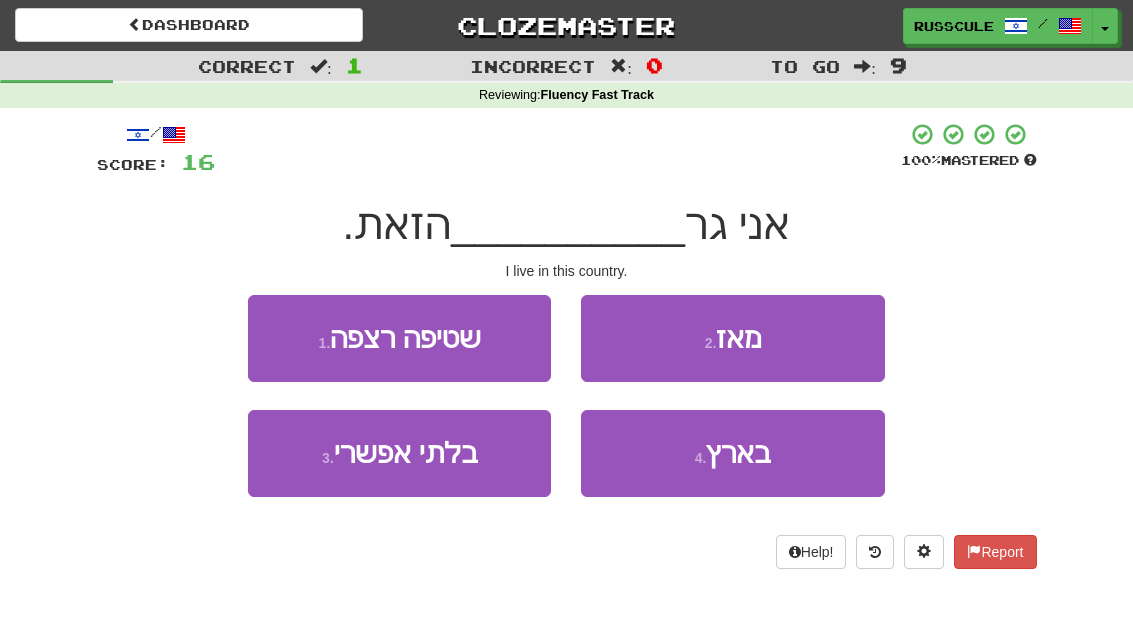 click on "4 .  בארץ" at bounding box center [732, 453] 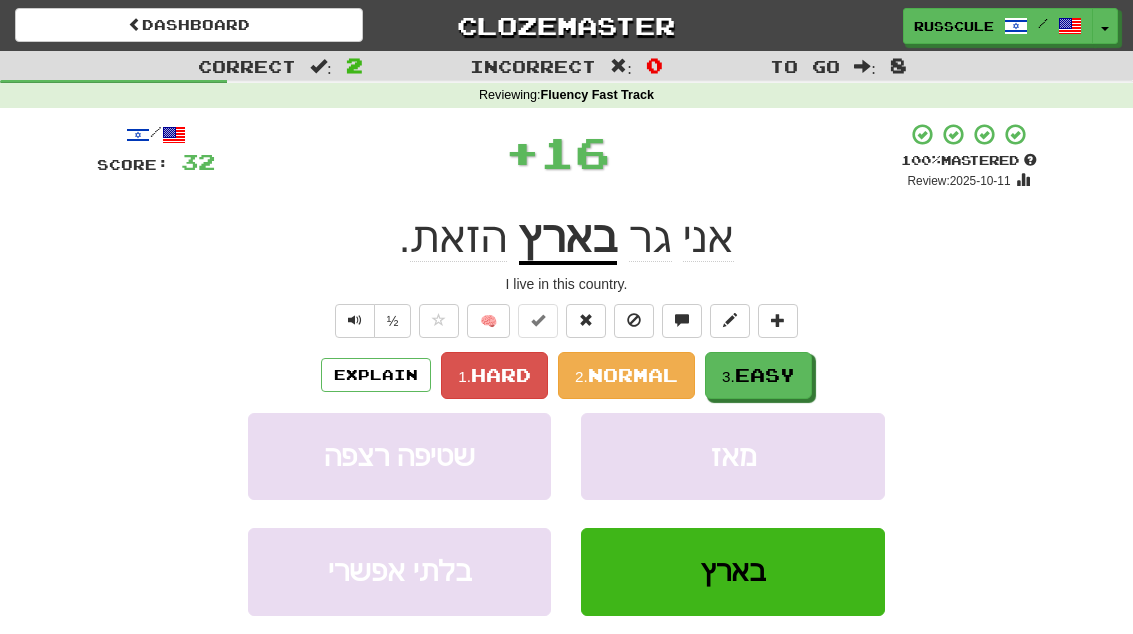 click on "Explain 1.  Hard 2.  Normal 3.  Easy" at bounding box center (567, 375) 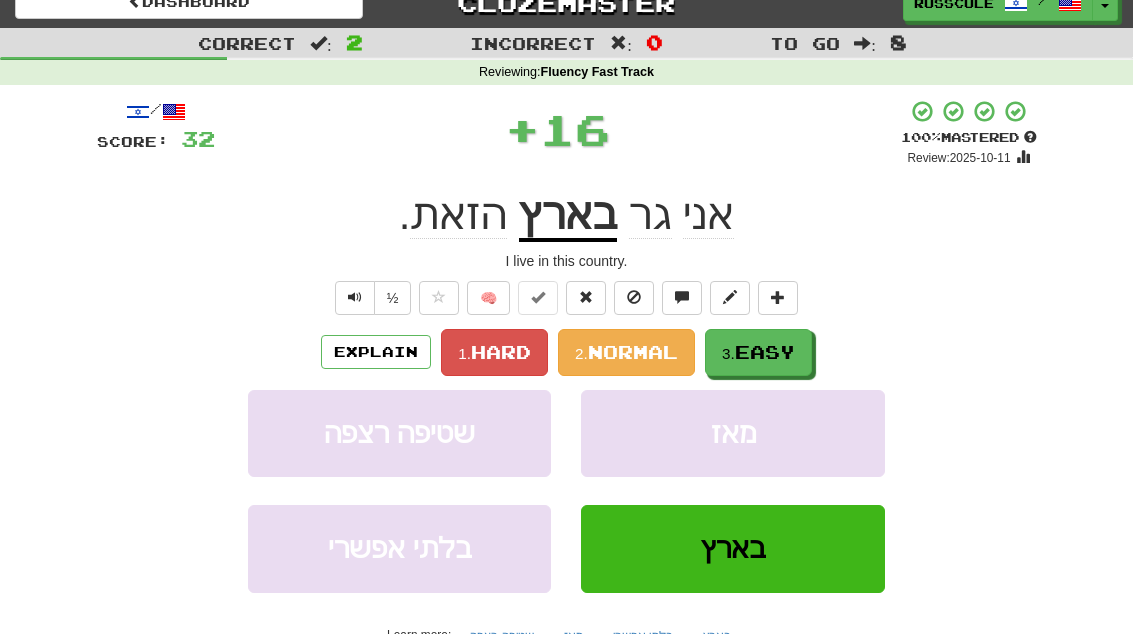 scroll, scrollTop: 23, scrollLeft: 0, axis: vertical 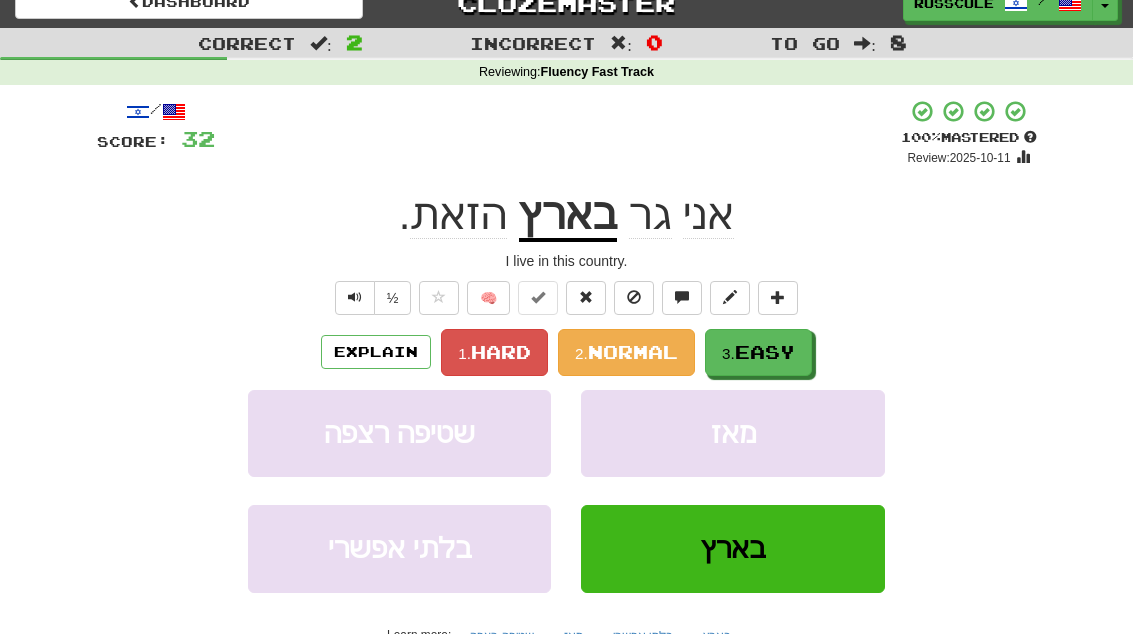 click on "3.  Easy" at bounding box center (758, 352) 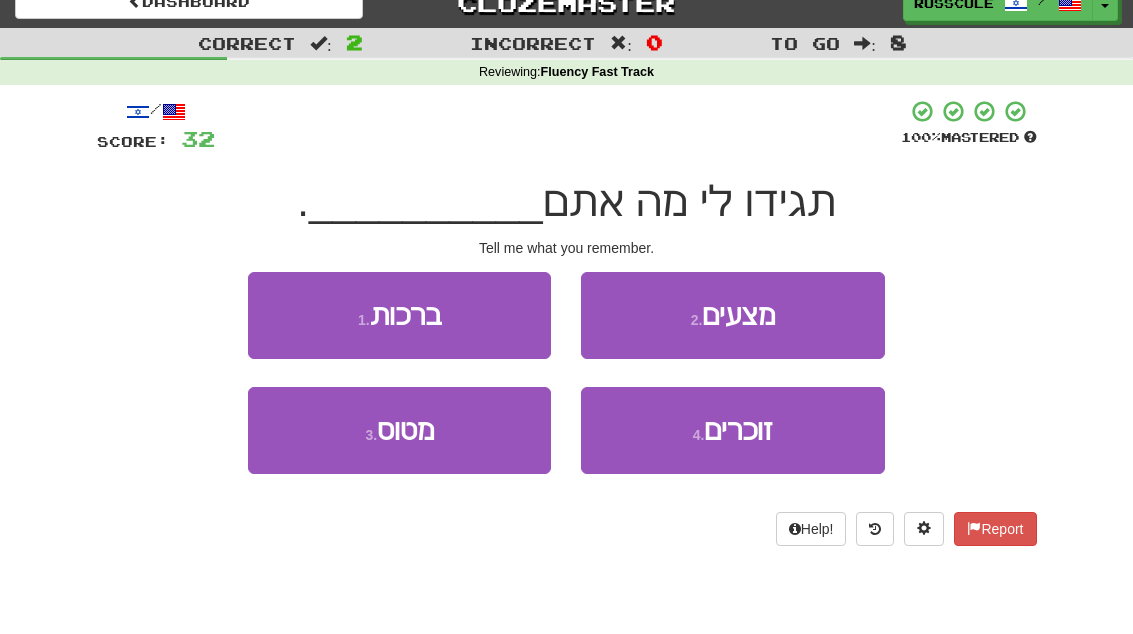 click on "4 .  זוכרים" at bounding box center (732, 430) 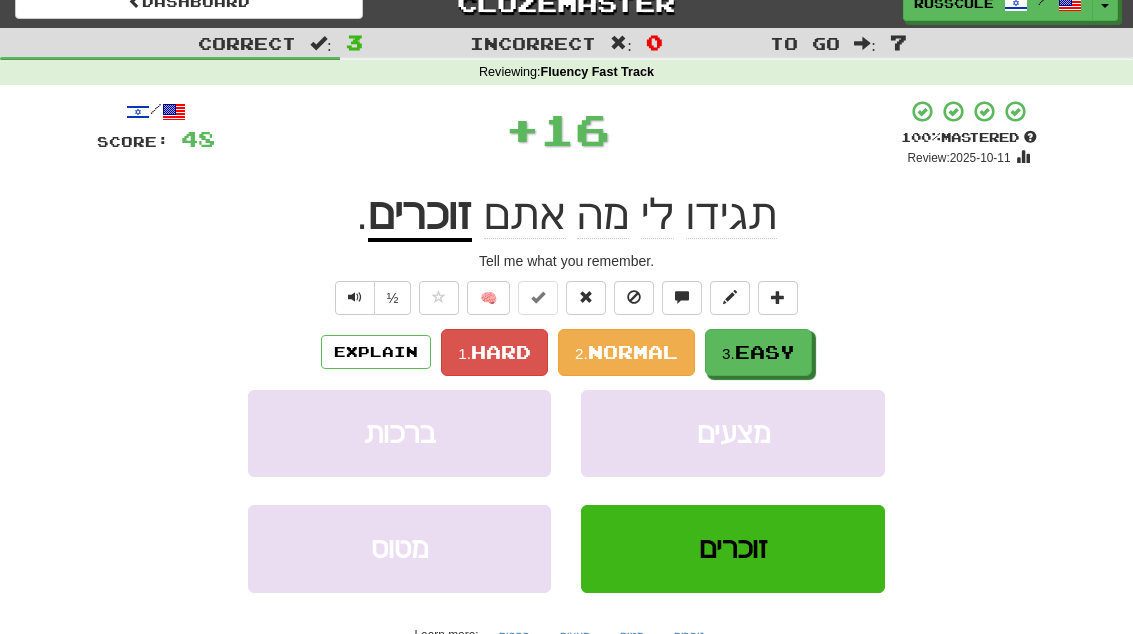 click on "3.  Easy" at bounding box center (758, 352) 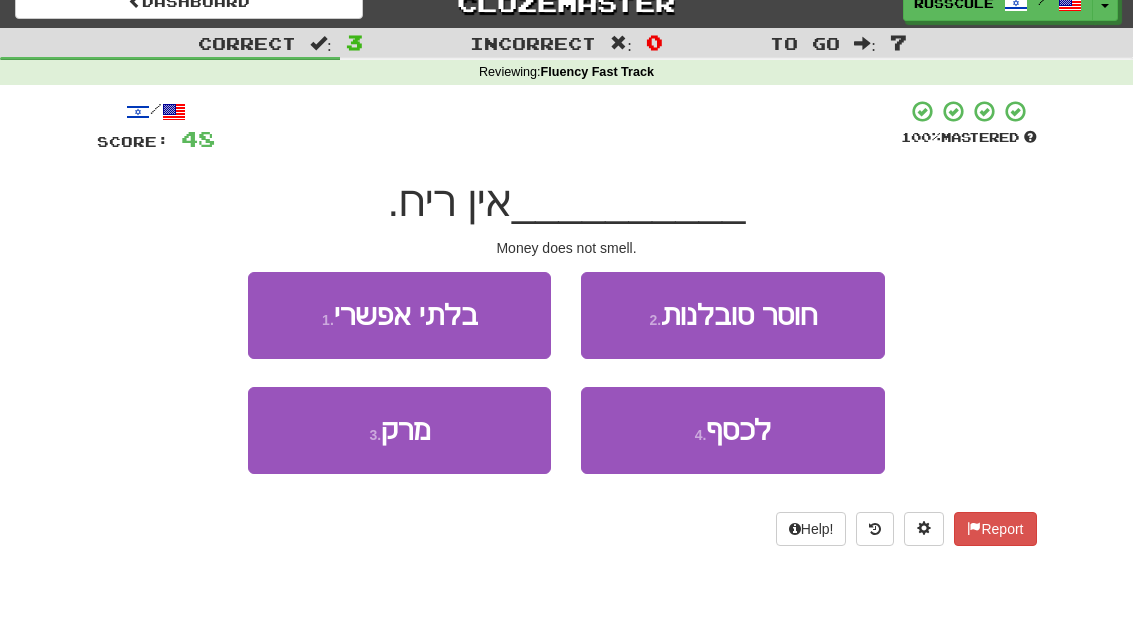click on "4 .  לכסף" at bounding box center [732, 430] 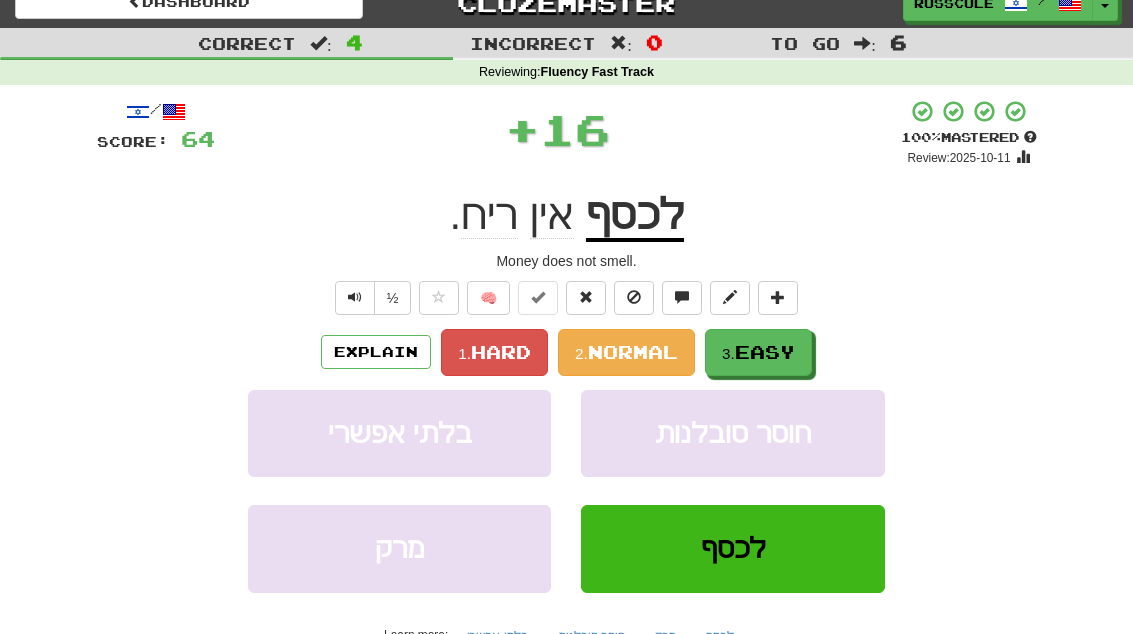 click on "3.  Easy" at bounding box center (758, 352) 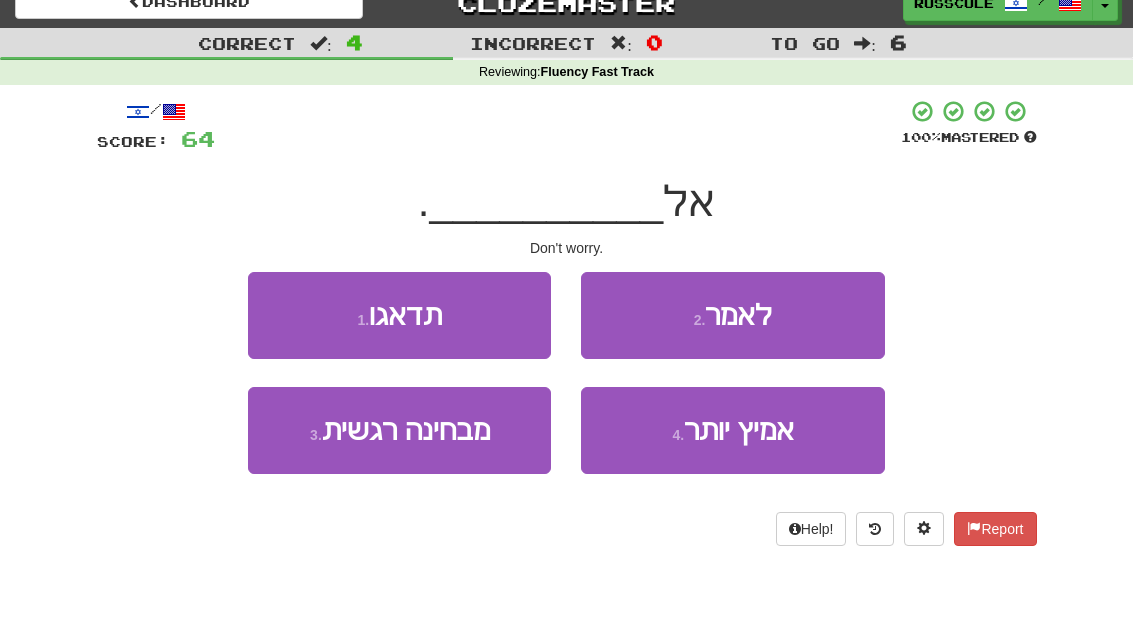 click on "1 .  תדאגו" at bounding box center [399, 315] 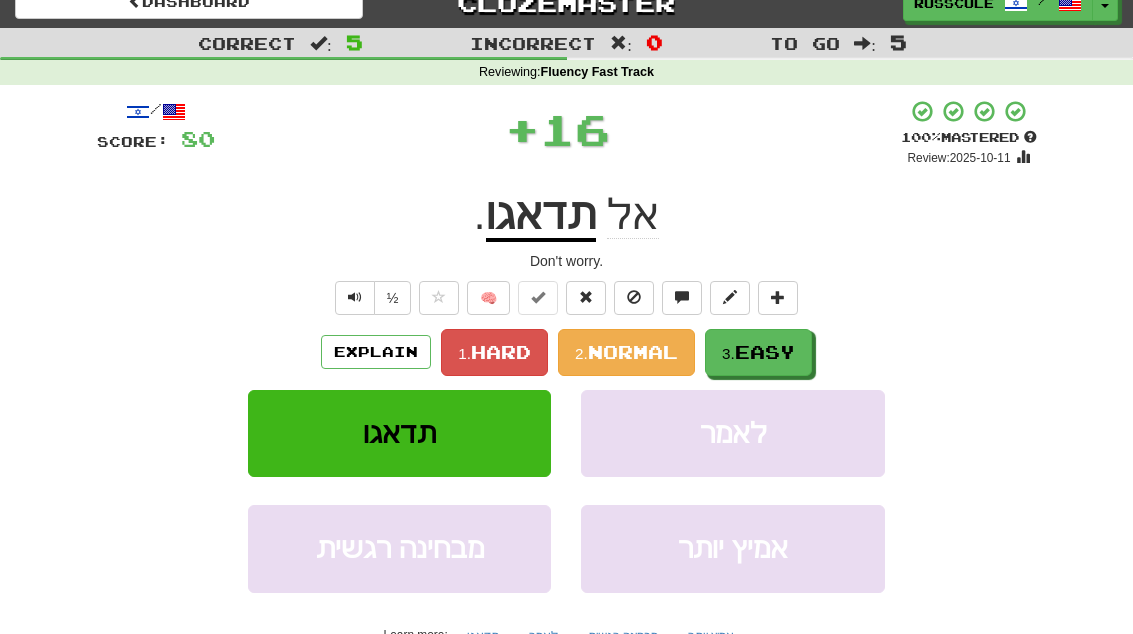 click on "3.  Easy" at bounding box center [758, 352] 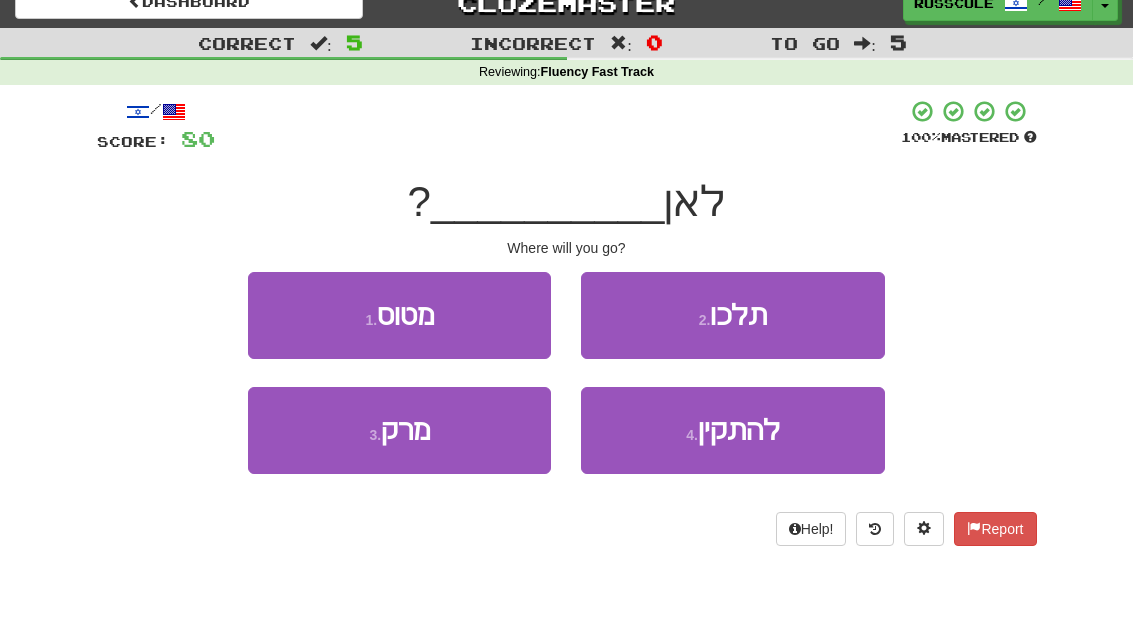 click on "2 .  תלכו" at bounding box center (732, 315) 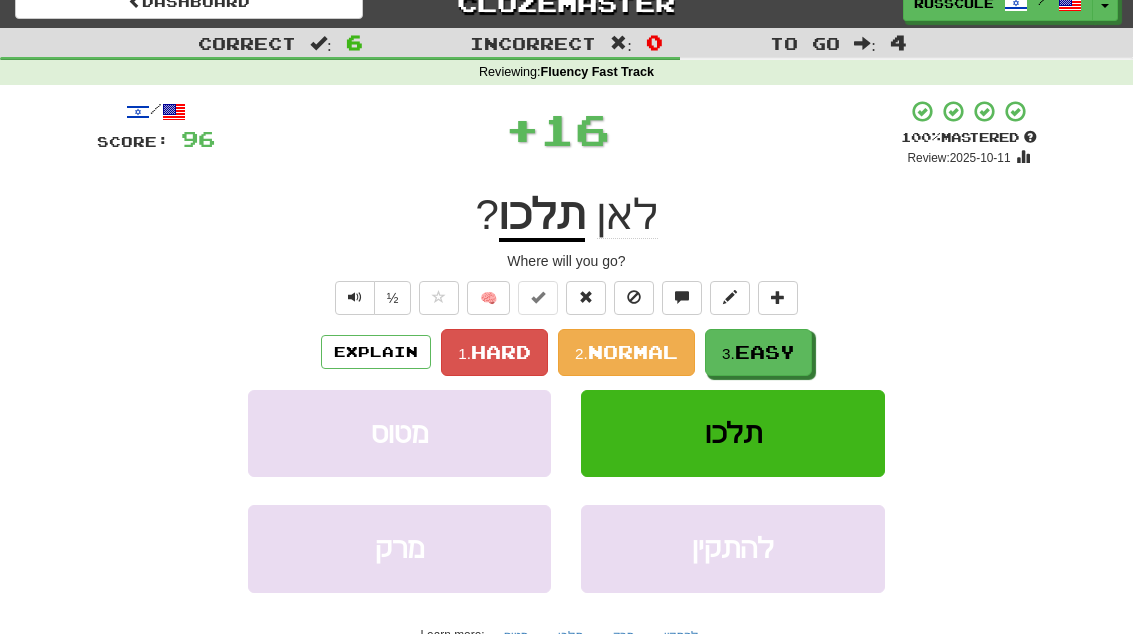 click on "/  Score:   96 + 16 100 %  Mastered Review:  2025-10-11 לאן   תלכו ? Where will you go? ½ 🧠 Explain 1.  Hard 2.  Normal 3.  Easy מטוס תלכו מרק להתקין Learn more: מטוס תלכו מרק להתקין  Help!  Report Sentence Source" at bounding box center (567, 413) 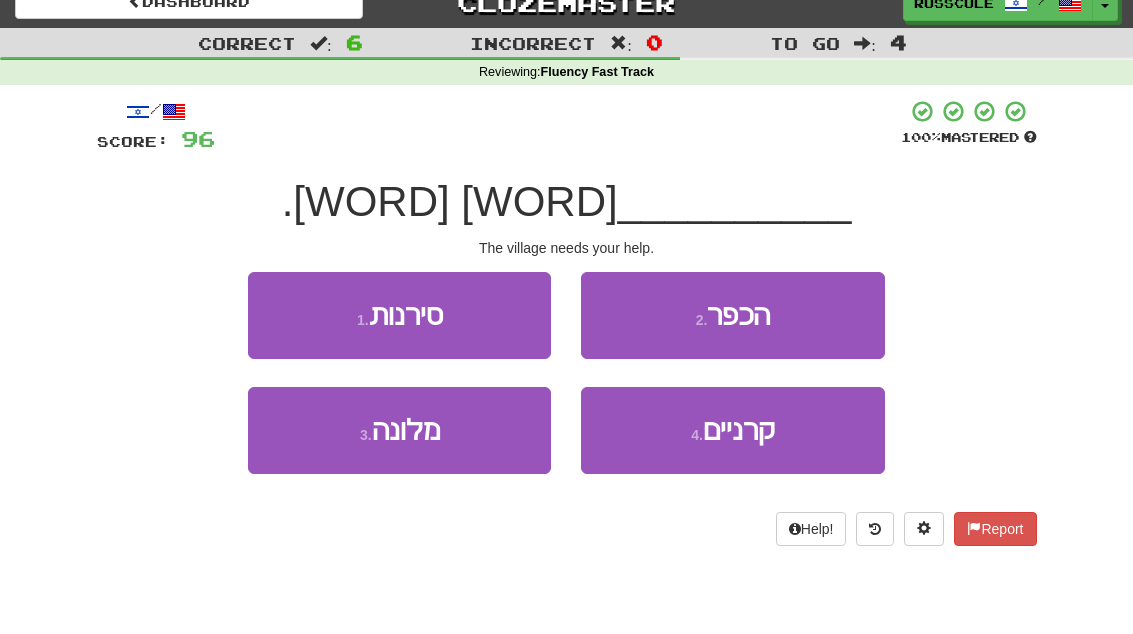 click on "2 .  הכפר" at bounding box center [732, 315] 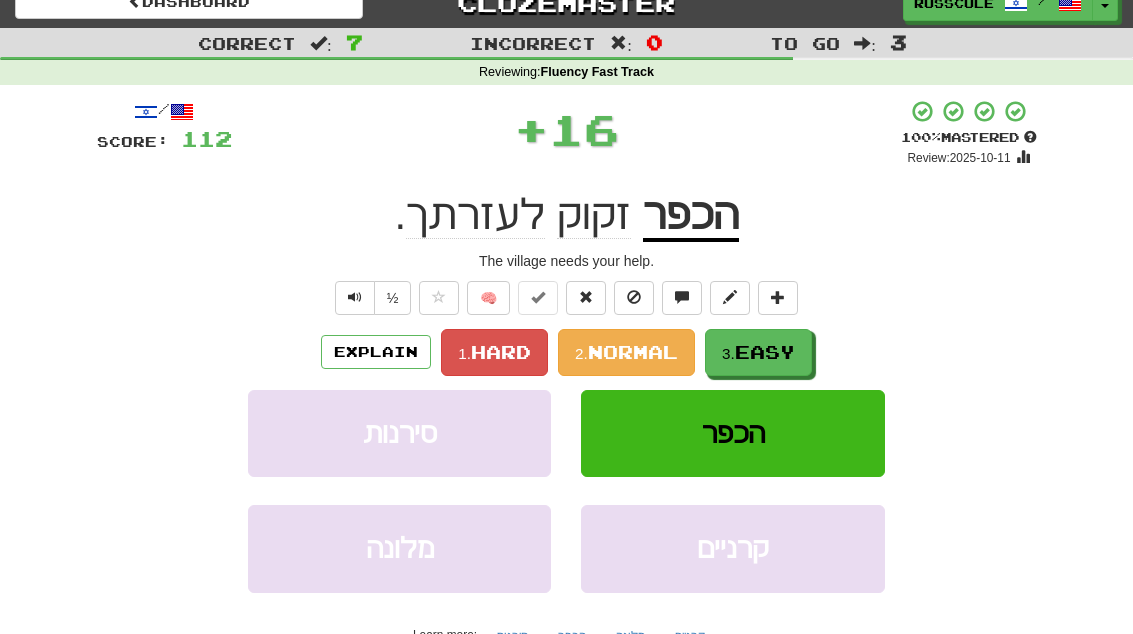 click on "3.  Easy" at bounding box center [758, 352] 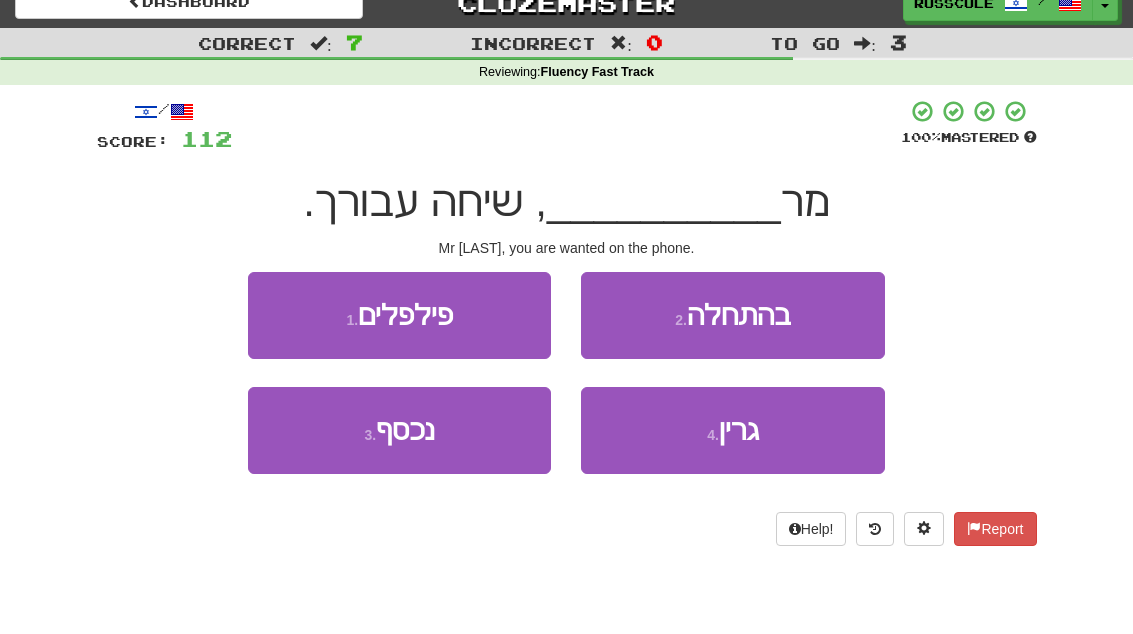 click on "4 .  גרין" at bounding box center [732, 430] 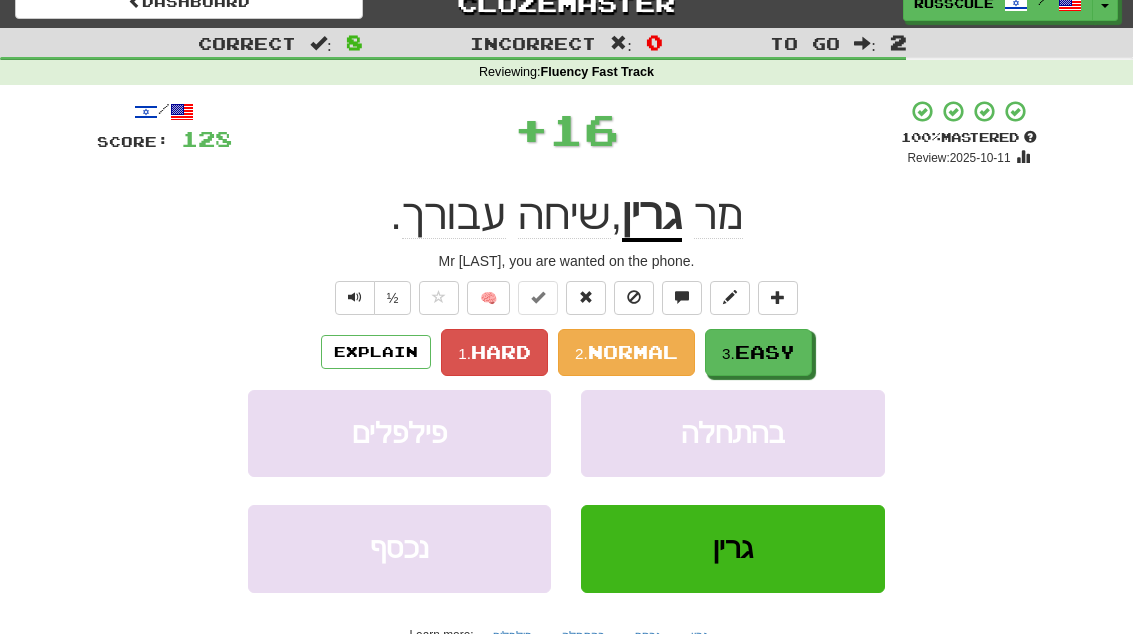 click on "3.  Easy" at bounding box center (758, 352) 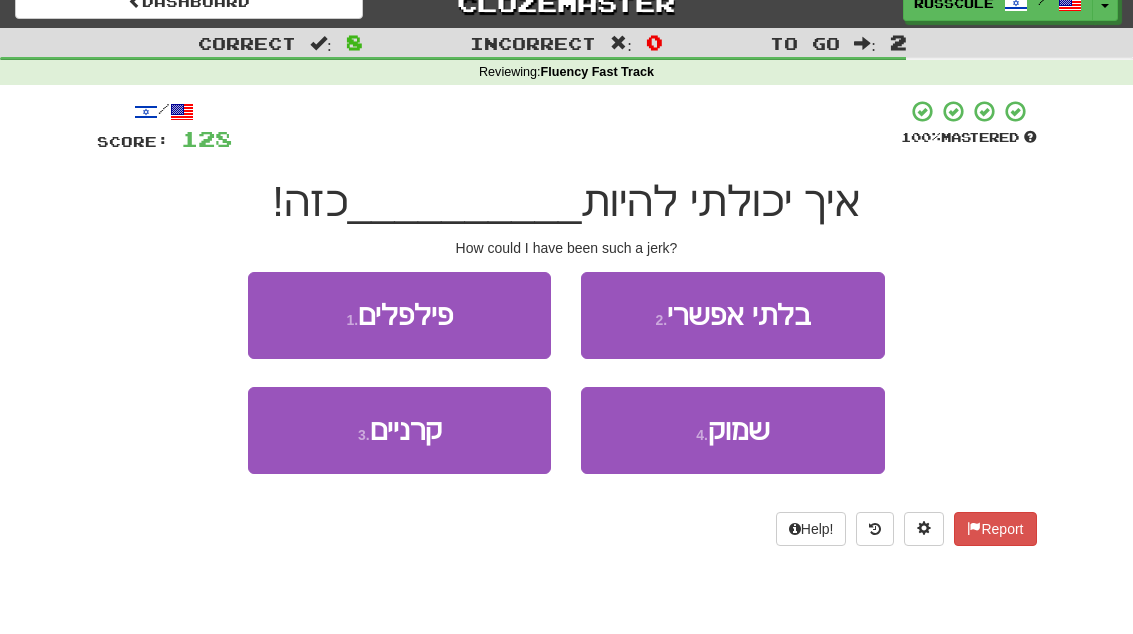 click on "4 .  שמוק" at bounding box center (732, 430) 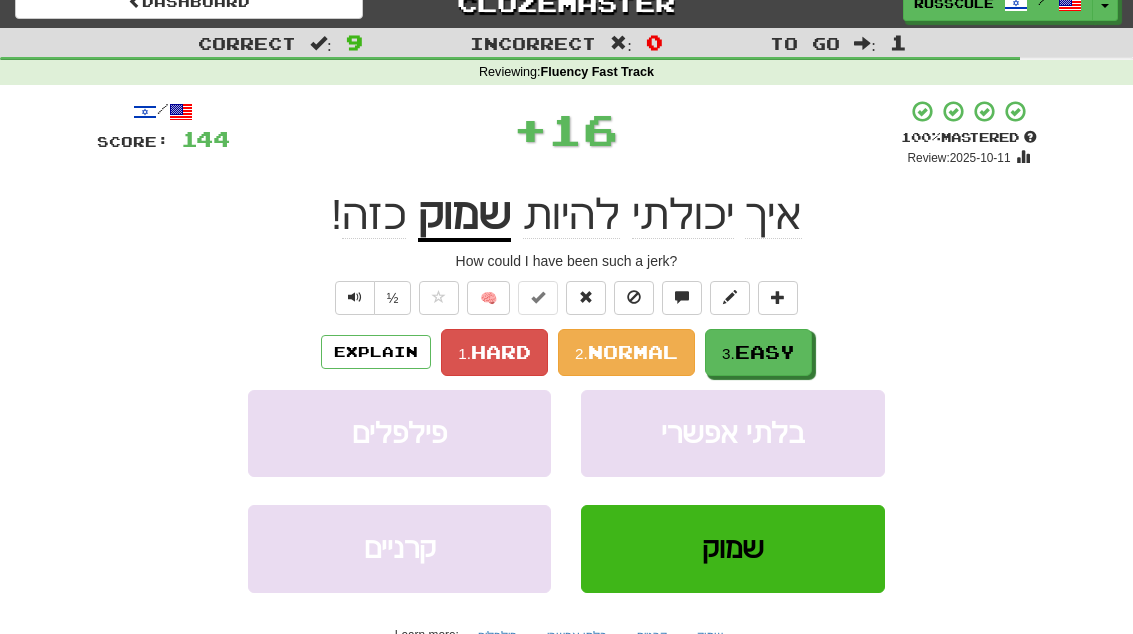 click on "3.  Easy" at bounding box center (758, 352) 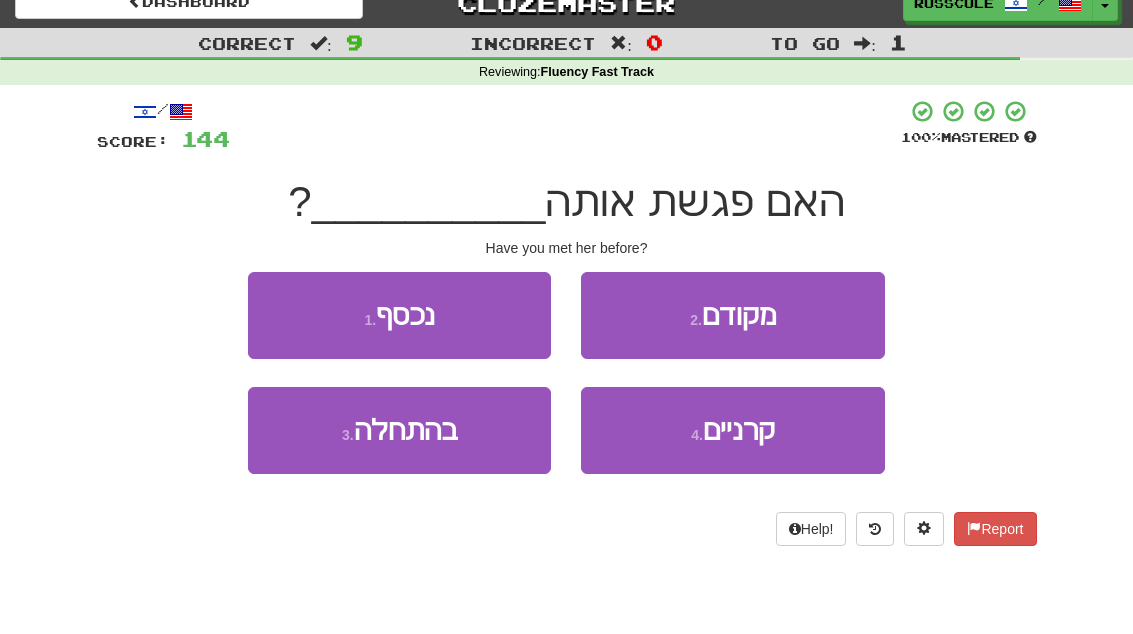 click on "2 .  מקודם" at bounding box center (732, 315) 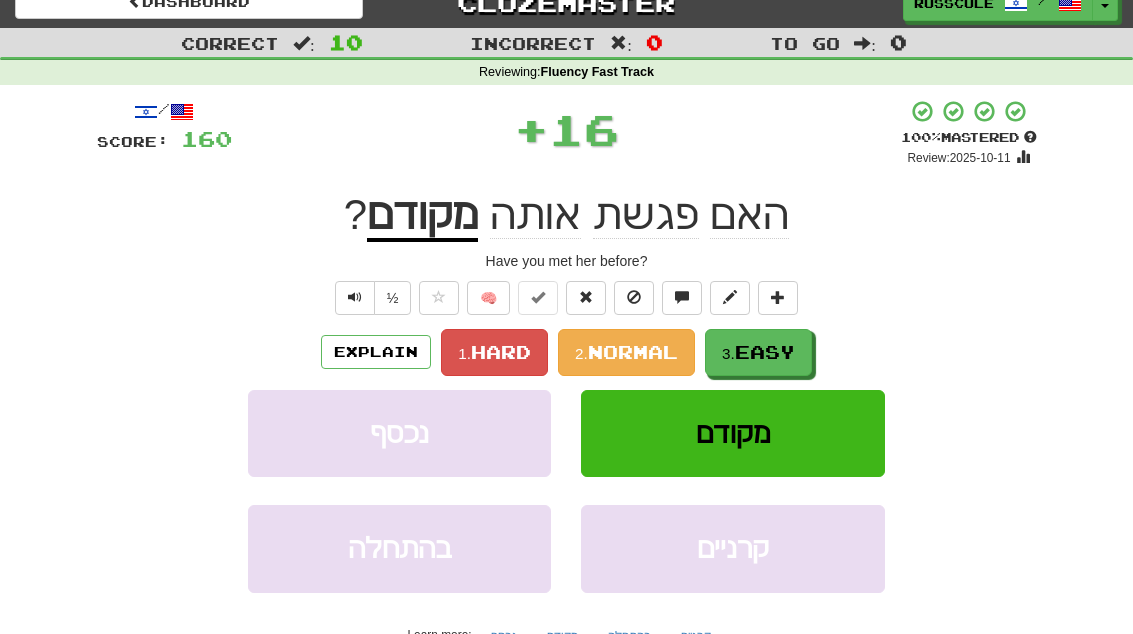 click on "Explain 1.  Hard 2.  Normal 3.  Easy" at bounding box center (567, 352) 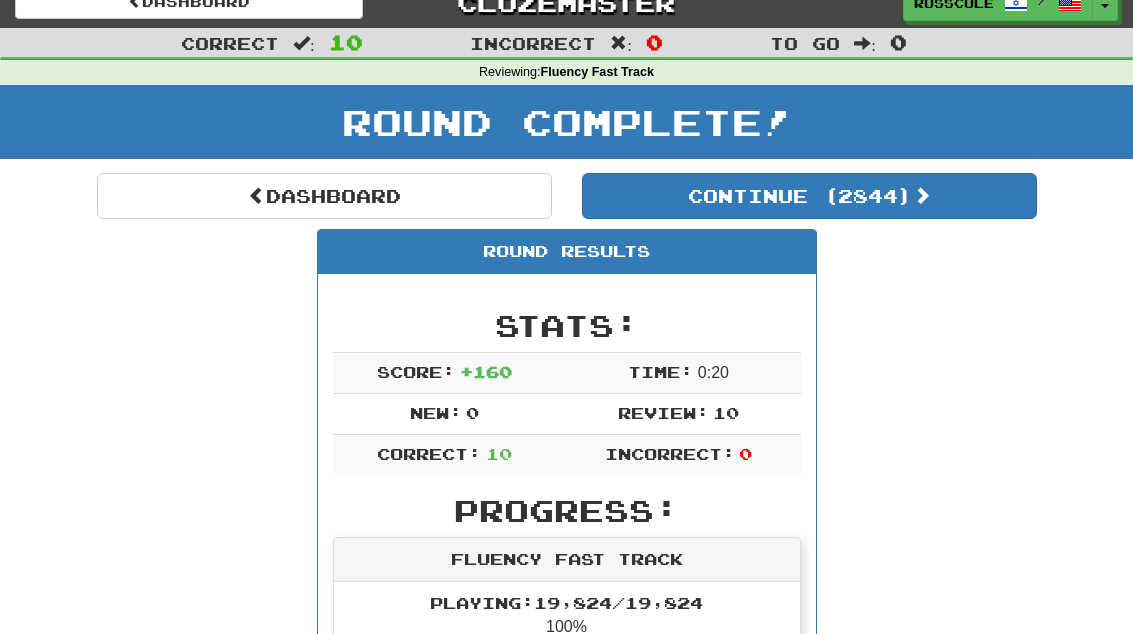 click on "Round Results Stats: Score:   + 160 Time:   0 : 20 New:   0 Review:   10 Correct:   10 Incorrect:   0 Progress: Fluency Fast Track Playing:  19,824  /  19,824 100% Mastered:  19,603  /  19,824 98.885% Ready for Review:  2844  /  Level:  421 6,759  points to level  422  - keep going! Ranked:  1 st  this week 🏆 Sentences:  Report חשבתי  שעלינו  להפסיק. I thought we should quit.  Report אני גר  בארץ  הזאת. I live in this country.  Report תגידו לי מה אתם  זוכרים . Tell me what you remember.  Report לכסף  אין ריח. Money does not smell.  Report אל  תדאגו . Don't worry.  Report לאן  תלכו ? Where will you go?  Report הכפר  זקוק לעזרתך. The village needs your help.  Report מר  גרין , שיחה עבורך. Mr Green, you are wanted on the phone.  Report איך יכולתי להיות  שמוק  כזה! How could I have been such a jerk?  Report האם פגשת אותה  מקודם ? Have you met her before?" at bounding box center (567, 1079) 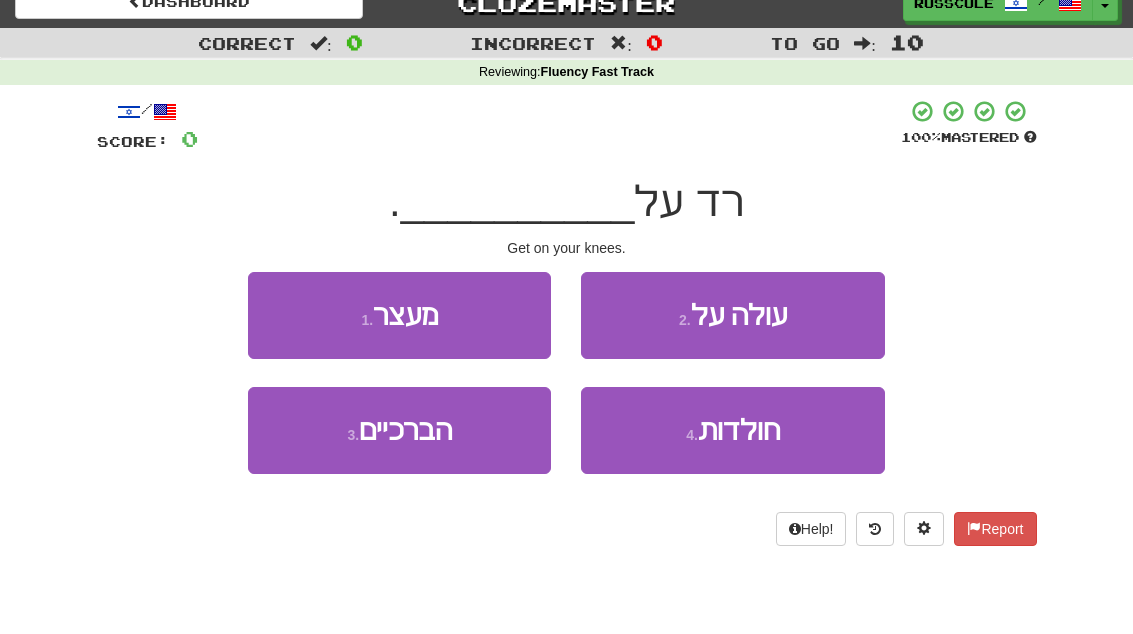 scroll, scrollTop: 22, scrollLeft: 0, axis: vertical 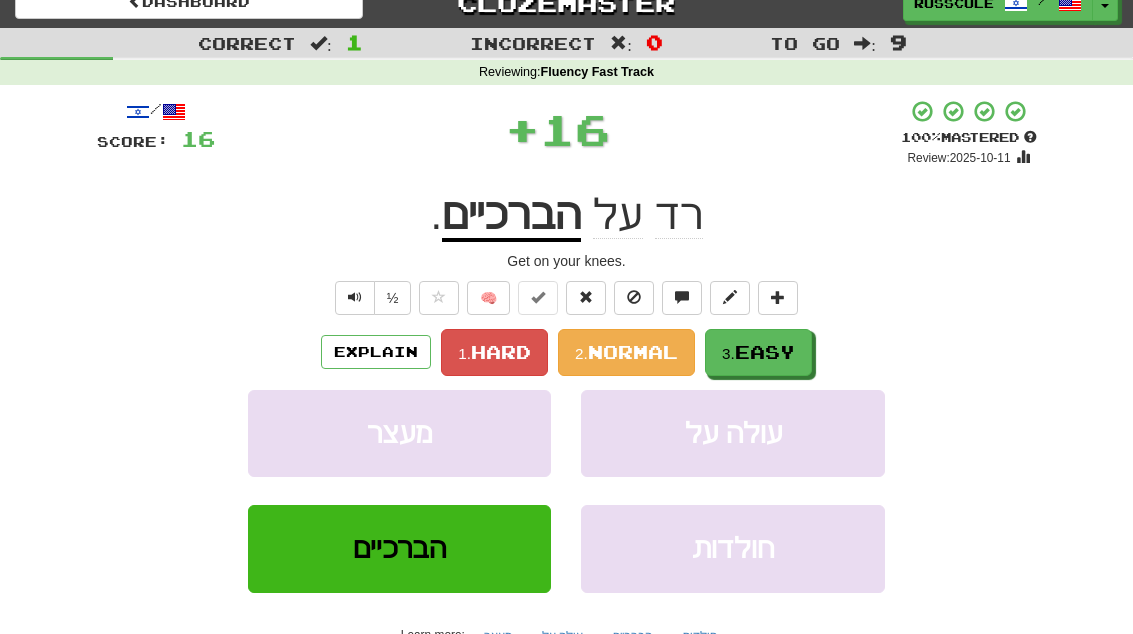 click on "3.  Easy" at bounding box center [758, 352] 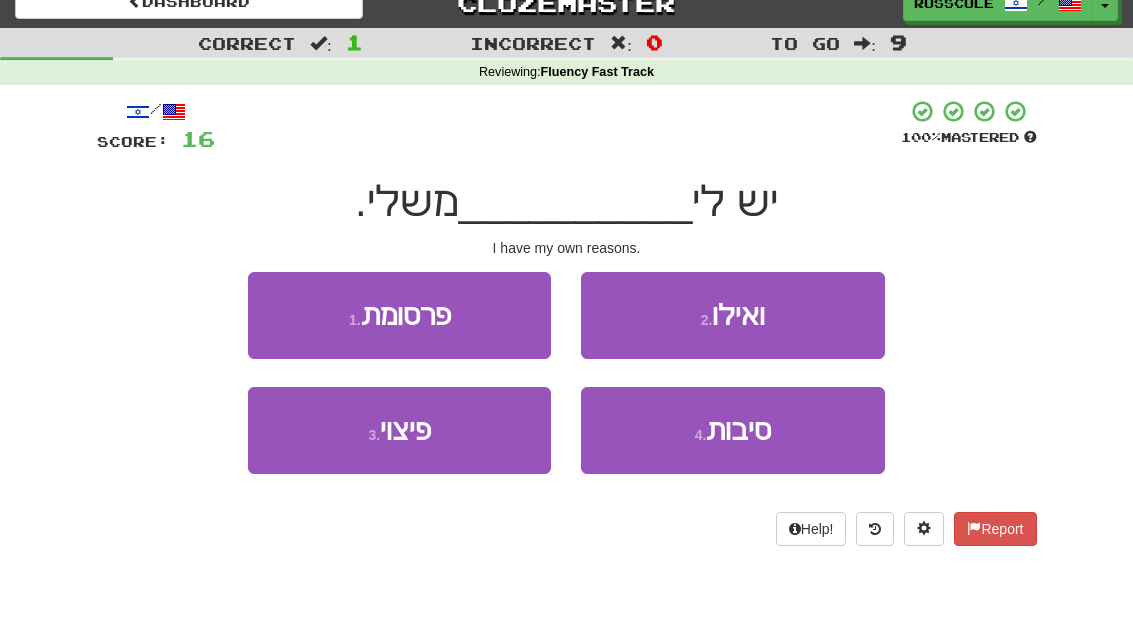 click on "4 .  סיבות" at bounding box center [732, 430] 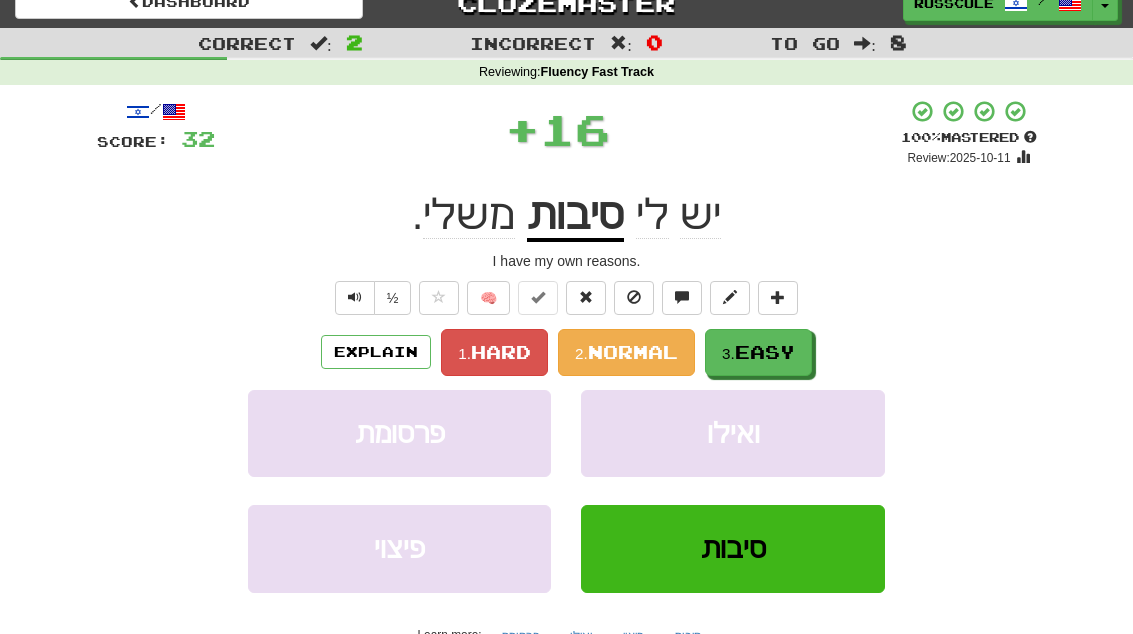 click on "3.  Easy" at bounding box center (758, 352) 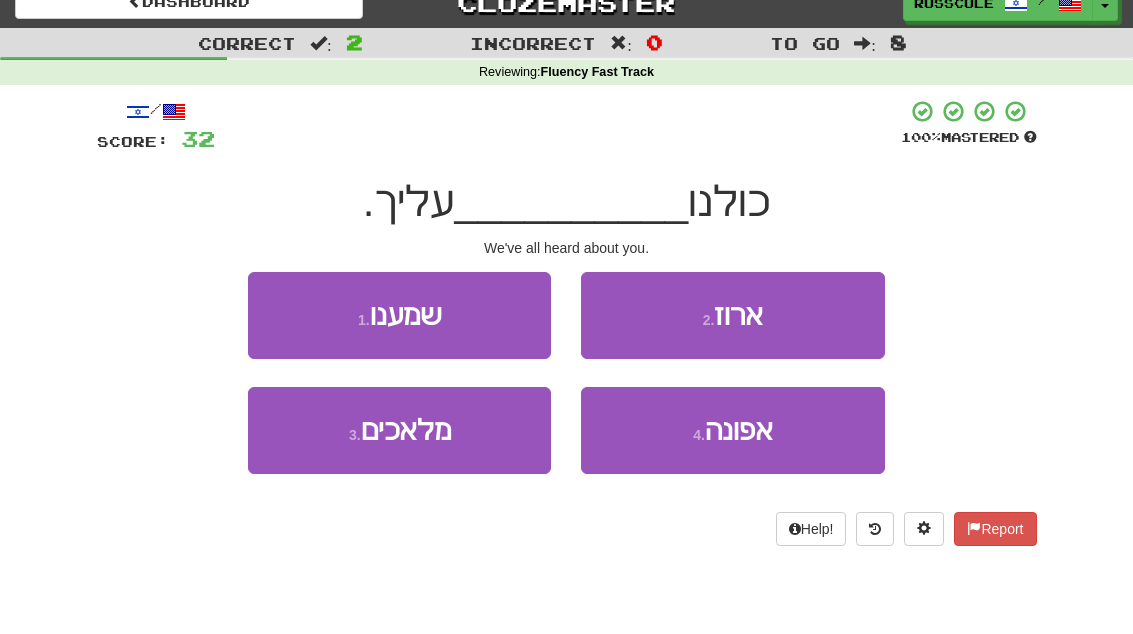 click on "1 .  שמענו" at bounding box center (399, 315) 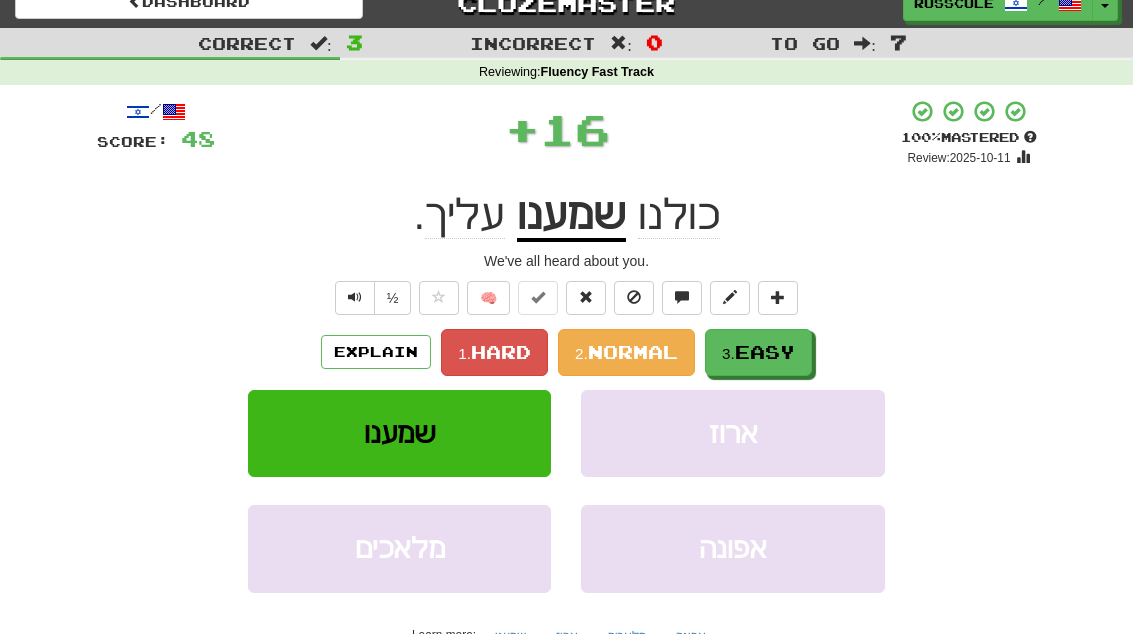 click on "3.  Easy" at bounding box center [758, 352] 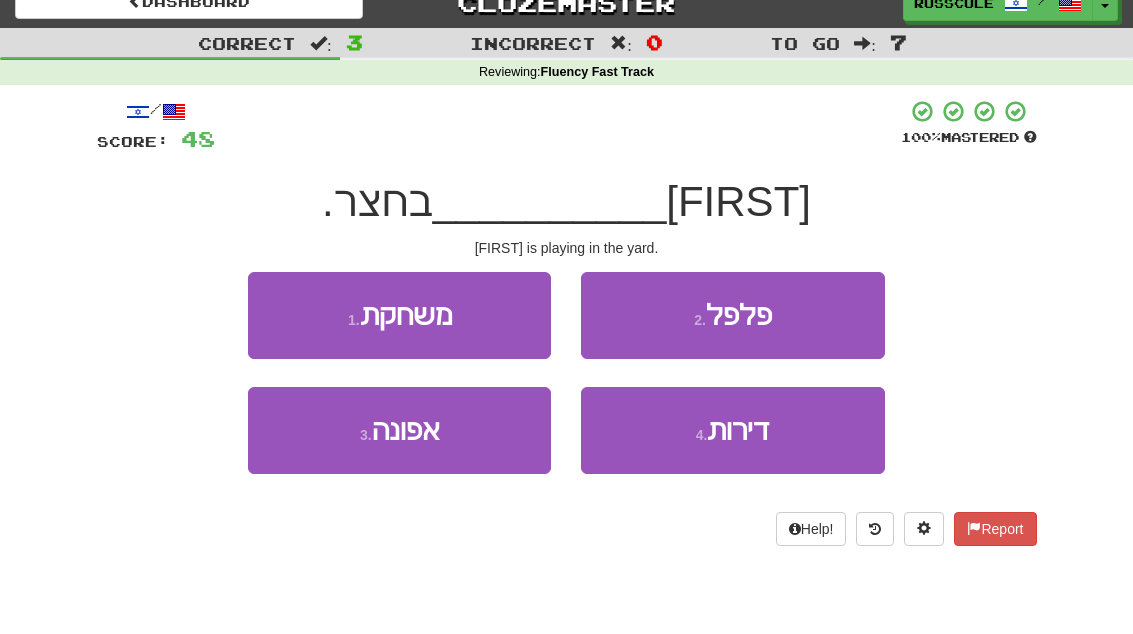 click on "1 .  משחקת" at bounding box center (399, 315) 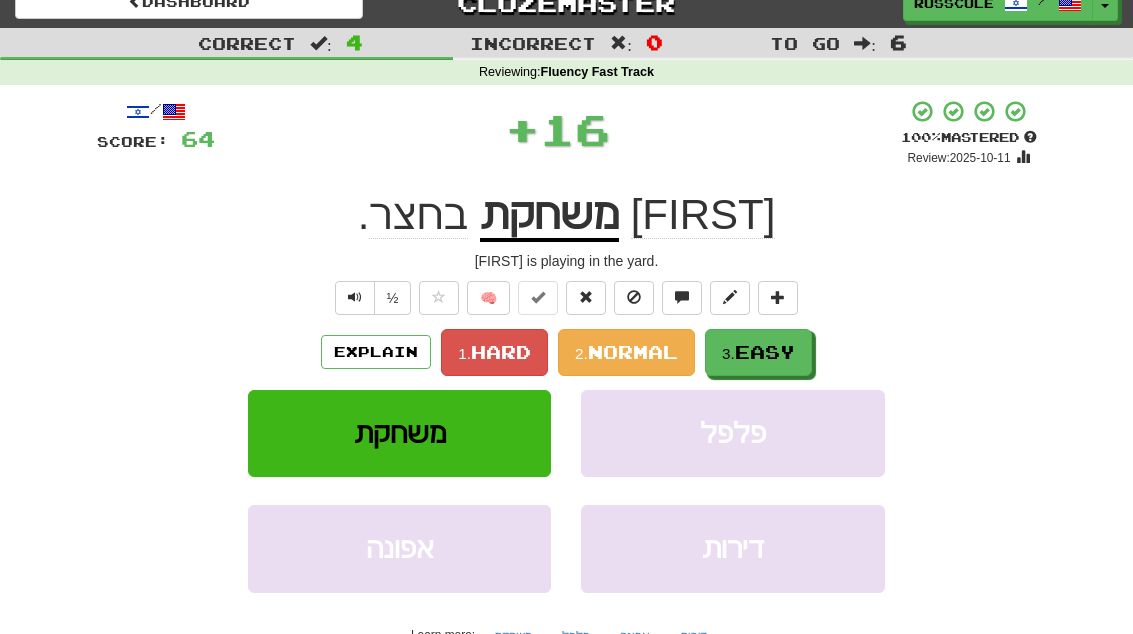 click on "3.  Easy" at bounding box center [758, 352] 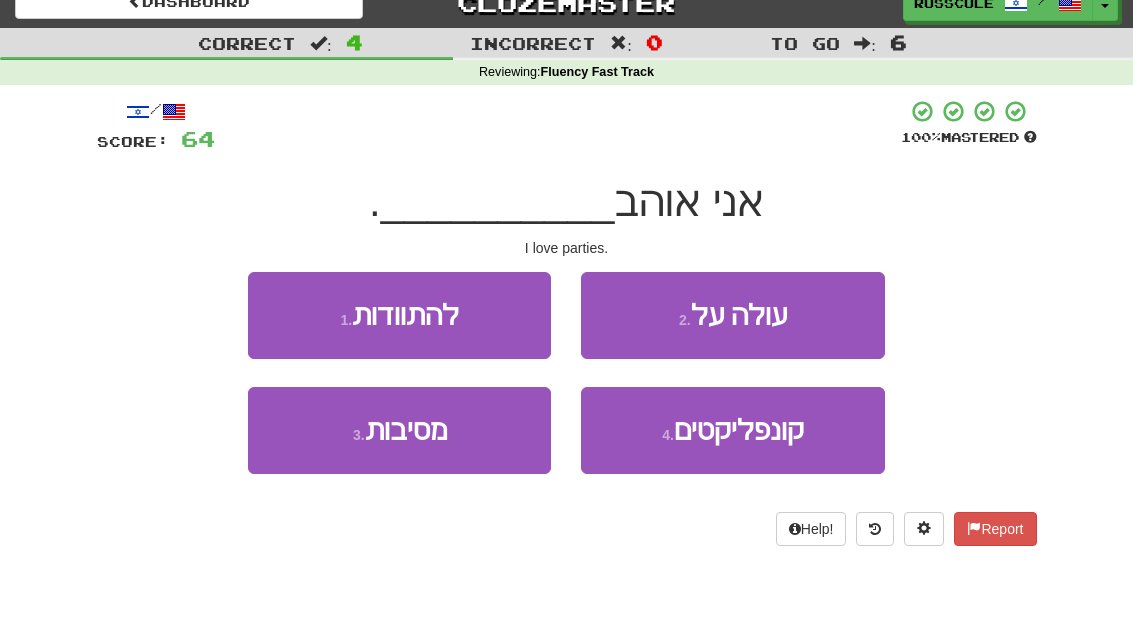 click on "3 .  מסיבות" at bounding box center [399, 430] 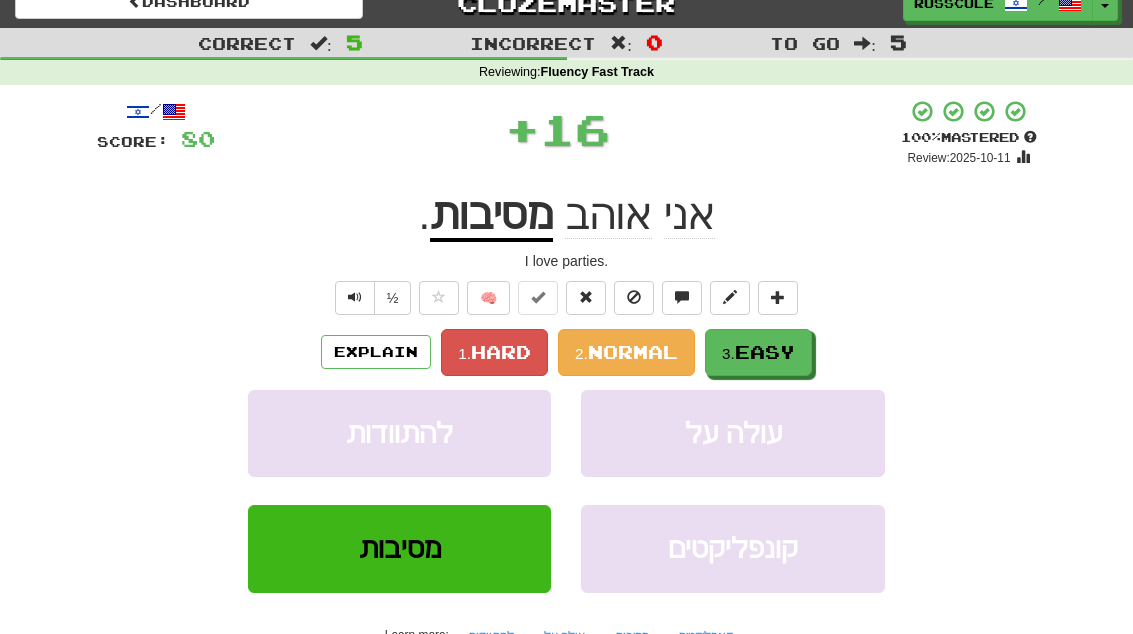click on "3.  Easy" at bounding box center (758, 352) 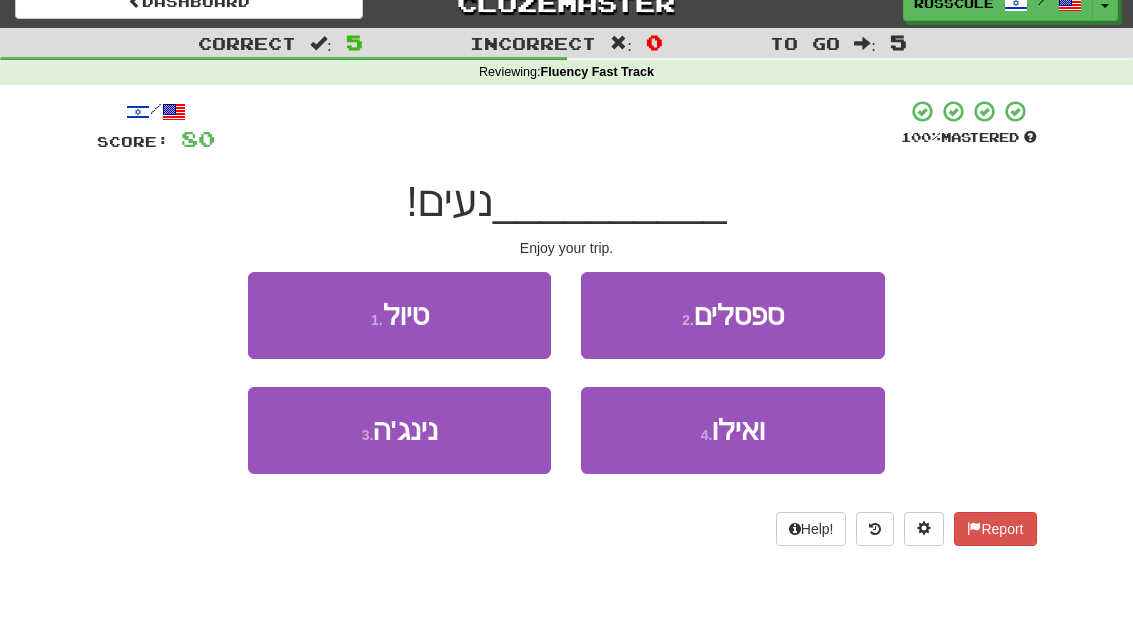 click on "1 .  טיול" at bounding box center (399, 315) 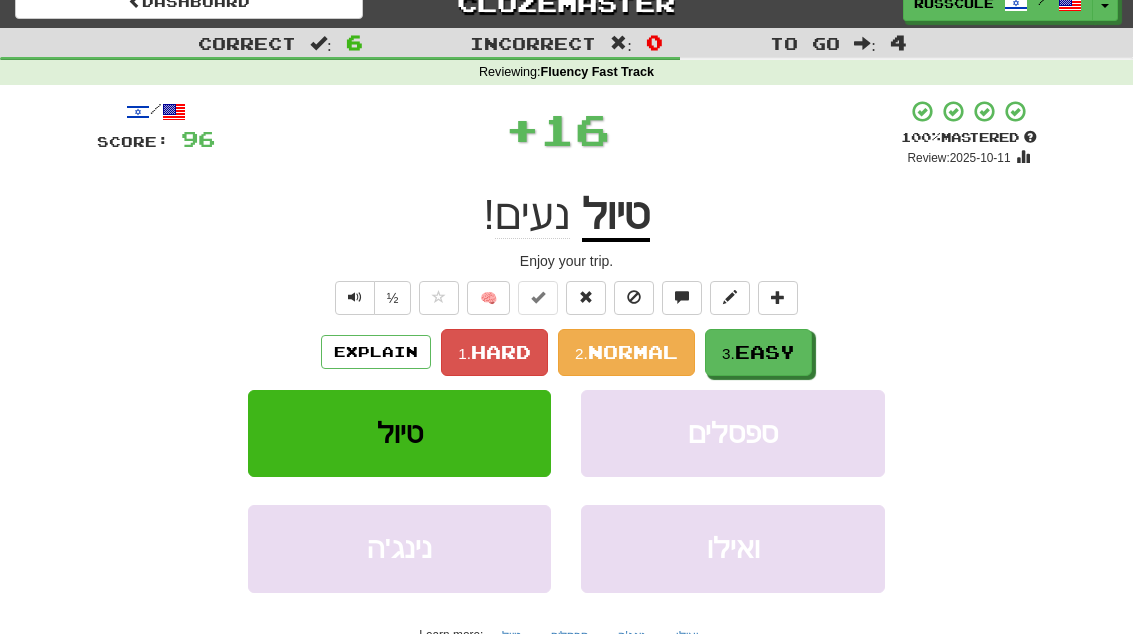 click on "3.  Easy" at bounding box center (758, 352) 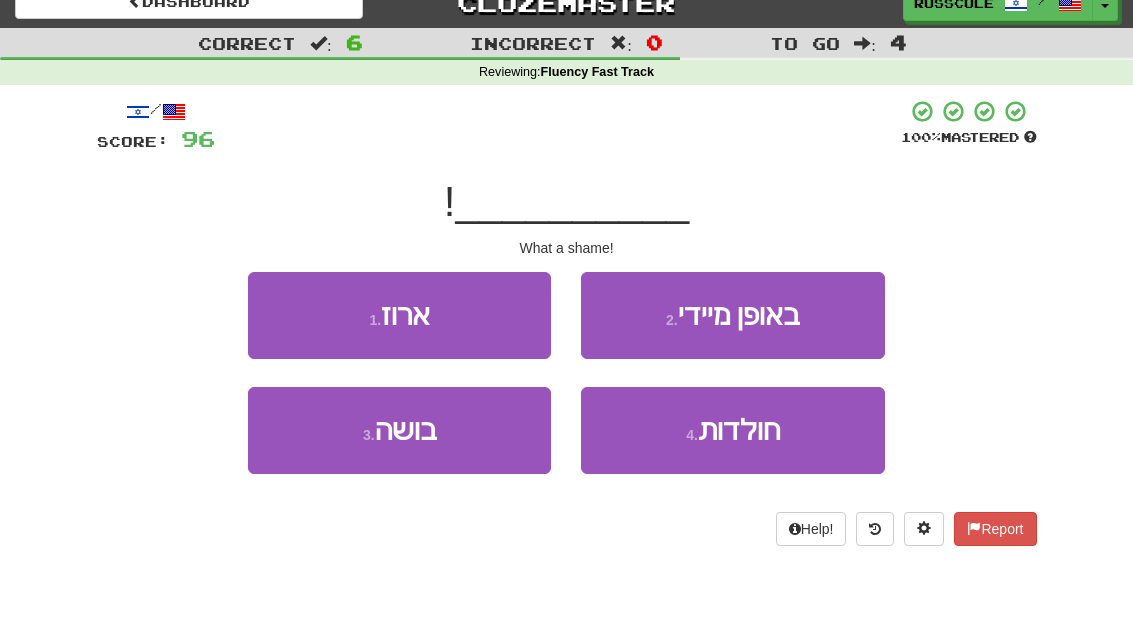 click on "3 .  בושה" at bounding box center (399, 430) 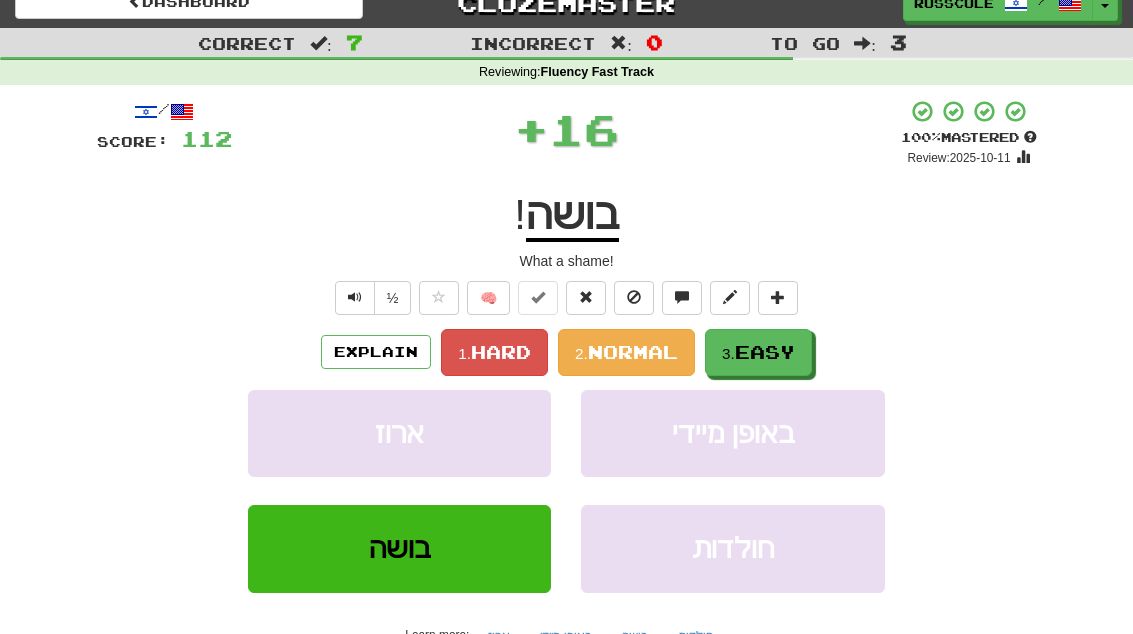 click on "3.  Easy" at bounding box center (758, 352) 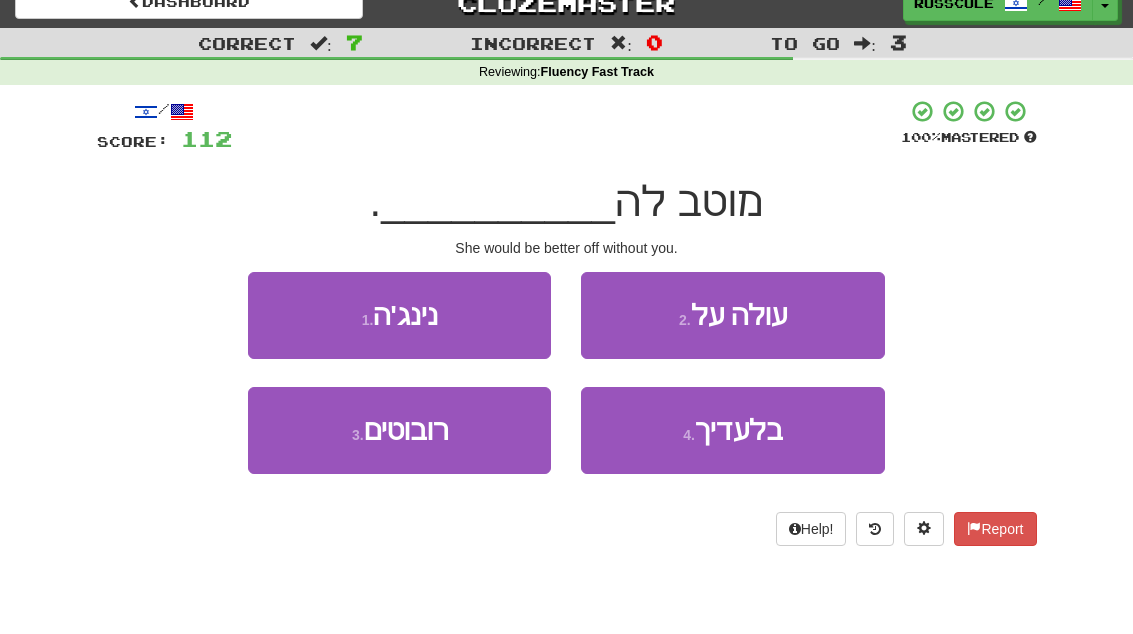 click on "4 .  בלעדיך" at bounding box center (732, 430) 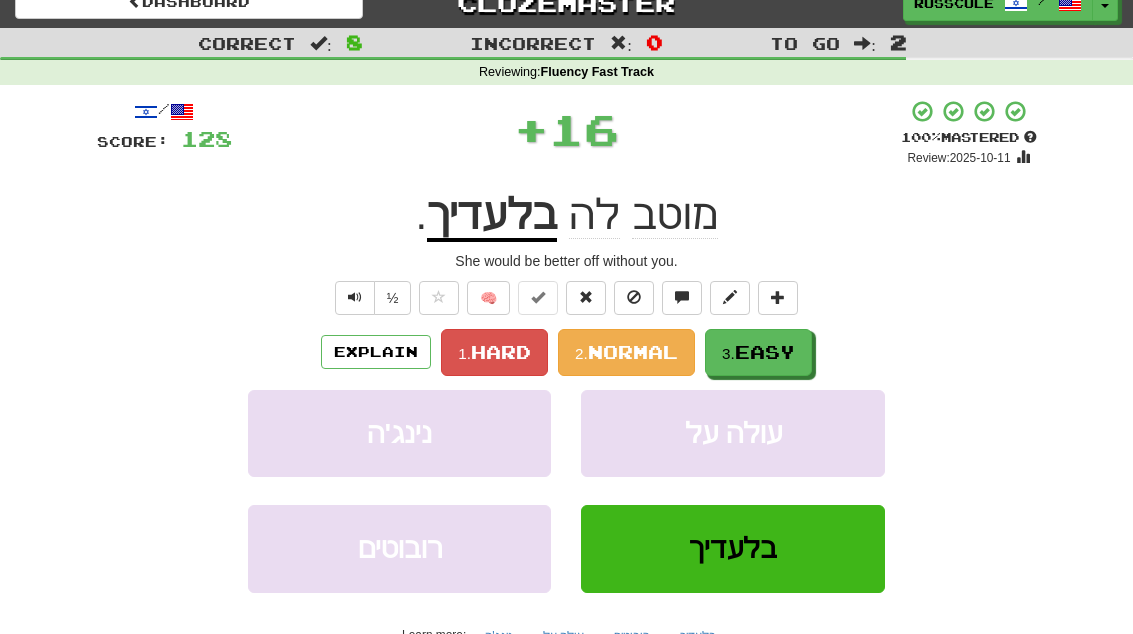 click on "3.  Easy" at bounding box center (758, 352) 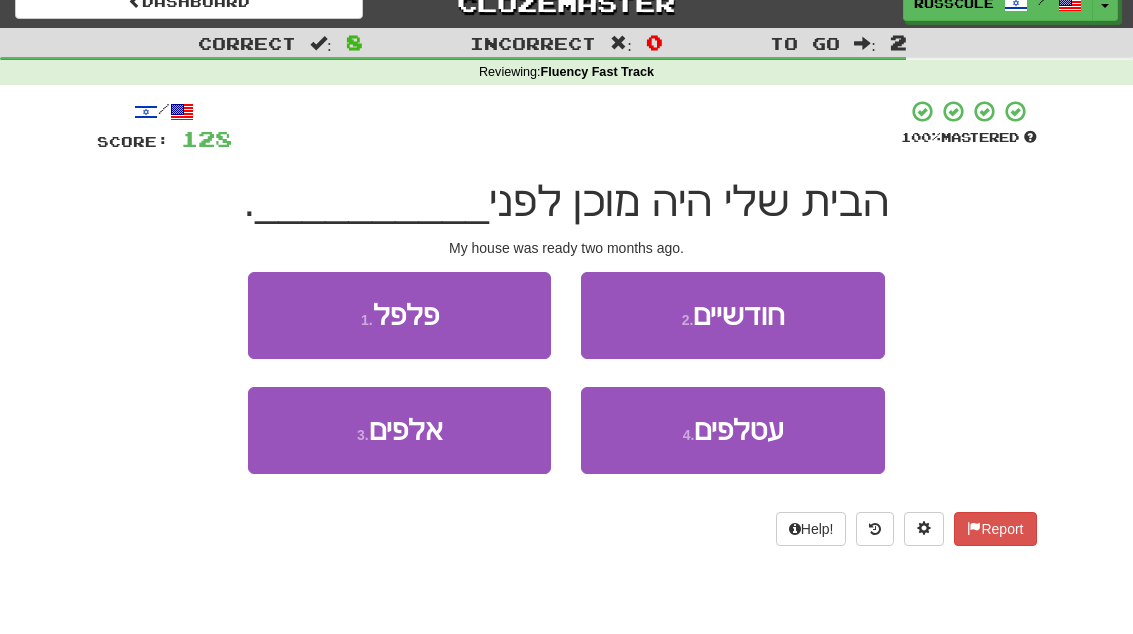 click on "2 .  חודשיים" at bounding box center [732, 315] 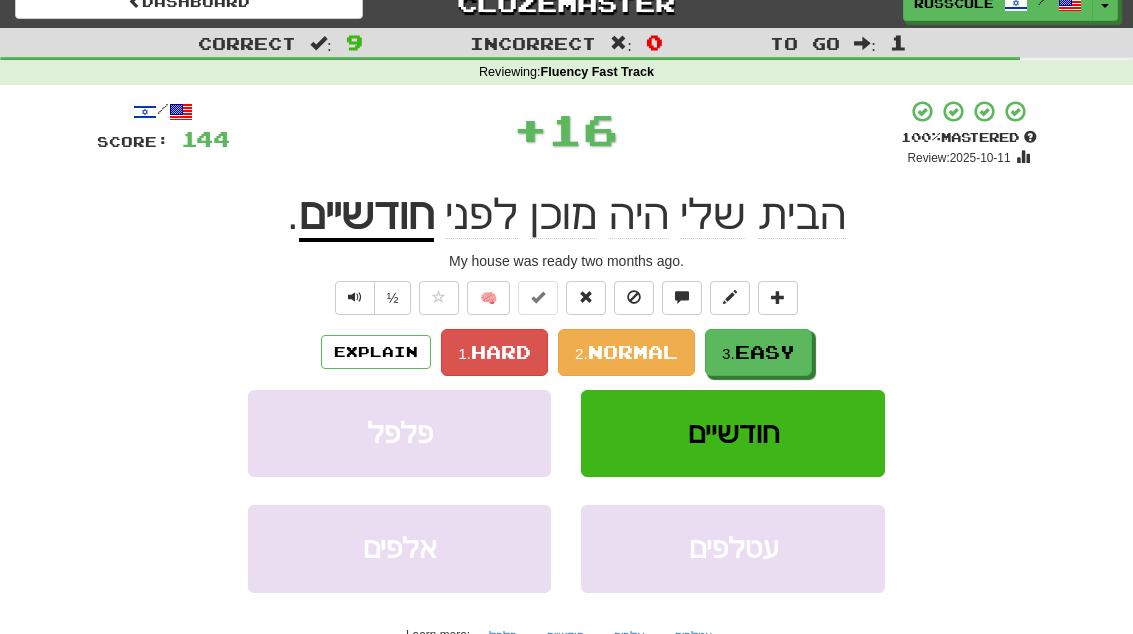 click on "3.  Easy" at bounding box center [758, 352] 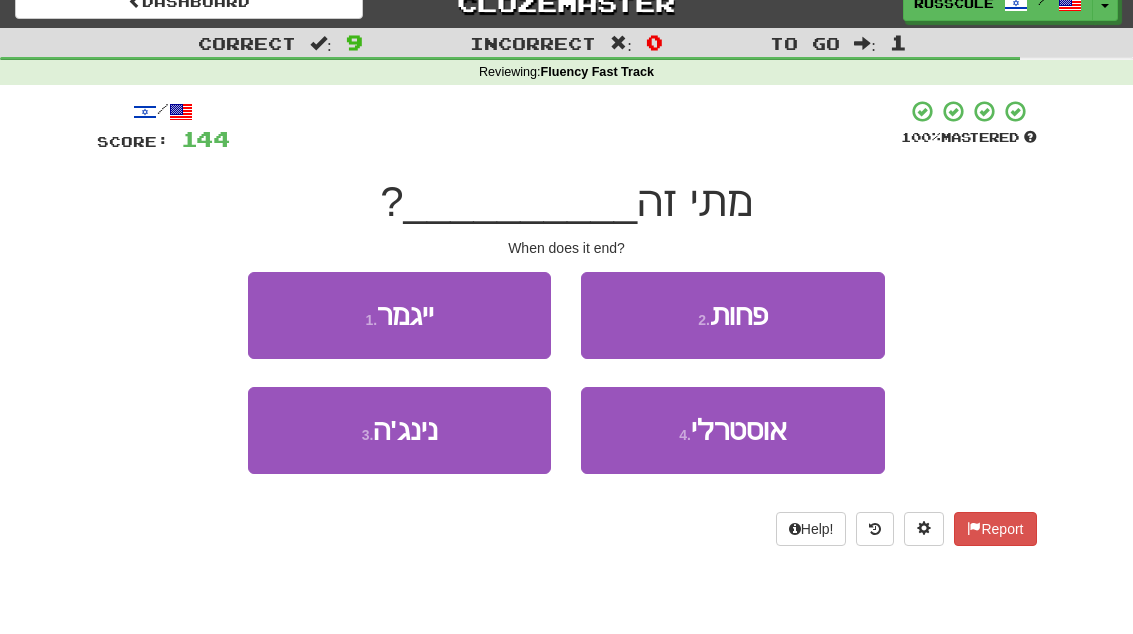 click on "1 .  ייגמר" at bounding box center [399, 315] 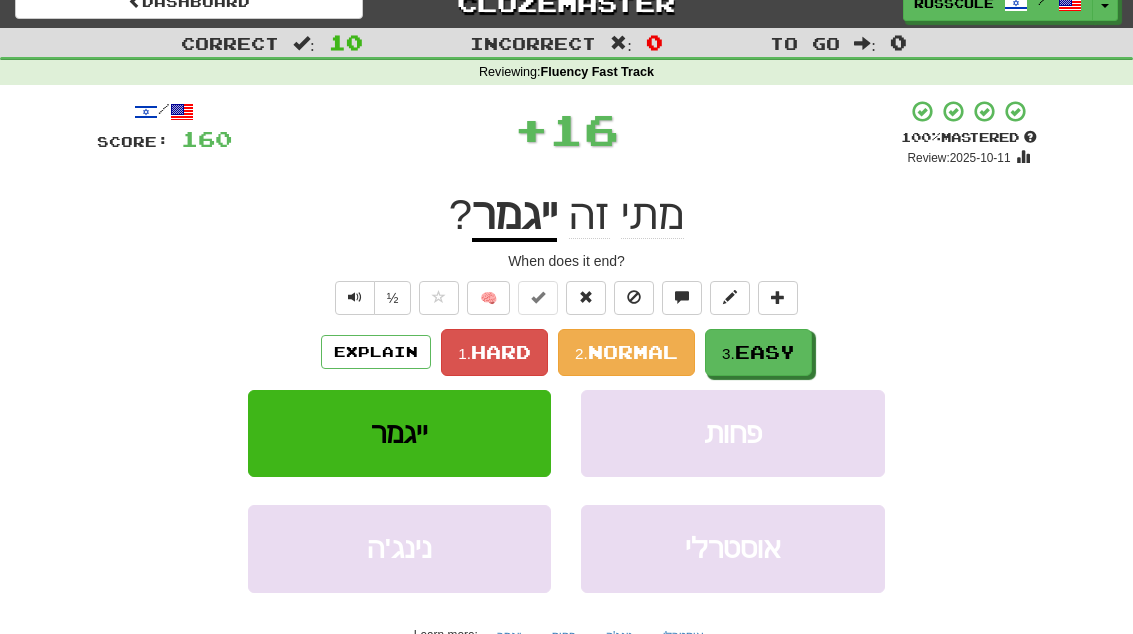 click on "3.  Easy" at bounding box center [758, 352] 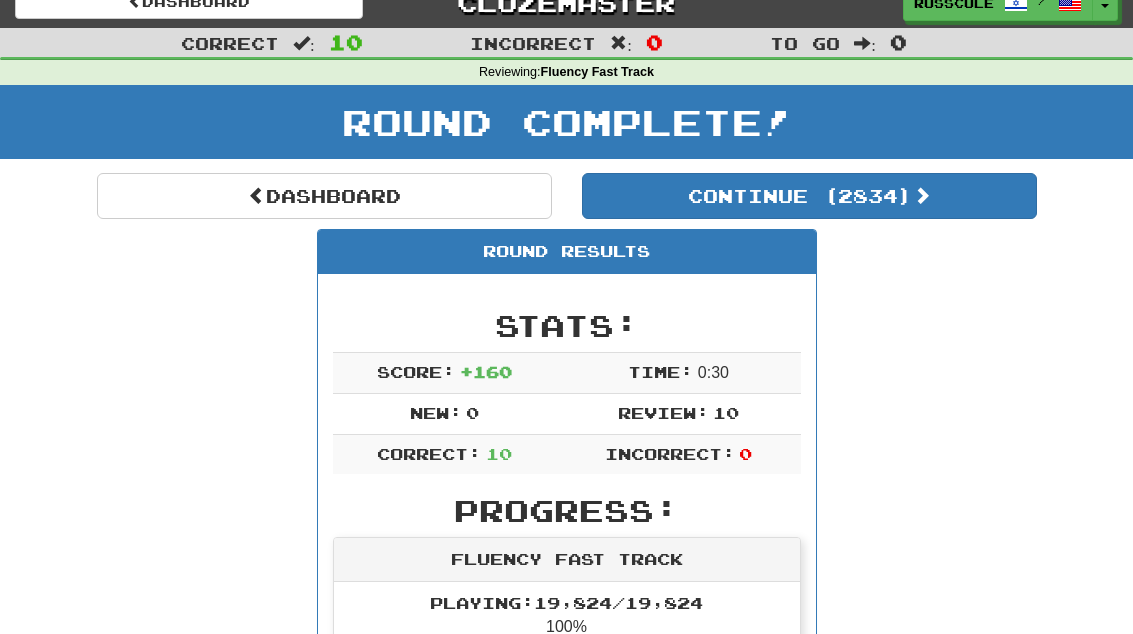 click on "Continue ( 2834 )" at bounding box center (809, 196) 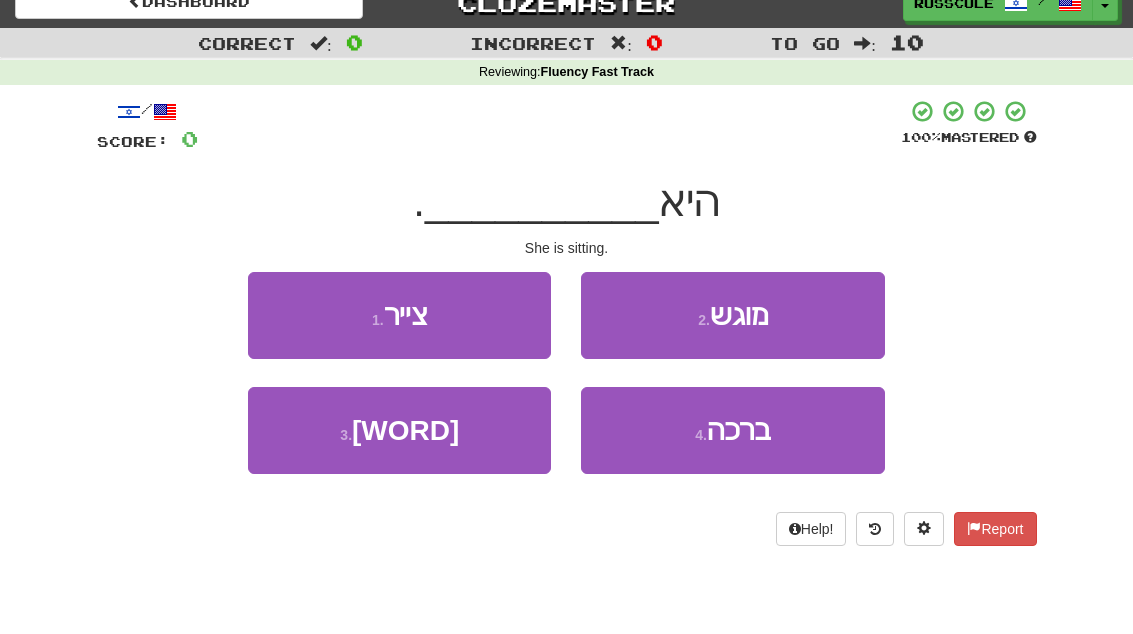 click on "3 .  יושבת" at bounding box center (399, 430) 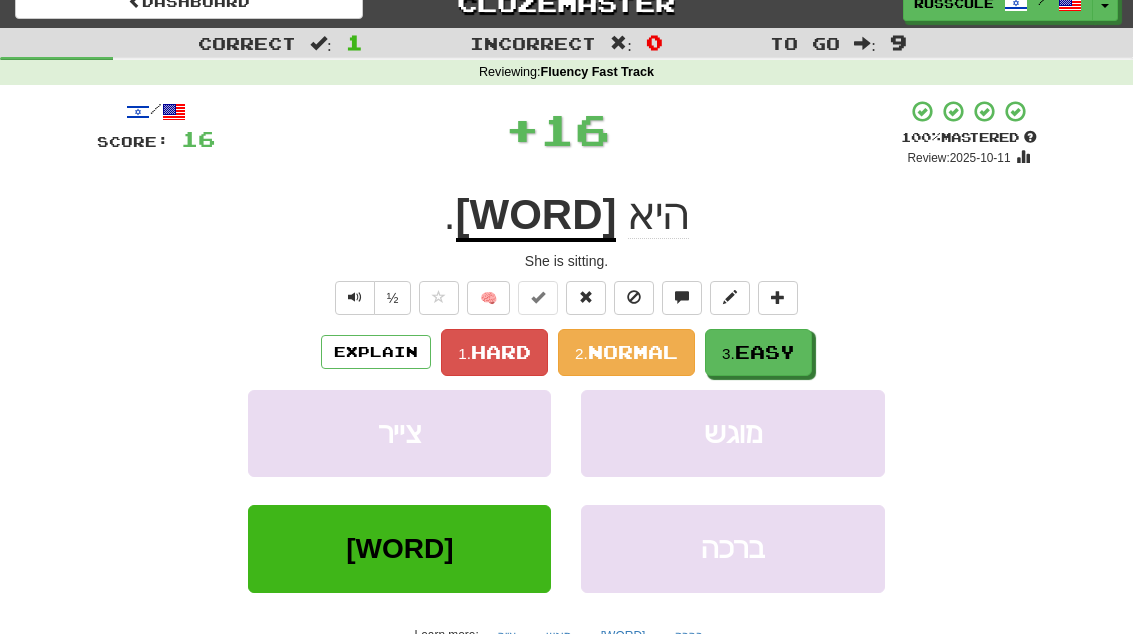 click on "3.  Easy" at bounding box center [758, 352] 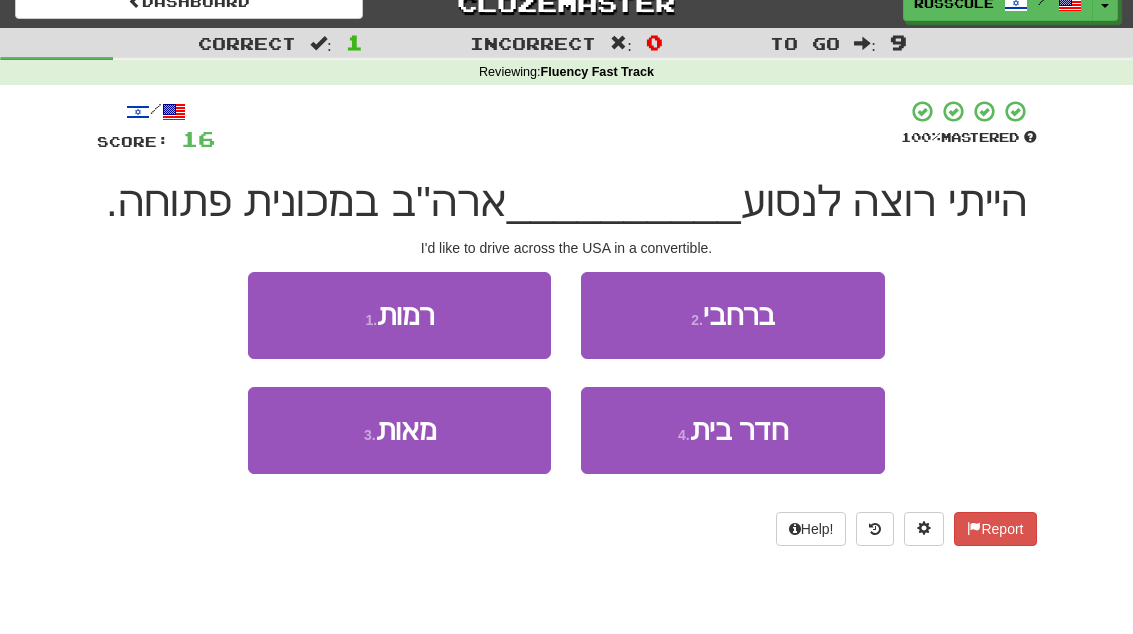 click on "2 .  ברחבי" at bounding box center [732, 315] 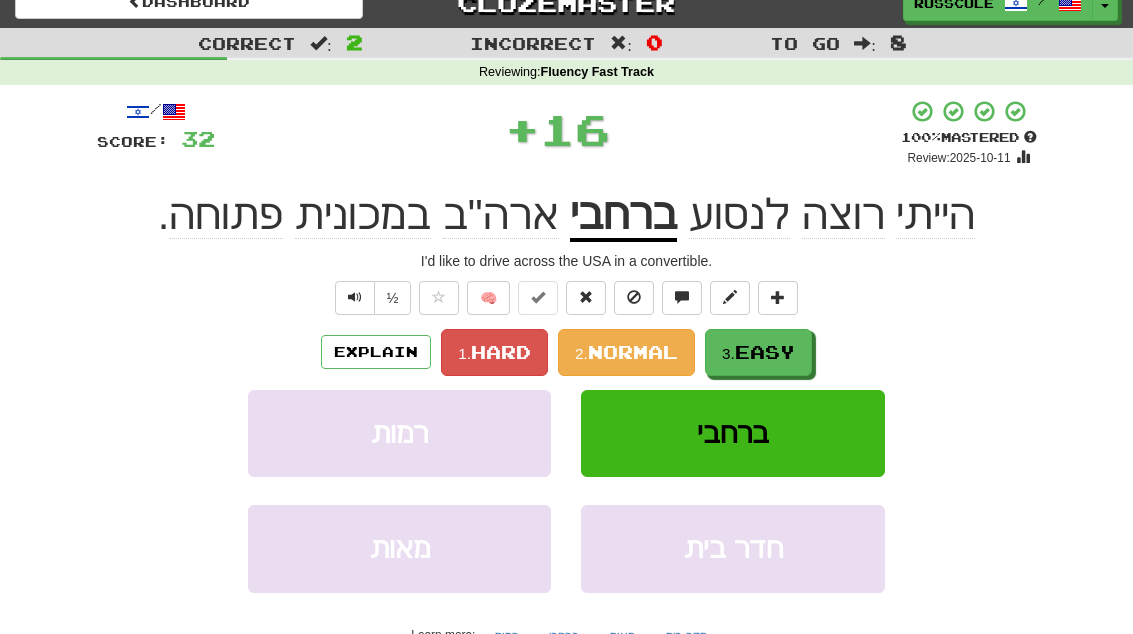 click on "3.  Easy" at bounding box center (758, 352) 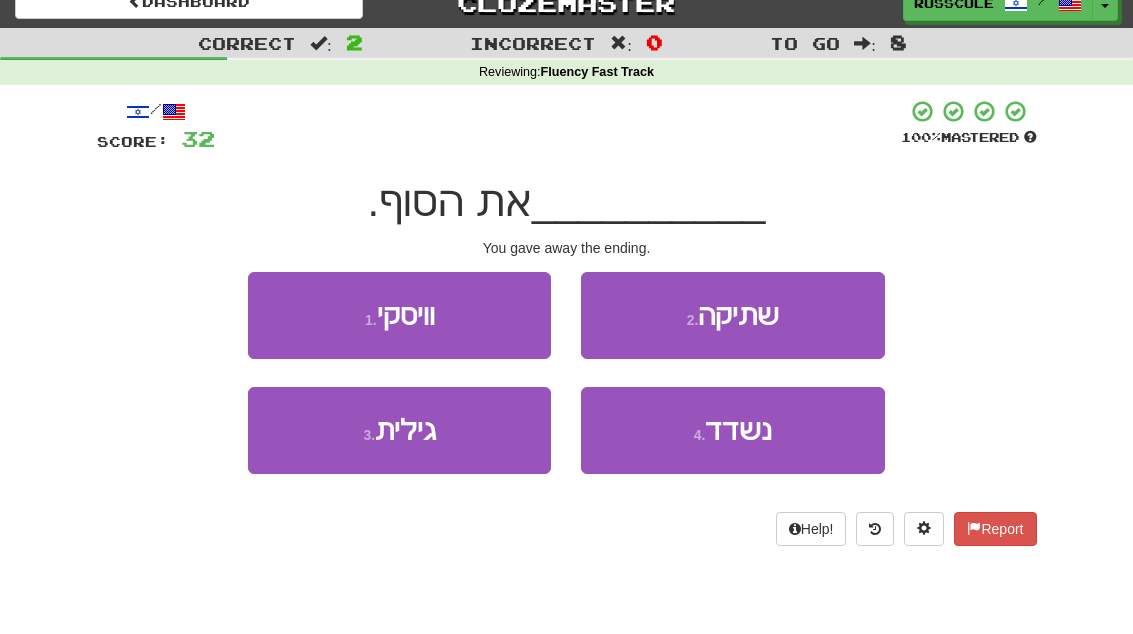 click on "3 .  גילית" at bounding box center [399, 430] 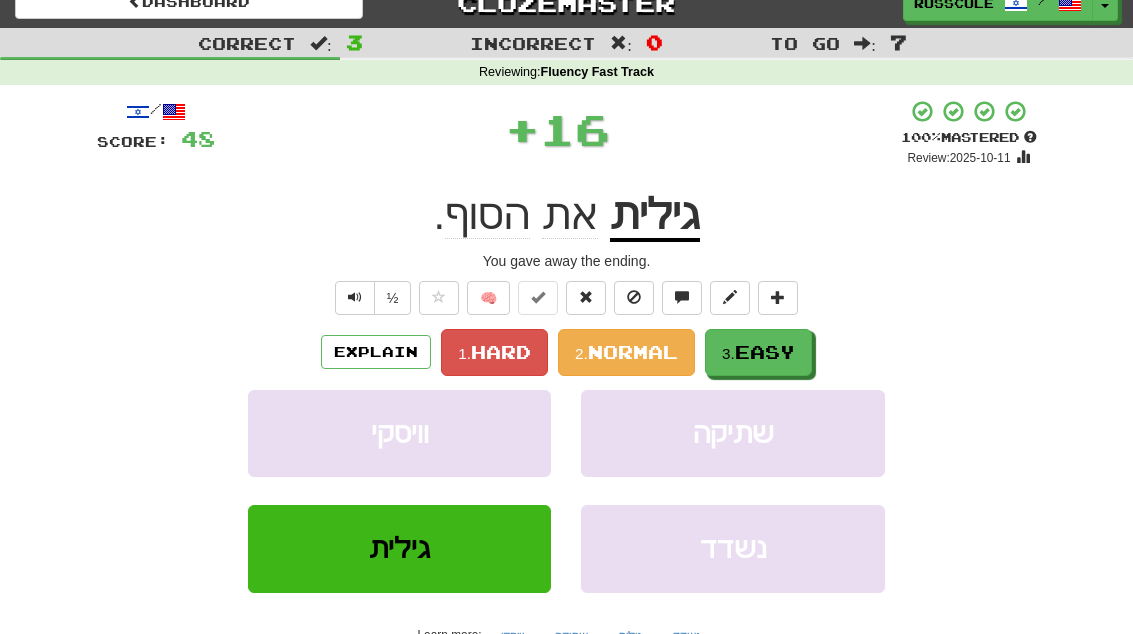 click on "3.  Easy" at bounding box center (758, 352) 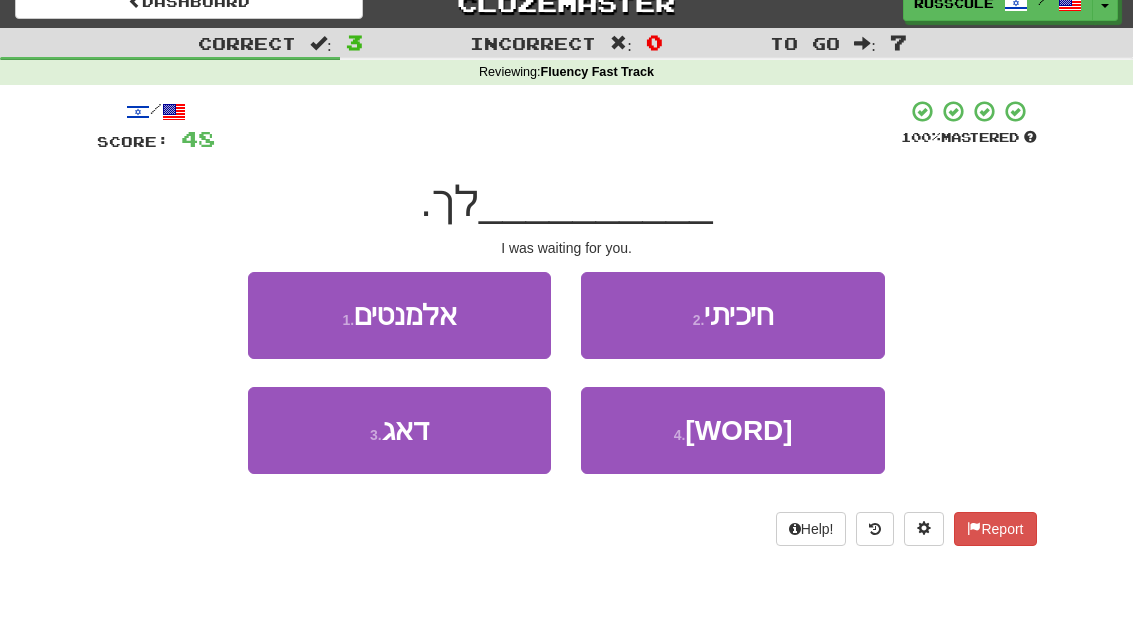 click on "2 .  חיכיתי" at bounding box center [732, 315] 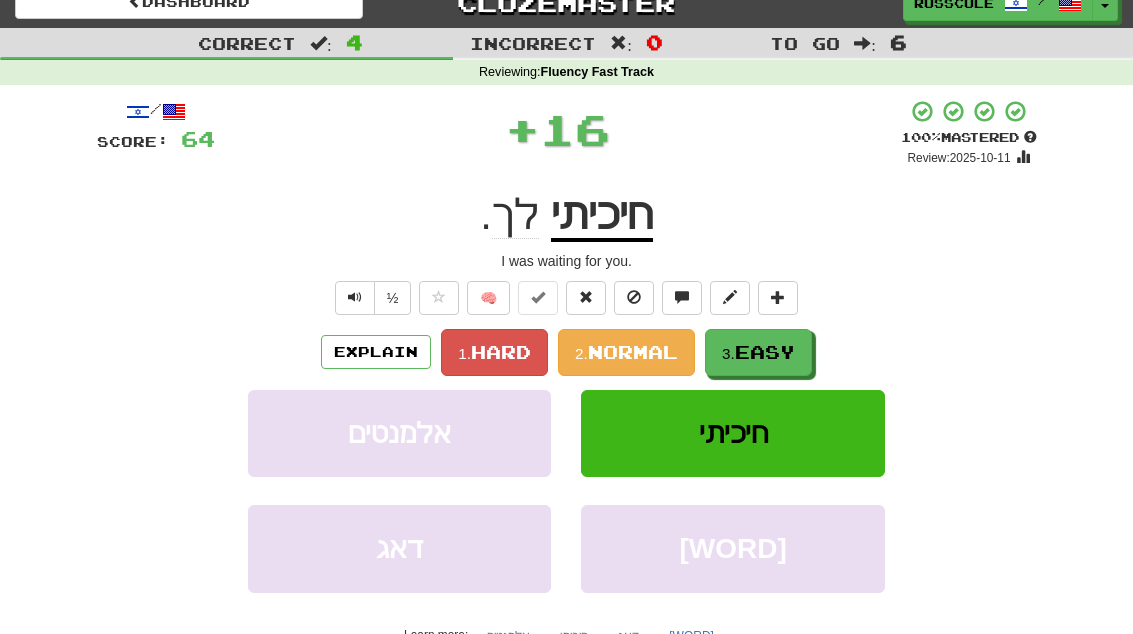 click on "Easy" at bounding box center (765, 352) 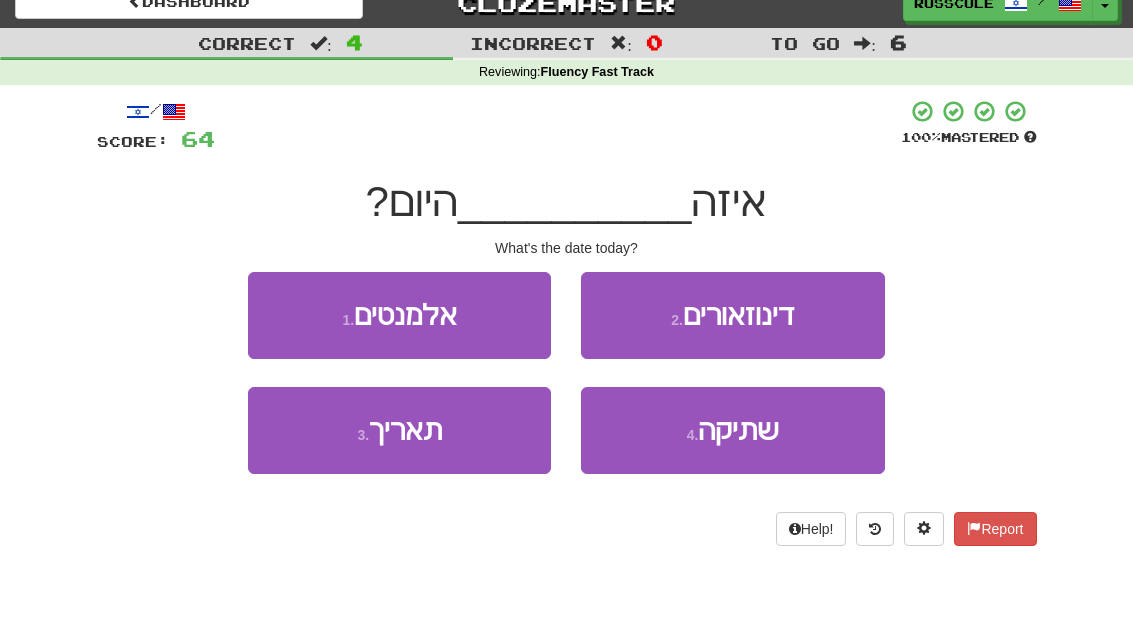 click on "3 .  תאריך" at bounding box center [399, 430] 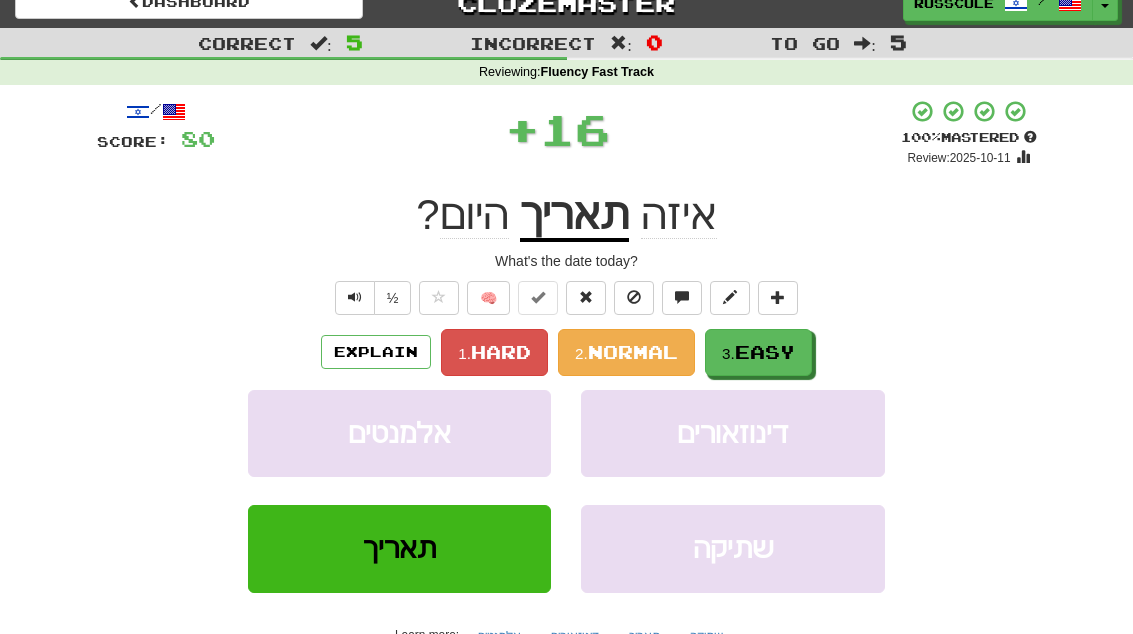 click on "3.  Easy" at bounding box center (758, 352) 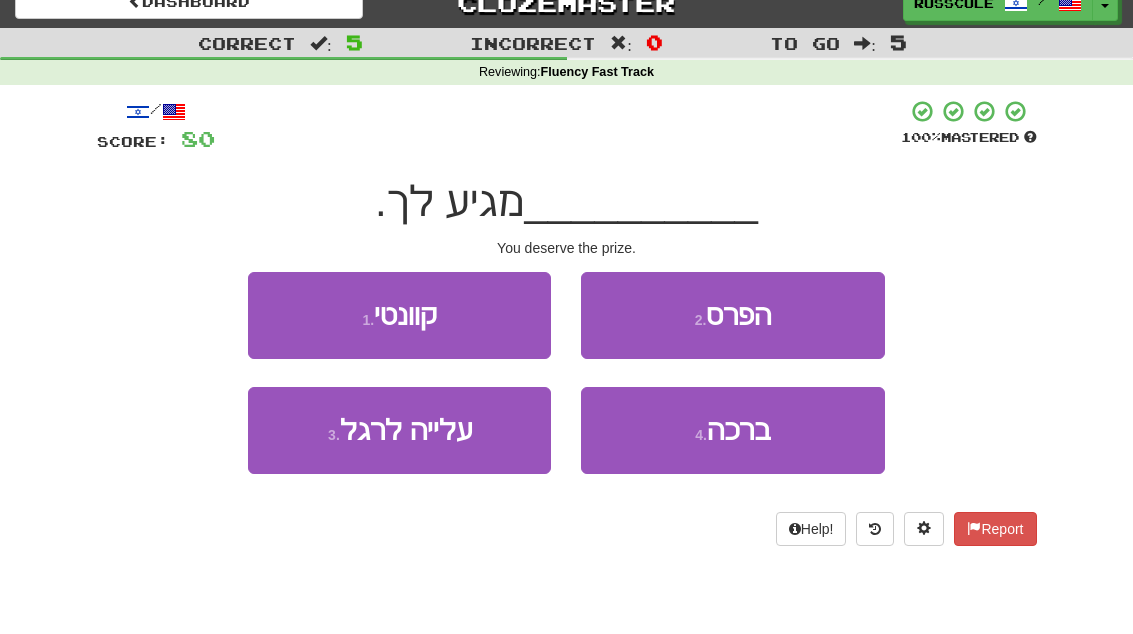 click on "2 .  הפרס" at bounding box center [732, 315] 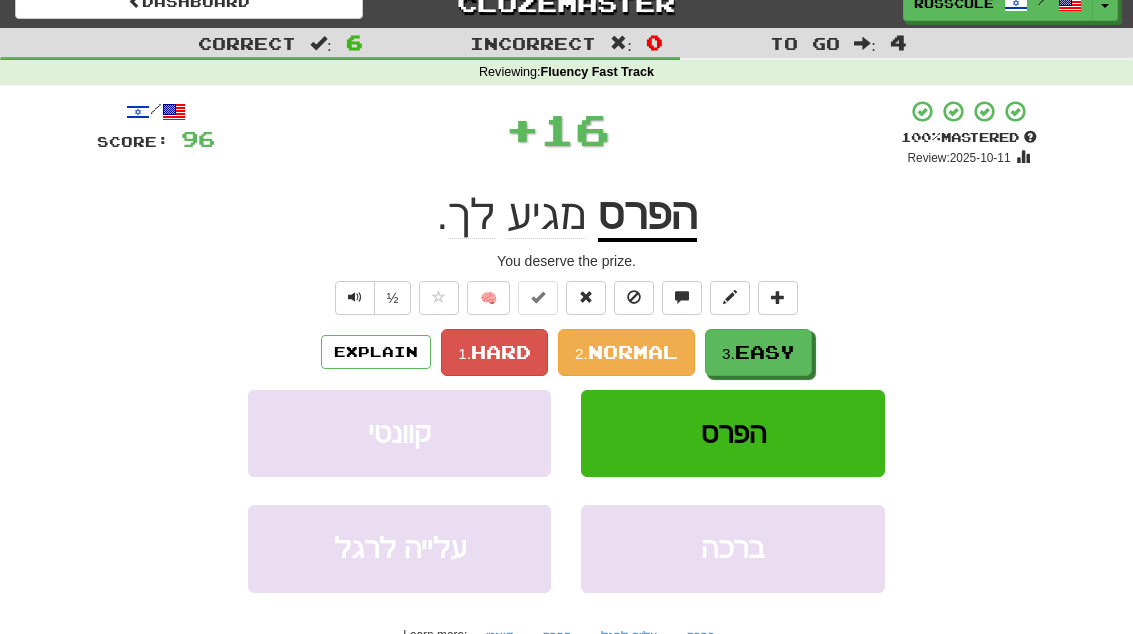 click on "3.  Easy" at bounding box center [758, 352] 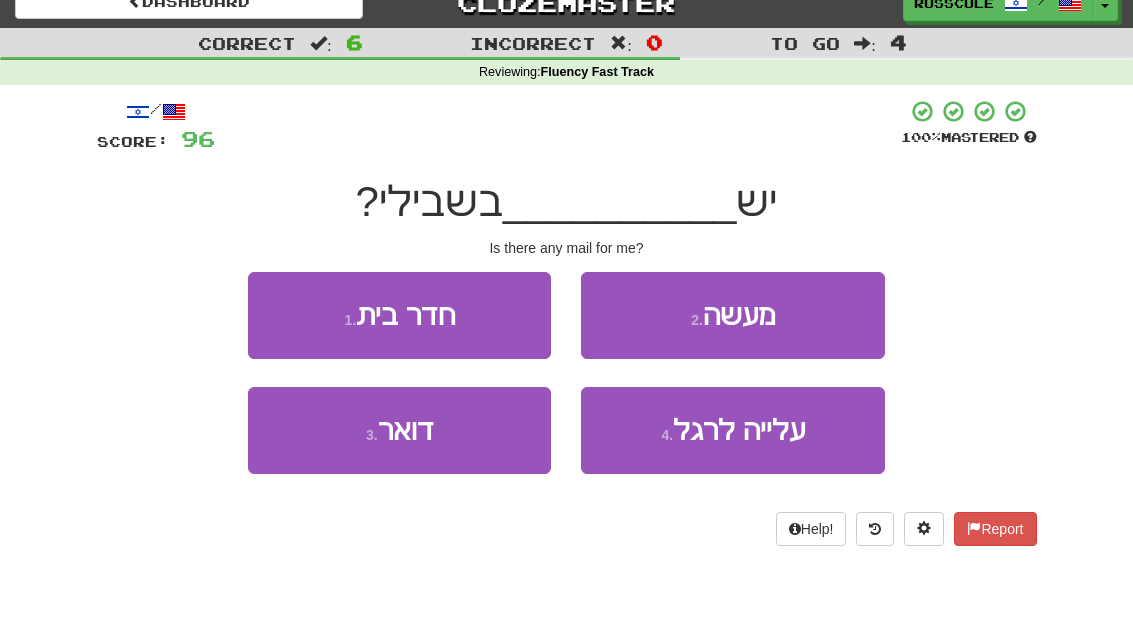 click on "3 .  דואר" at bounding box center [399, 430] 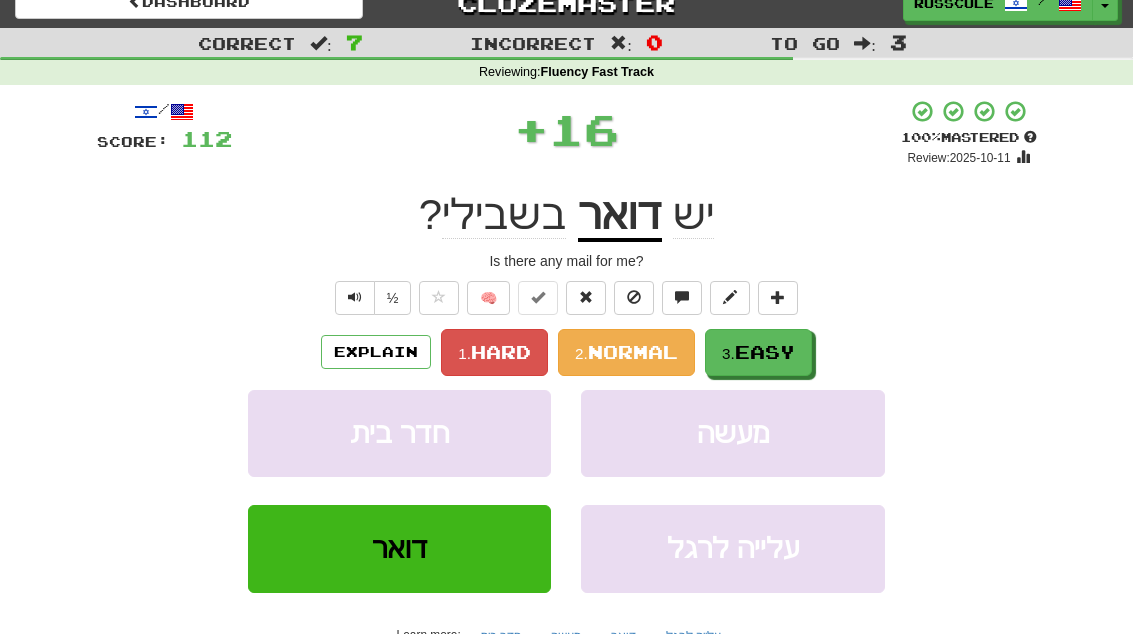 click on "3.  Easy" at bounding box center (758, 352) 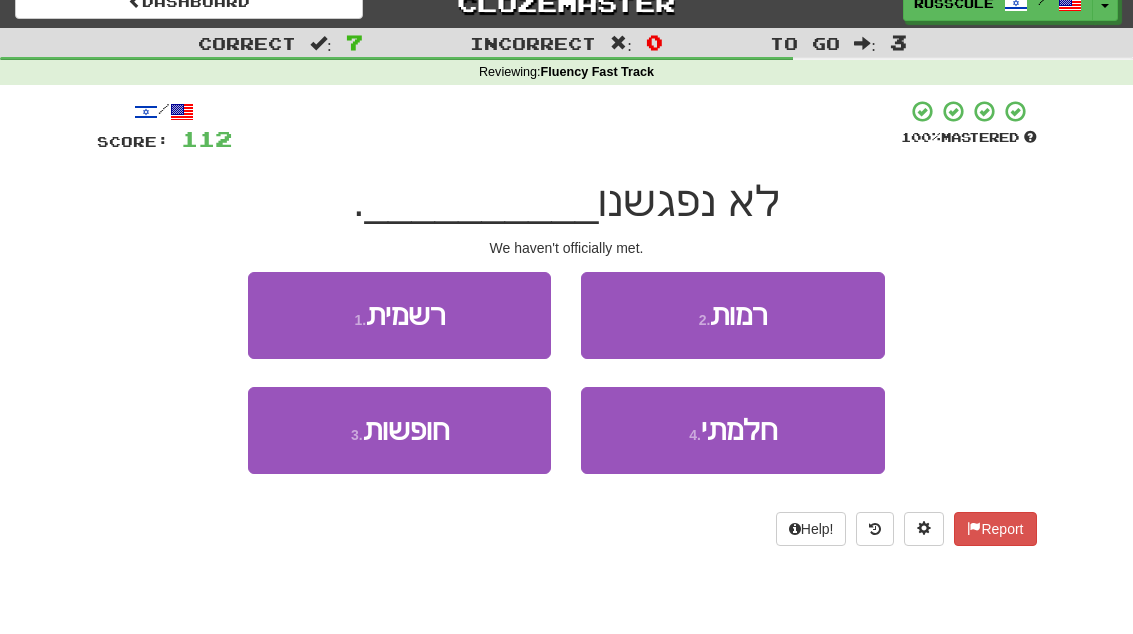 click on "1 .  רשמית" at bounding box center (399, 315) 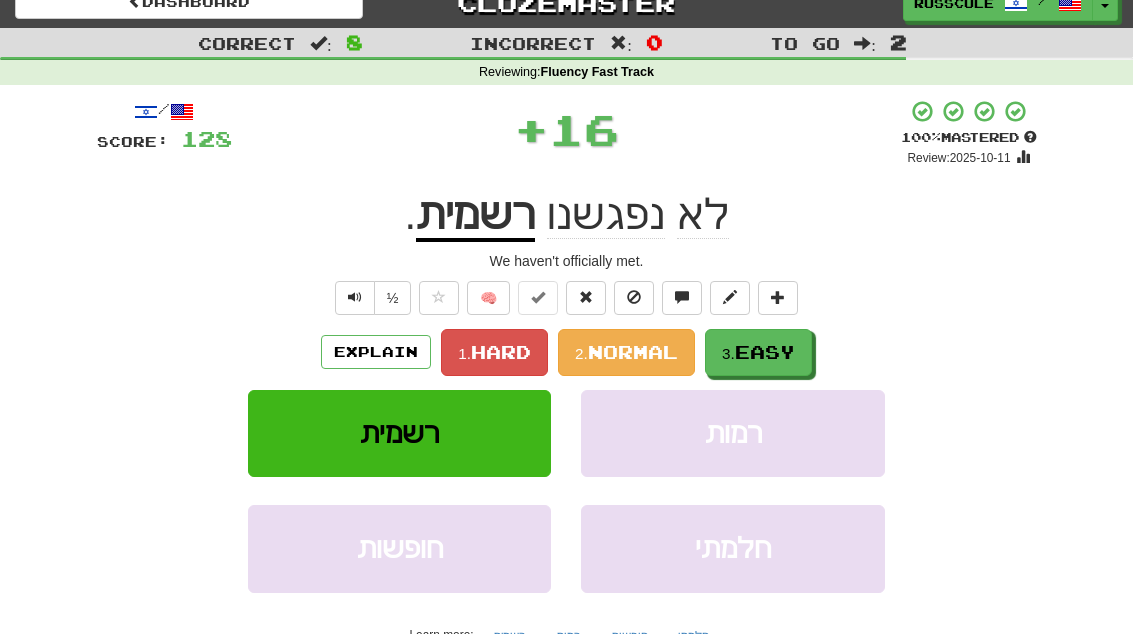 click on "3.  Easy" at bounding box center (758, 352) 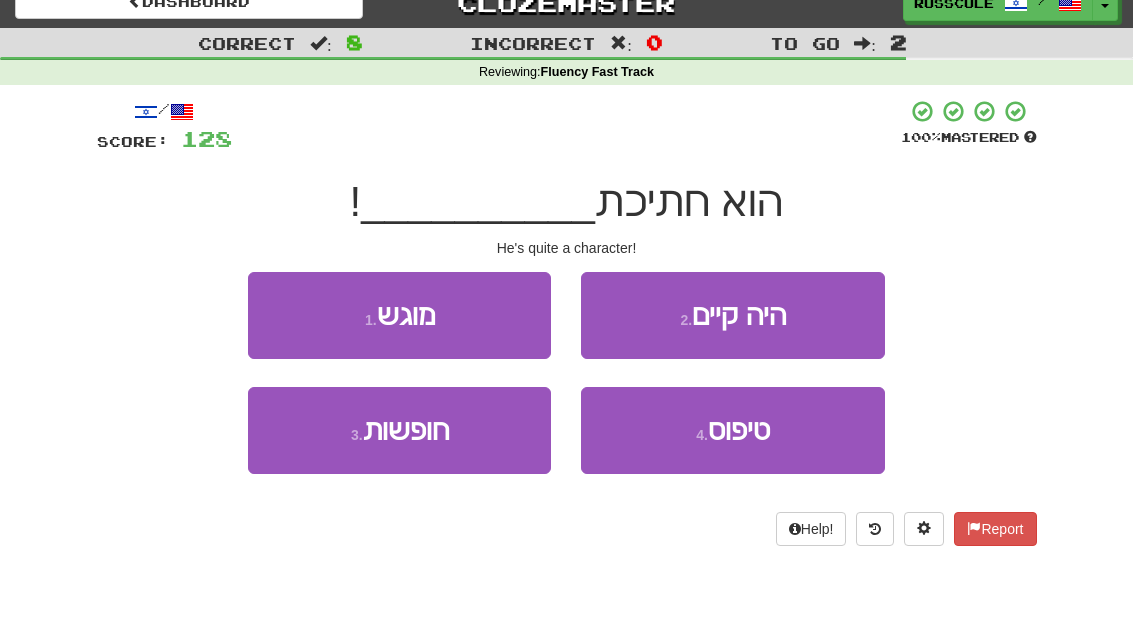 click on "4 .  טיפוס" at bounding box center [732, 430] 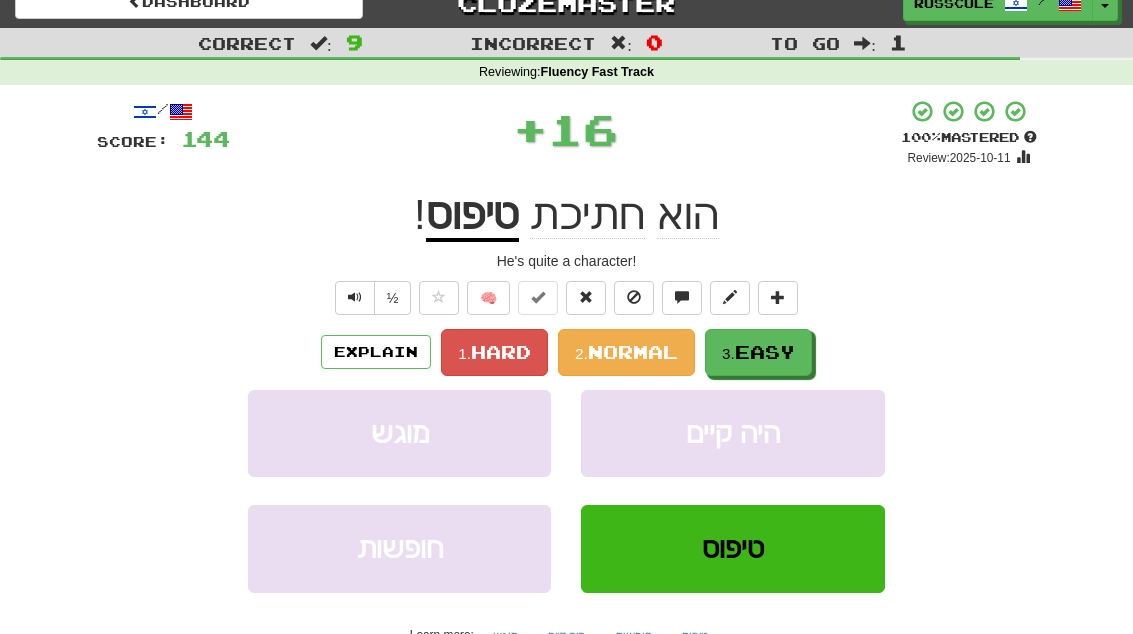 click on "3.  Easy" at bounding box center (758, 352) 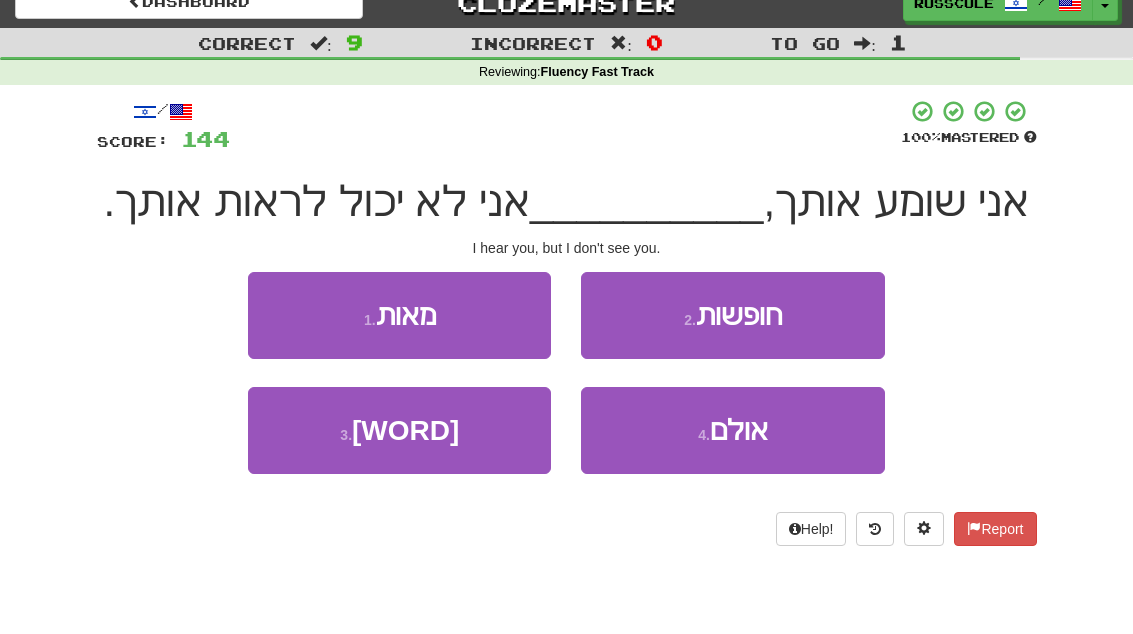 click on "4 .  אולם" at bounding box center [732, 430] 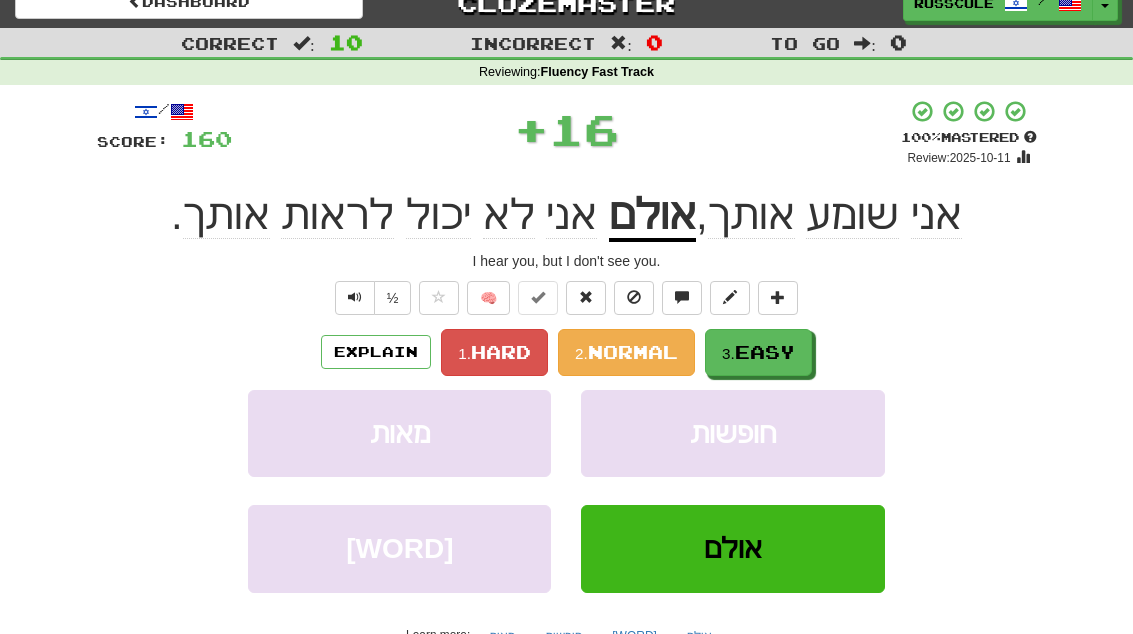 click on "3.  Easy" at bounding box center [758, 352] 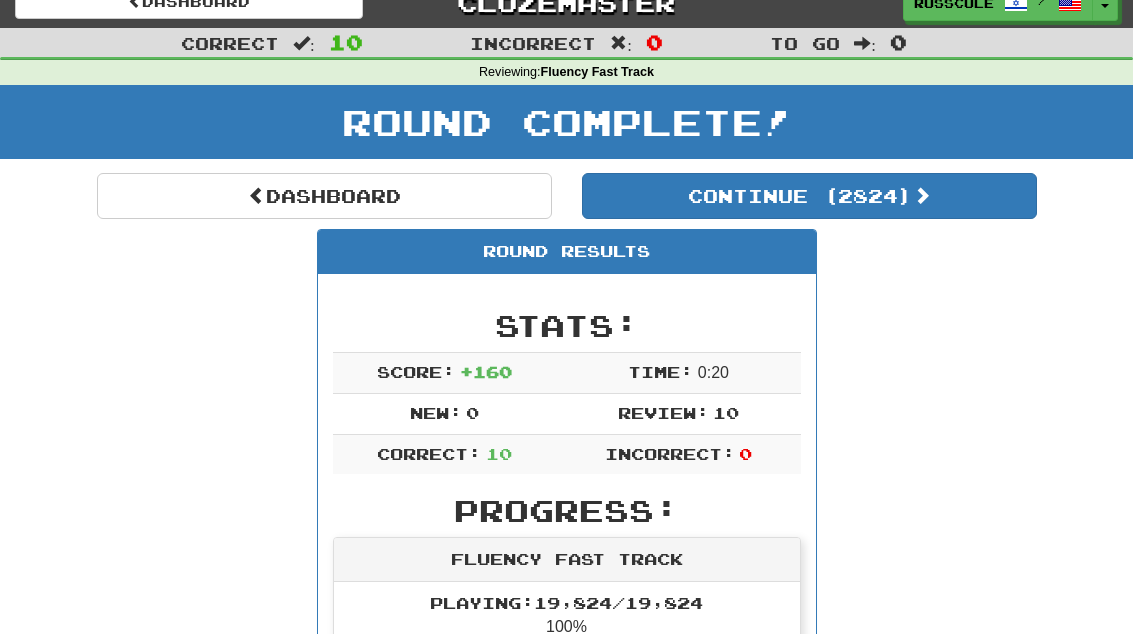 click on "Continue ( 2824 )" at bounding box center (809, 196) 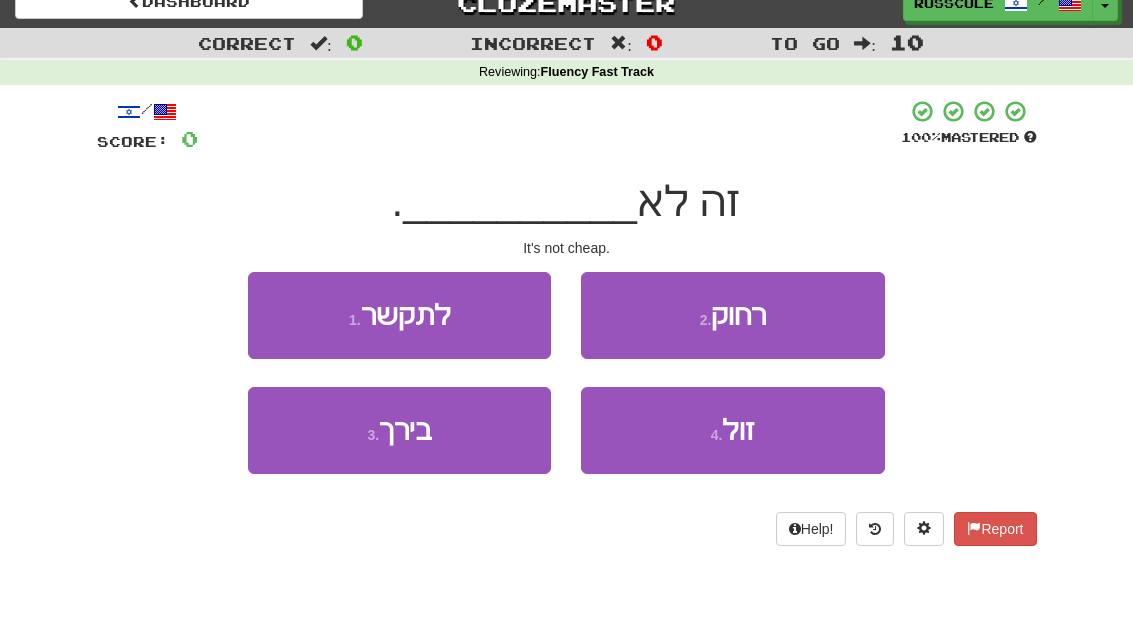 click on "4 .  זול" at bounding box center [732, 430] 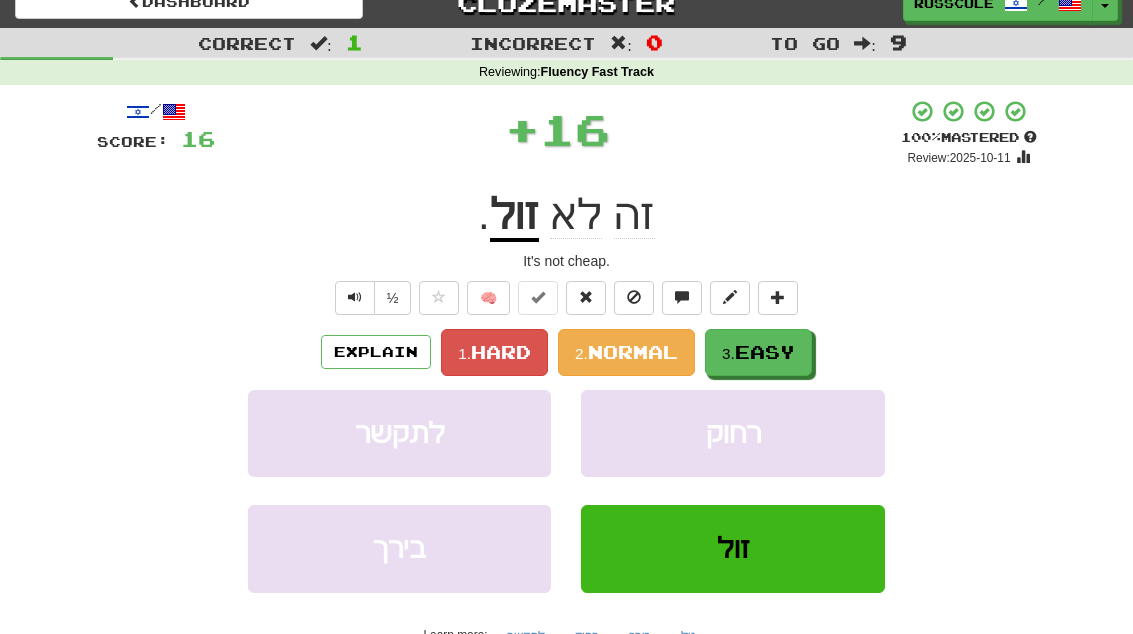 click on "3.  Easy" at bounding box center [758, 352] 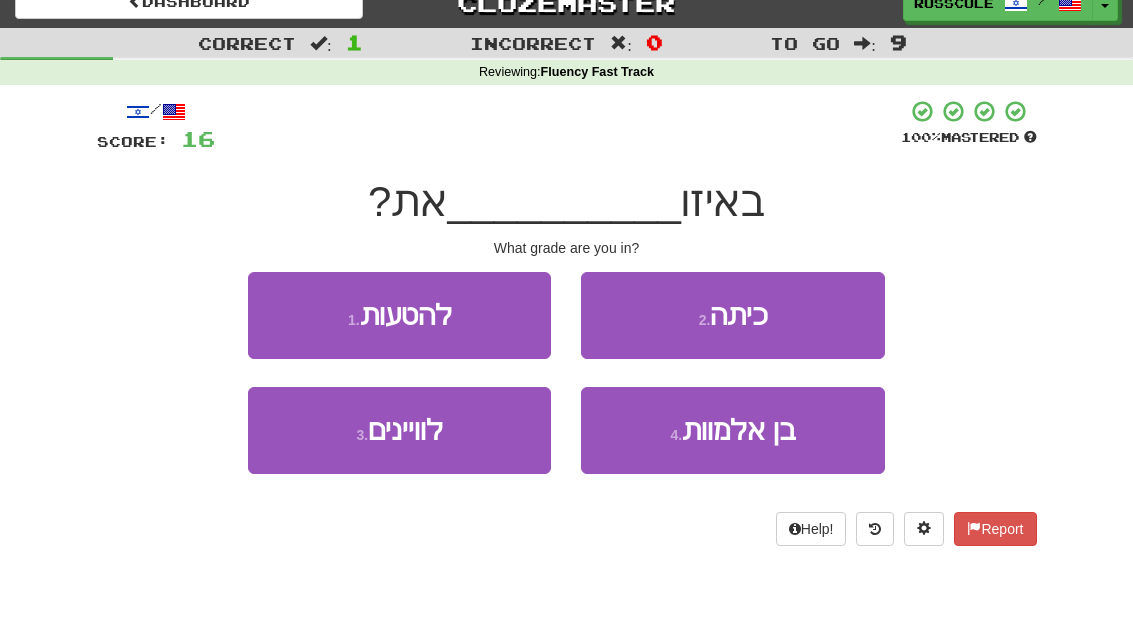 click on "2 .  כיתה" at bounding box center (732, 315) 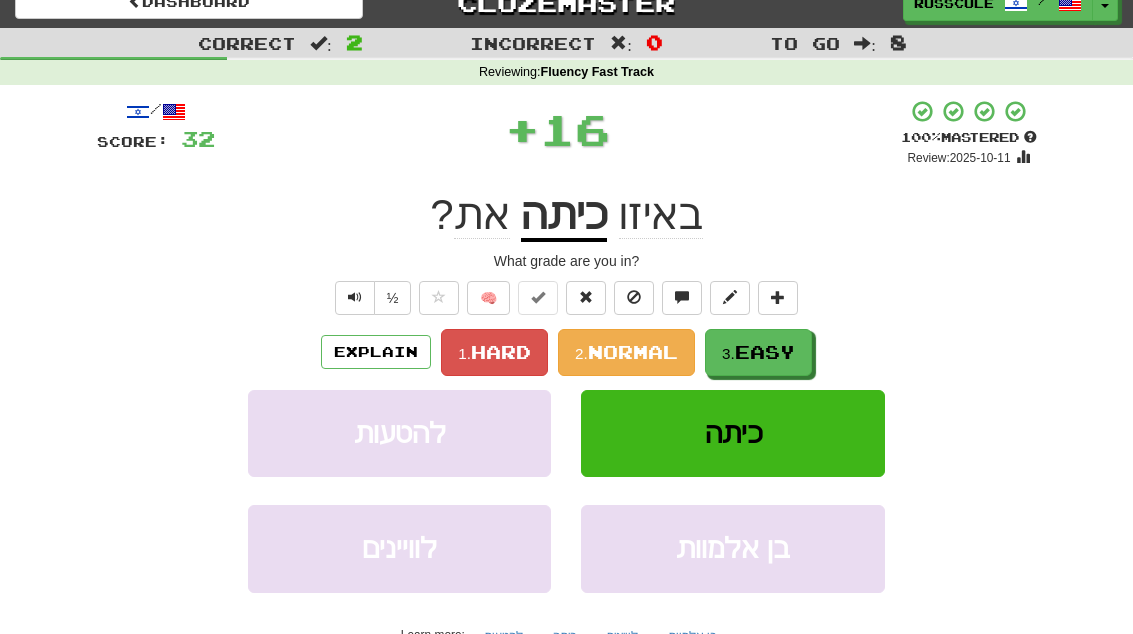 click on "3.  Easy" at bounding box center [758, 352] 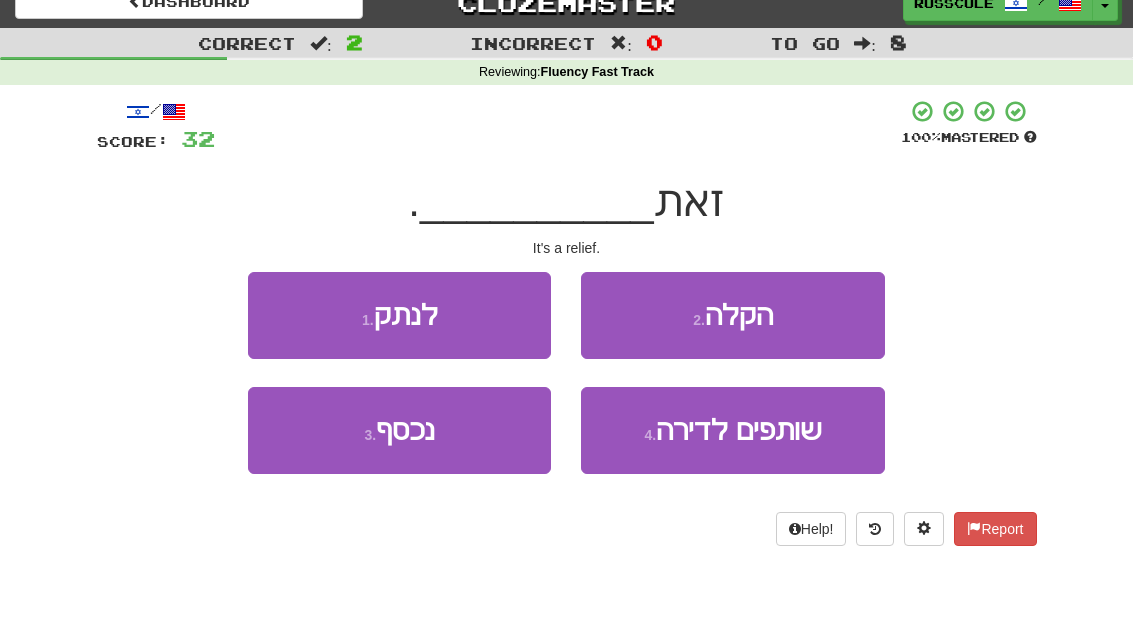 click on "2 .  הקלה" at bounding box center (732, 315) 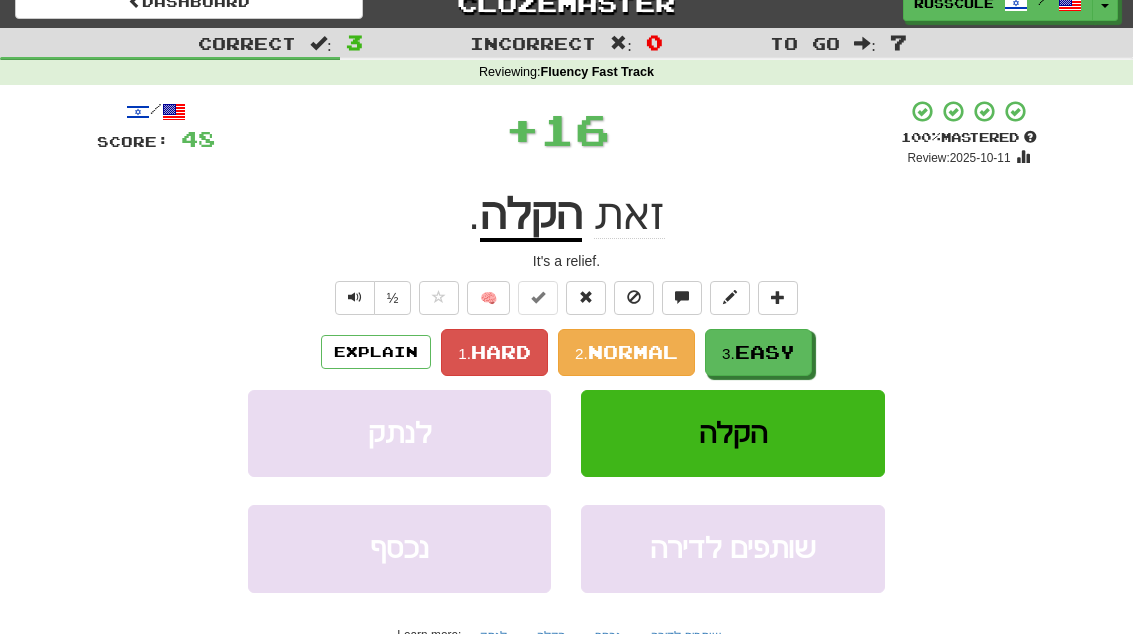 click on "Explain 1.  Hard 2.  Normal 3.  Easy" at bounding box center (567, 352) 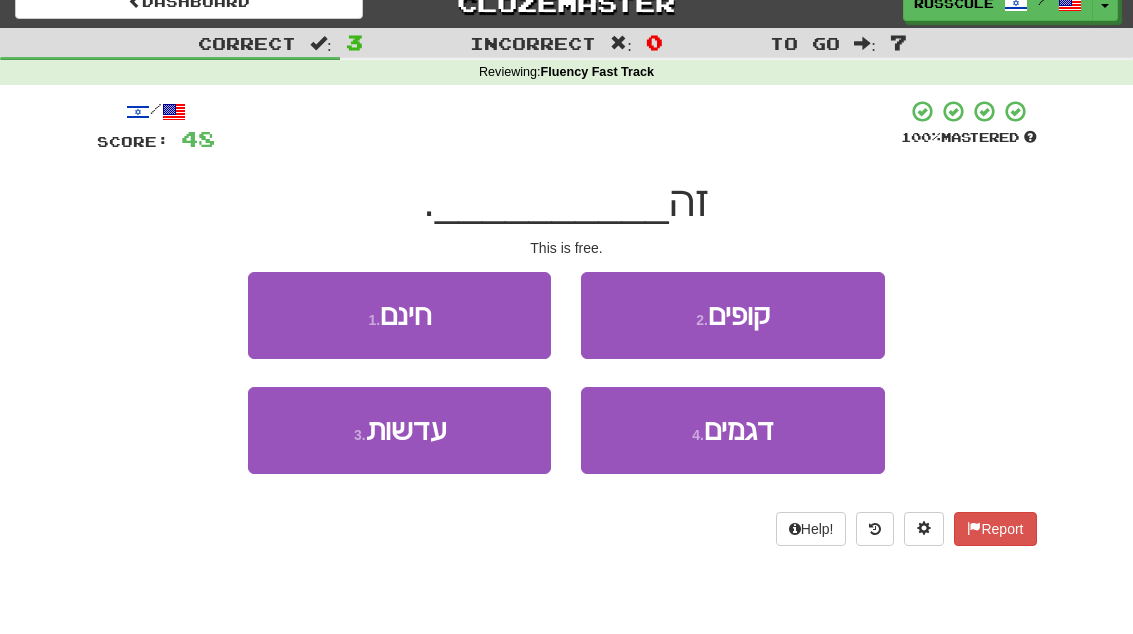 click on "1 .  חינם" at bounding box center (399, 315) 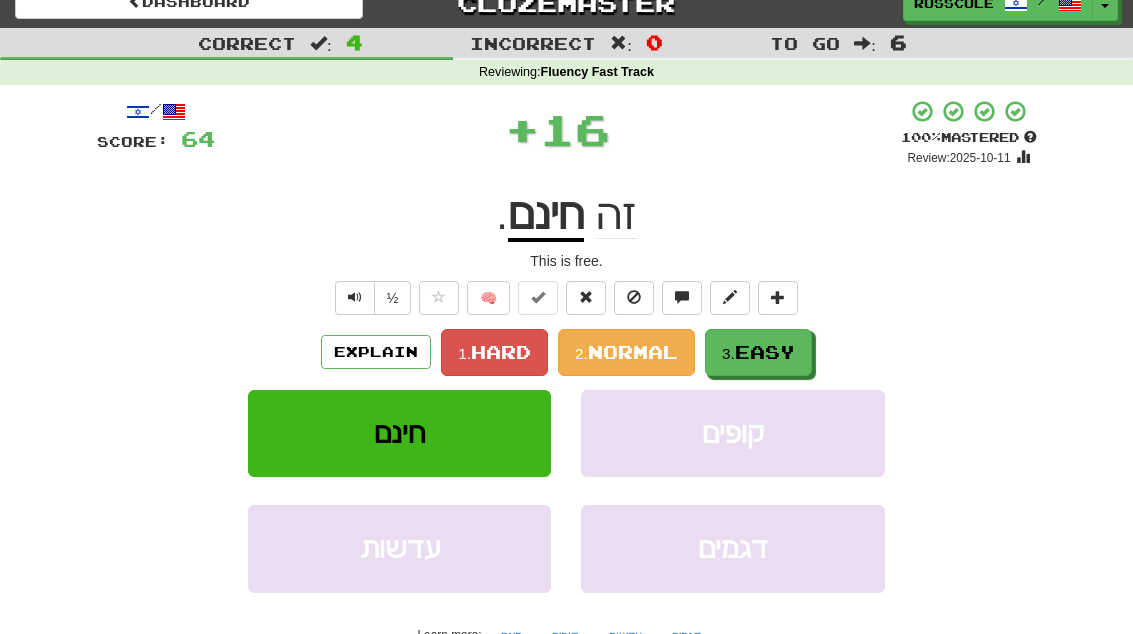 click on "3.  Easy" at bounding box center [758, 352] 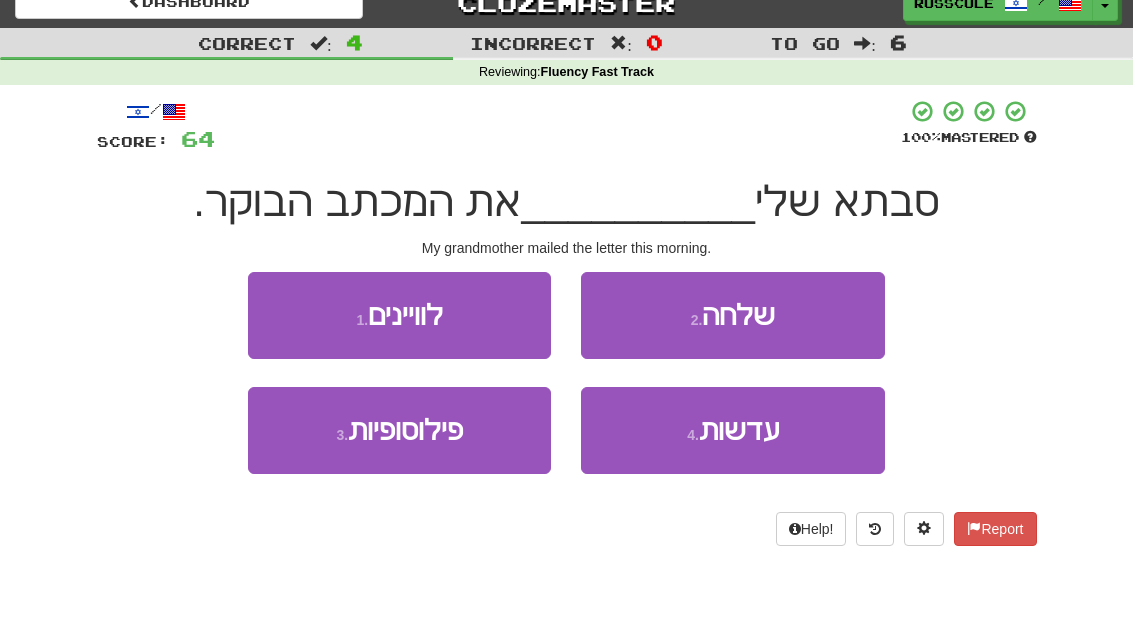click on "2 .  שלחה" at bounding box center (732, 315) 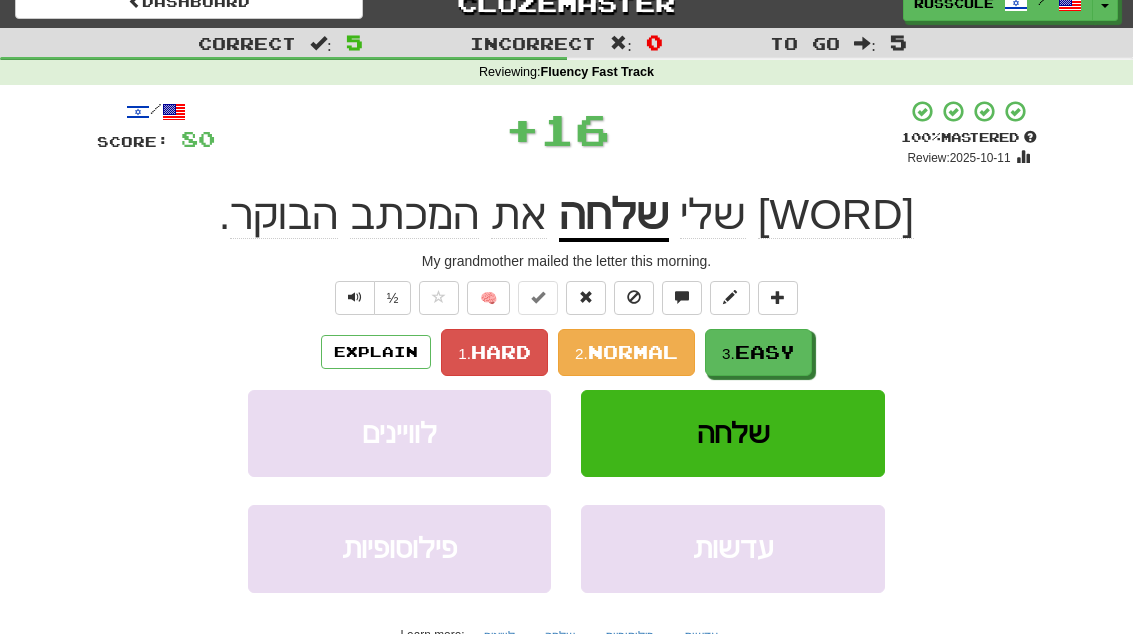click on "Explain 1.  Hard 2.  Normal 3.  Easy" at bounding box center [567, 352] 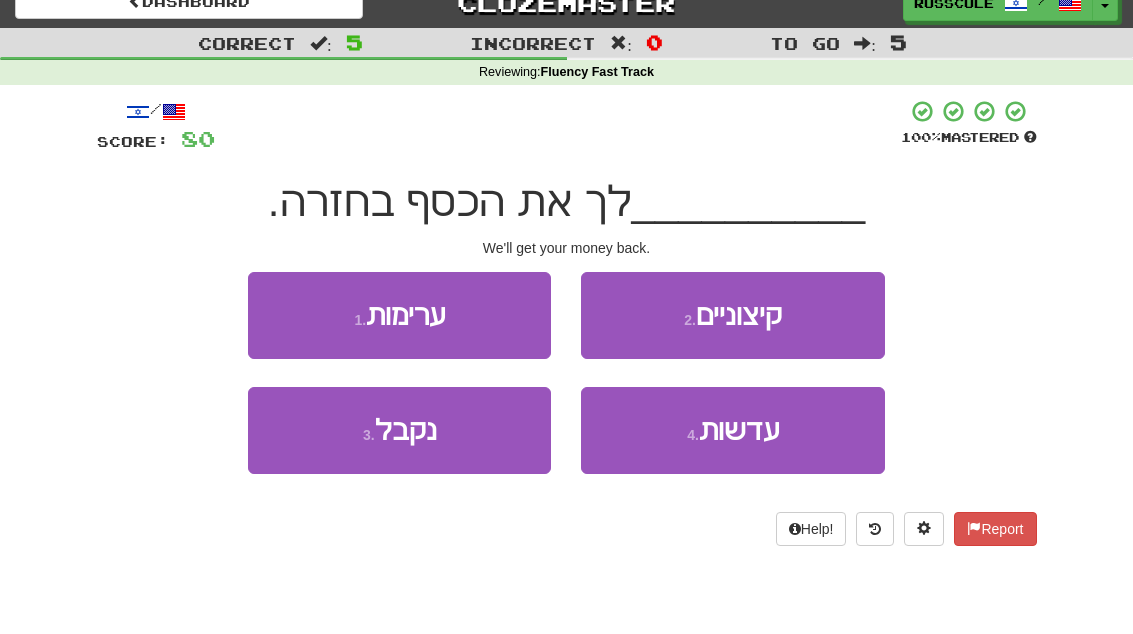 click on "עדשות" at bounding box center (739, 430) 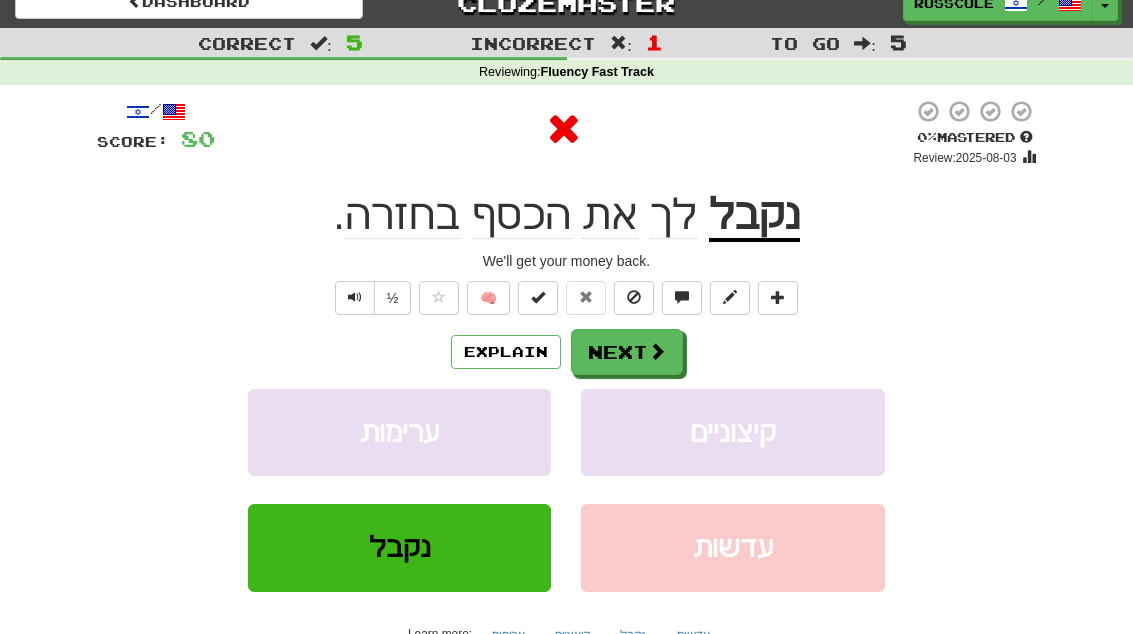 click on "Explain Next" at bounding box center [567, 352] 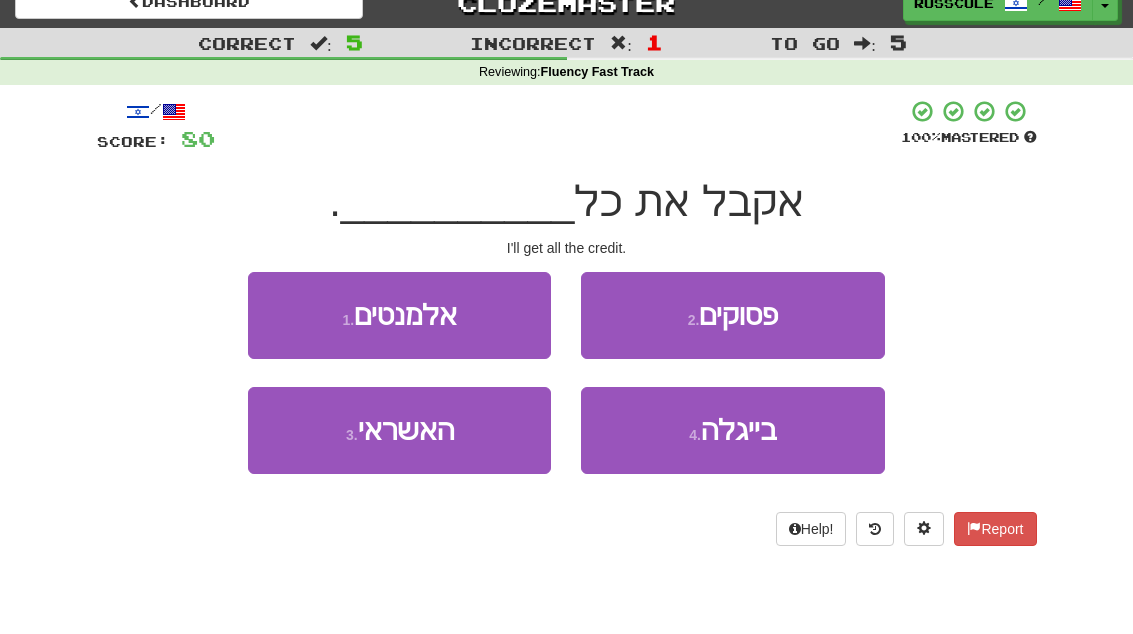 click on "3 .  האשראי" at bounding box center [399, 430] 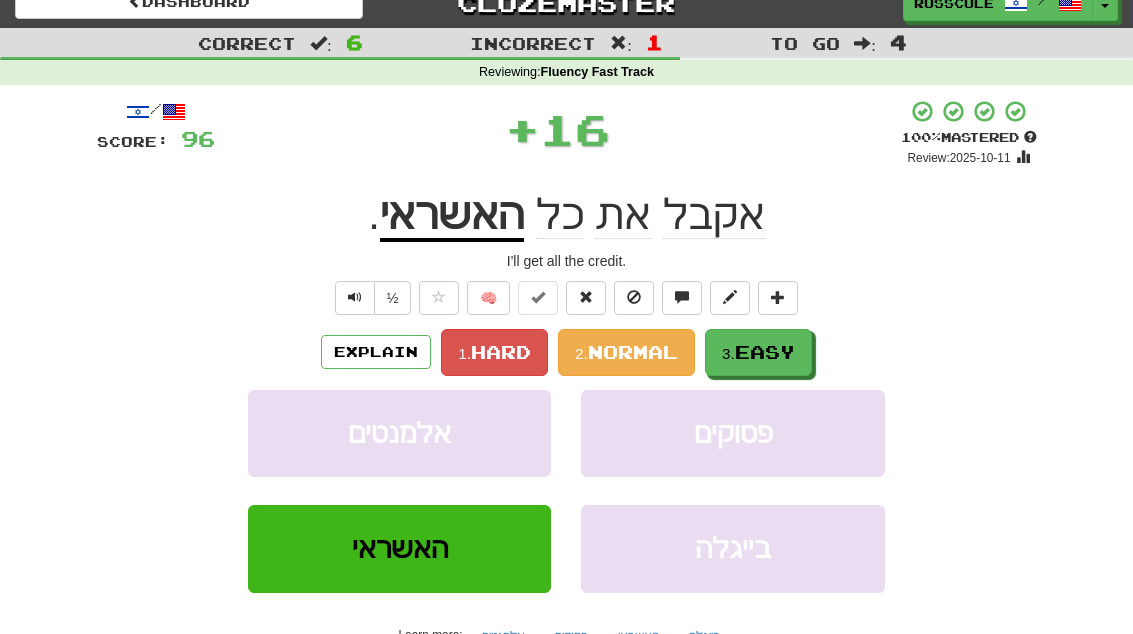 click on "Easy" at bounding box center (765, 352) 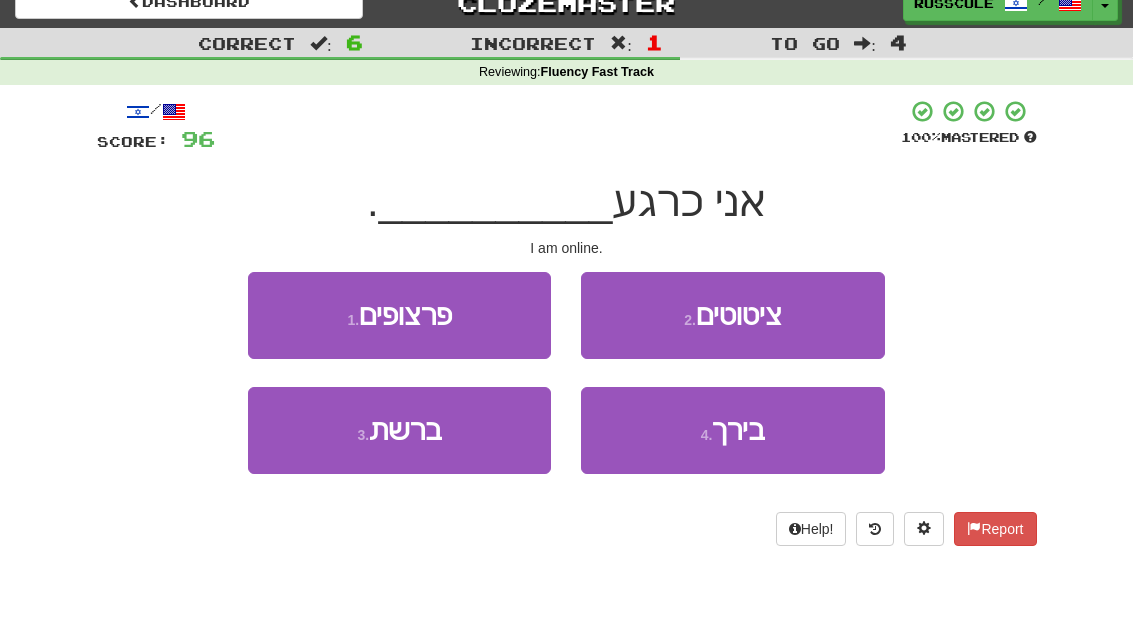 click on "3 .  ברשת" at bounding box center [399, 430] 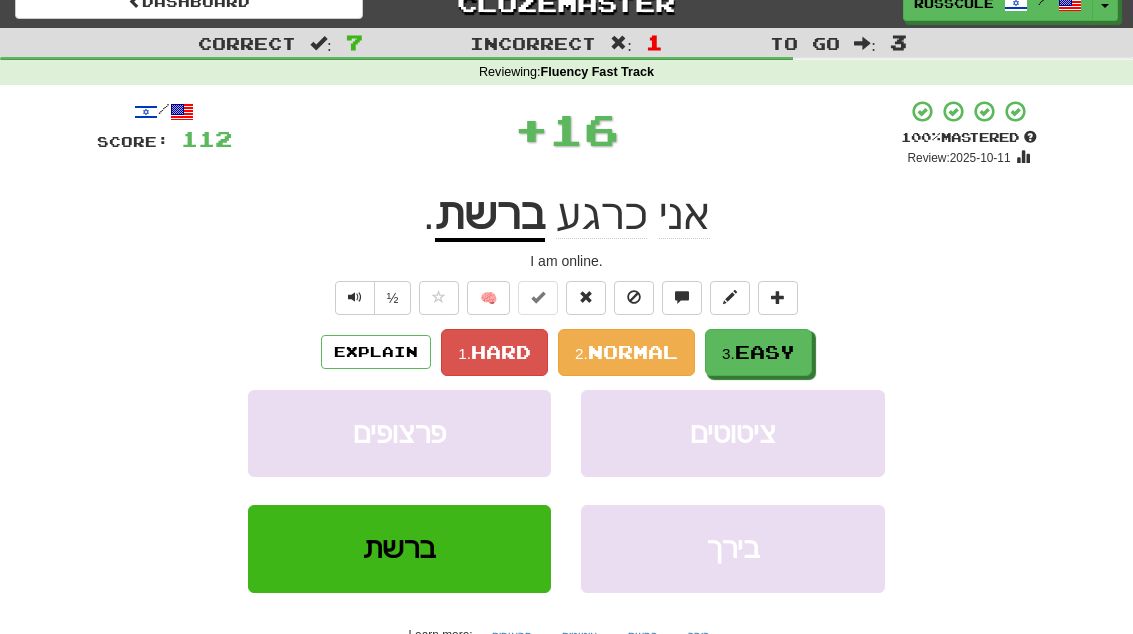 click on "3.  Easy" at bounding box center (758, 352) 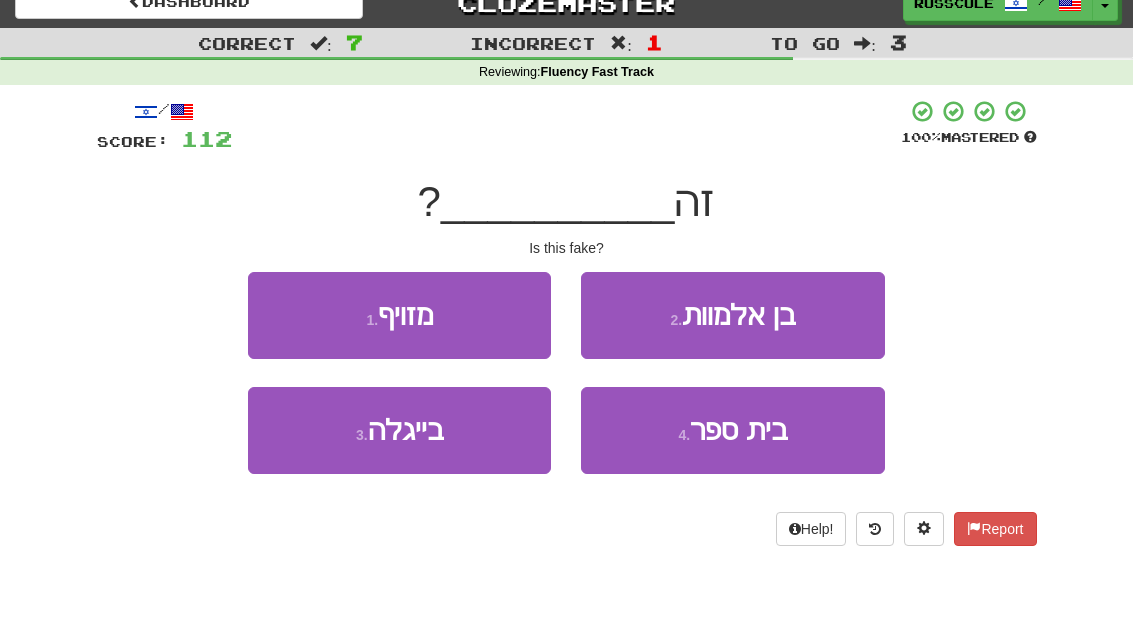 click on "1 .  מזויף" at bounding box center [399, 315] 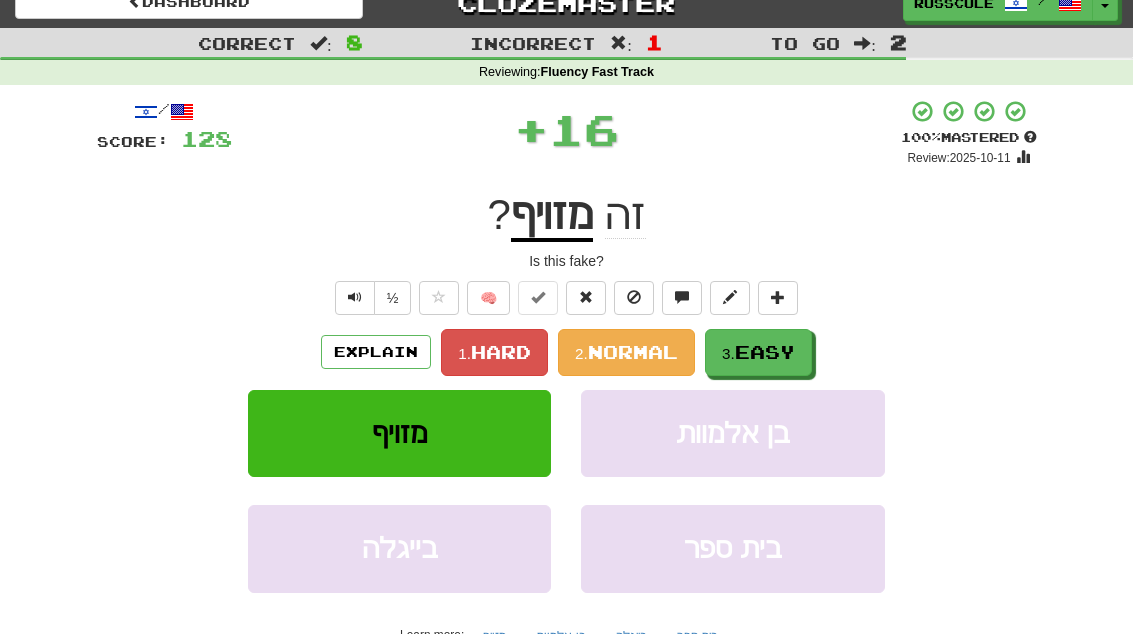 click on "Easy" at bounding box center (765, 352) 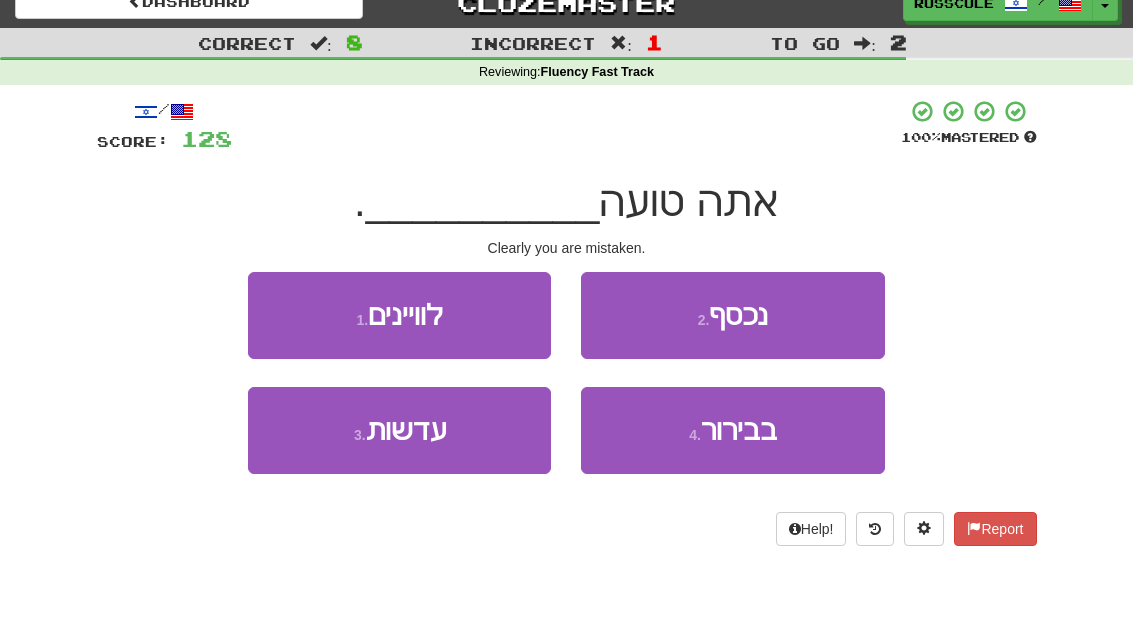 click on "בבירור" at bounding box center [739, 430] 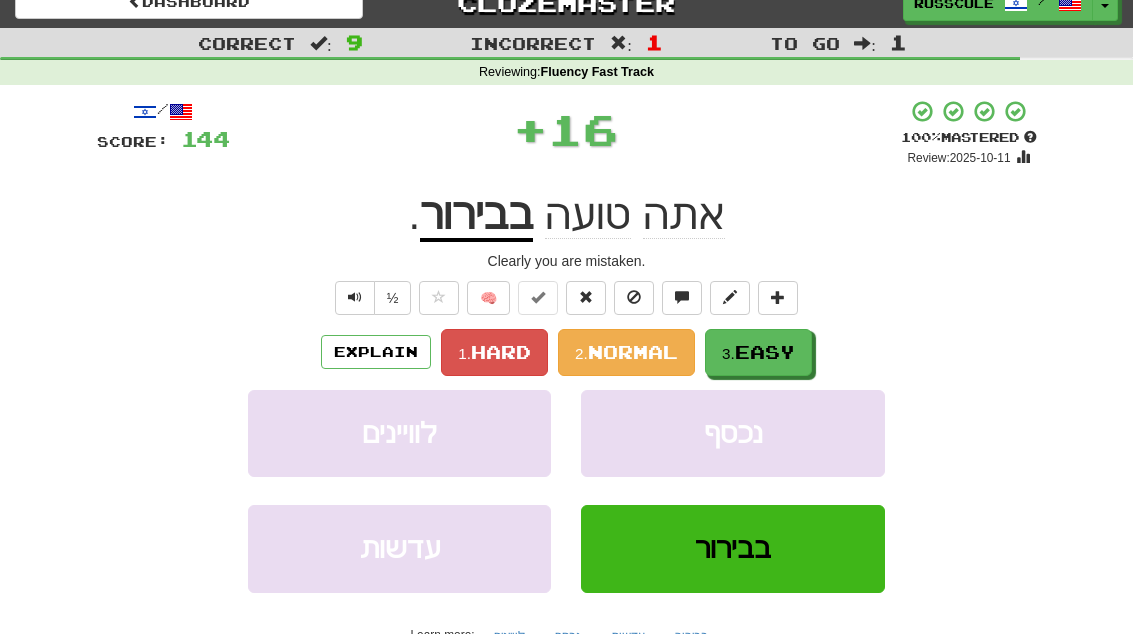 click on "3.  Easy" at bounding box center [758, 352] 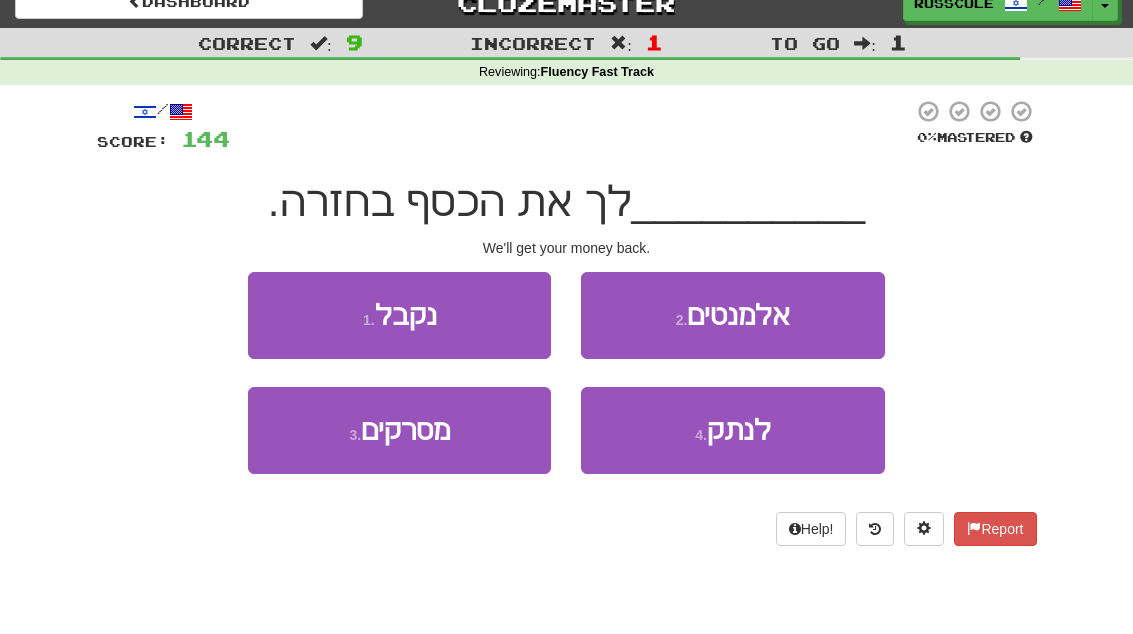 click on "1 .  נקבל" at bounding box center (399, 315) 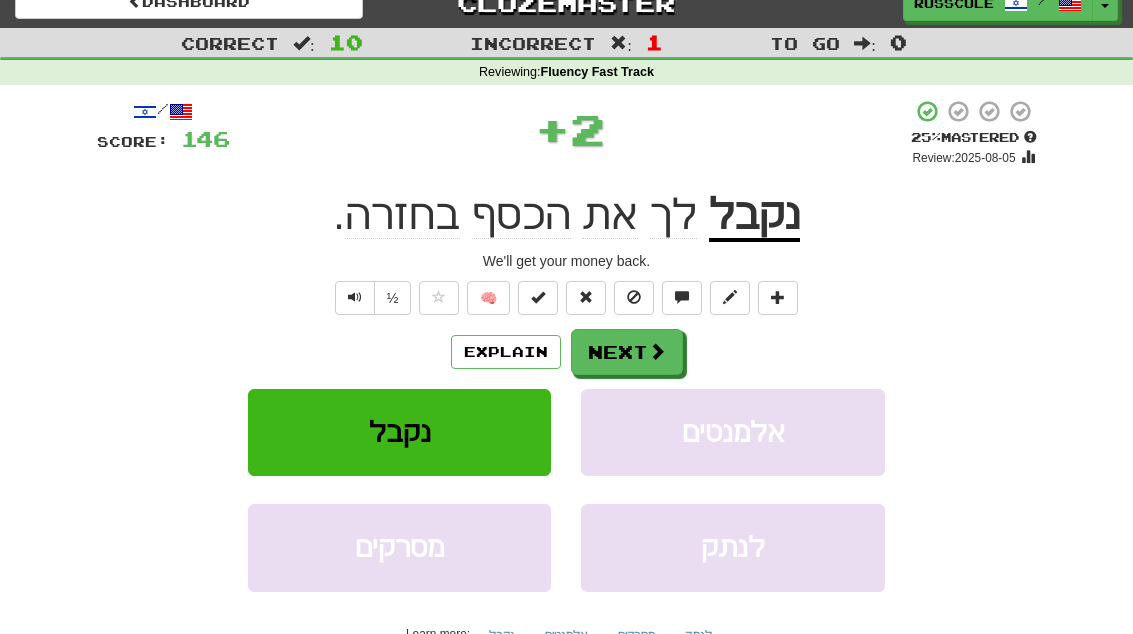 click on "Next" at bounding box center [627, 352] 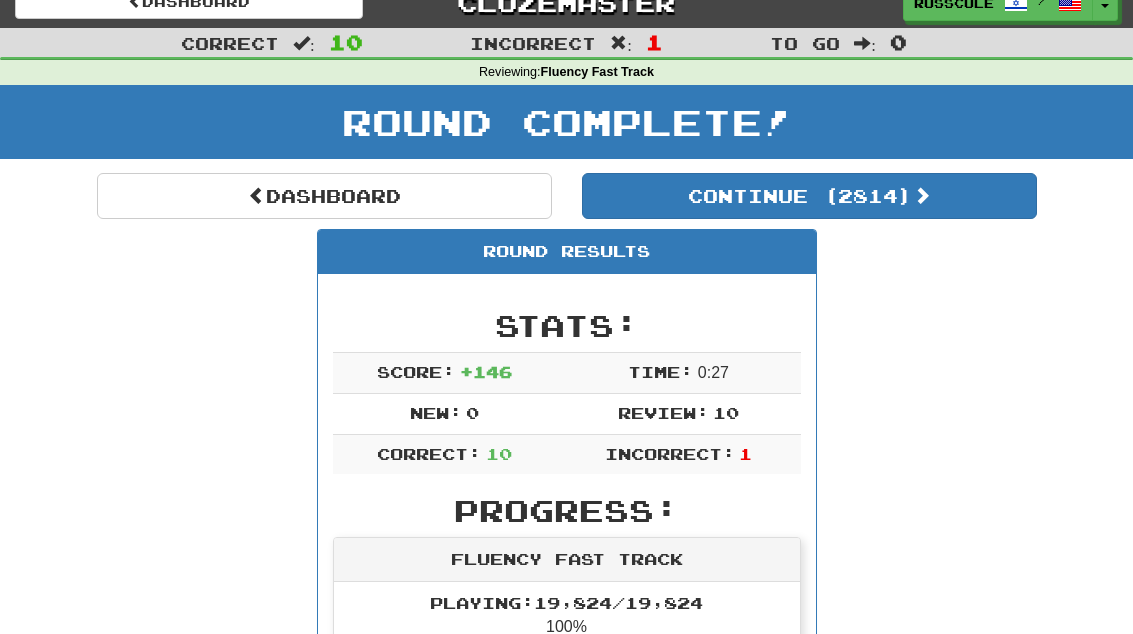 click on "Continue ( 2814 )" at bounding box center (809, 196) 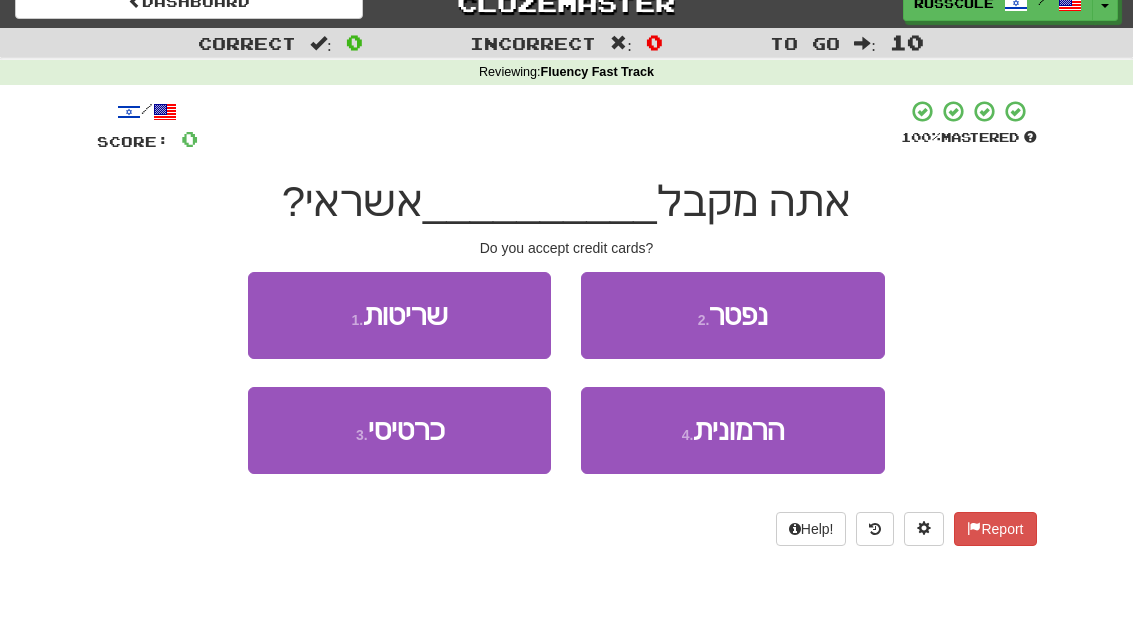 click on "3 .  כרטיסי" at bounding box center [399, 430] 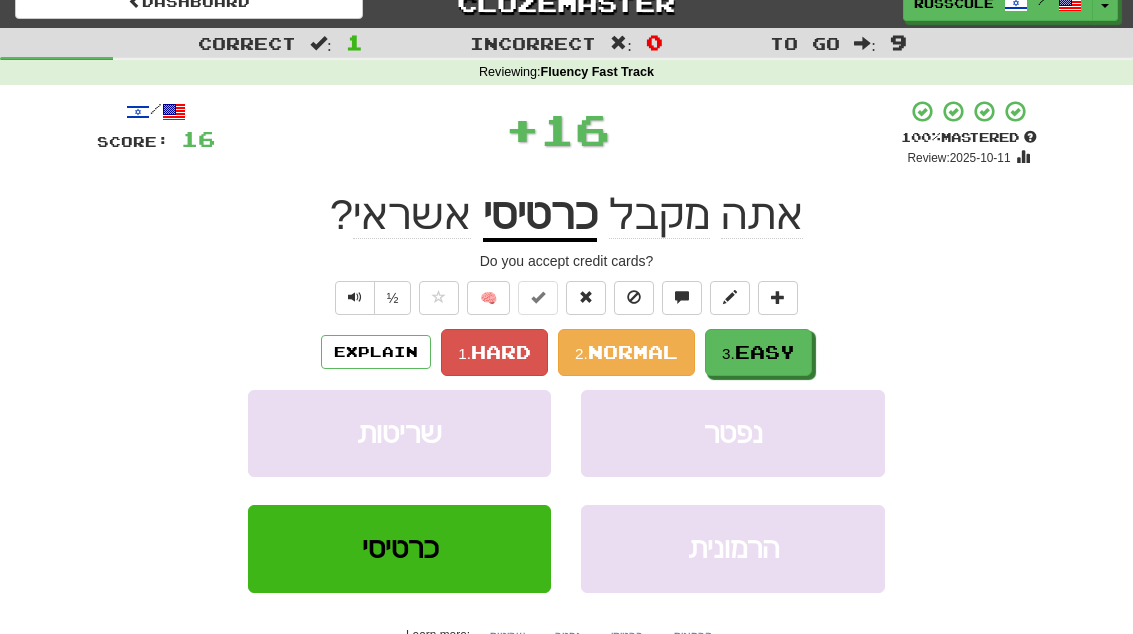 click on "3.  Easy" at bounding box center [758, 352] 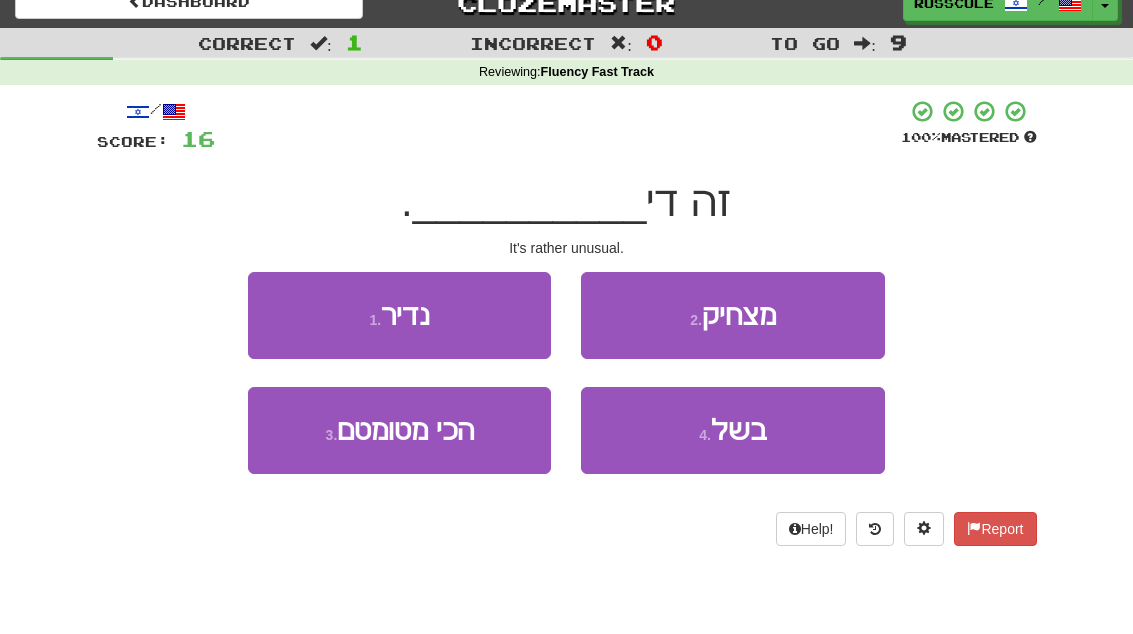 click on "2 .  מצחיק" at bounding box center (732, 315) 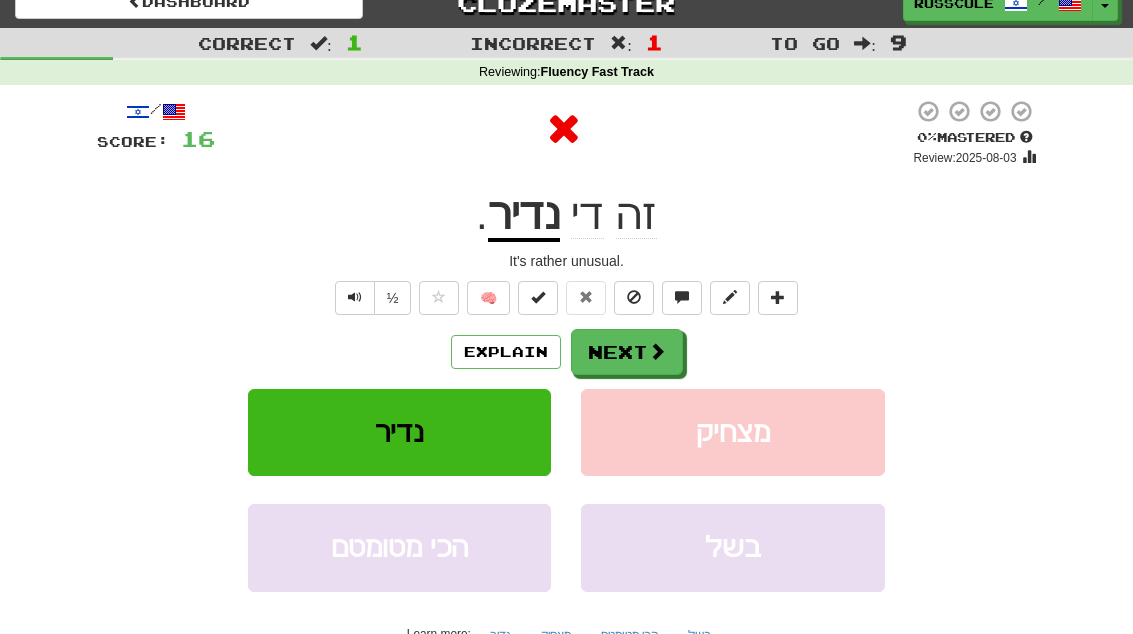click on "Next" at bounding box center [627, 352] 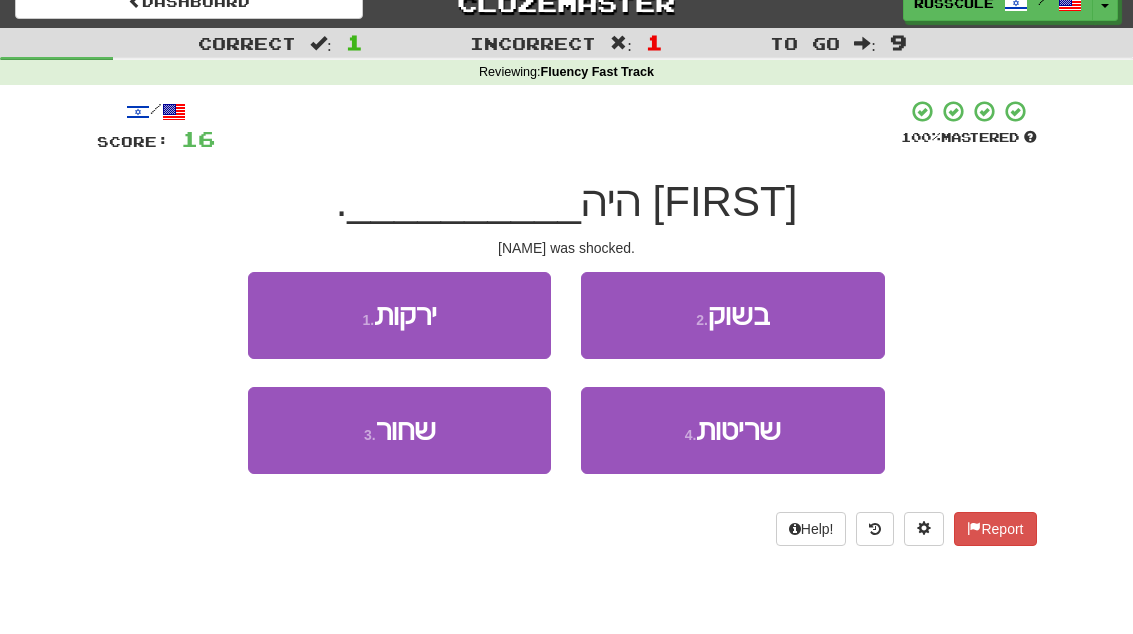 click on "2 .  בשוק" at bounding box center (732, 315) 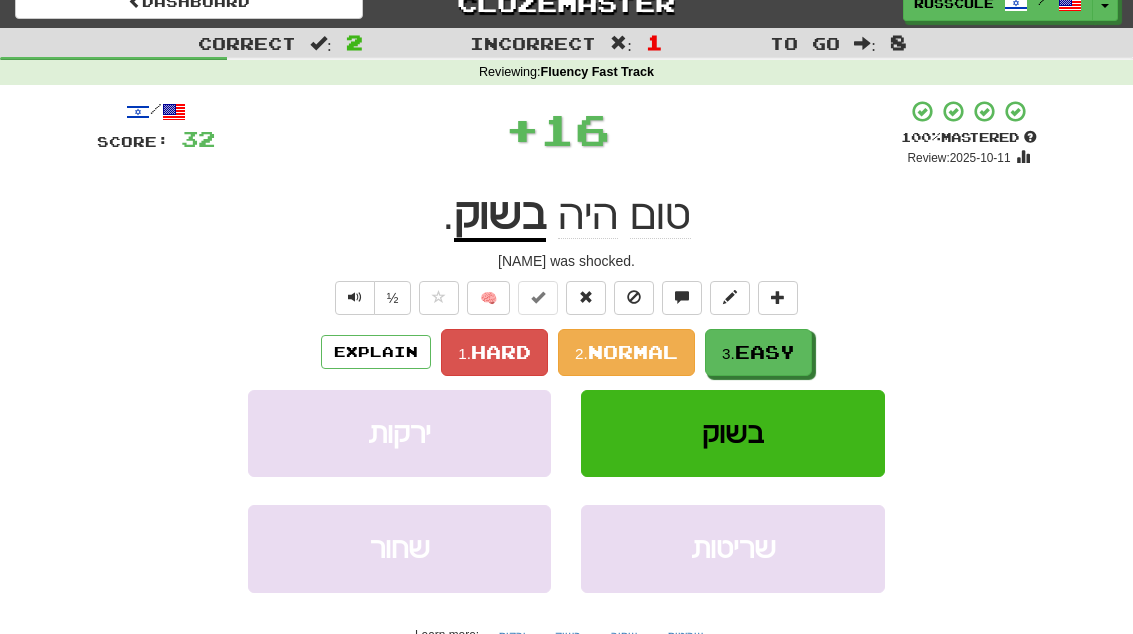 click on "Easy" at bounding box center (765, 352) 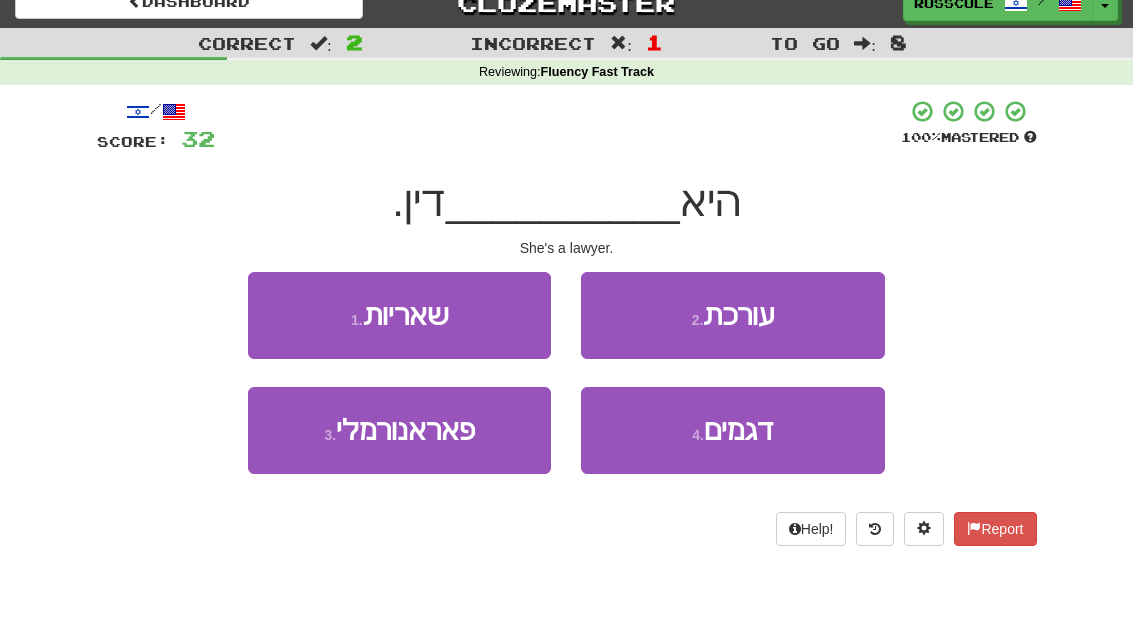 click on "2 .  עורכת" at bounding box center (732, 315) 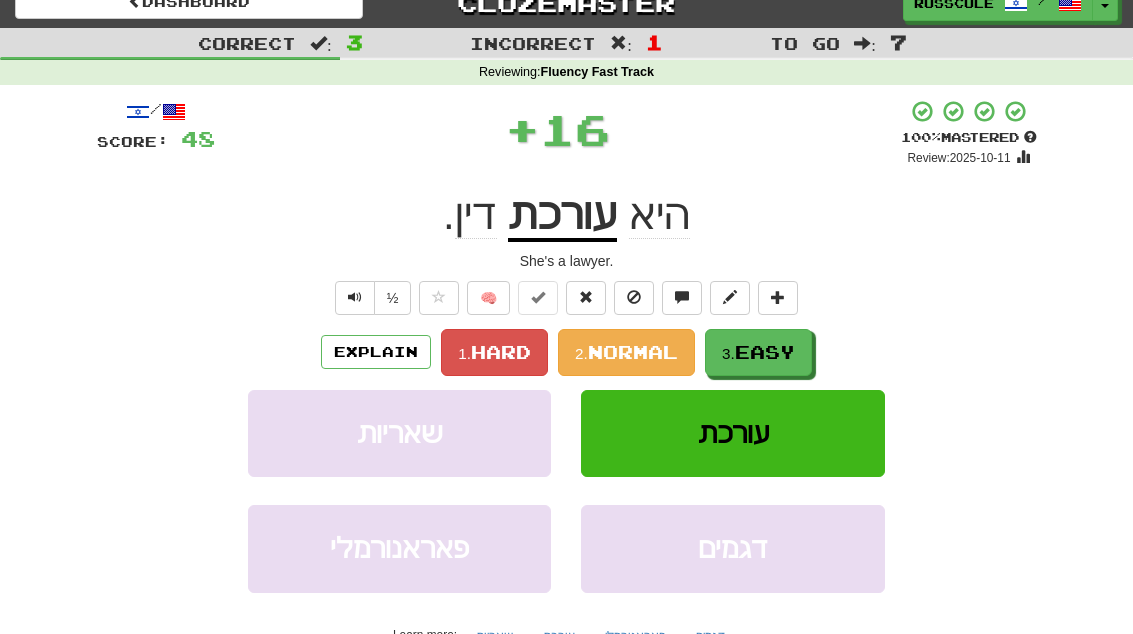 click on "Easy" at bounding box center [765, 352] 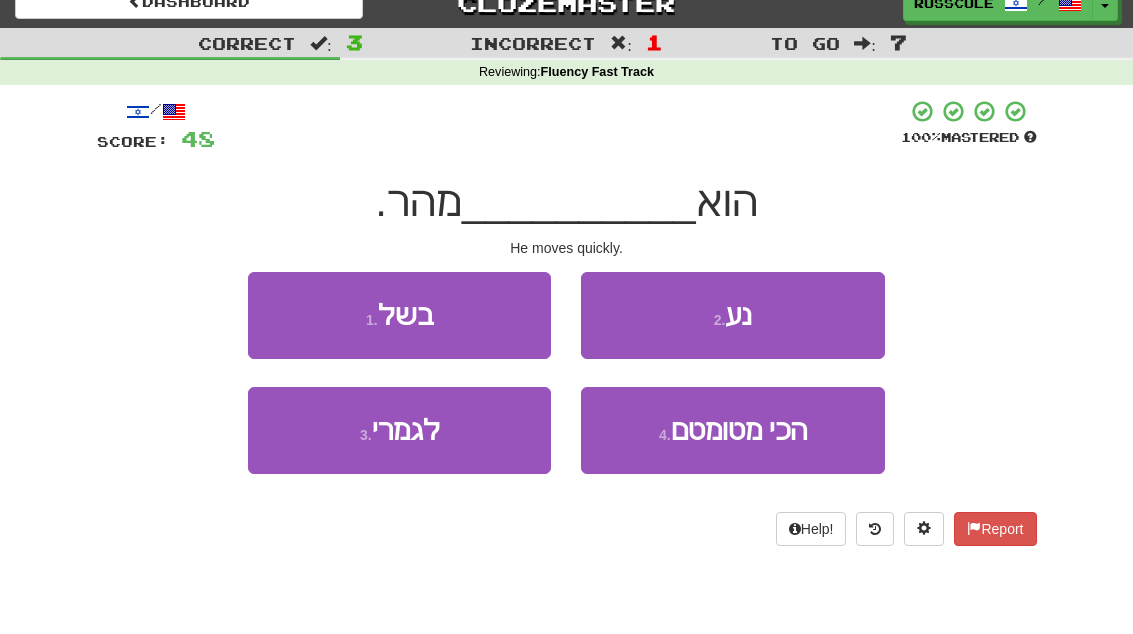 click on "2 .  נע" at bounding box center [732, 315] 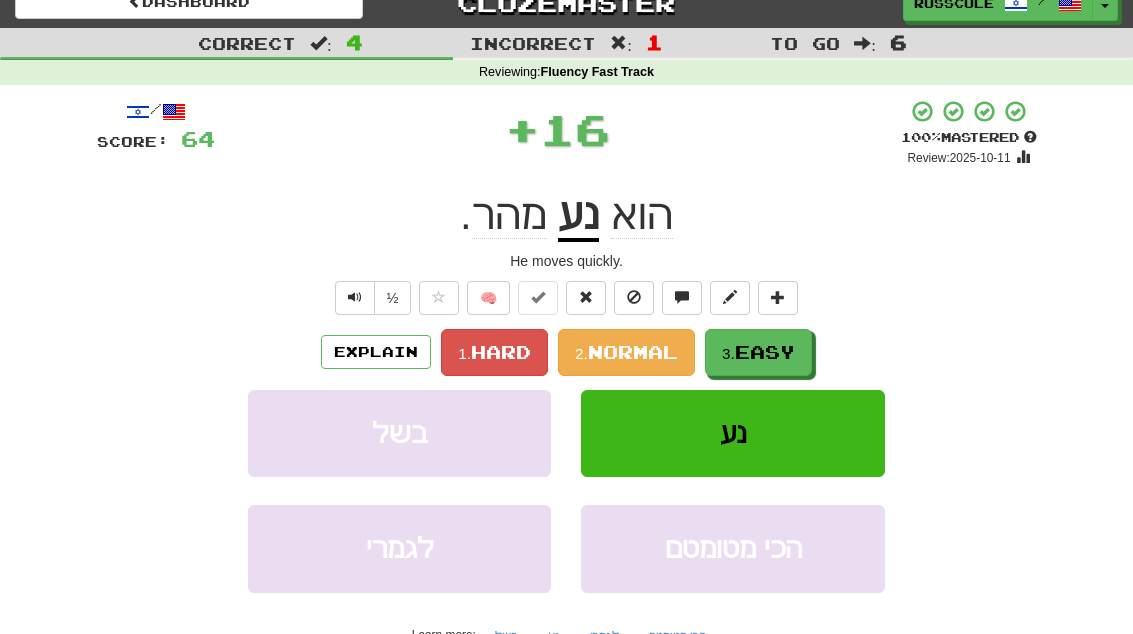 click on "Explain 1.  Hard 2.  Normal 3.  Easy" at bounding box center [567, 352] 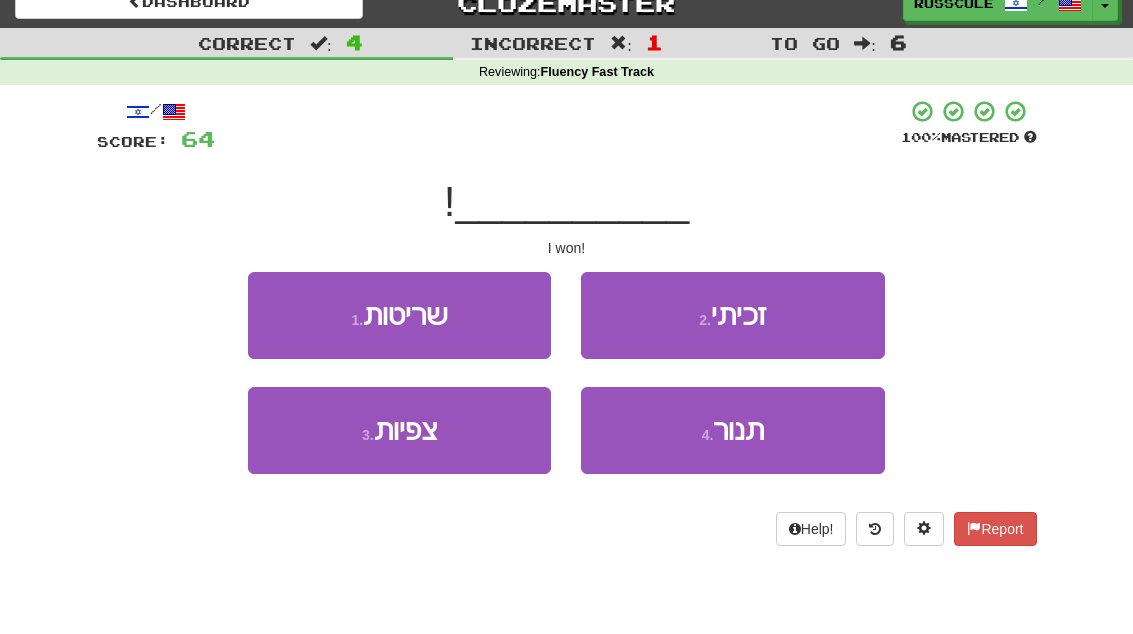 click on "2 .  זכיתי" at bounding box center (732, 315) 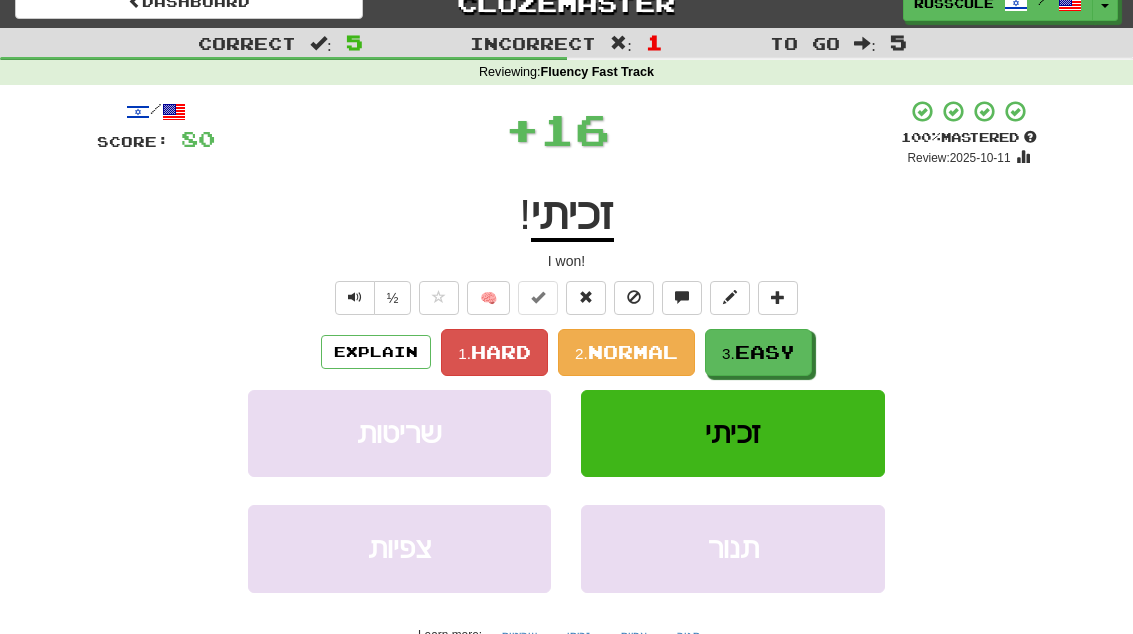 click on "3.  Easy" at bounding box center (758, 352) 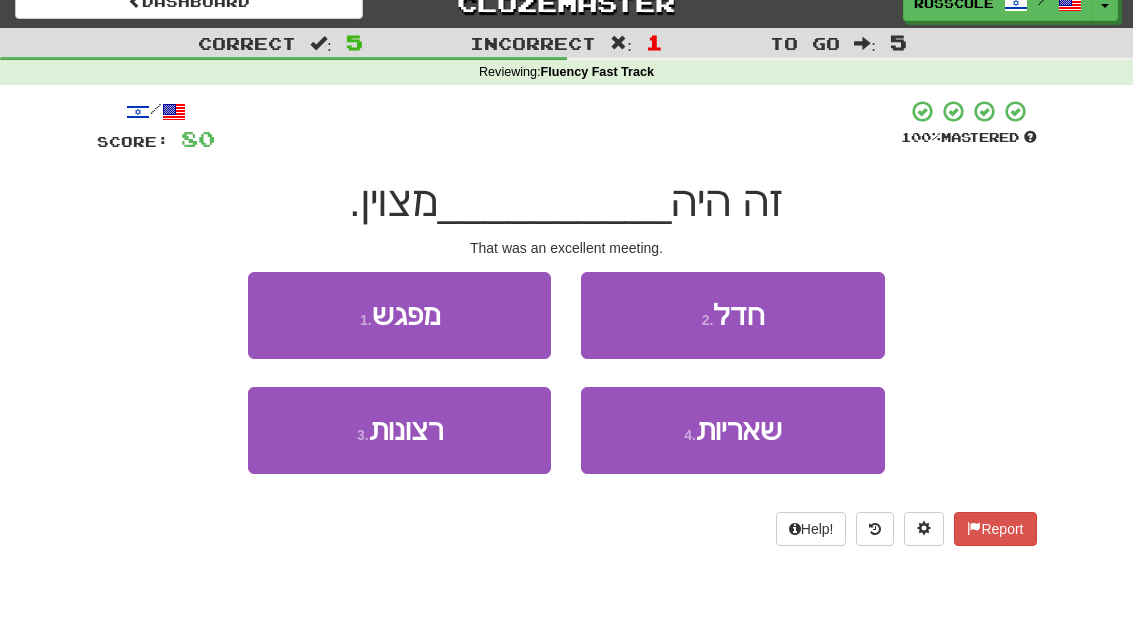 click on "1 .  מפגש" at bounding box center (399, 315) 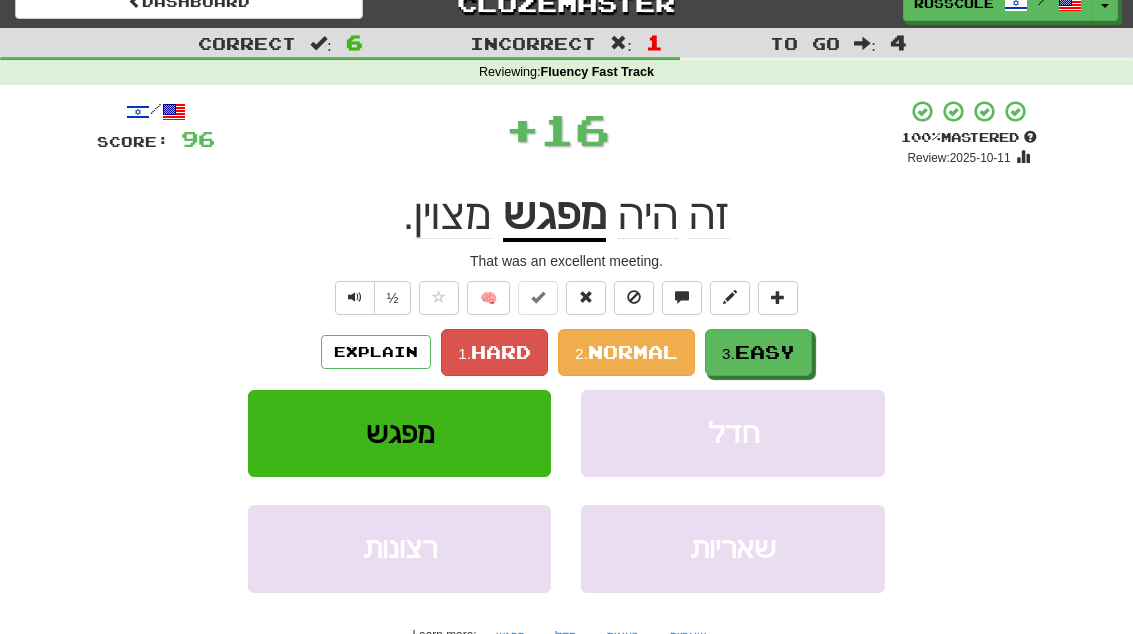 click on "Easy" at bounding box center (765, 352) 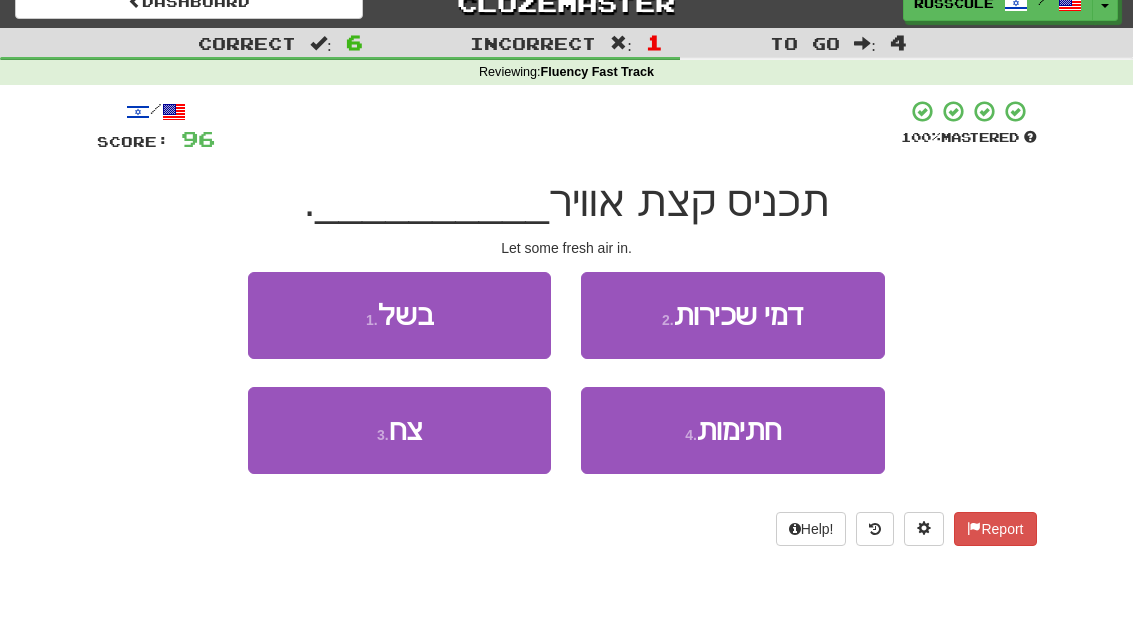 click on "3 .  צח" at bounding box center [399, 430] 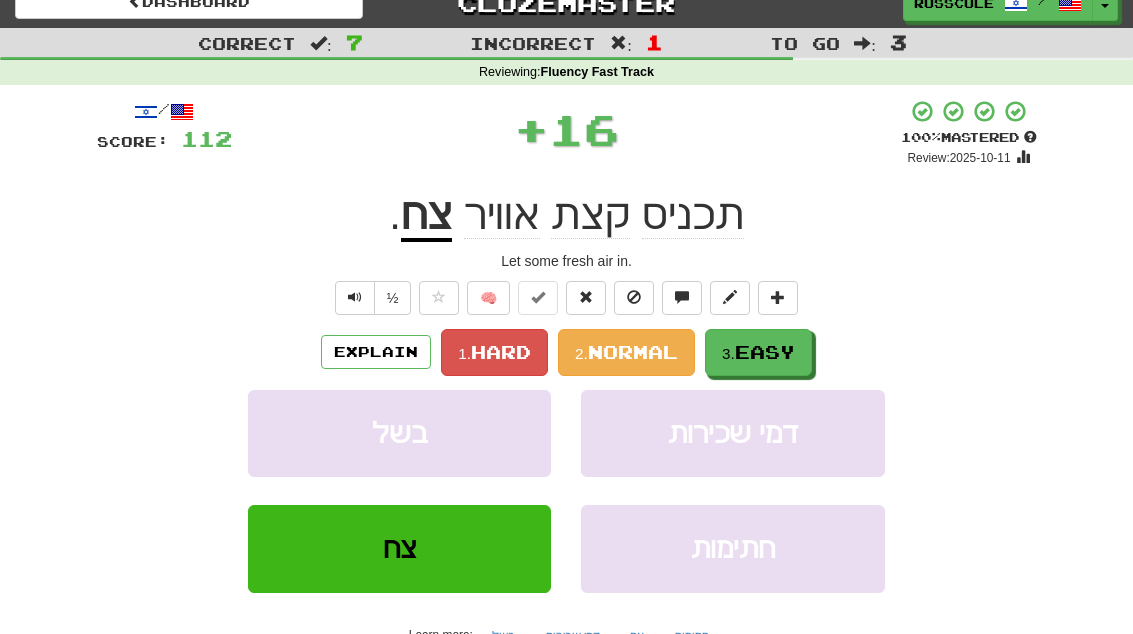 click on "3.  Easy" at bounding box center [758, 352] 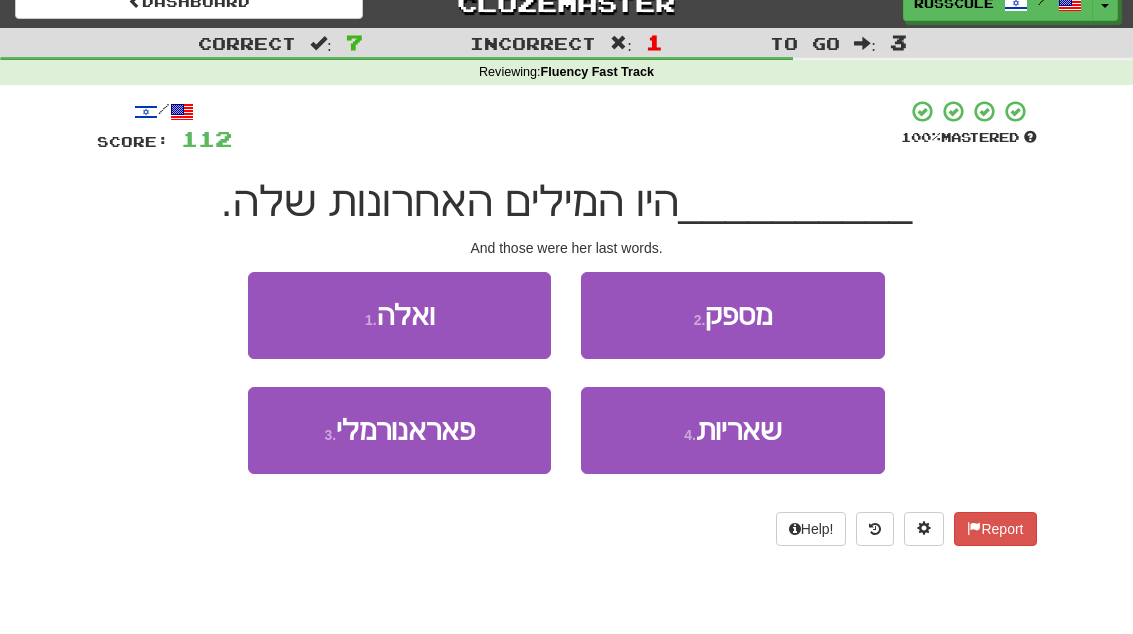 click on "1 .  ואלה" at bounding box center (399, 315) 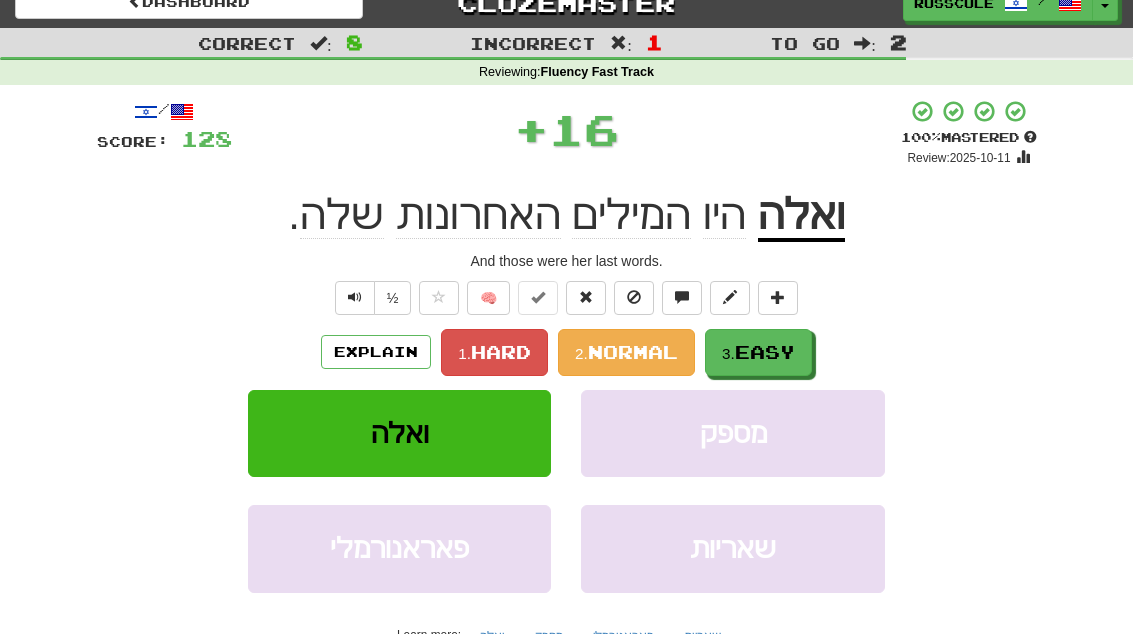 click on "3.  Easy" at bounding box center [758, 352] 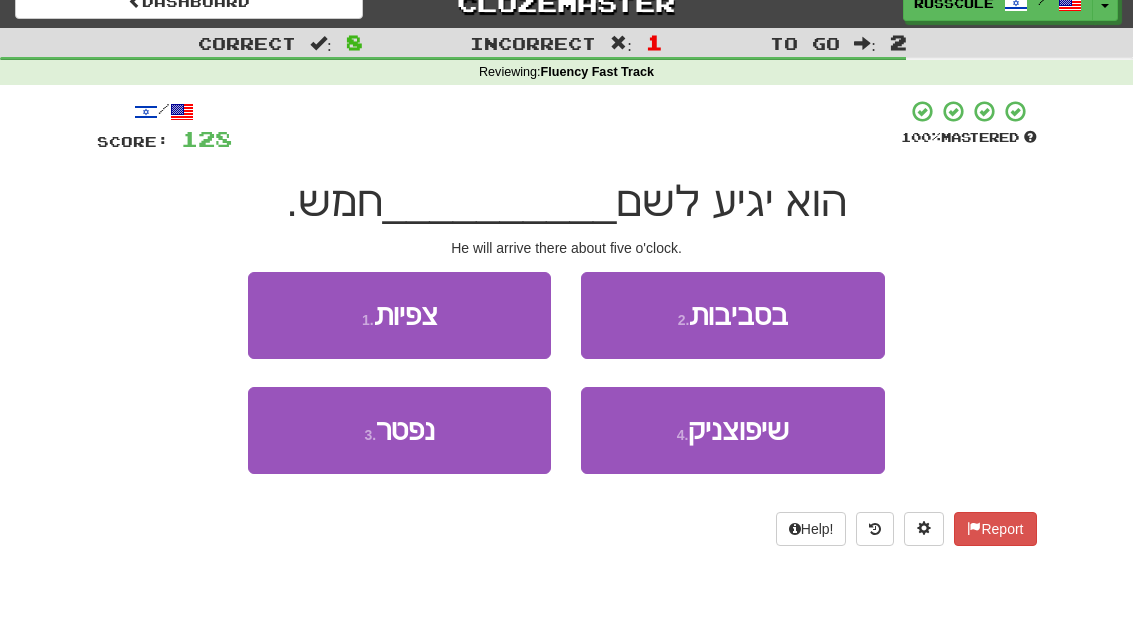 click on "2 .  בסביבות" at bounding box center (732, 315) 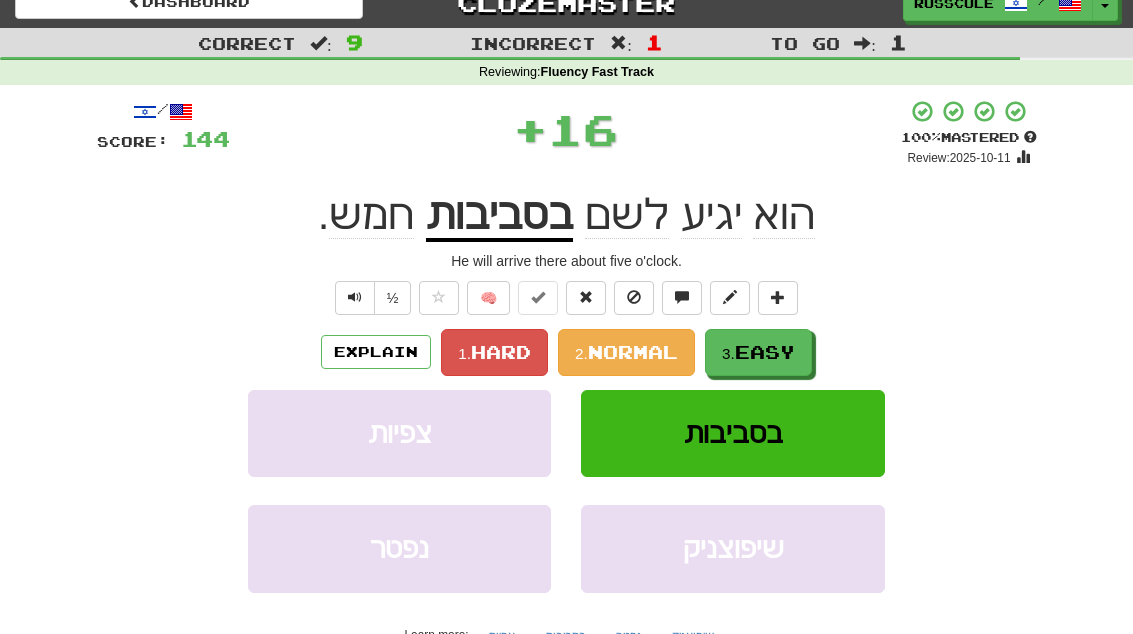 click on "Easy" at bounding box center [765, 352] 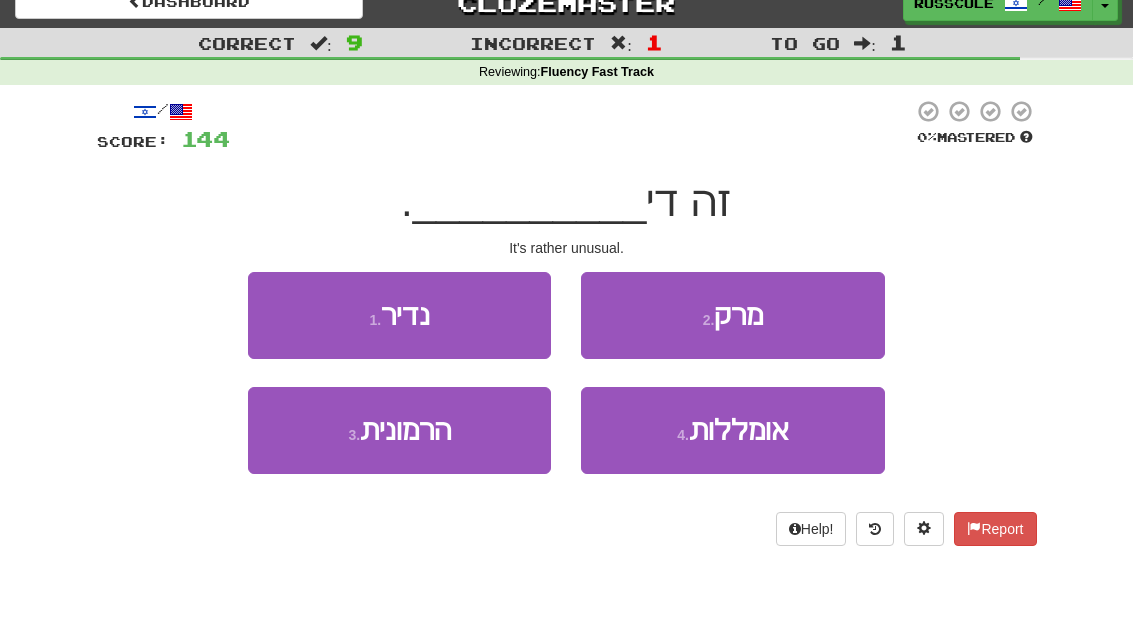 click on "1 .  נדיר" at bounding box center (399, 315) 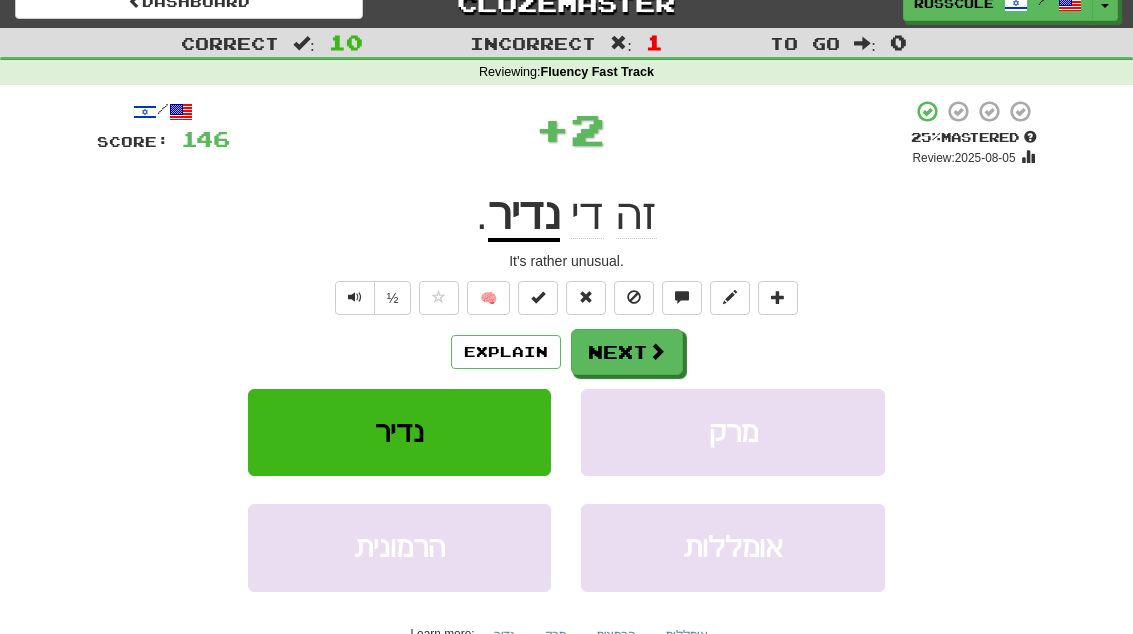click on "Next" at bounding box center (627, 352) 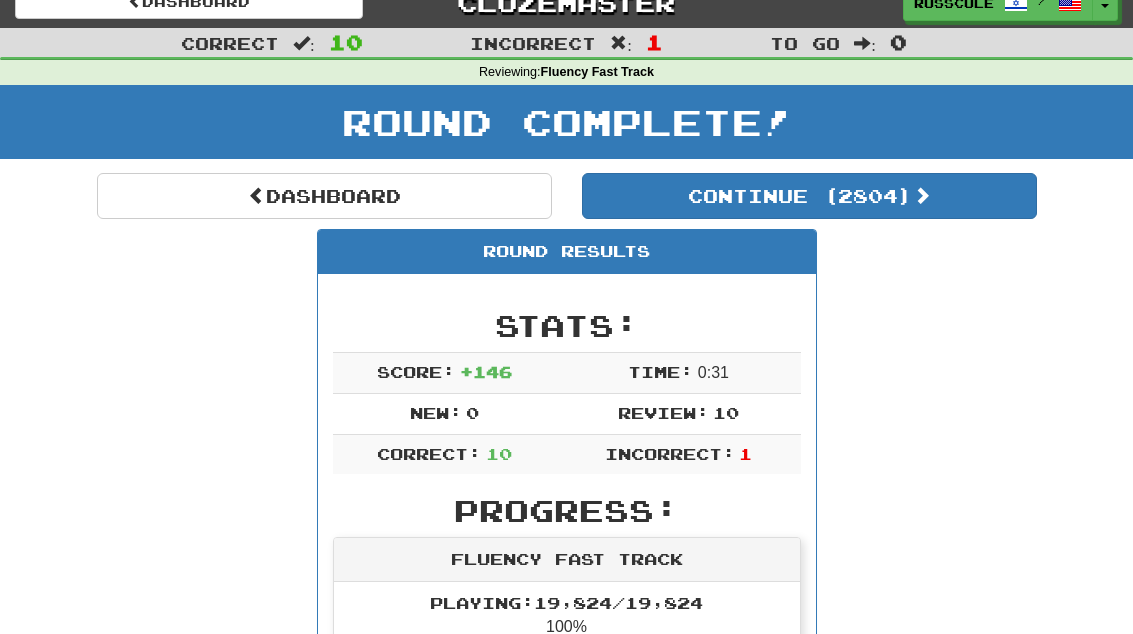 click on "Continue ( 2804 )" at bounding box center (809, 196) 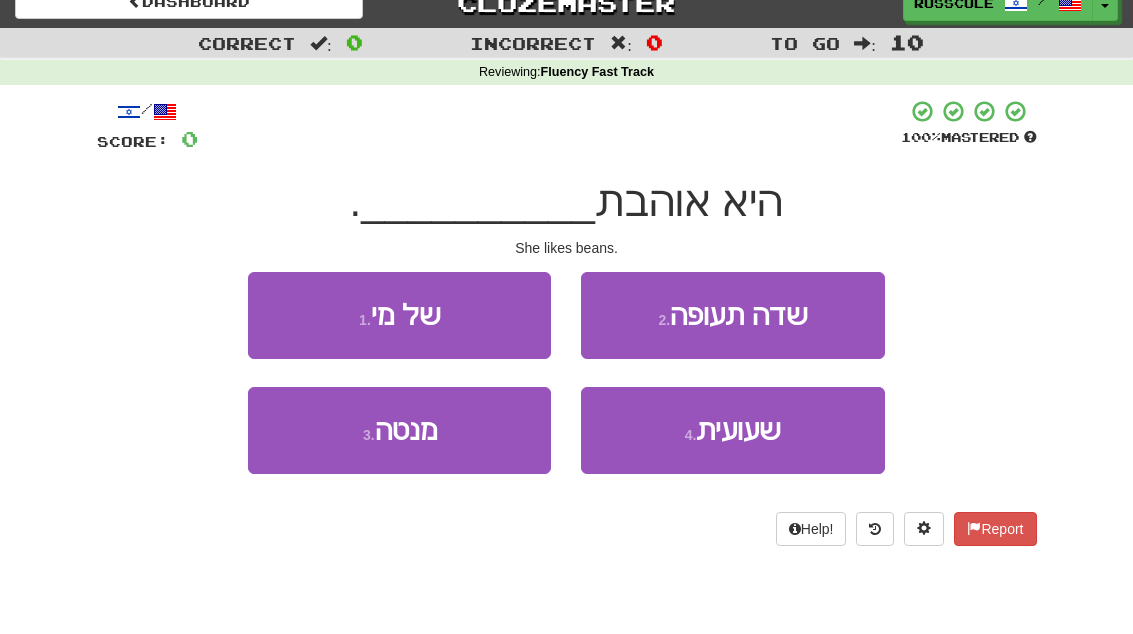 click on "4 .  שעועית" at bounding box center [732, 430] 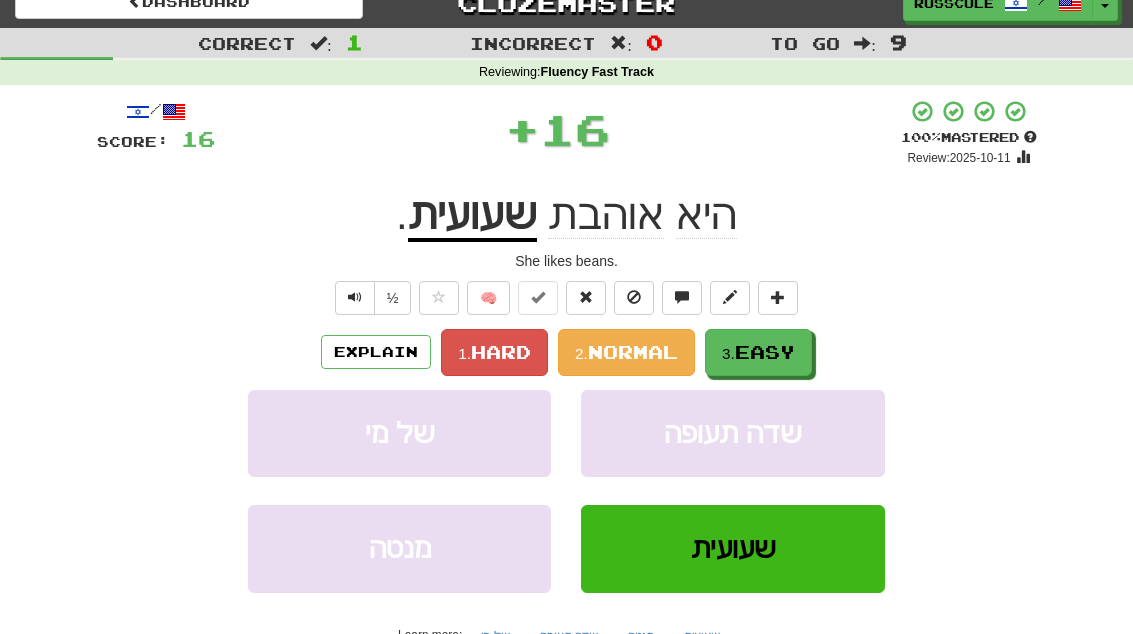 click on "3.  Easy" at bounding box center [758, 352] 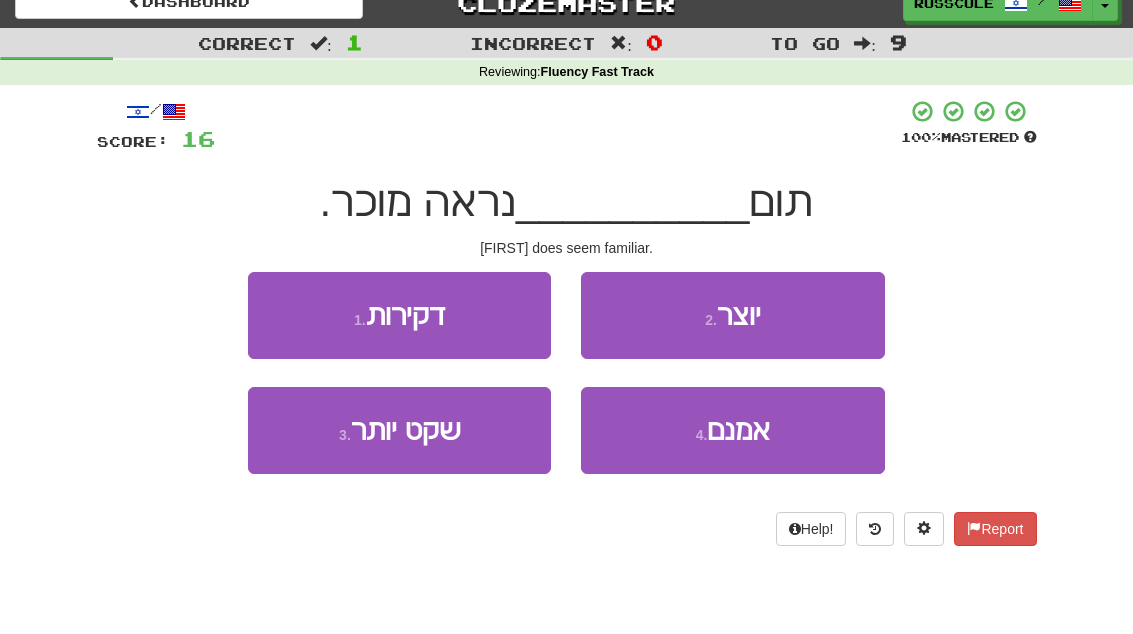 click on "4 .  אמנם" at bounding box center (732, 430) 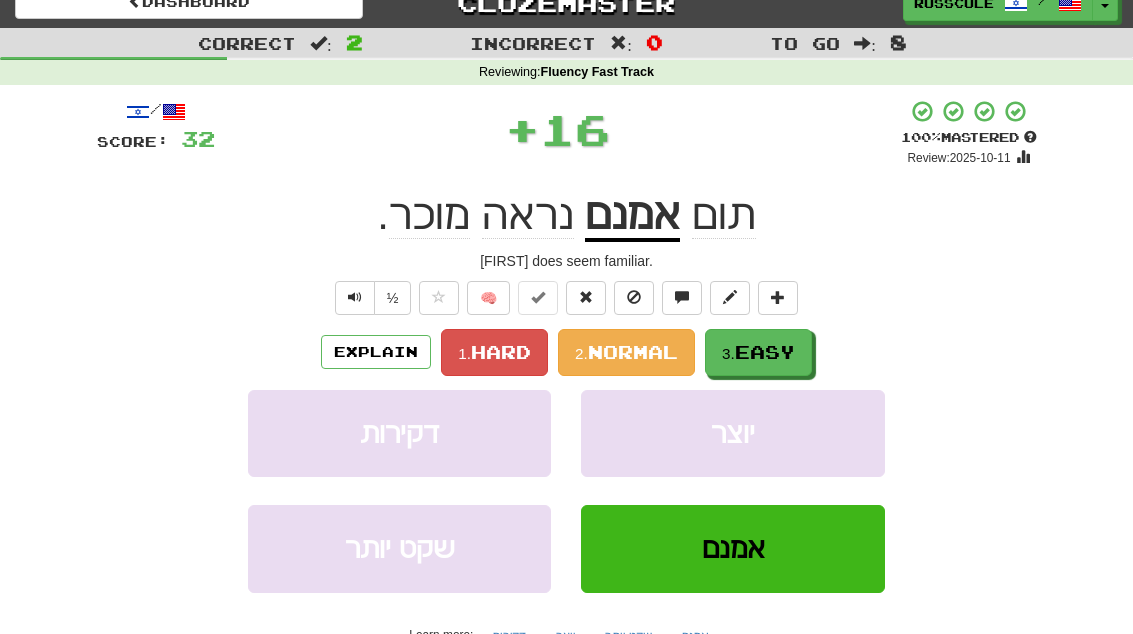 click on "Easy" at bounding box center (765, 352) 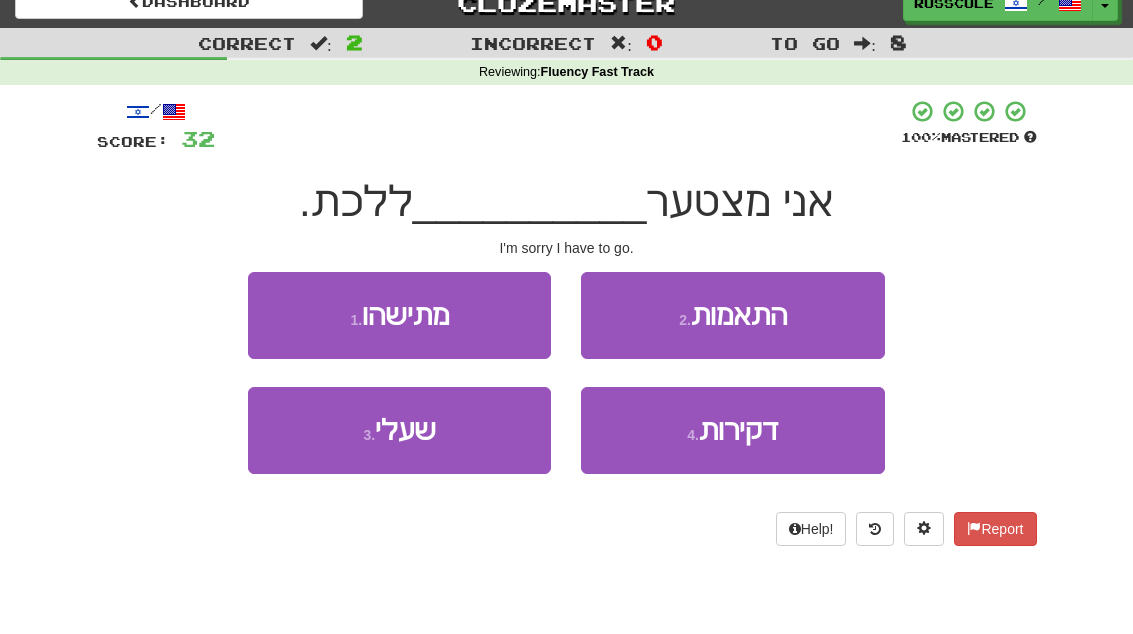 click on "3 .  שעלי" at bounding box center (399, 430) 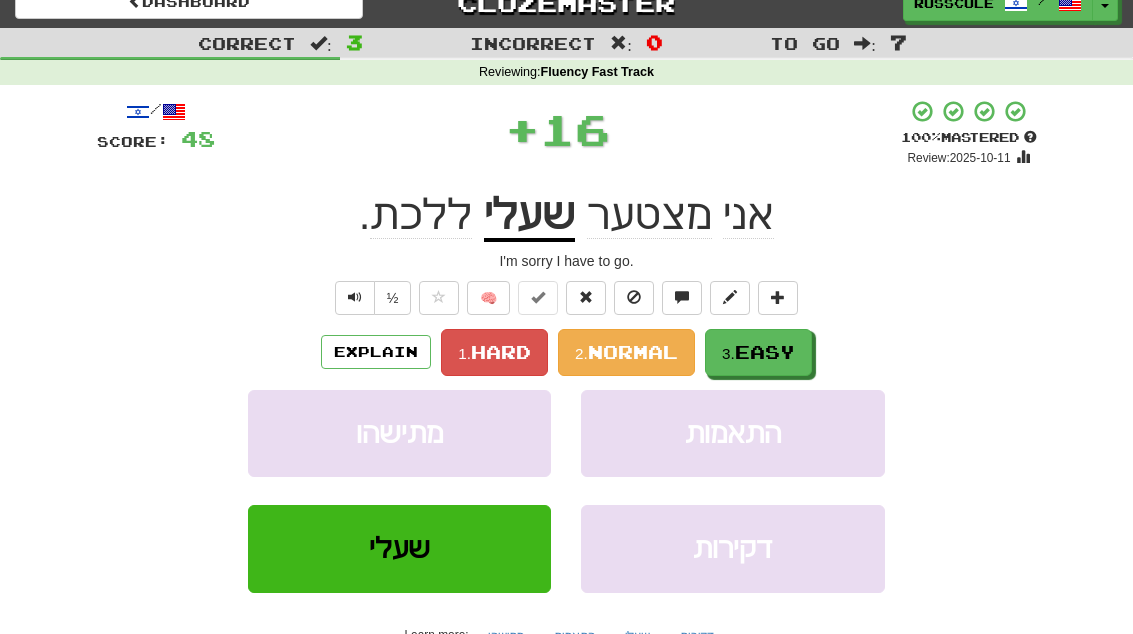 click on "Easy" at bounding box center [765, 352] 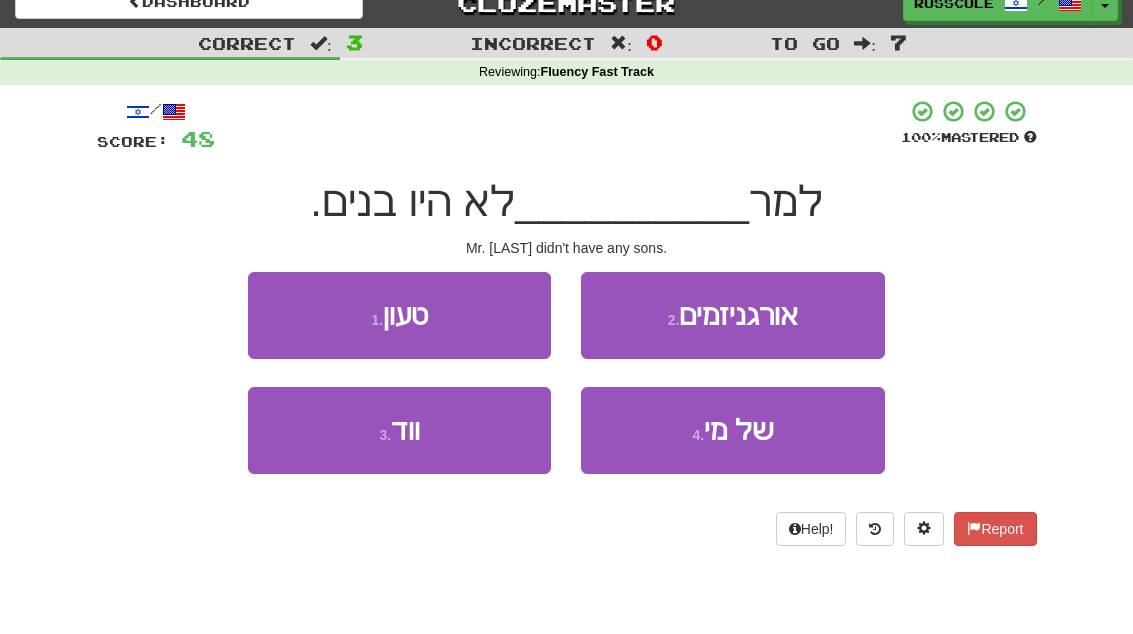 click on "3 .  ווד" at bounding box center (399, 430) 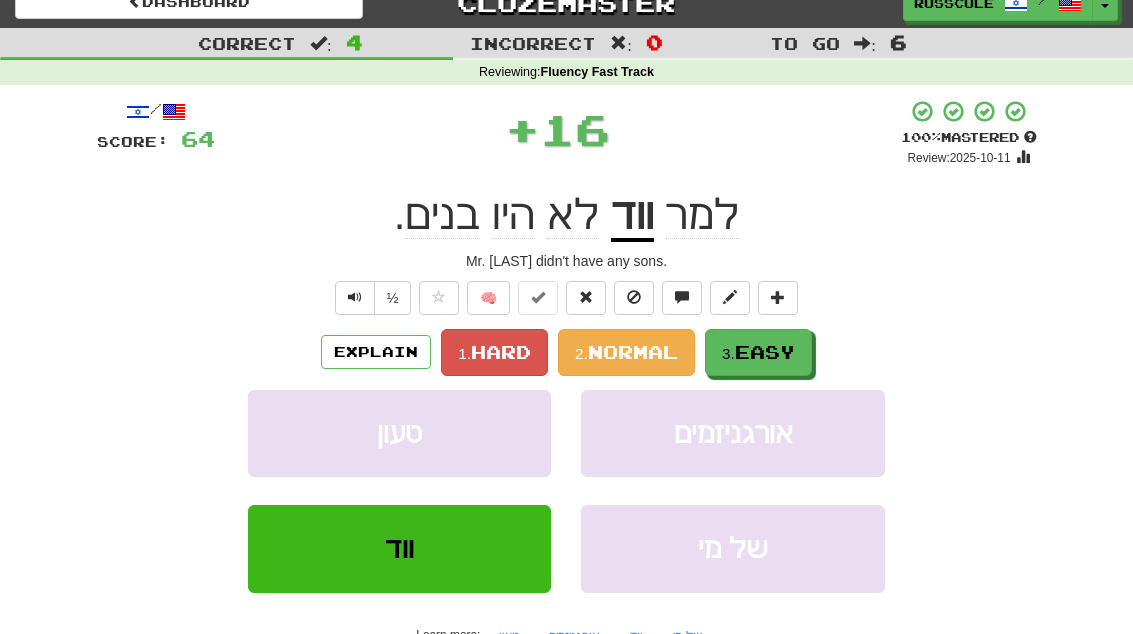 click on "Easy" at bounding box center (765, 352) 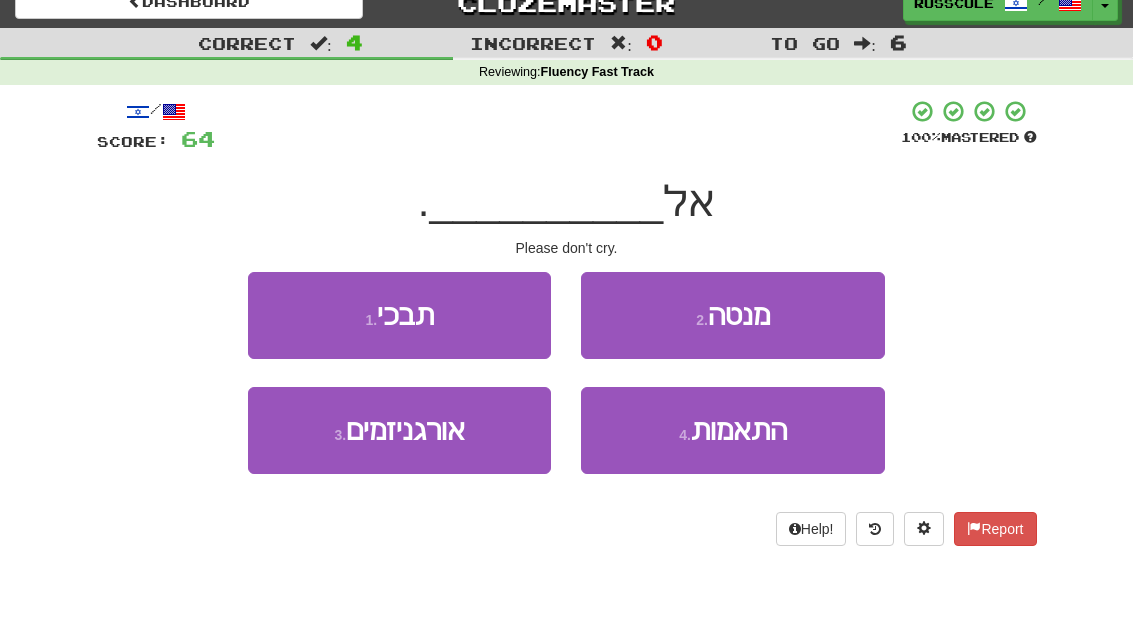 click on "1 .  תבכי" at bounding box center [399, 315] 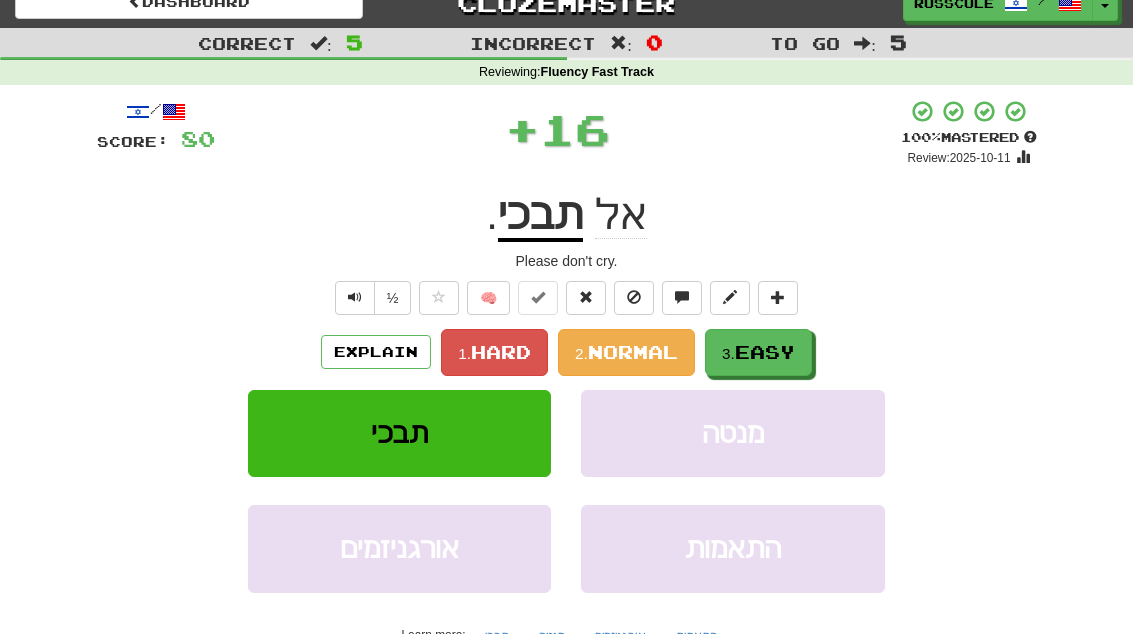 click on "3.  Easy" at bounding box center [758, 352] 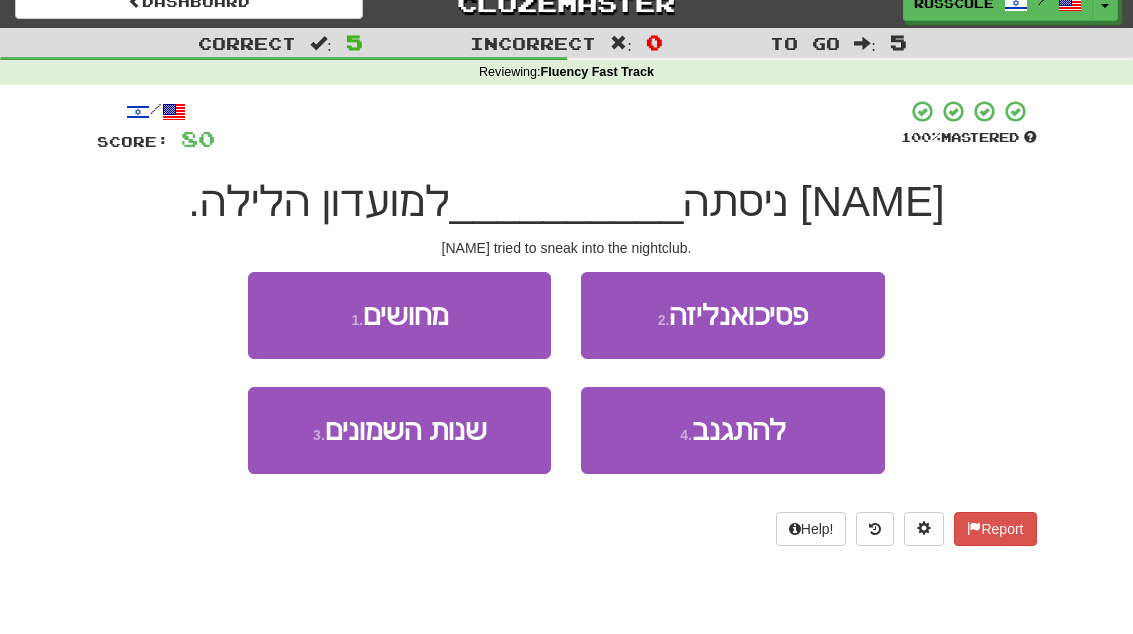 click on "להתגנב" at bounding box center [739, 430] 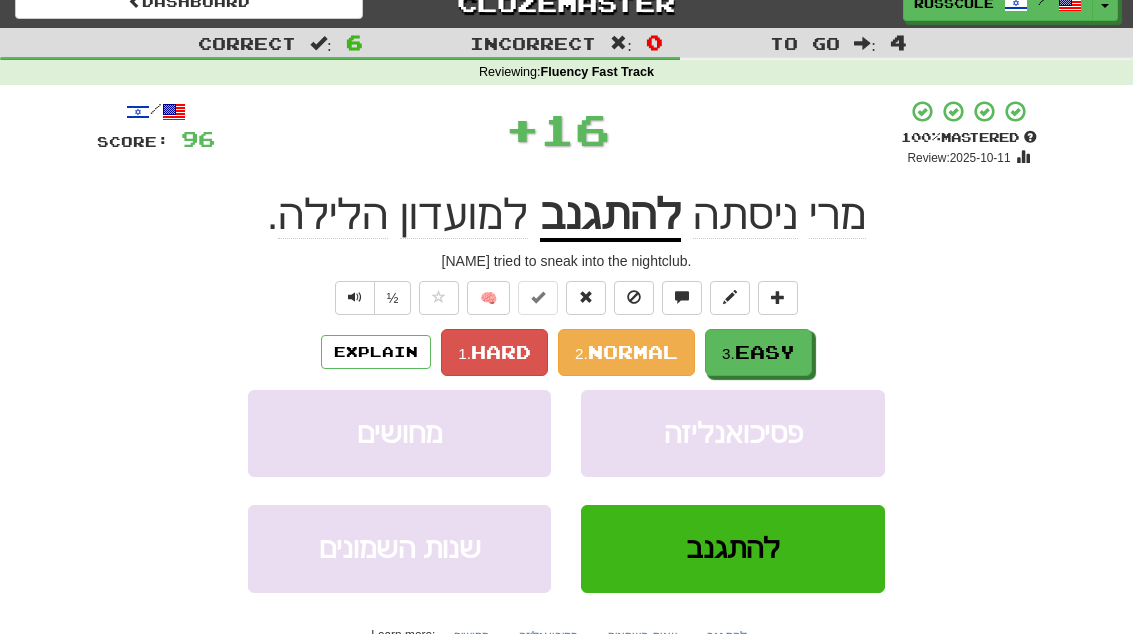 click on "3.  Easy" at bounding box center (758, 352) 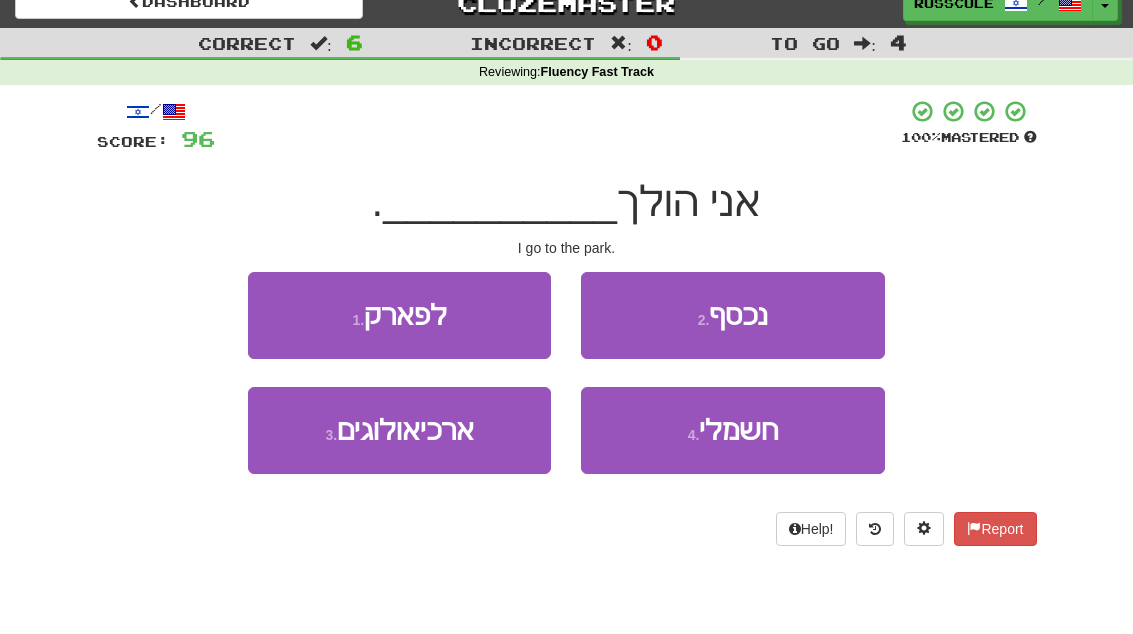 click on "1 .  לפארק" at bounding box center [399, 315] 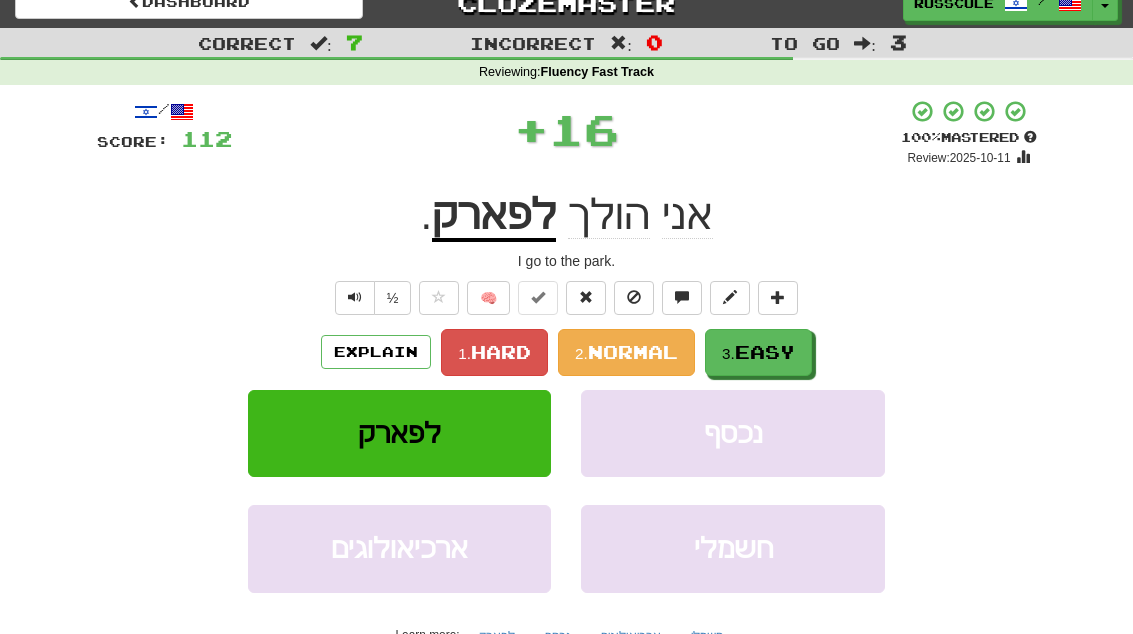 click on "3.  Easy" at bounding box center (758, 352) 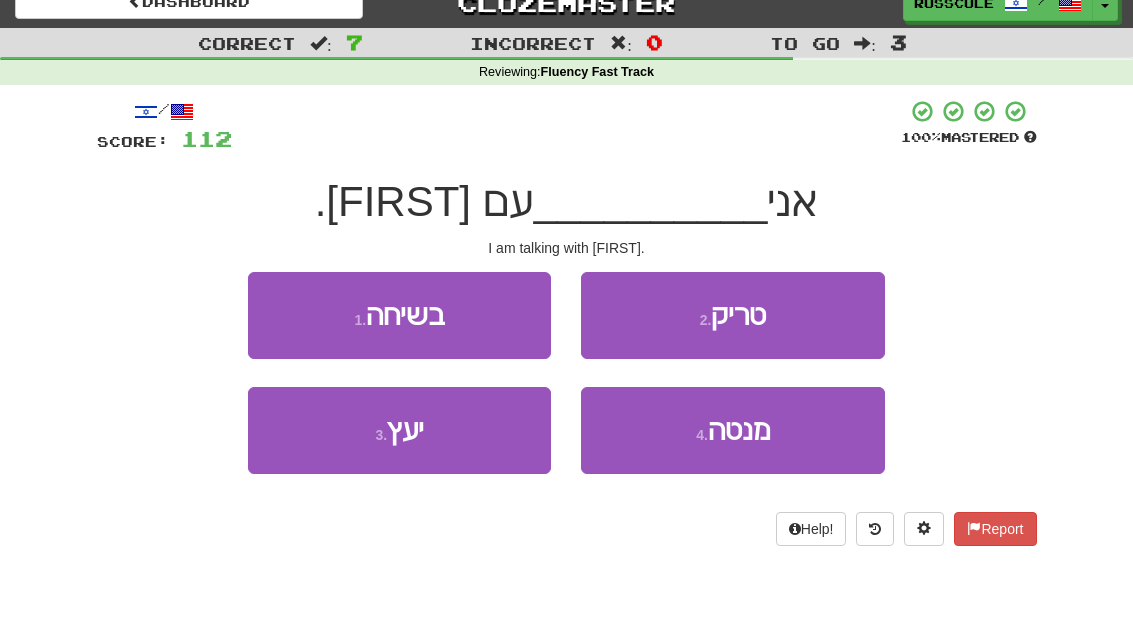 click on "1 .  בשיחה" at bounding box center [399, 315] 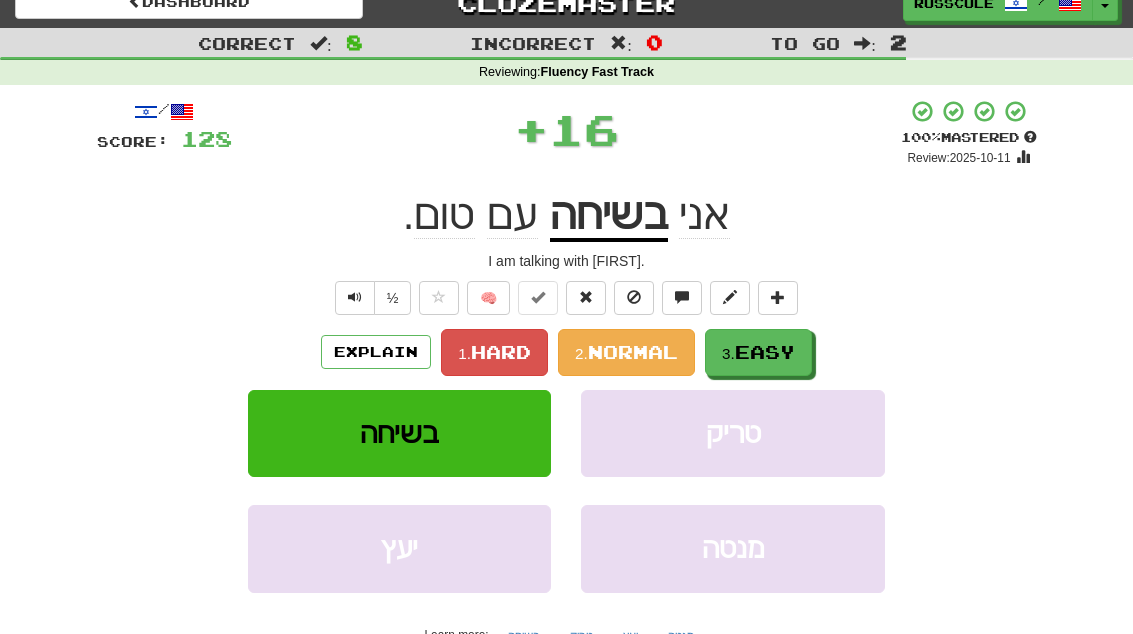 click on "3.  Easy" at bounding box center [758, 352] 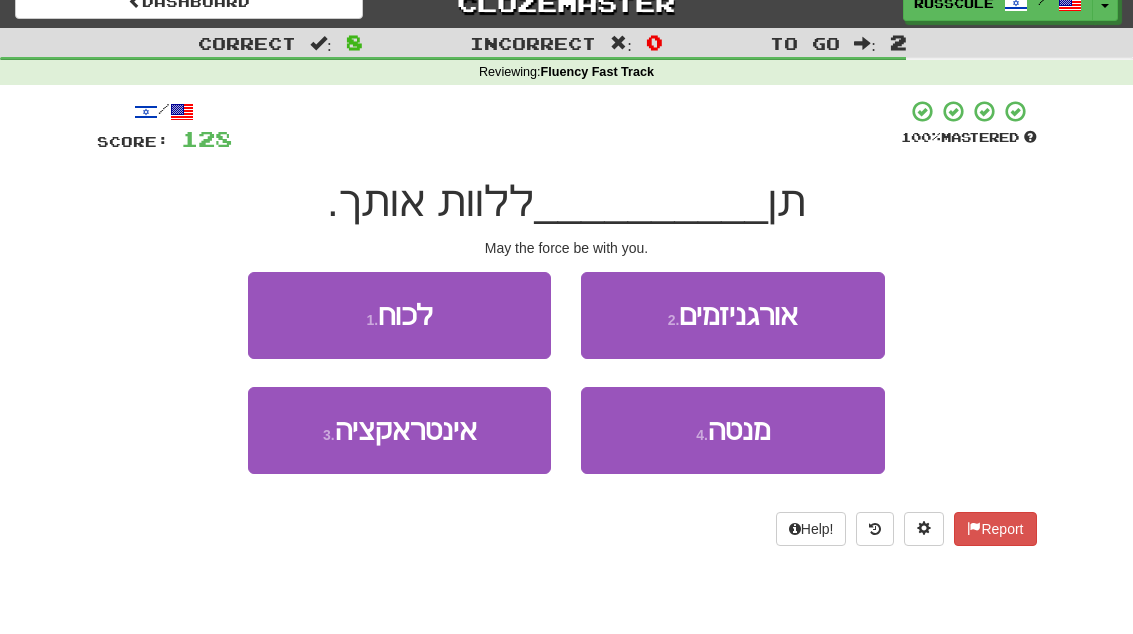 click on "1 .  לכוח" at bounding box center [399, 315] 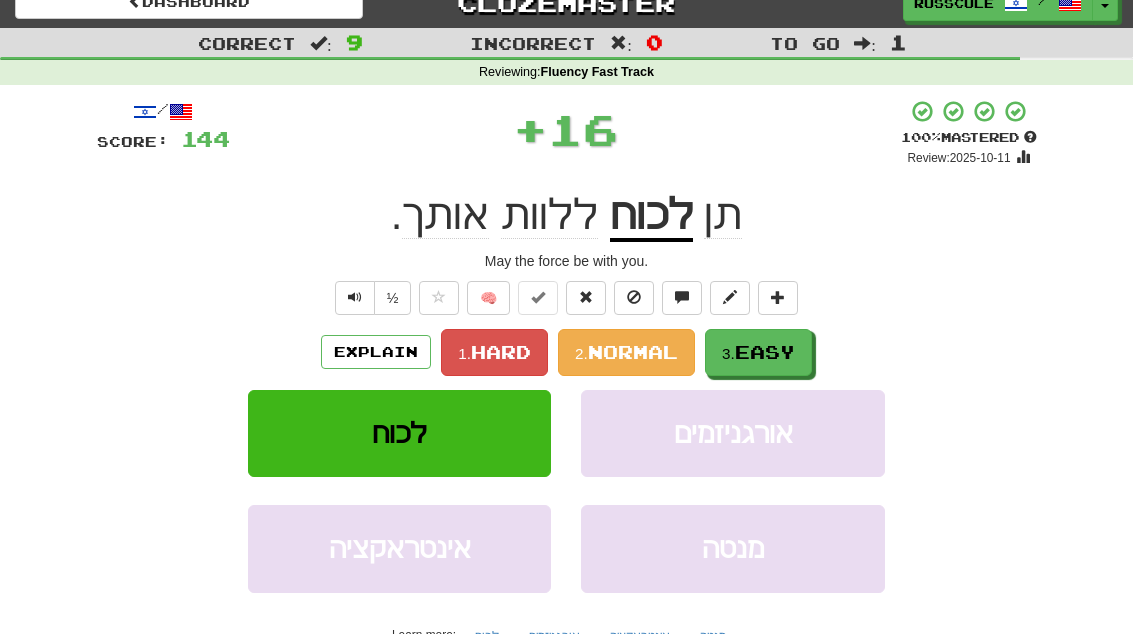 click on "3.  Easy" at bounding box center (758, 352) 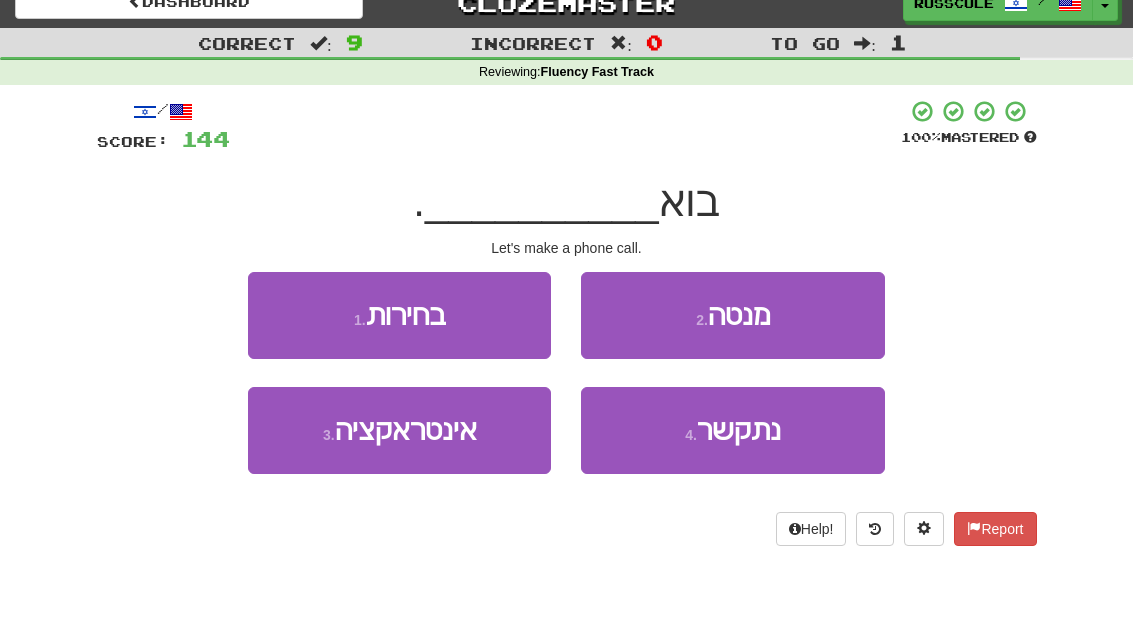 click on "4 .  נתקשר" at bounding box center [732, 430] 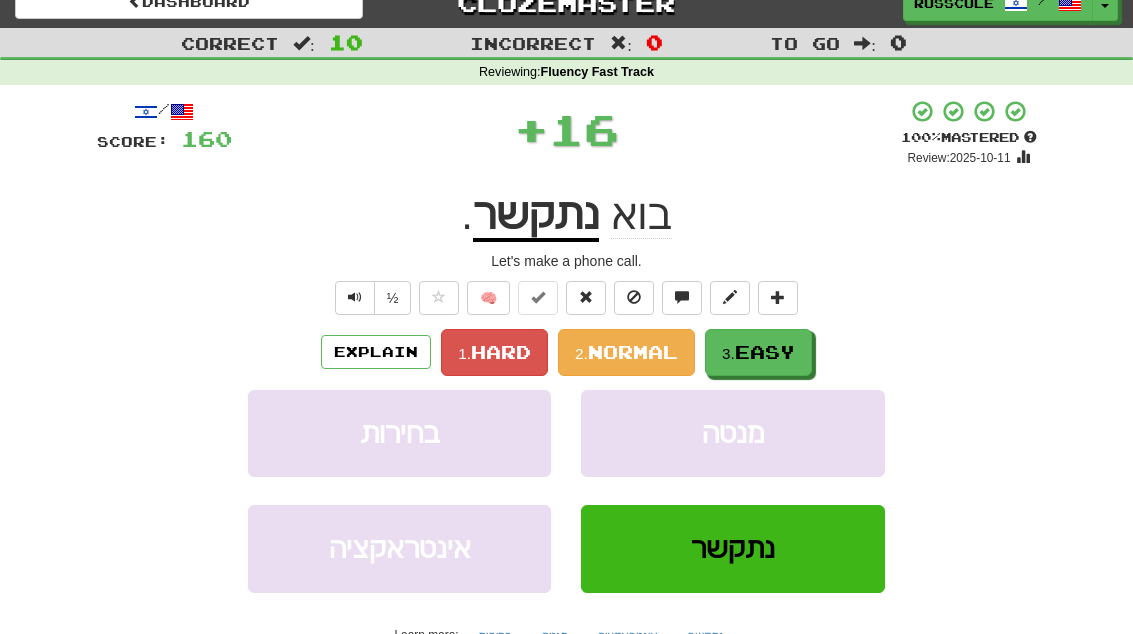 click on "3.  Easy" at bounding box center (758, 352) 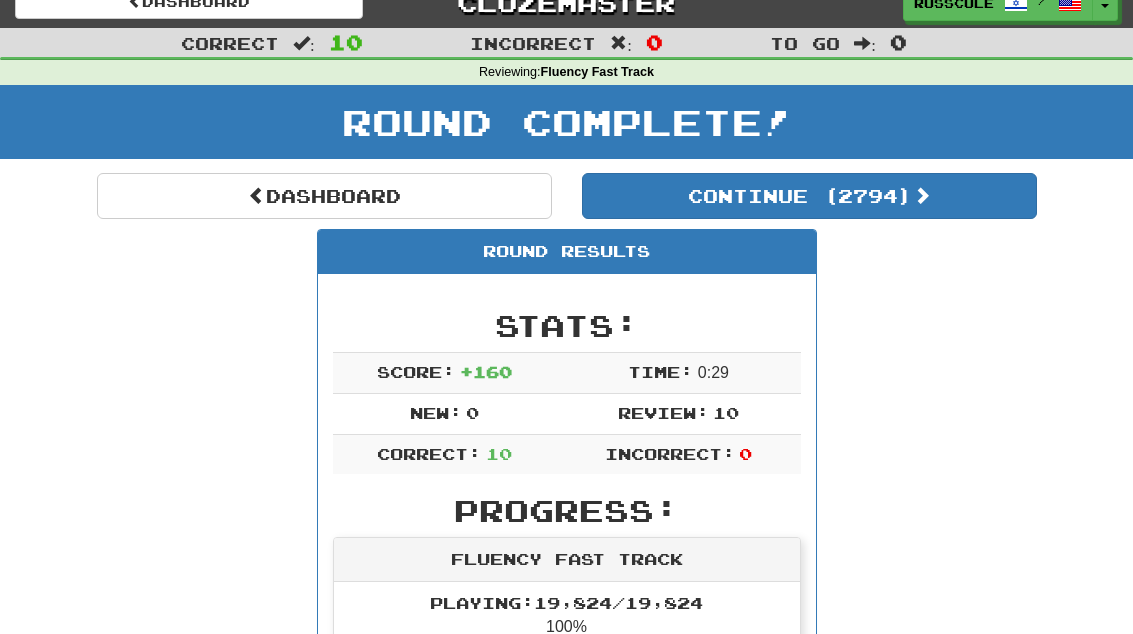 click on "Continue ( 2794 )" at bounding box center (809, 196) 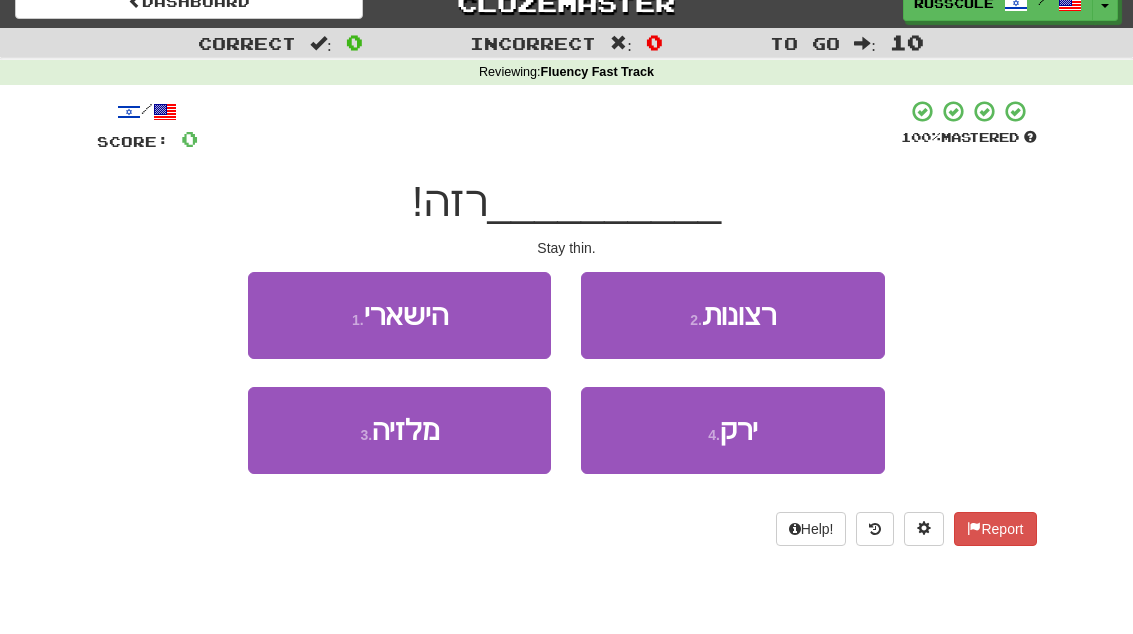 click on "1 .  הישארי" at bounding box center [399, 315] 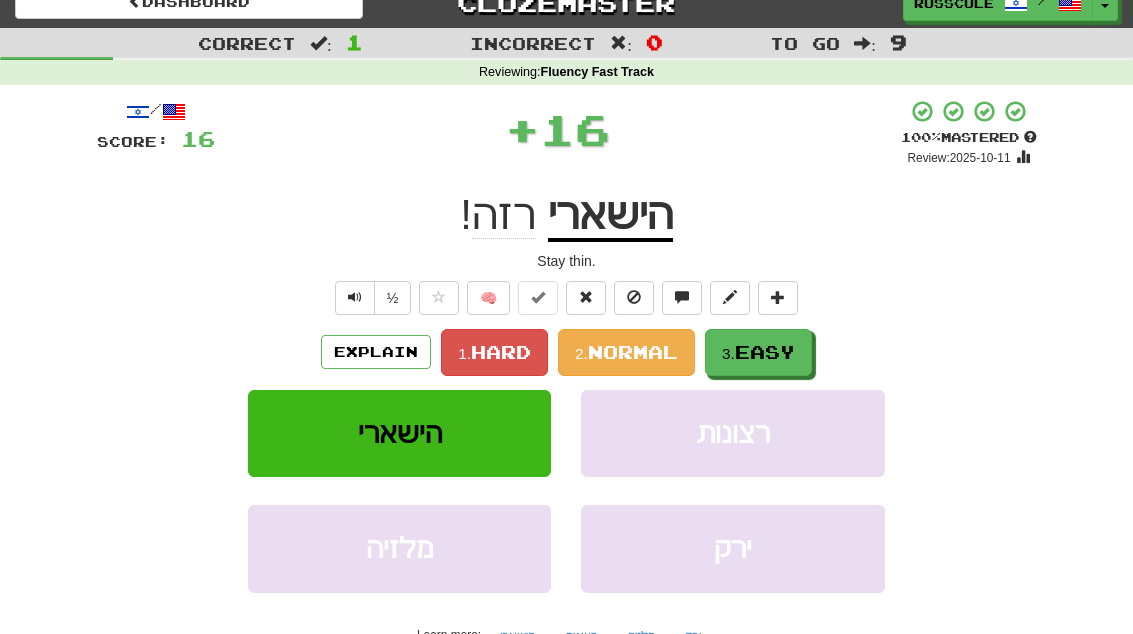 click on "3.  Easy" at bounding box center (758, 352) 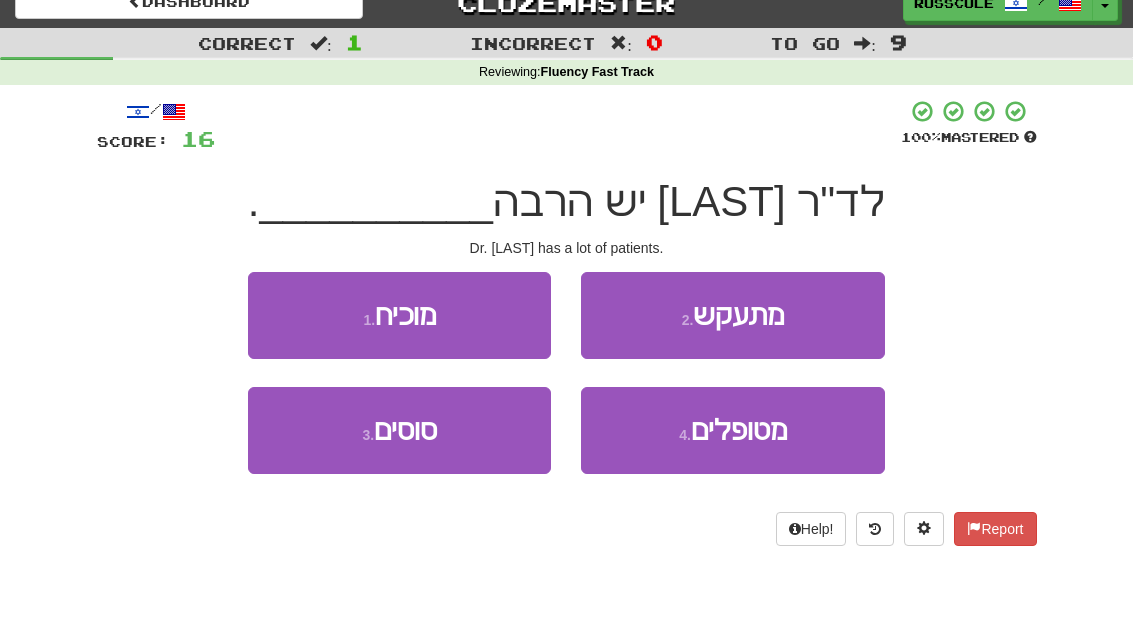 click on "4 .  מטופלים" at bounding box center (732, 430) 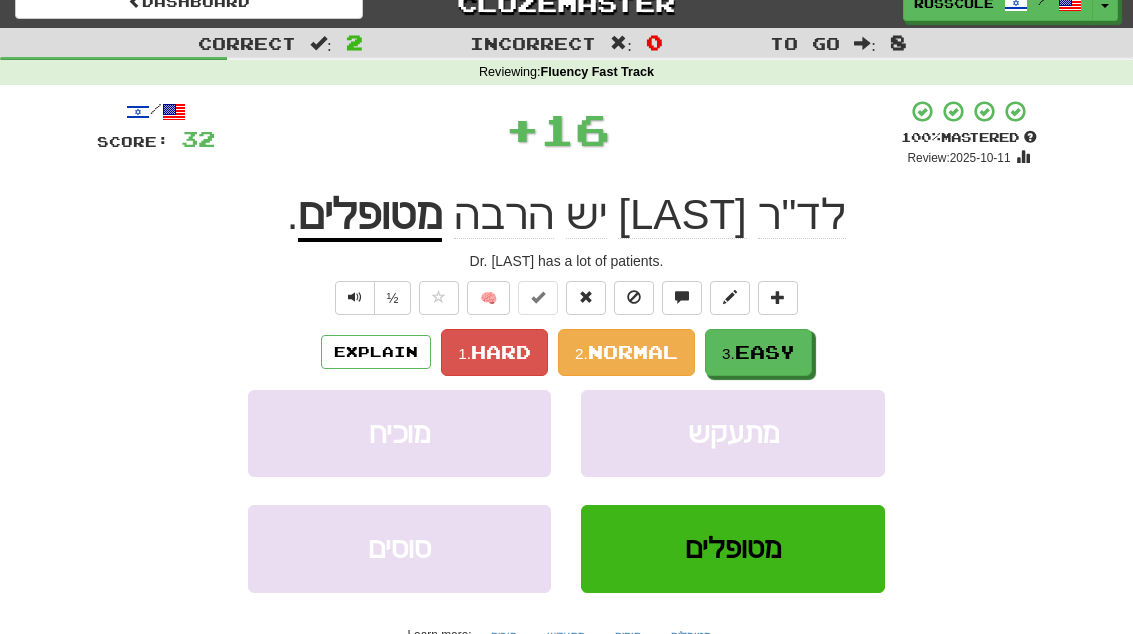 click on "3.  Easy" at bounding box center [758, 352] 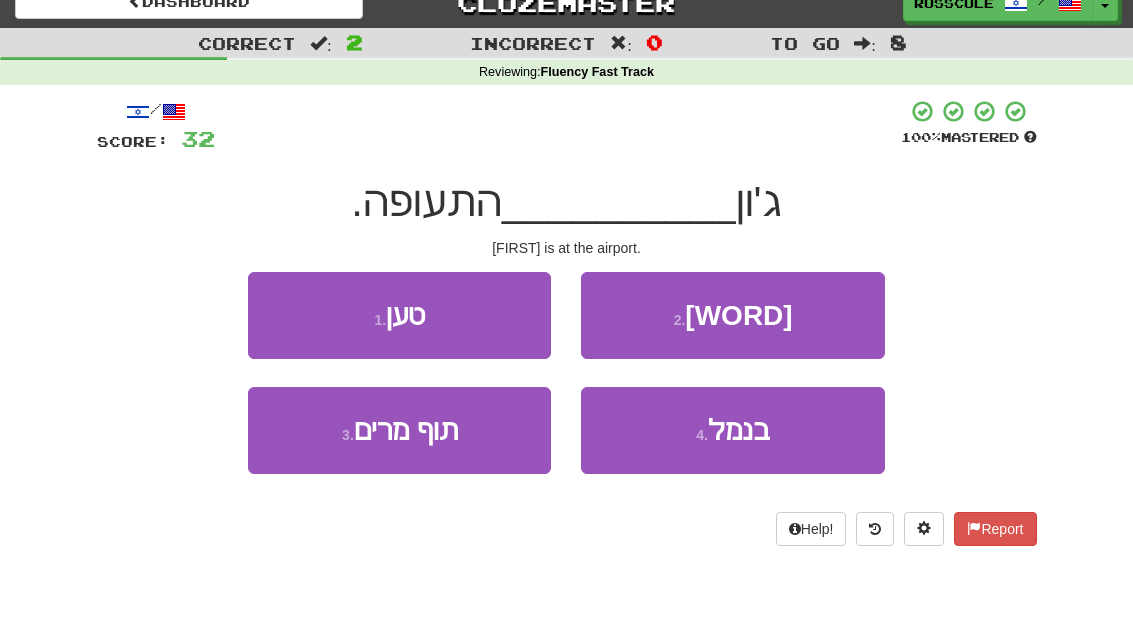 click on "4 .  בנמל" at bounding box center [732, 430] 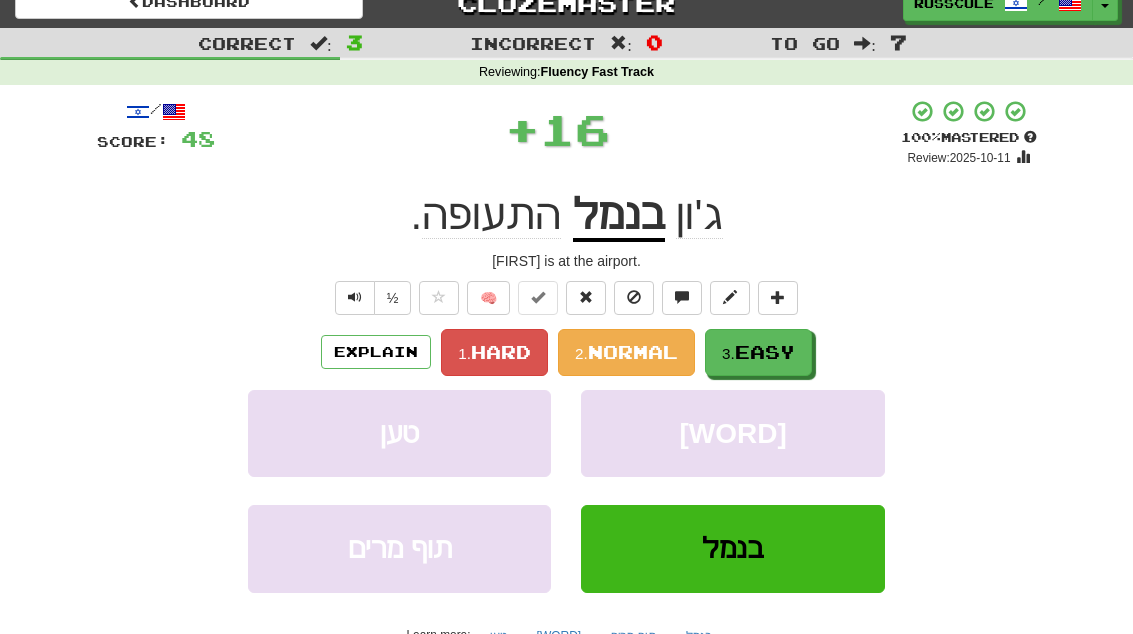click on "3.  Easy" at bounding box center (758, 352) 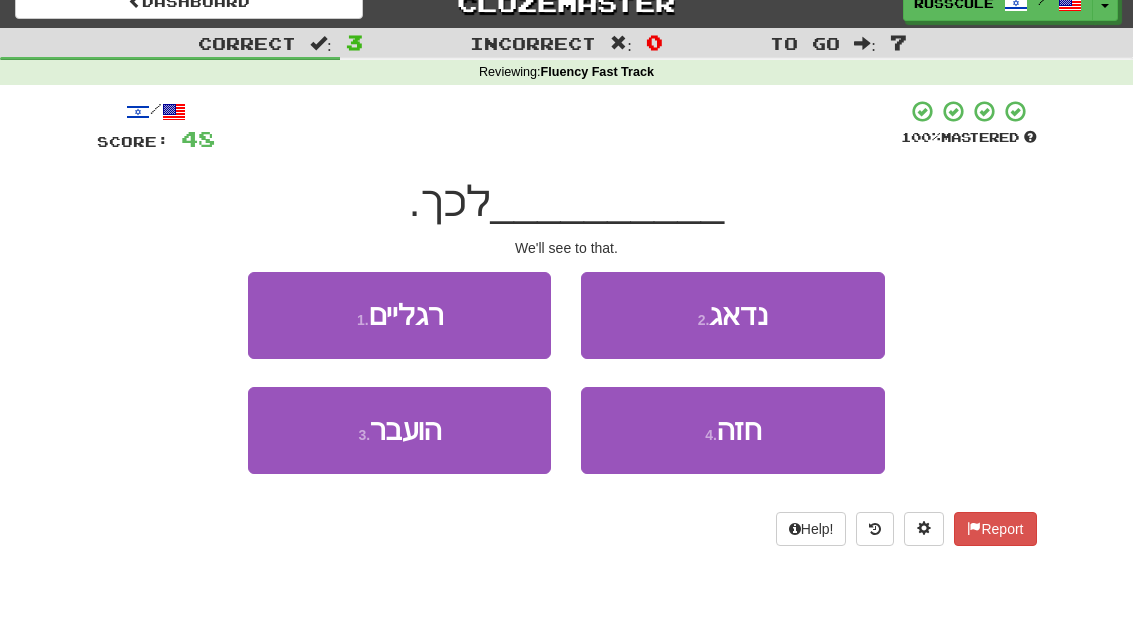 click on "2 .  נדאג" at bounding box center (732, 315) 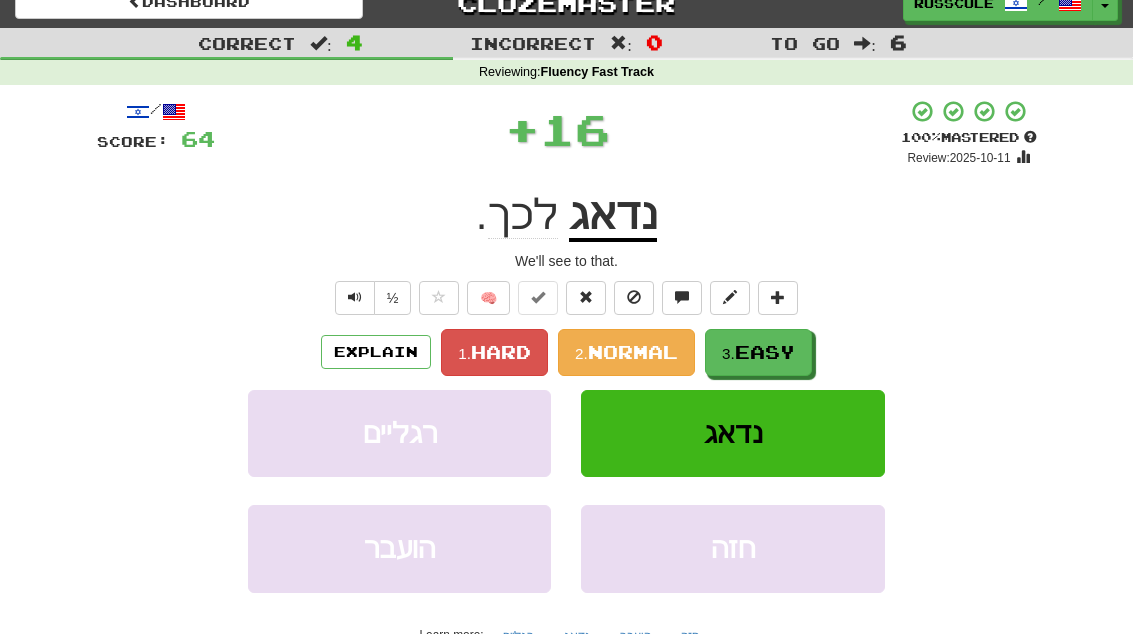 click on "3.  Easy" at bounding box center [758, 352] 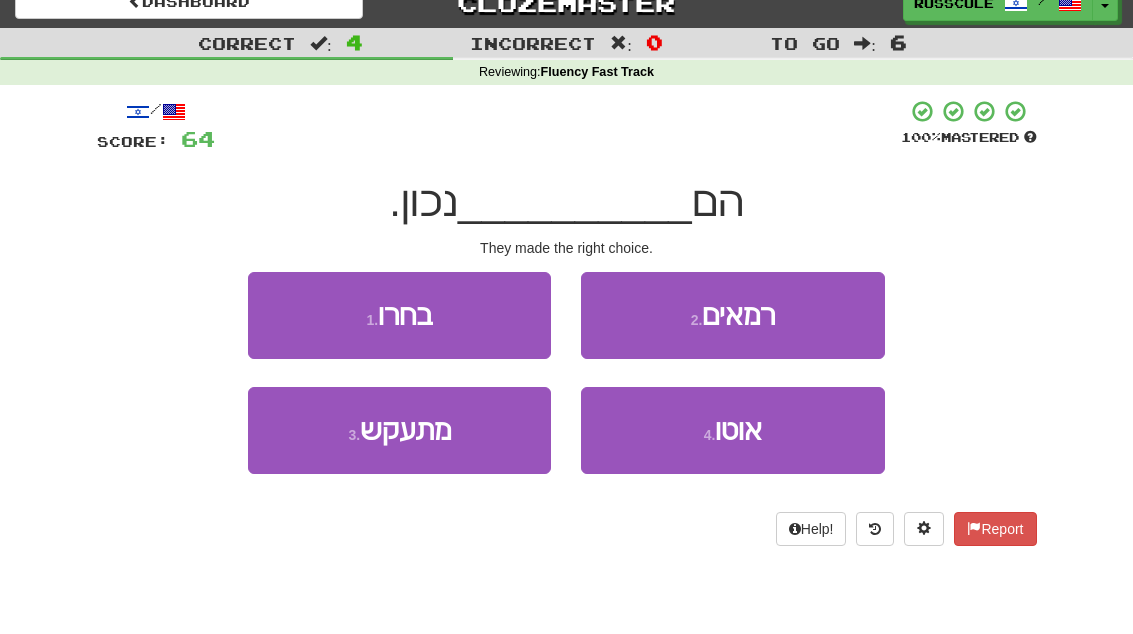 click on "1 .  בחרו" at bounding box center (399, 315) 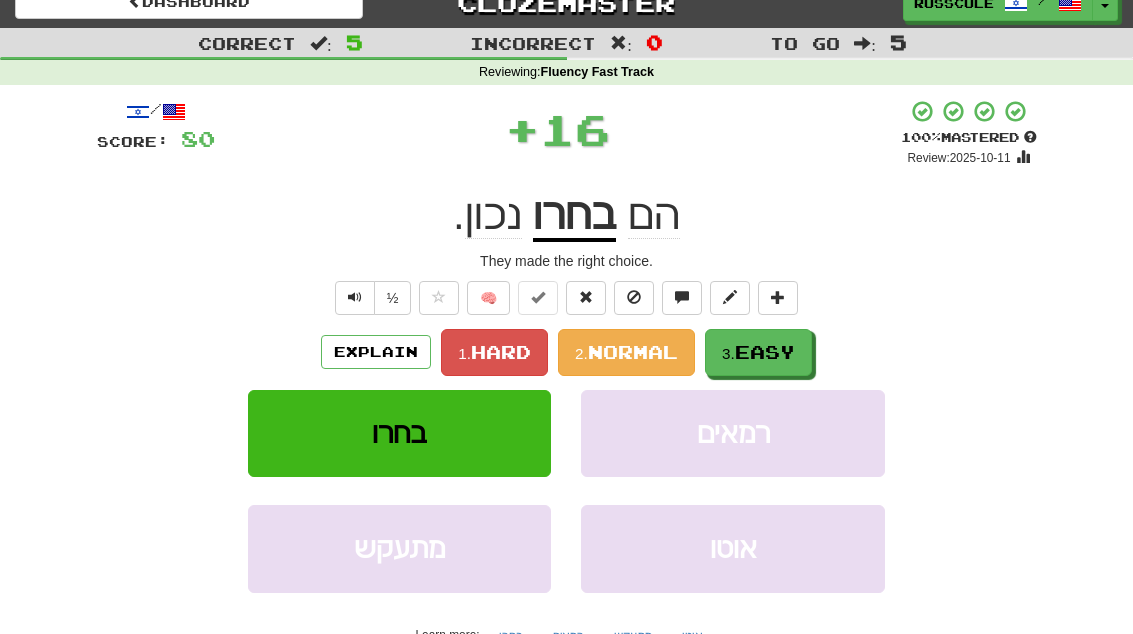 click on "3.  Easy" at bounding box center (758, 352) 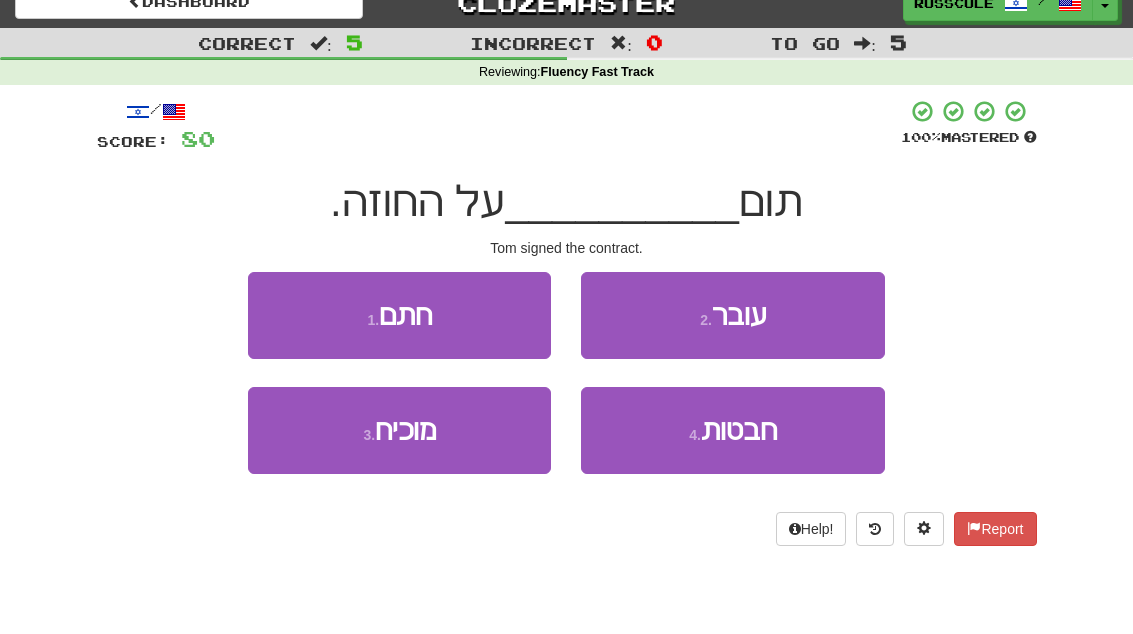 click on "1 .  חתם" at bounding box center (399, 315) 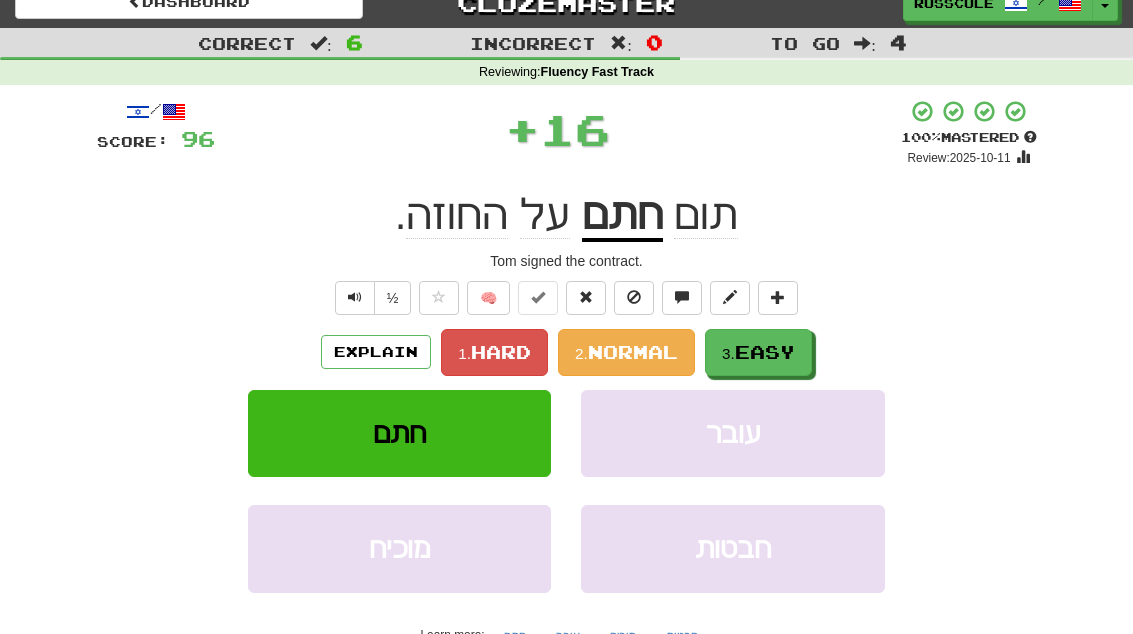 click on "3.  Easy" at bounding box center (758, 352) 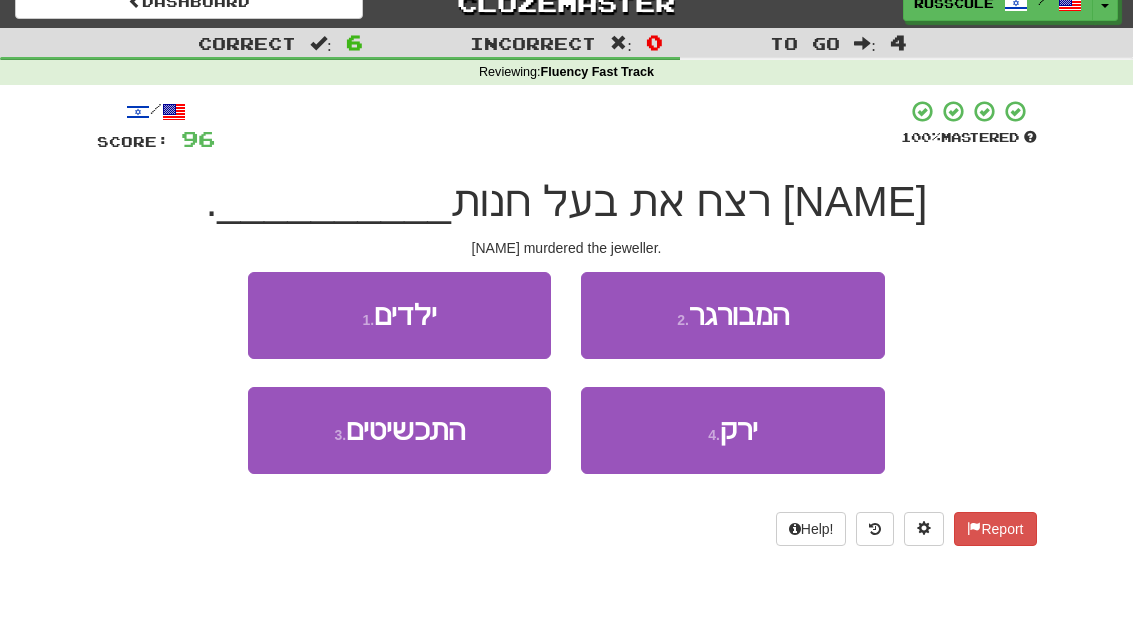 click on "3 .  התכשיטים" at bounding box center [399, 430] 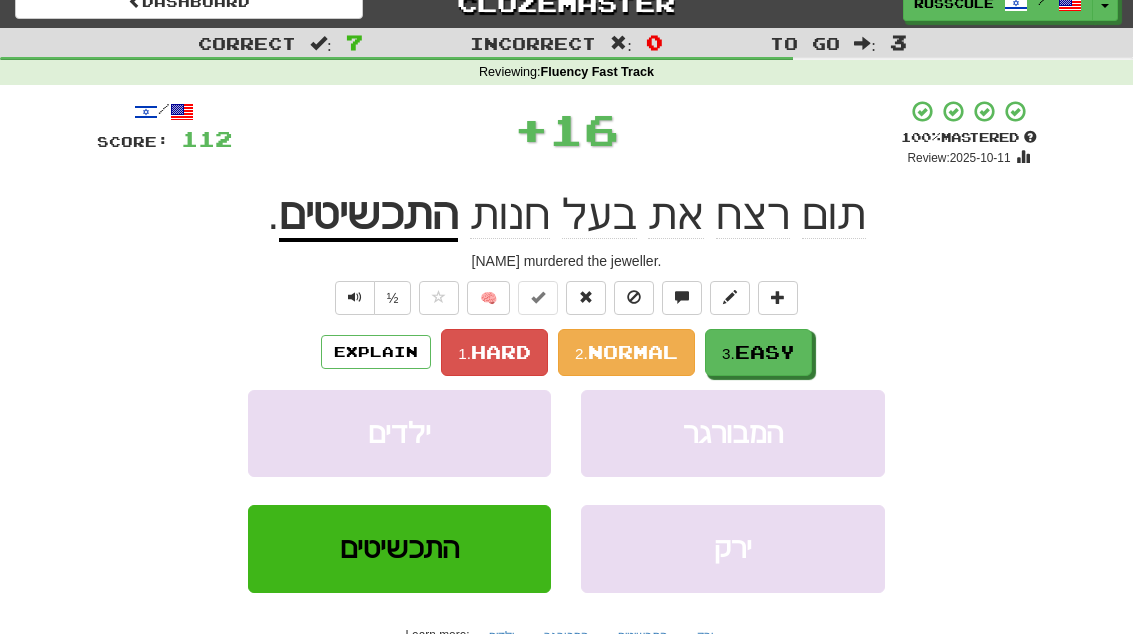 click on "3.  Easy" at bounding box center [758, 352] 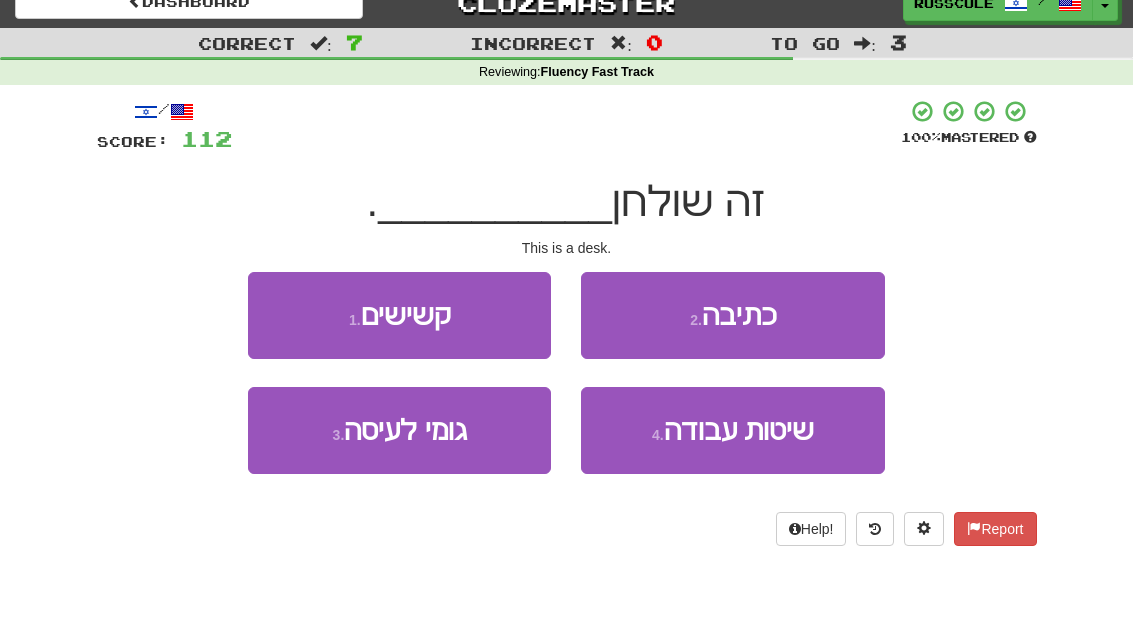 click on "2 .  כתיבה" at bounding box center [732, 315] 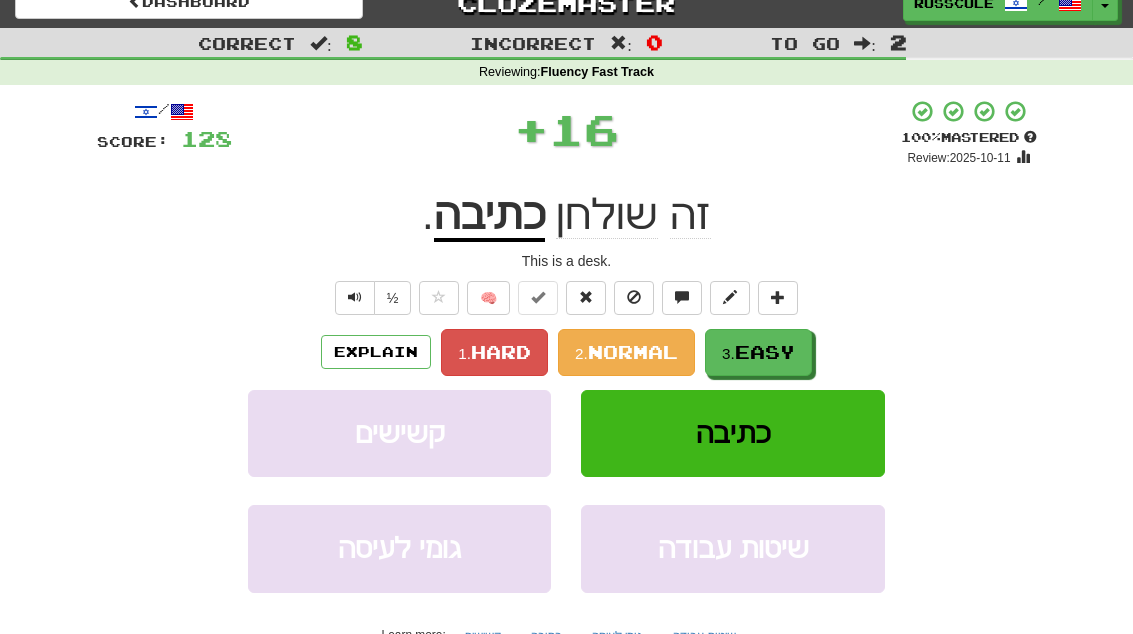 click on "3.  Easy" at bounding box center (758, 352) 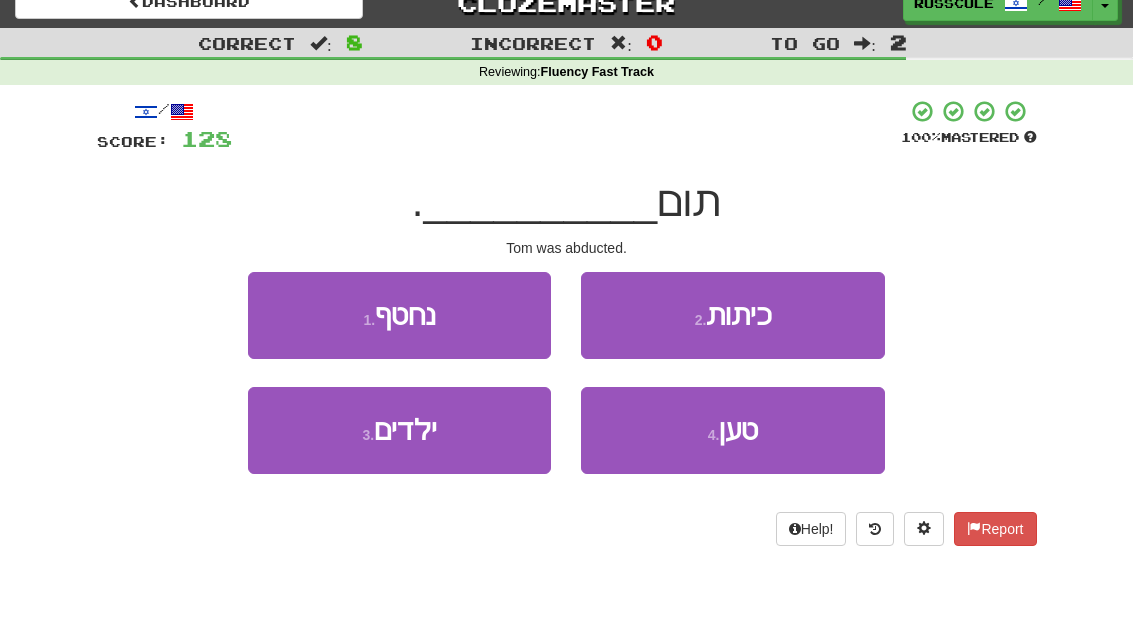 click on "1 .  נחטף" at bounding box center (399, 315) 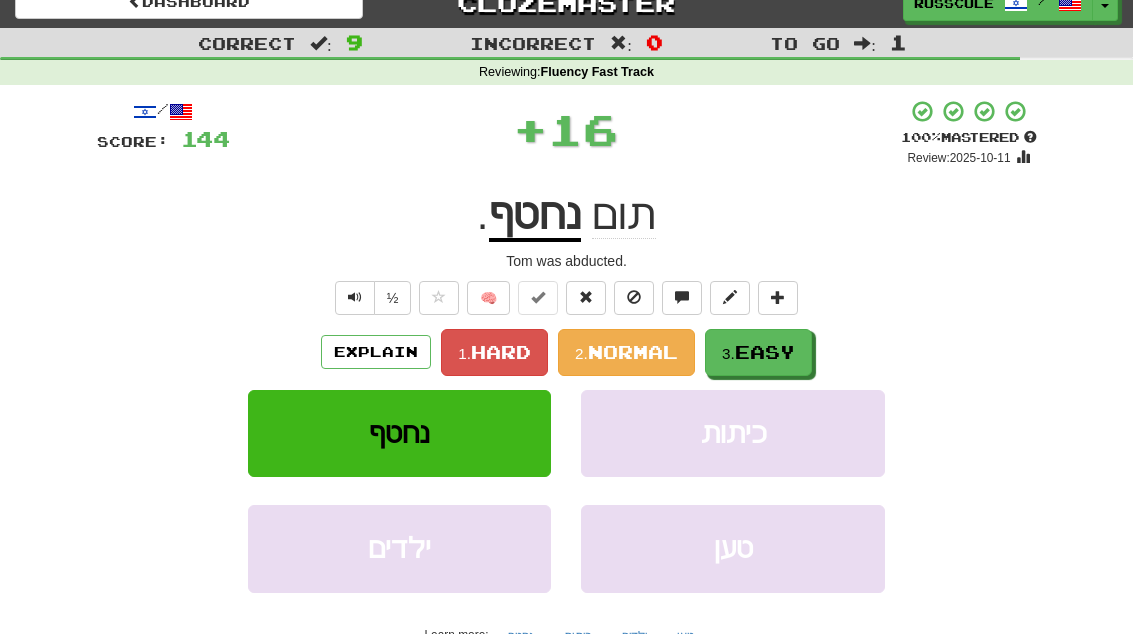 click on "Easy" at bounding box center (765, 352) 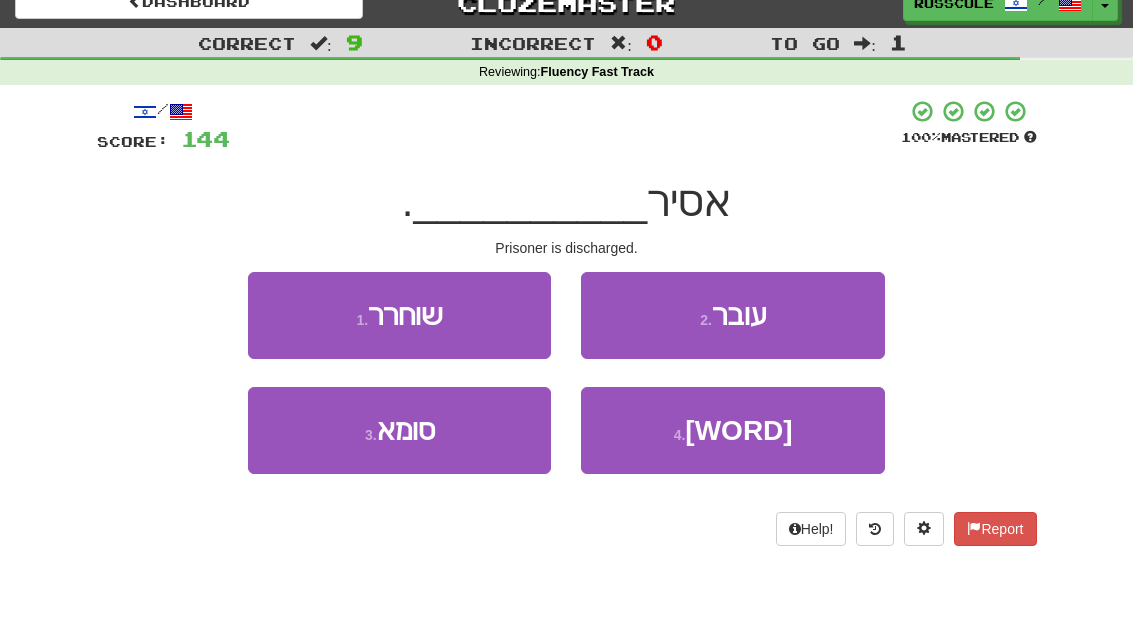 click on "1 .  שוחרר" at bounding box center [399, 315] 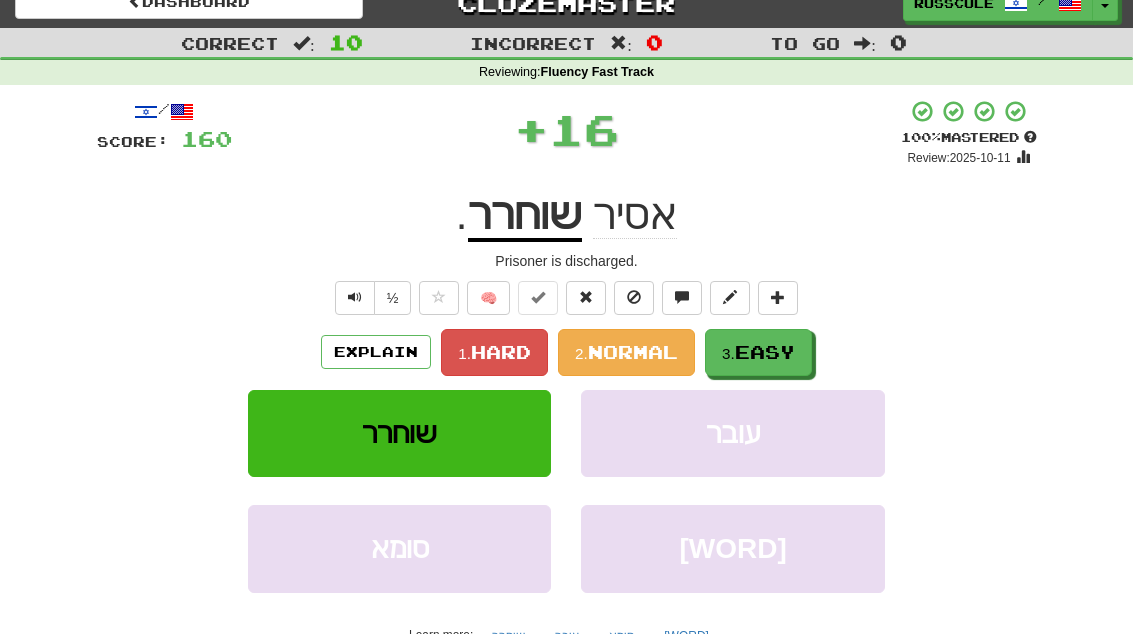 click on "Easy" at bounding box center (765, 352) 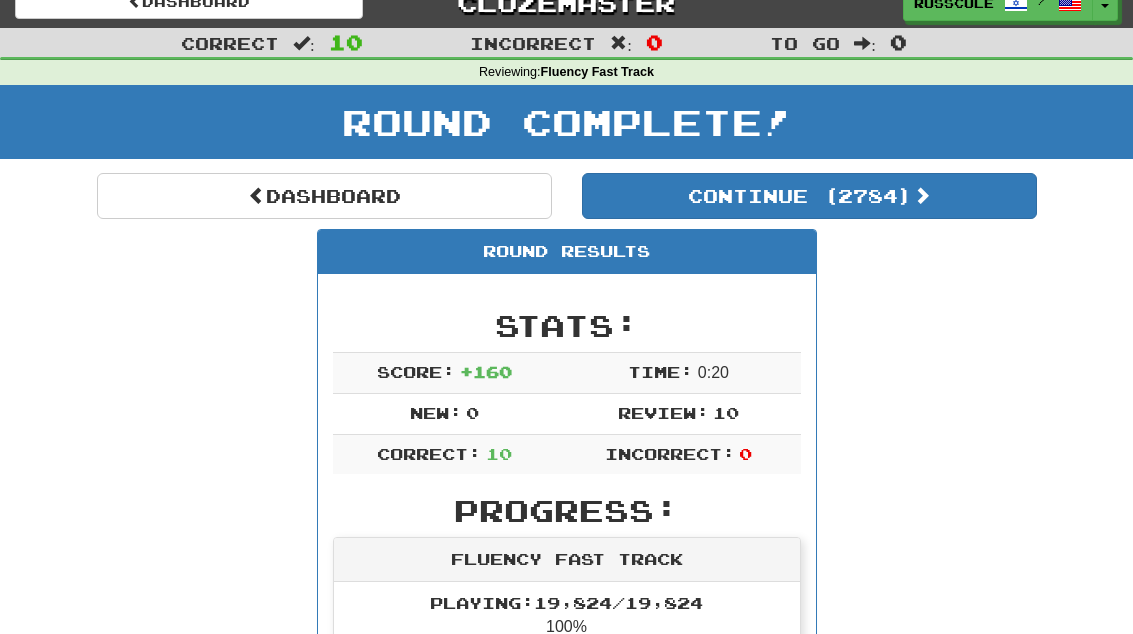 click on "Continue ( 2784 )" at bounding box center (809, 196) 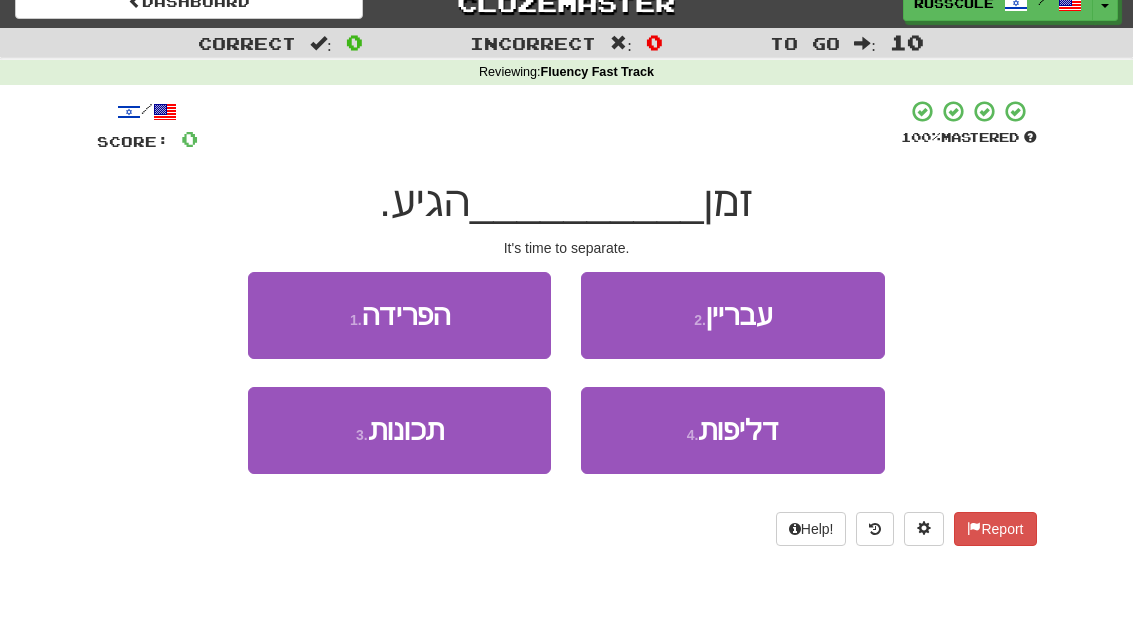 click on "3 .  תכונות" at bounding box center [399, 430] 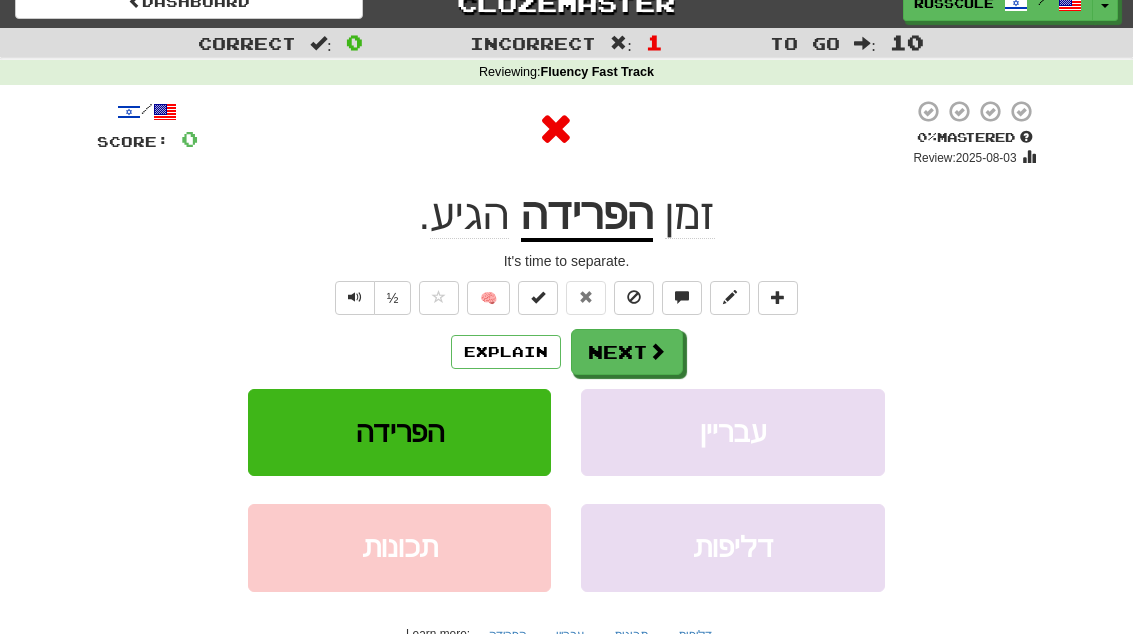 click on "Next" at bounding box center [627, 352] 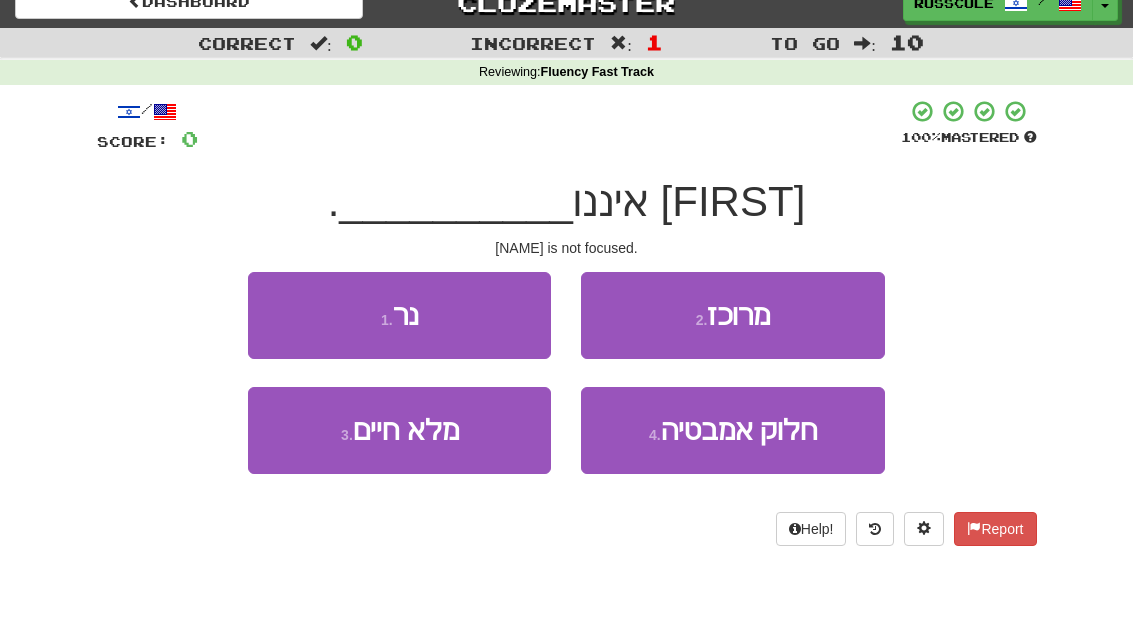 click on "2 .  מרוכז" at bounding box center (732, 315) 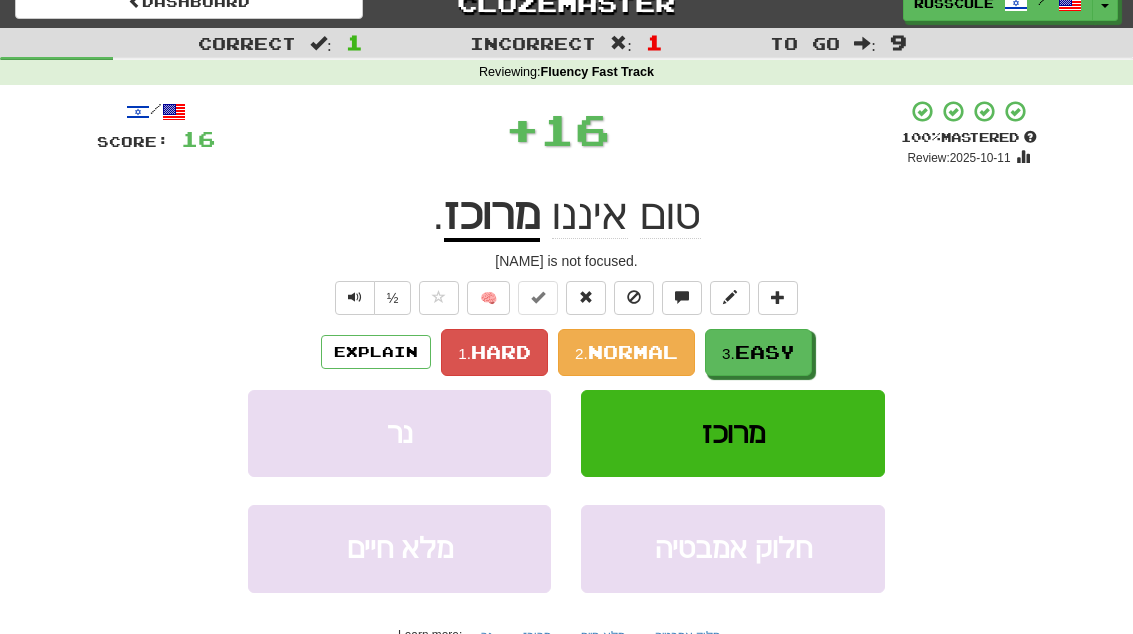click on "Easy" at bounding box center [765, 352] 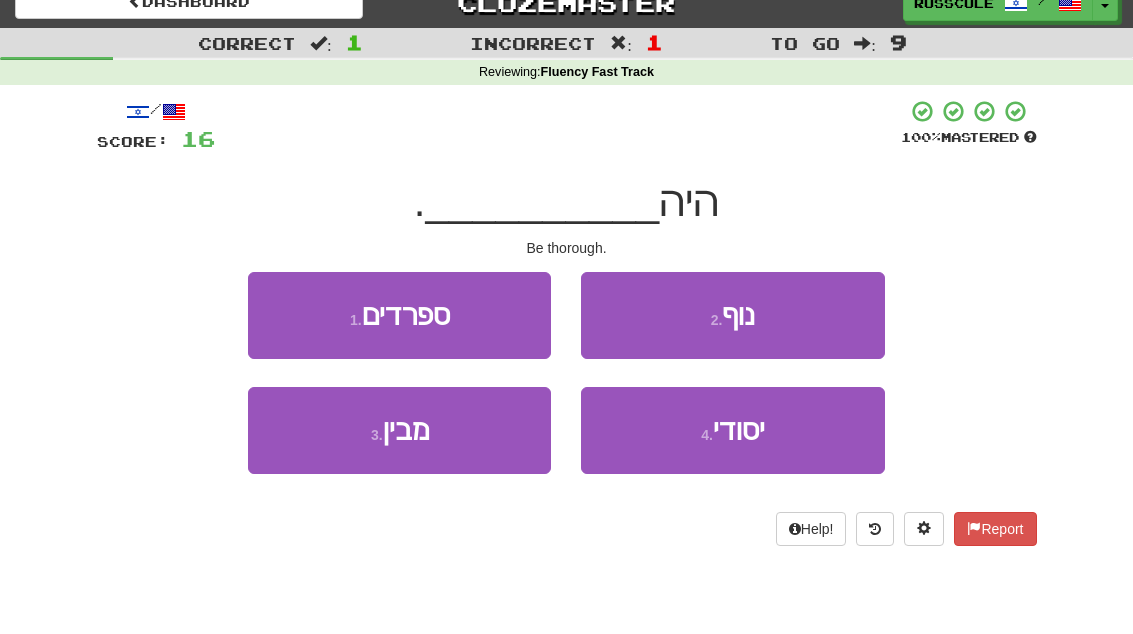 click on "4 .  יסודי" at bounding box center (732, 430) 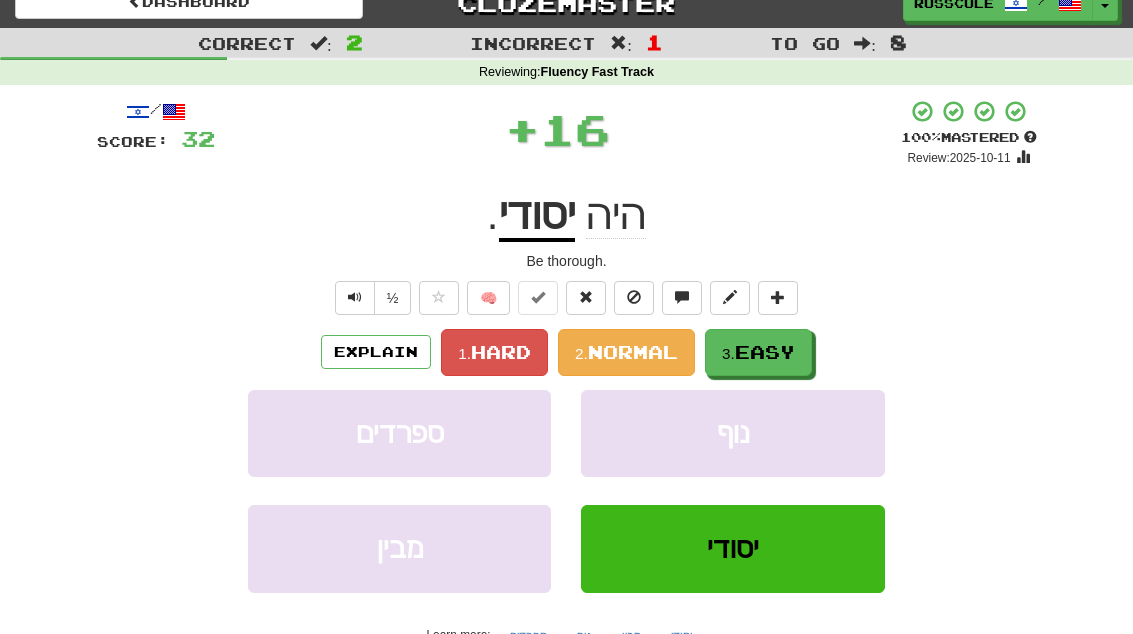 click on "3.  Easy" at bounding box center [758, 352] 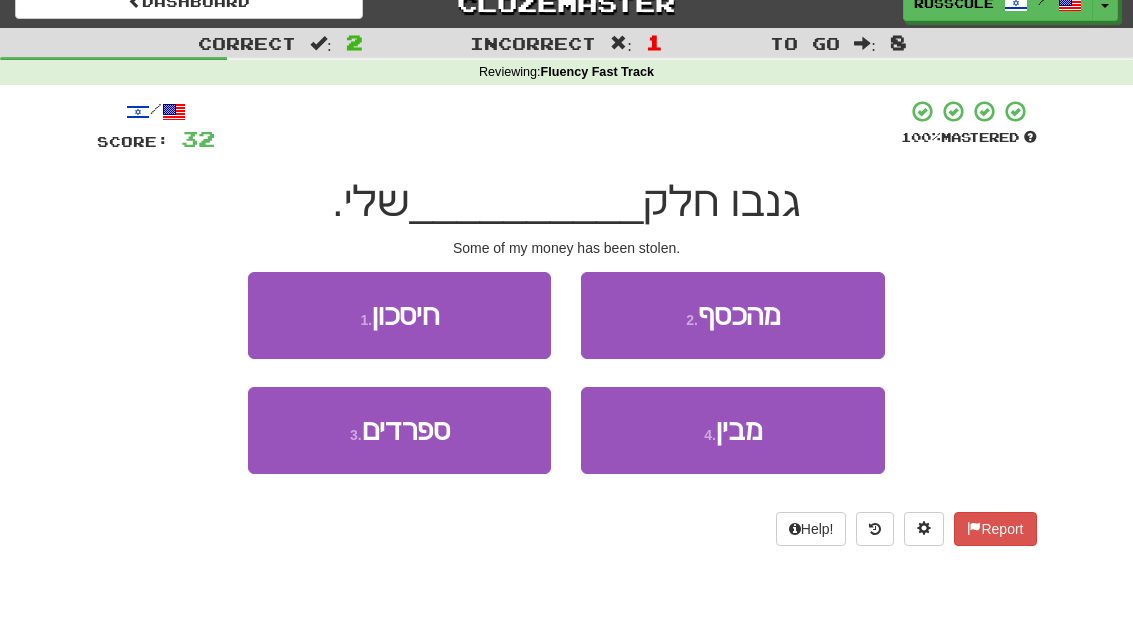 click on "2 .  מהכסף" at bounding box center [732, 315] 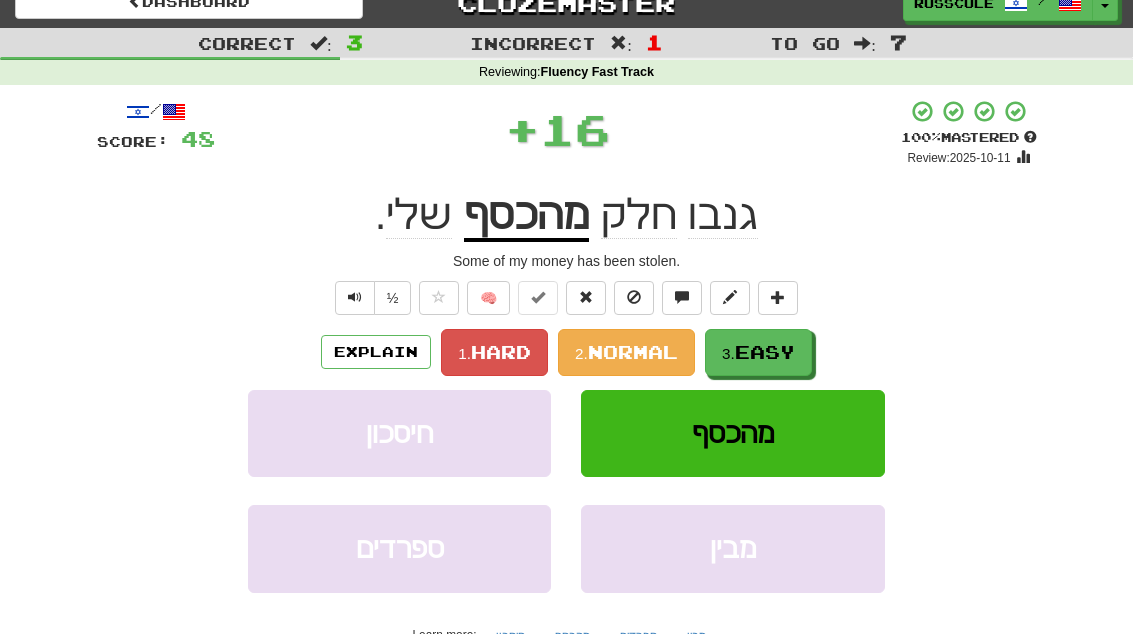 click on "Easy" at bounding box center [765, 352] 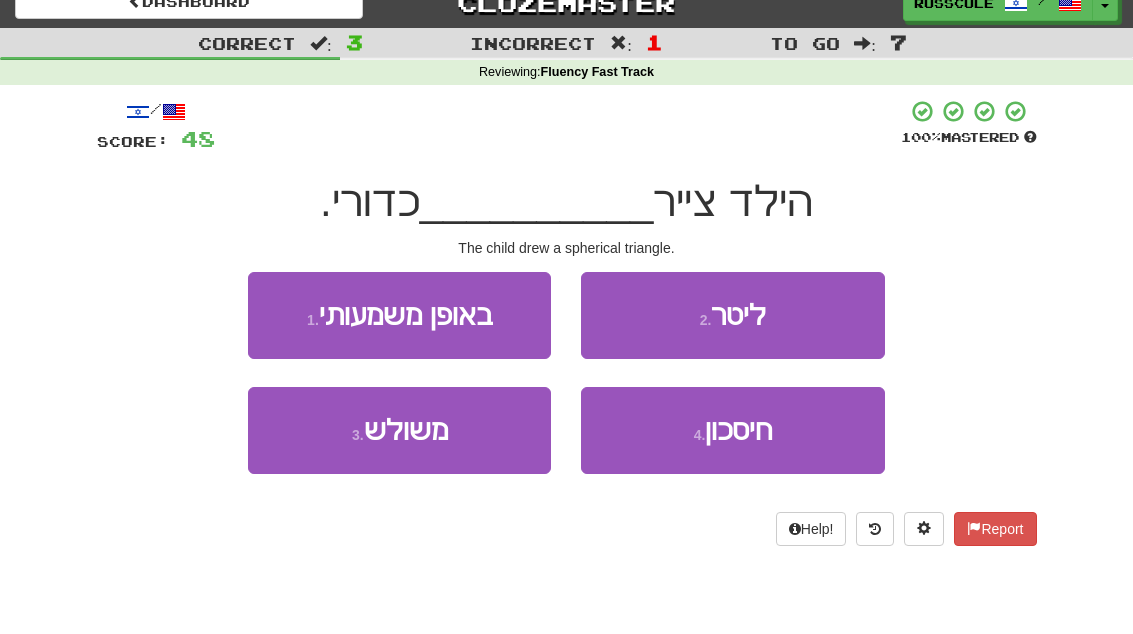 click on "3 .  משולש" at bounding box center (399, 430) 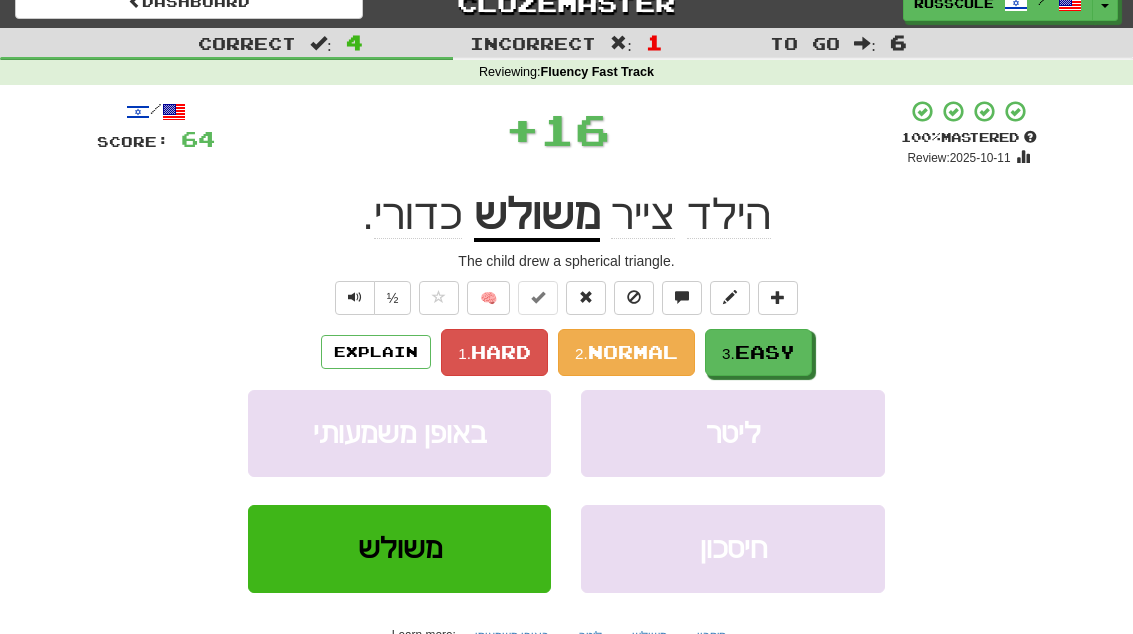 click on "Easy" at bounding box center (765, 352) 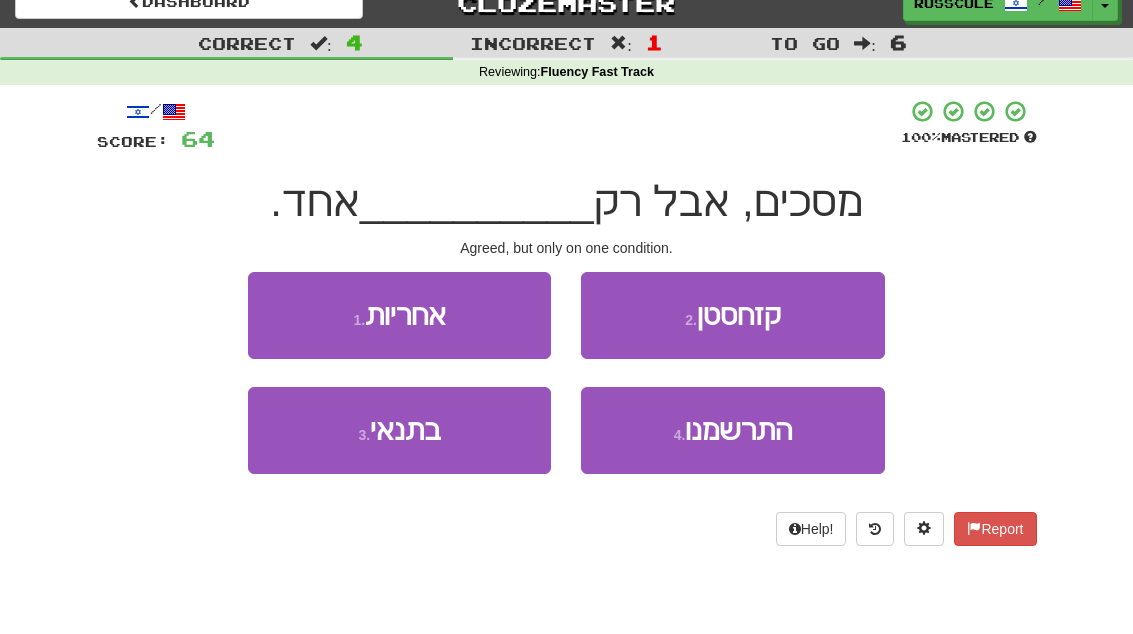 click on "3 .  בתנאי" at bounding box center [399, 430] 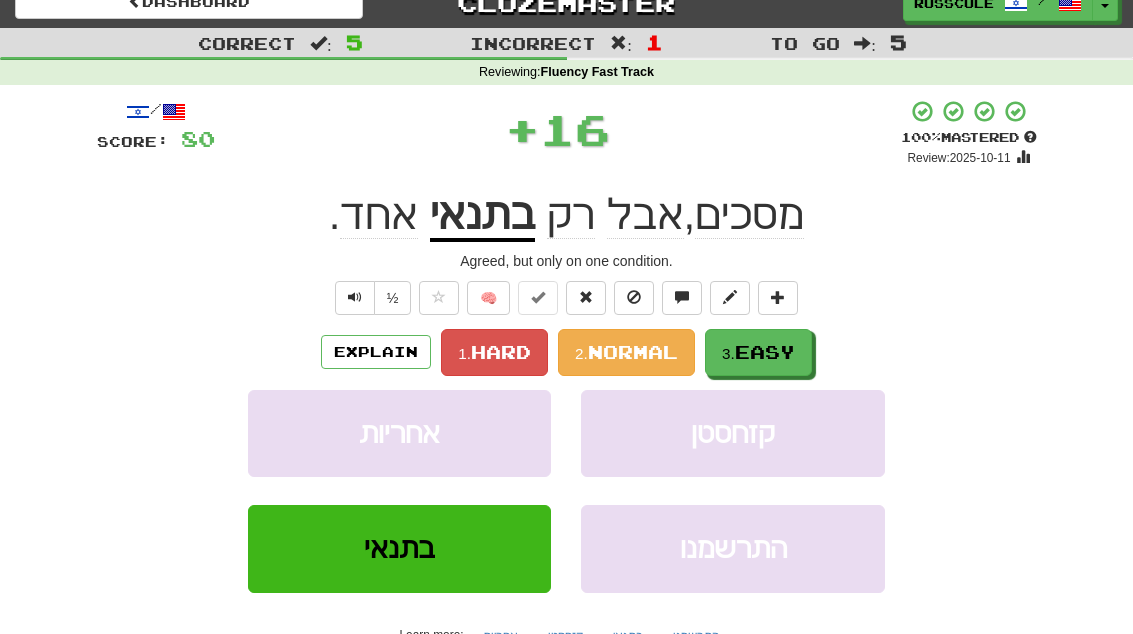 click on "3.  Easy" at bounding box center (758, 352) 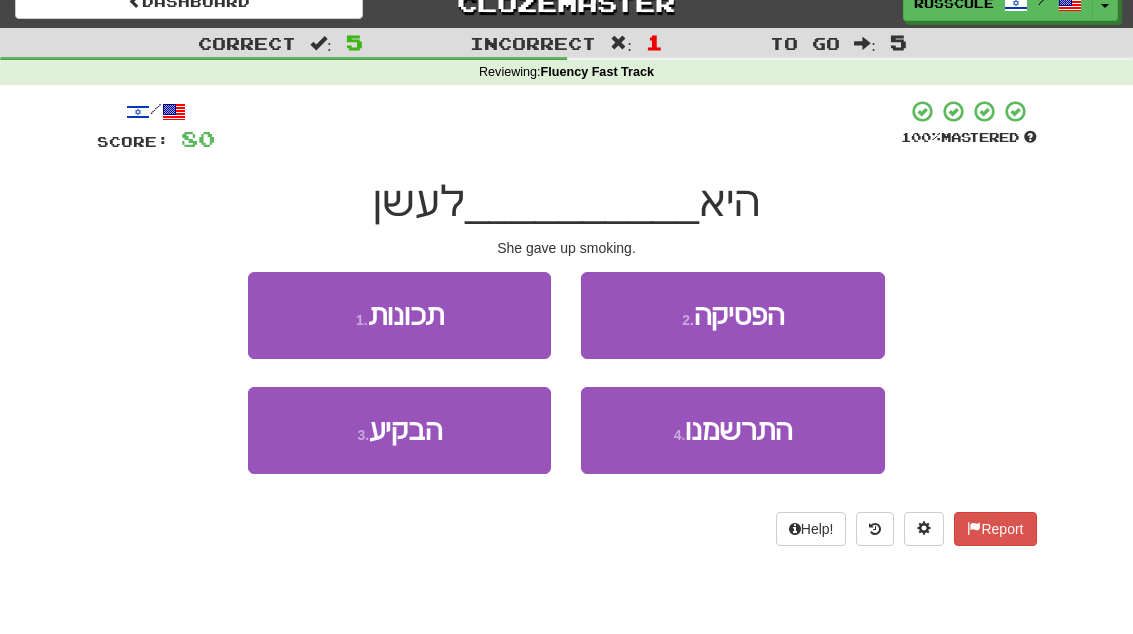 click on "2 .  הפסיקה" at bounding box center [732, 315] 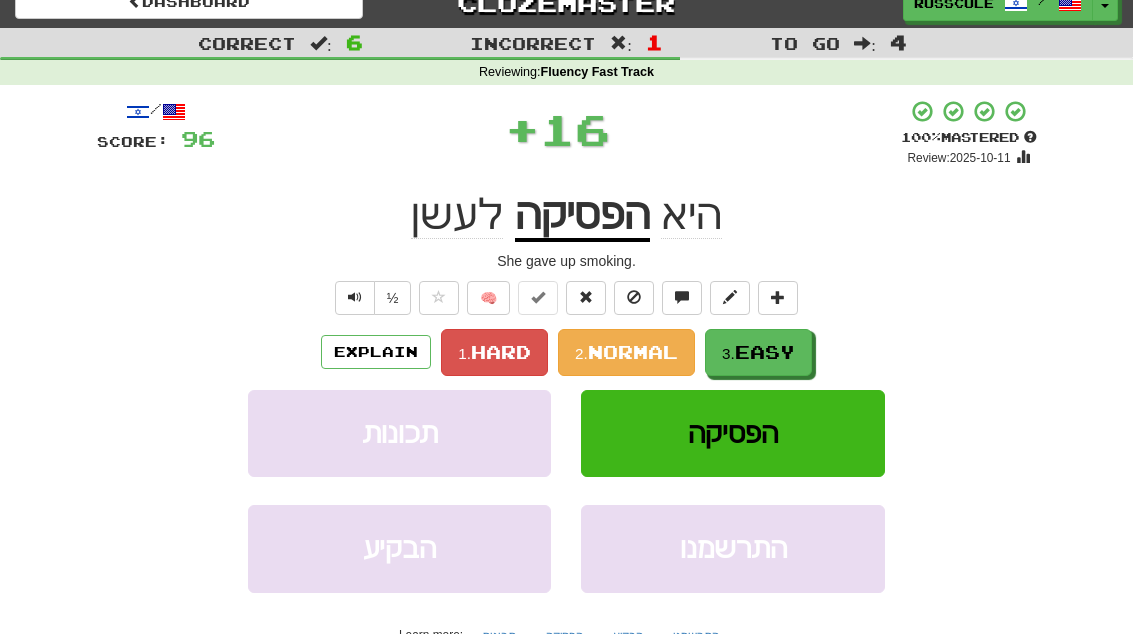 click on "Easy" at bounding box center (765, 352) 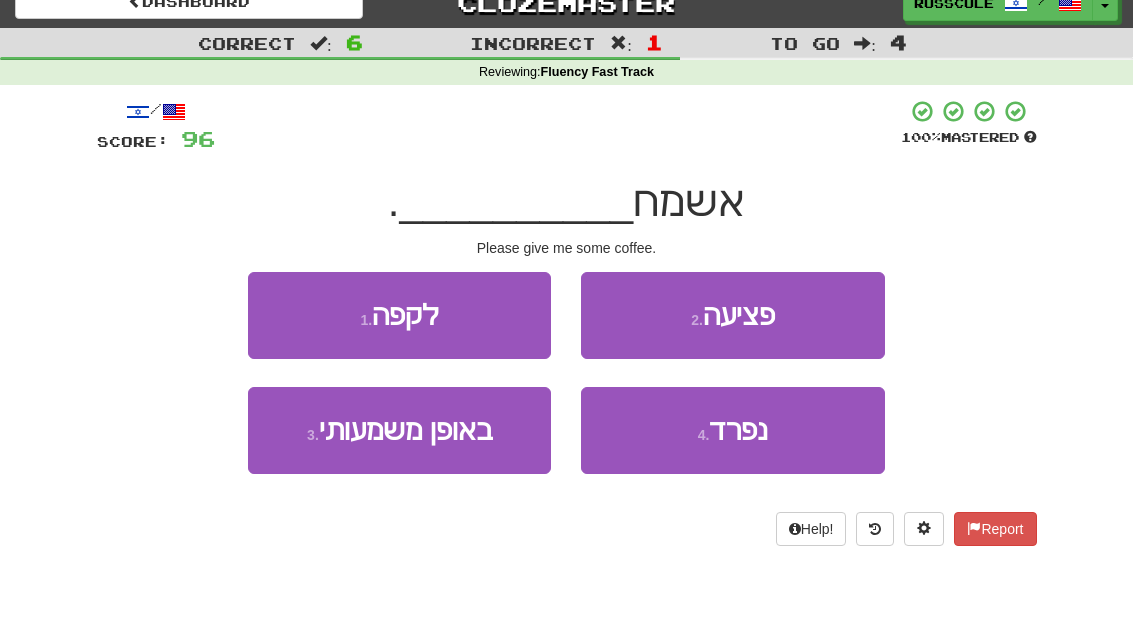 click on "1 .  לקפה" at bounding box center (399, 315) 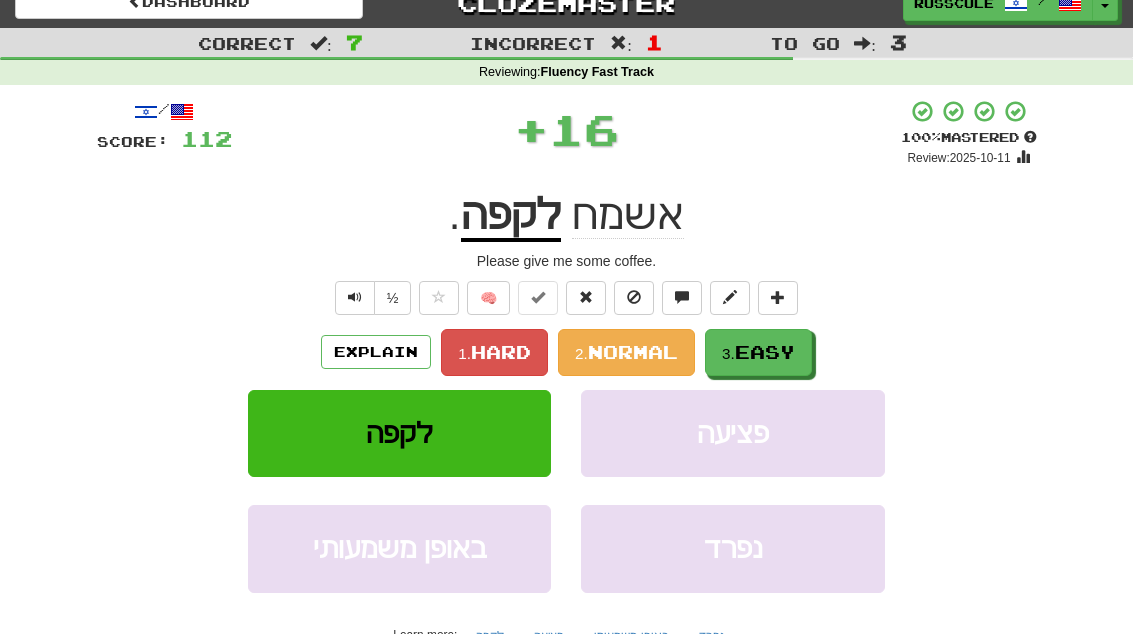 click on "3.  Easy" at bounding box center [758, 352] 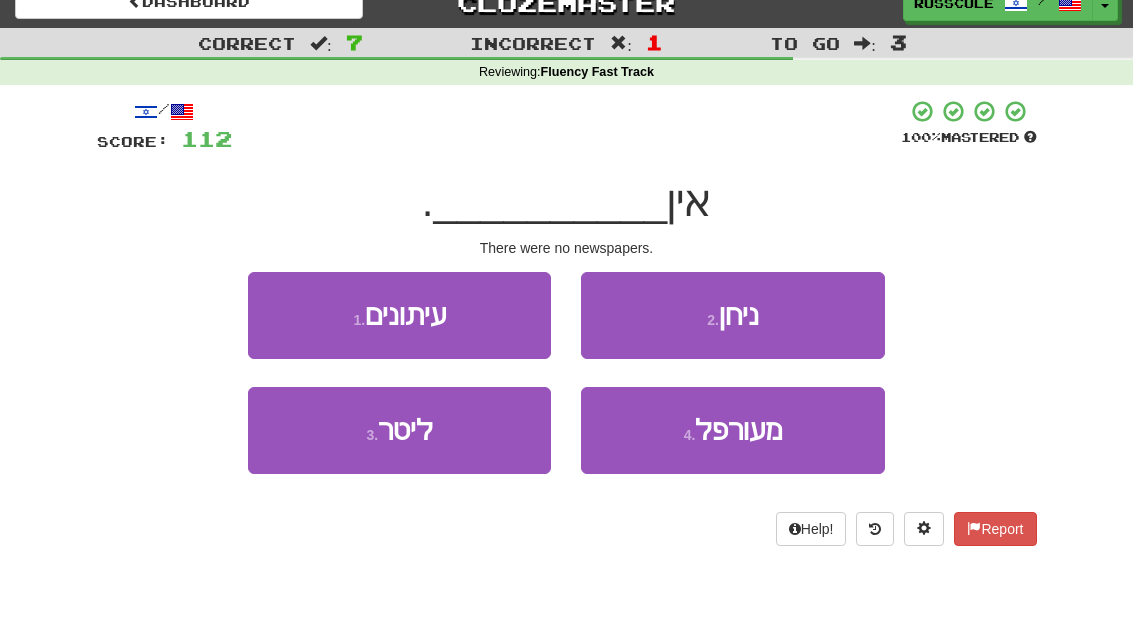 click on "1 .  עיתונים" at bounding box center (399, 315) 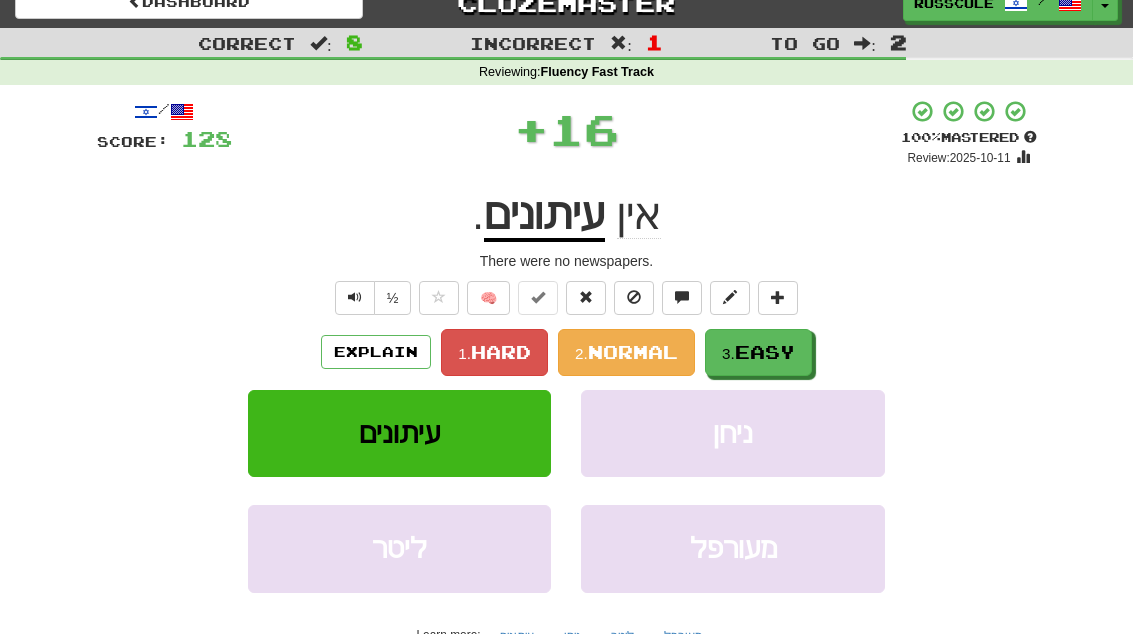 click on "Easy" at bounding box center (765, 352) 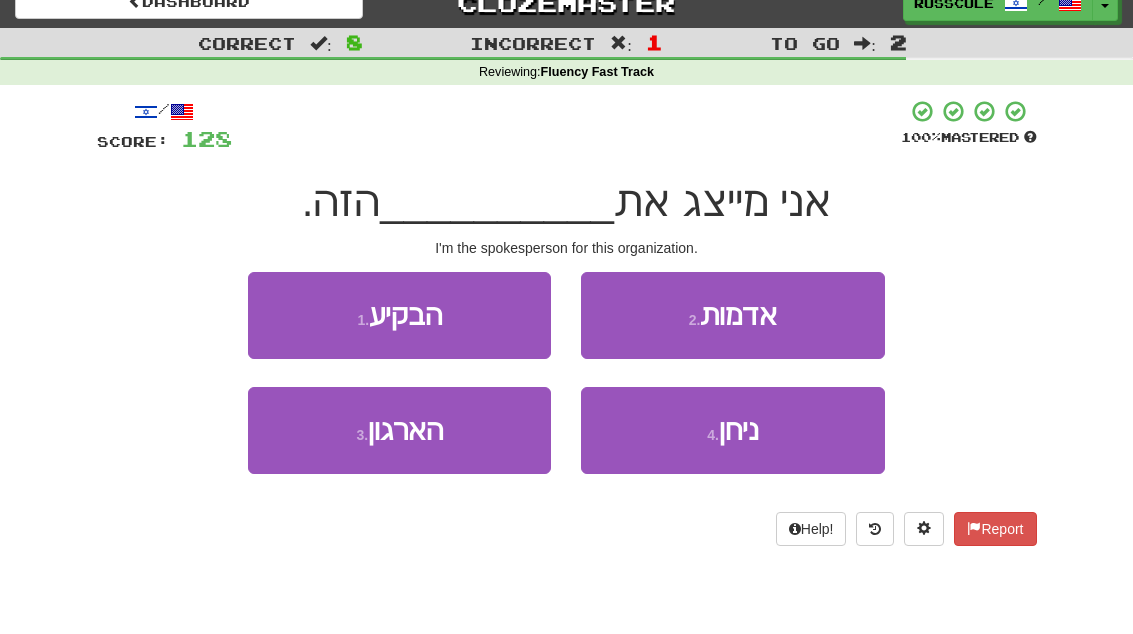 click on "3 .  הארגון" at bounding box center [399, 430] 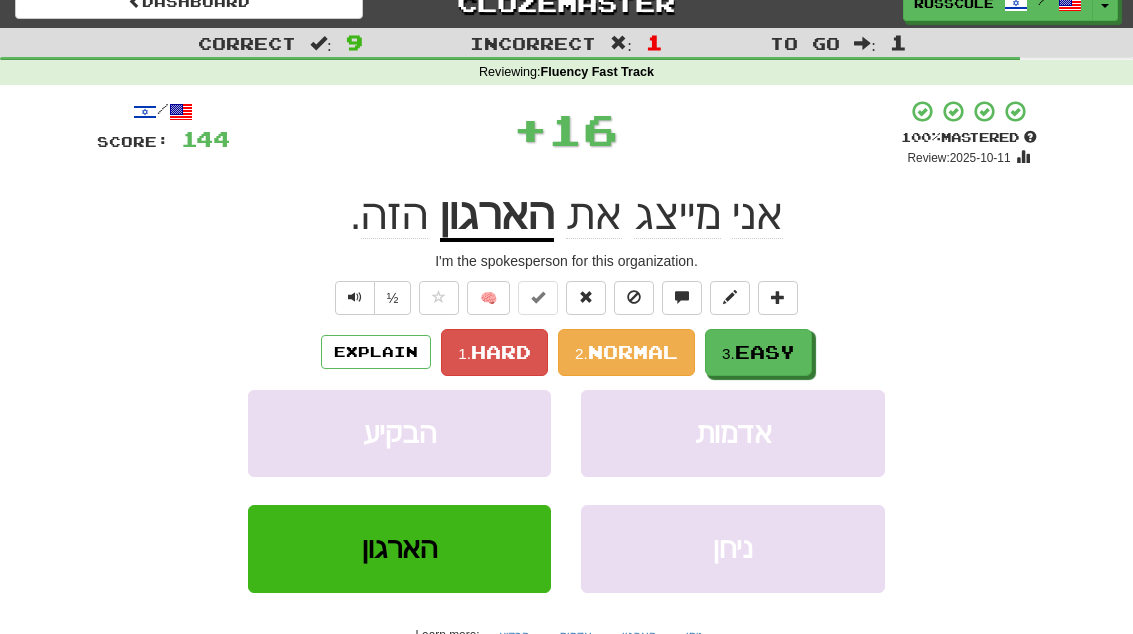 click on "Easy" at bounding box center (765, 352) 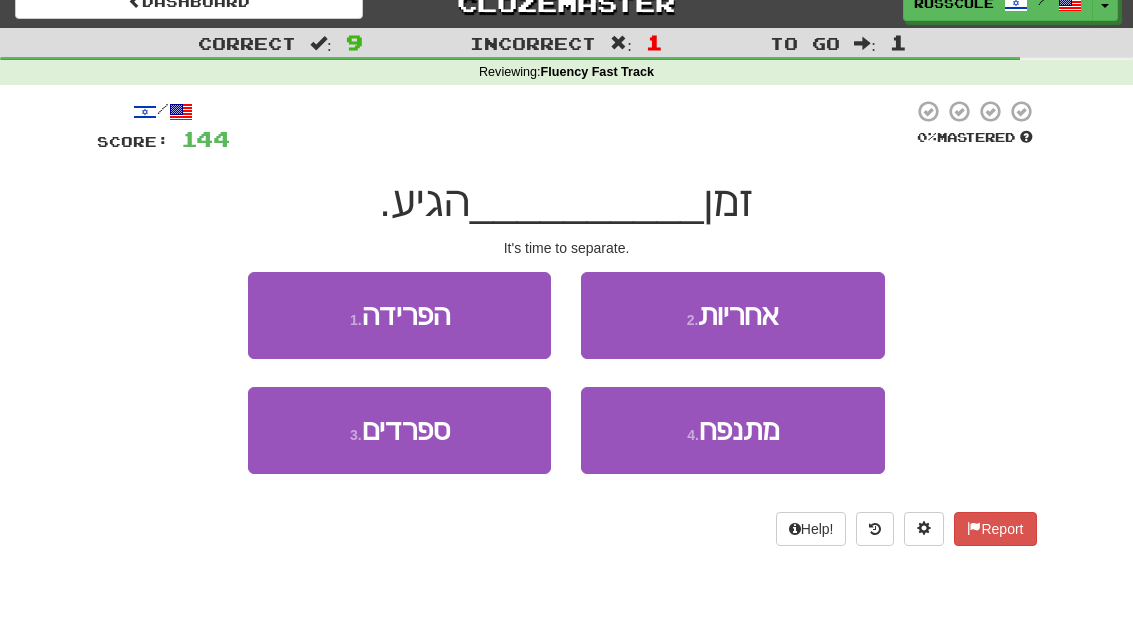 click on "1 .  הפרידה" at bounding box center (399, 315) 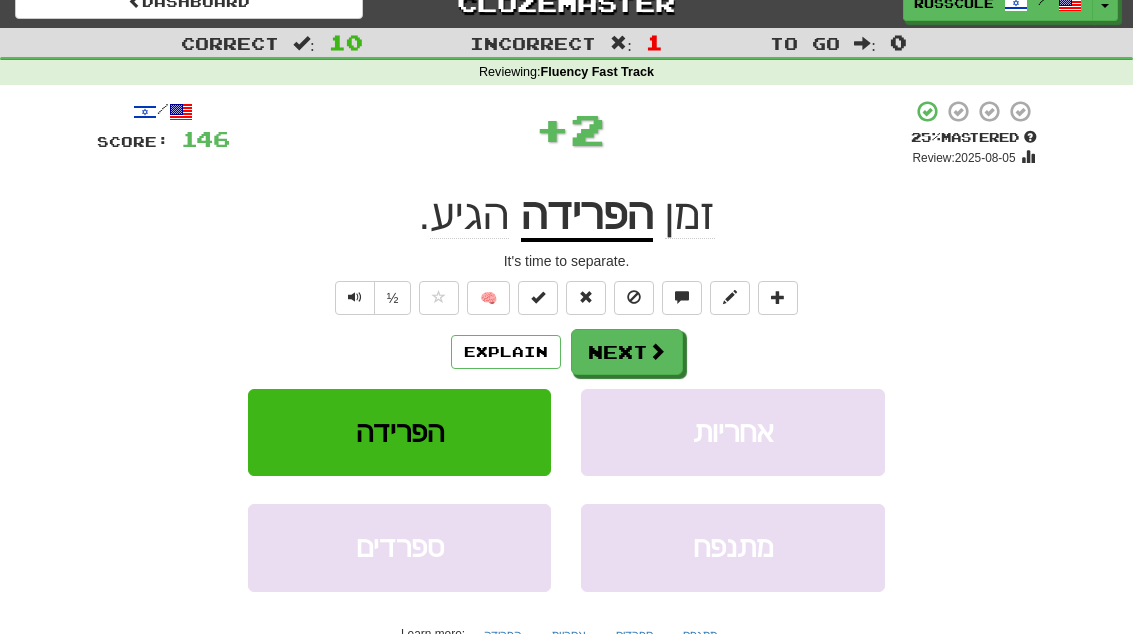 click on "Next" at bounding box center (627, 352) 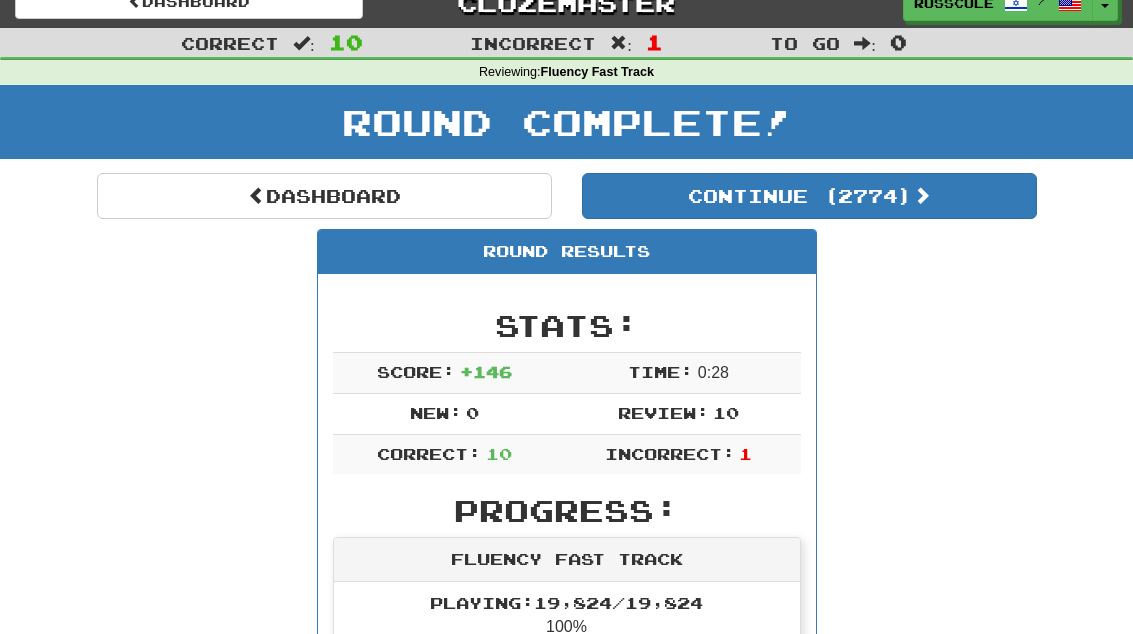 click on "Continue ( 2774 )" at bounding box center (809, 196) 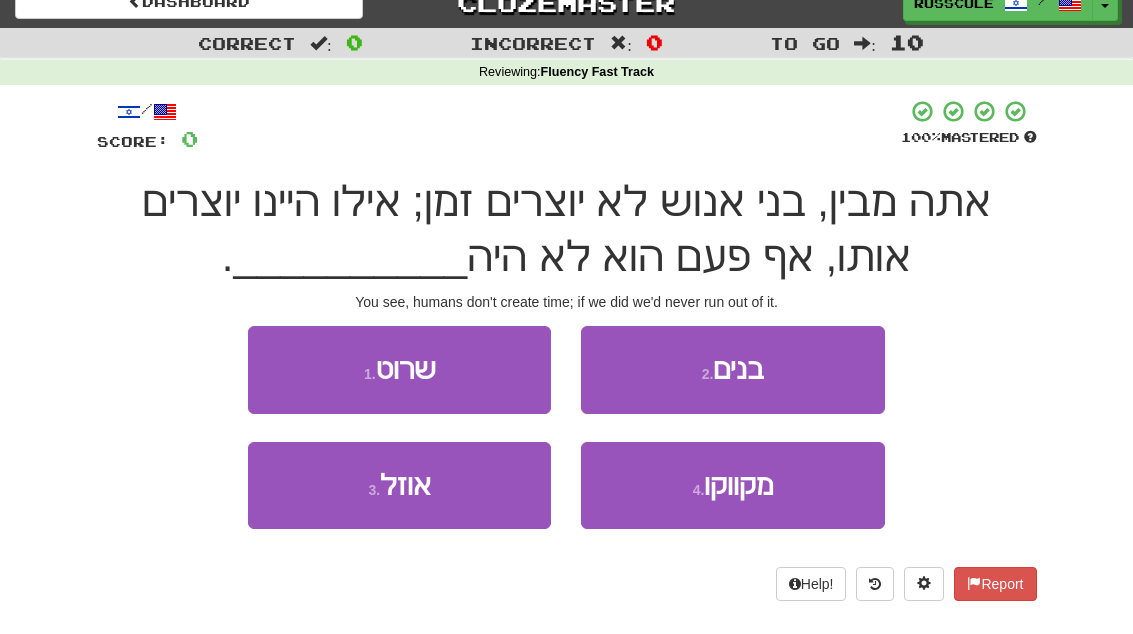 click on "3 .  אוזל" at bounding box center [399, 485] 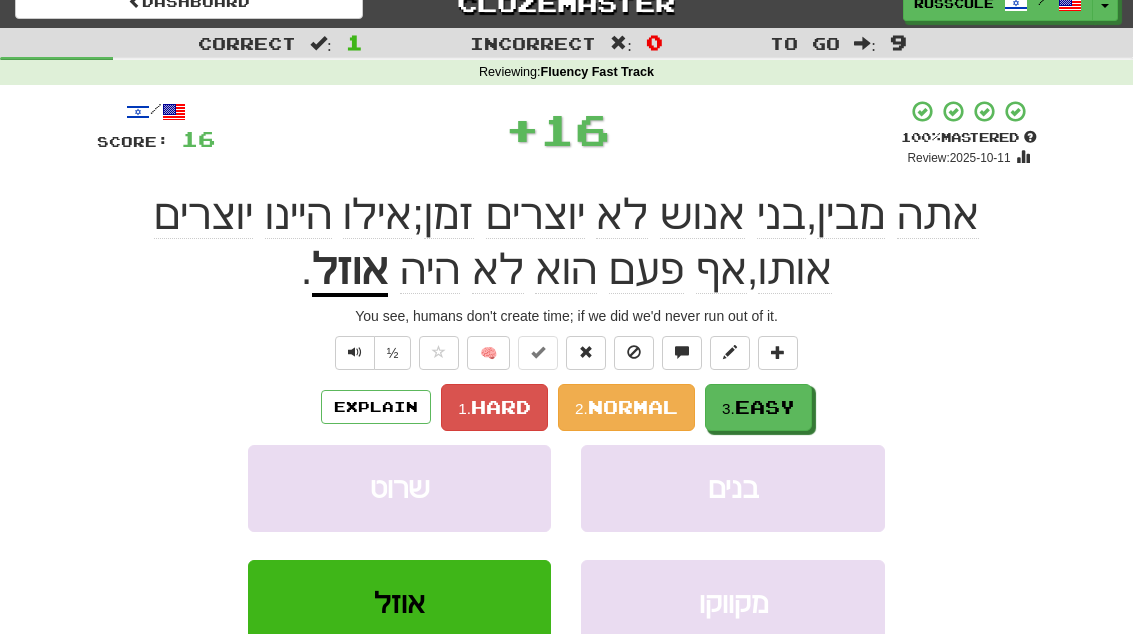 click on "Easy" at bounding box center (765, 407) 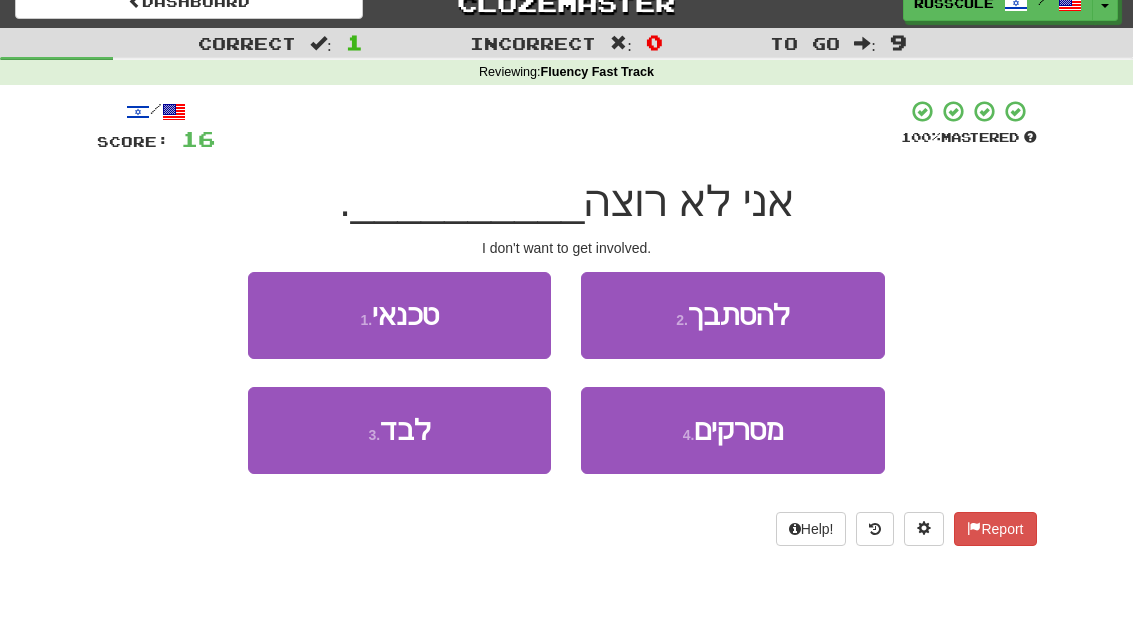 click on "2 .  להסתבך" at bounding box center [732, 315] 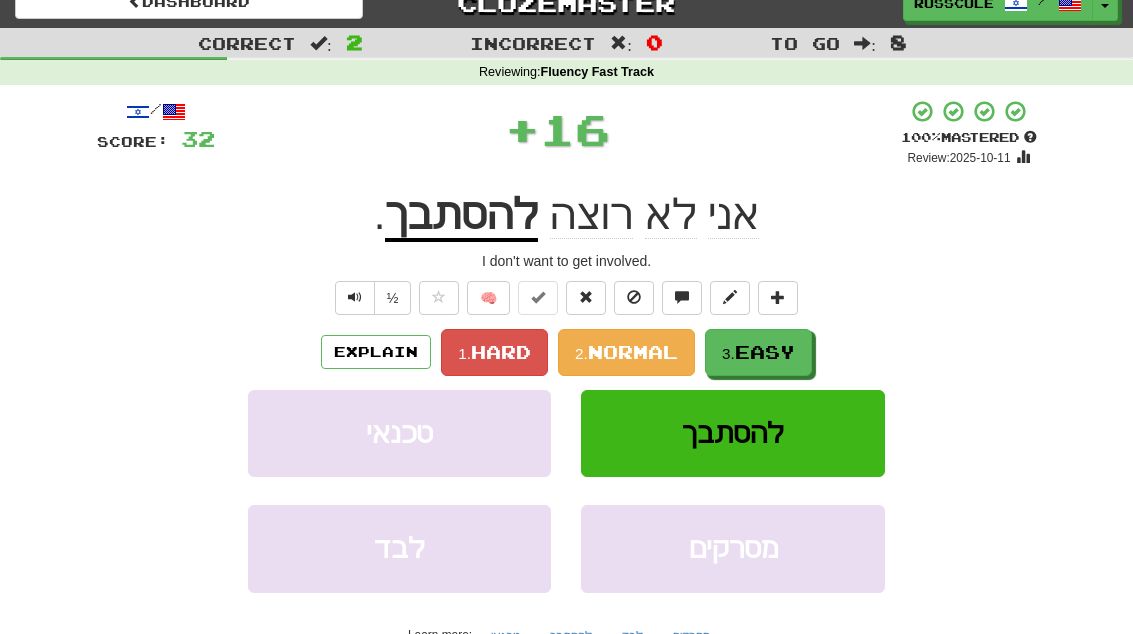click on "3.  Easy" at bounding box center [758, 352] 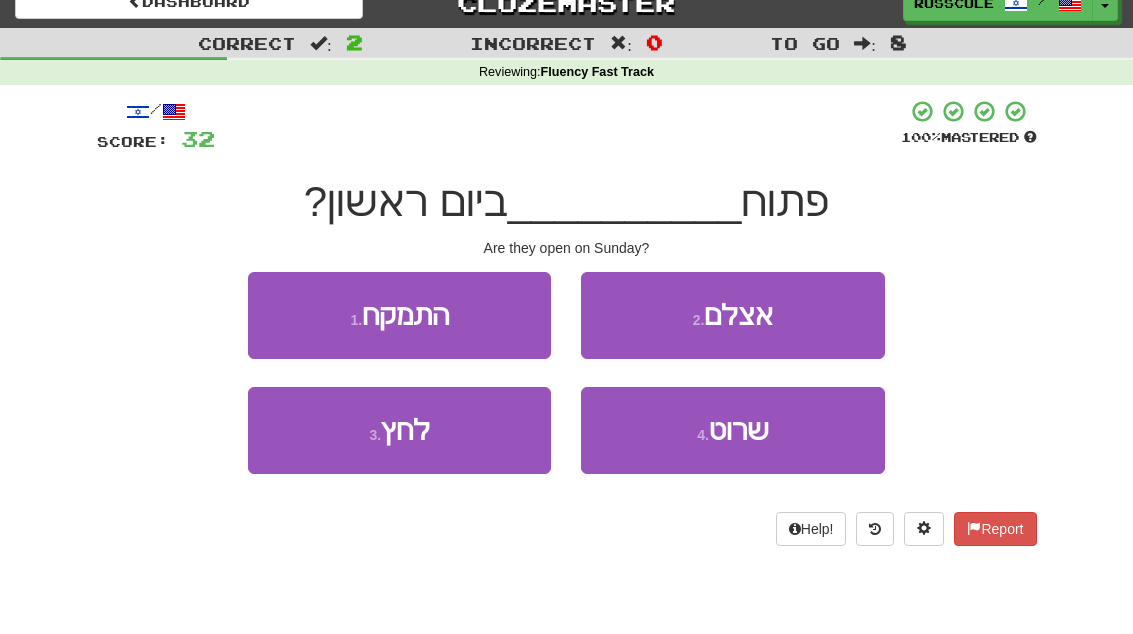 click on "2 .  אצלם" at bounding box center (732, 315) 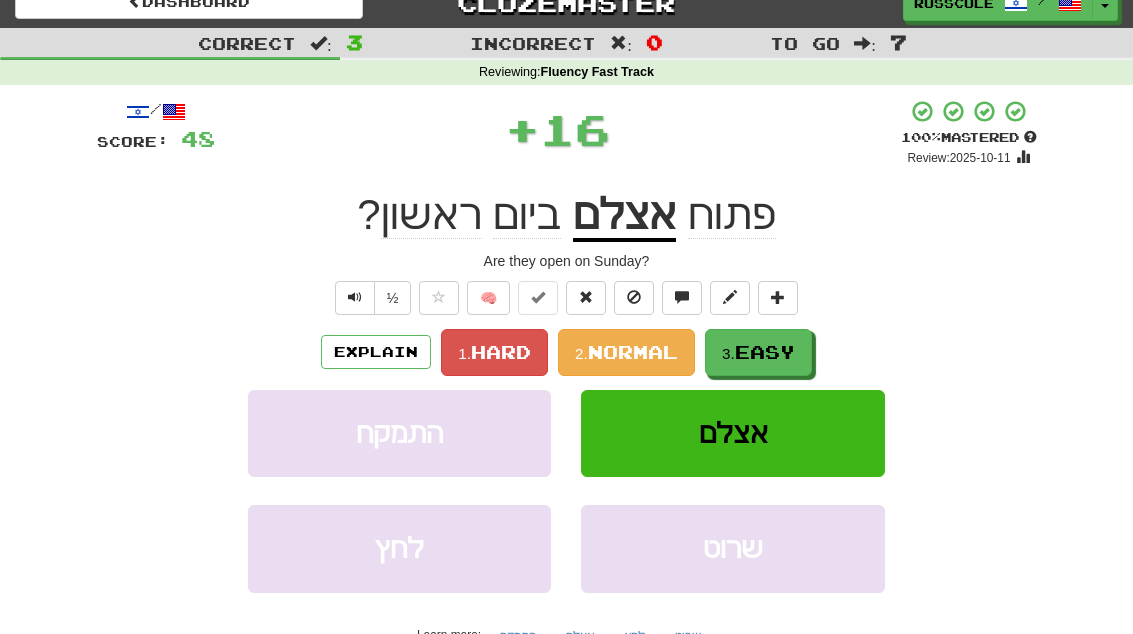 click on "Explain 1.  Hard 2.  Normal 3.  Easy" at bounding box center [567, 352] 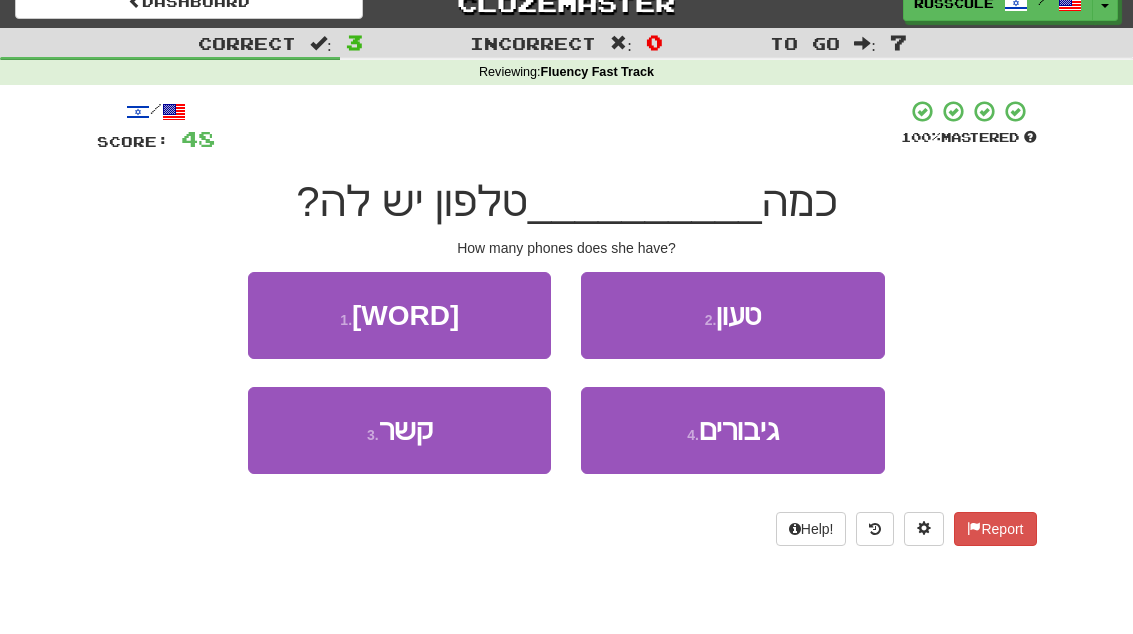click on "1 .  מכשירי" at bounding box center (399, 315) 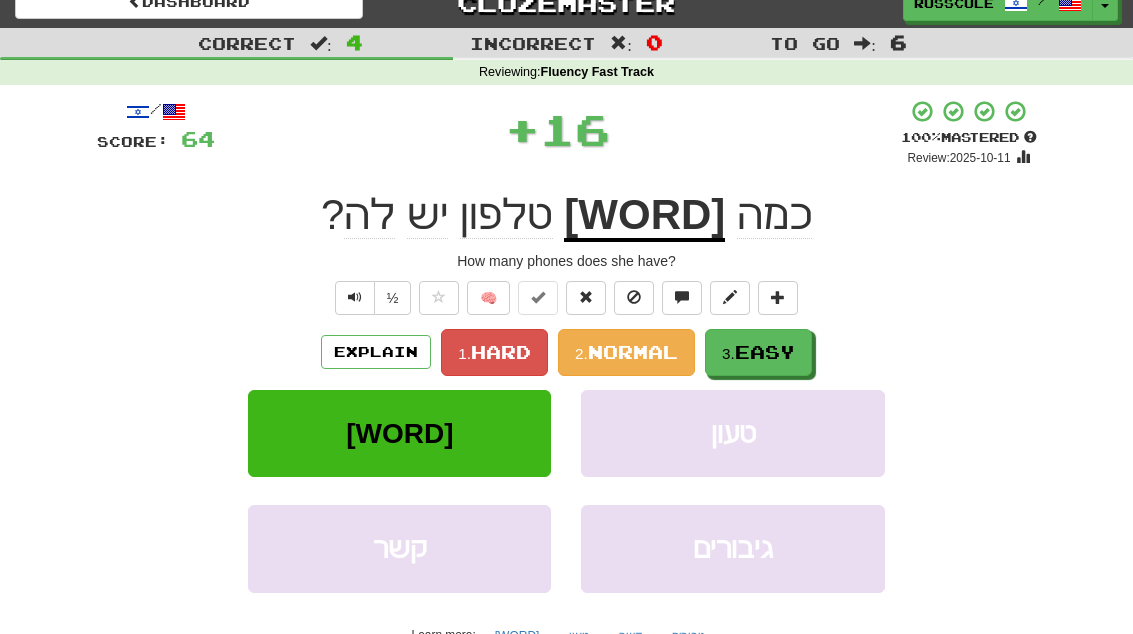 click on "3.  Easy" at bounding box center (758, 352) 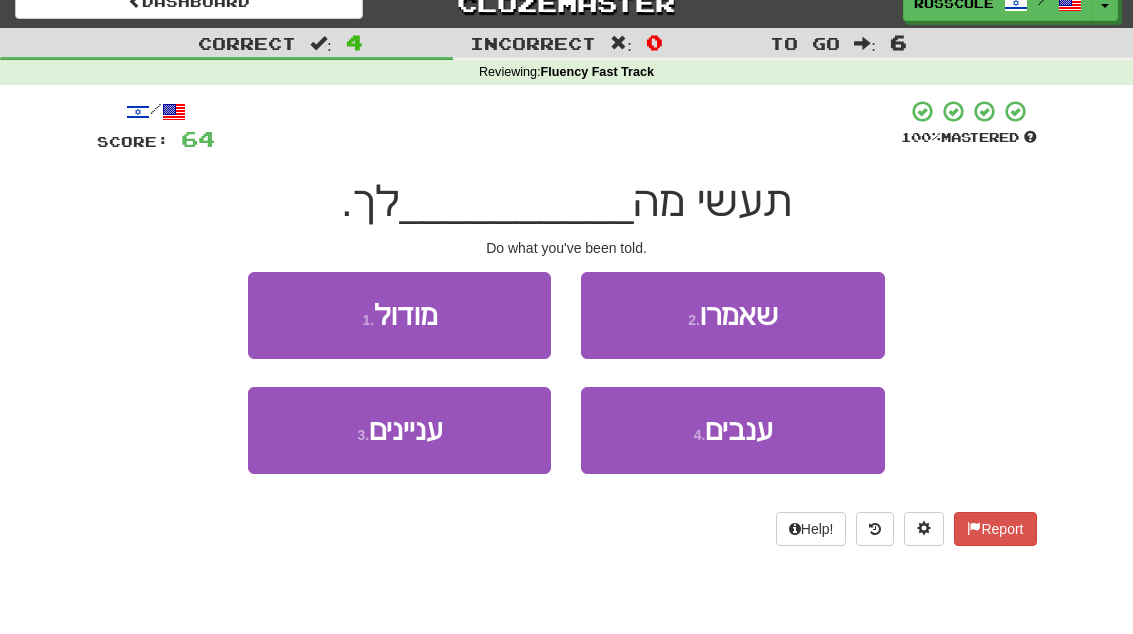 click on "2 .  שאמרו" at bounding box center [732, 315] 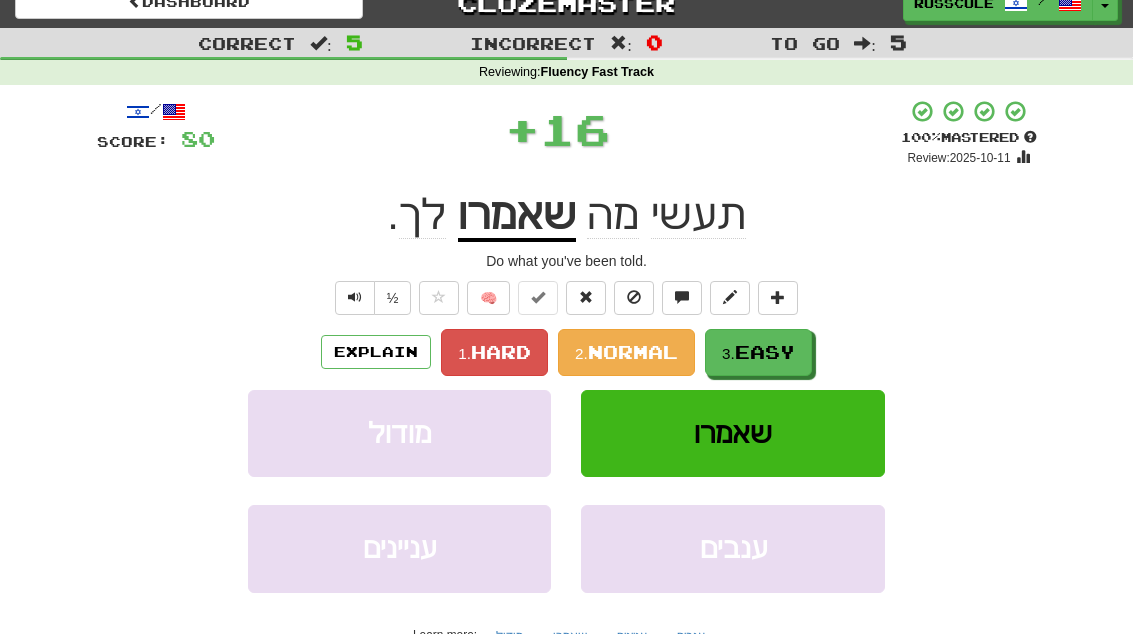 click on "Easy" at bounding box center [765, 352] 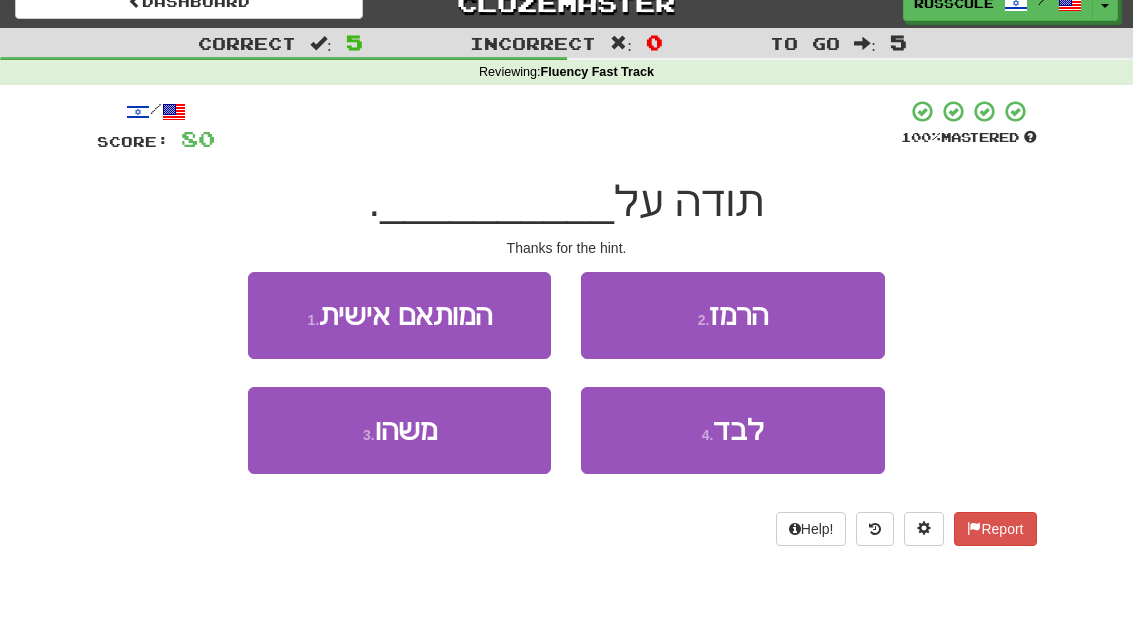click on "2 .  הרמז" at bounding box center [732, 315] 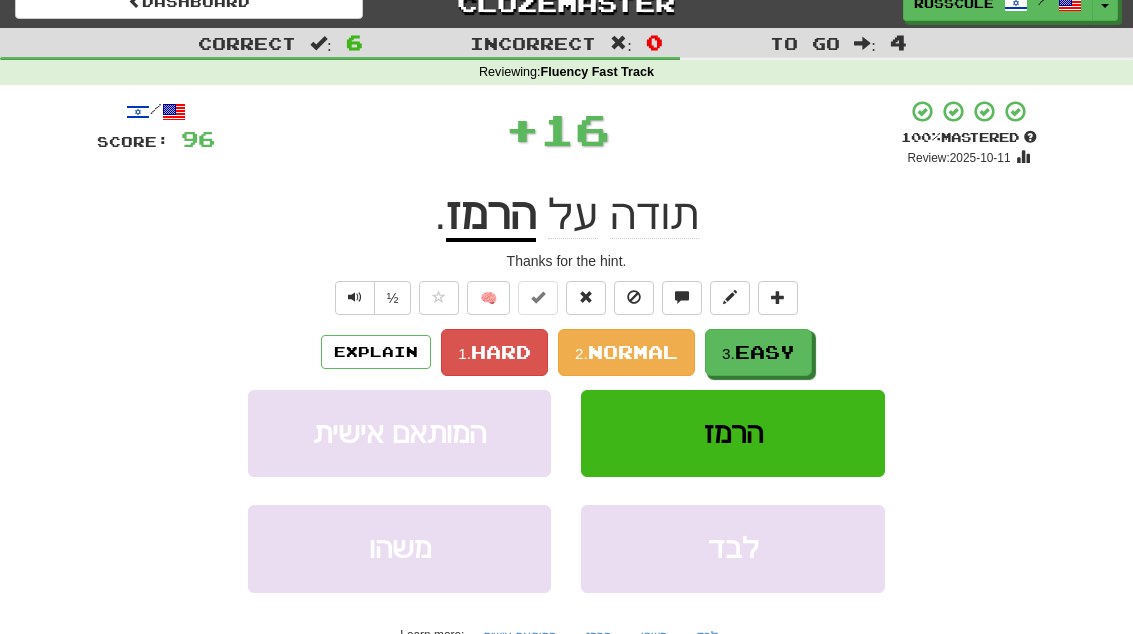 click on "3.  Easy" at bounding box center [758, 352] 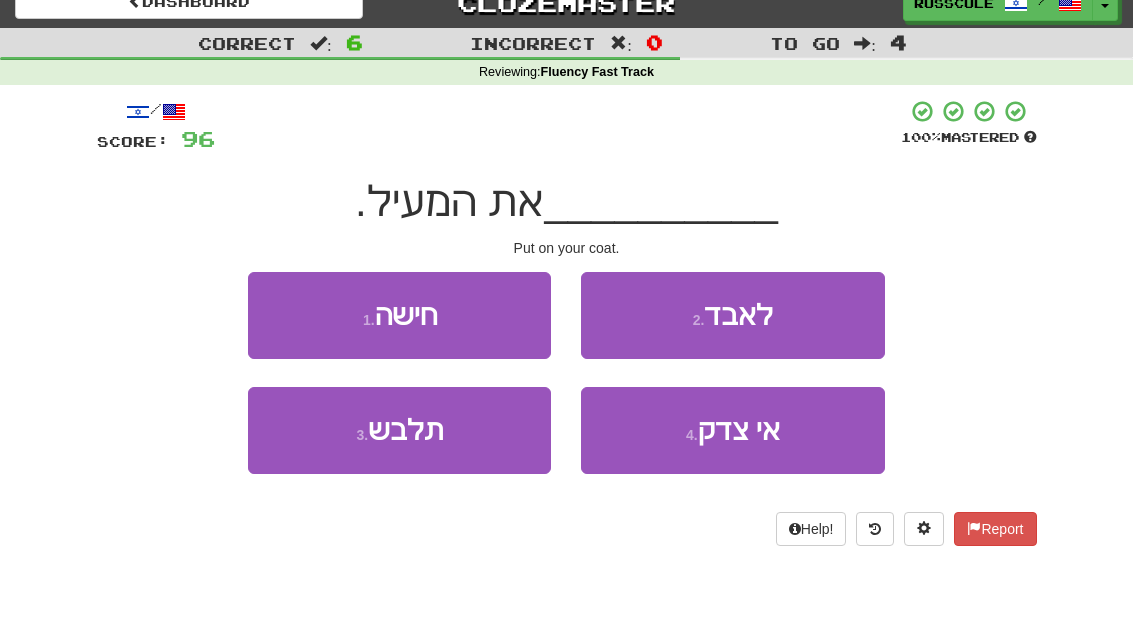 click on "3 .  תלבש" at bounding box center [399, 430] 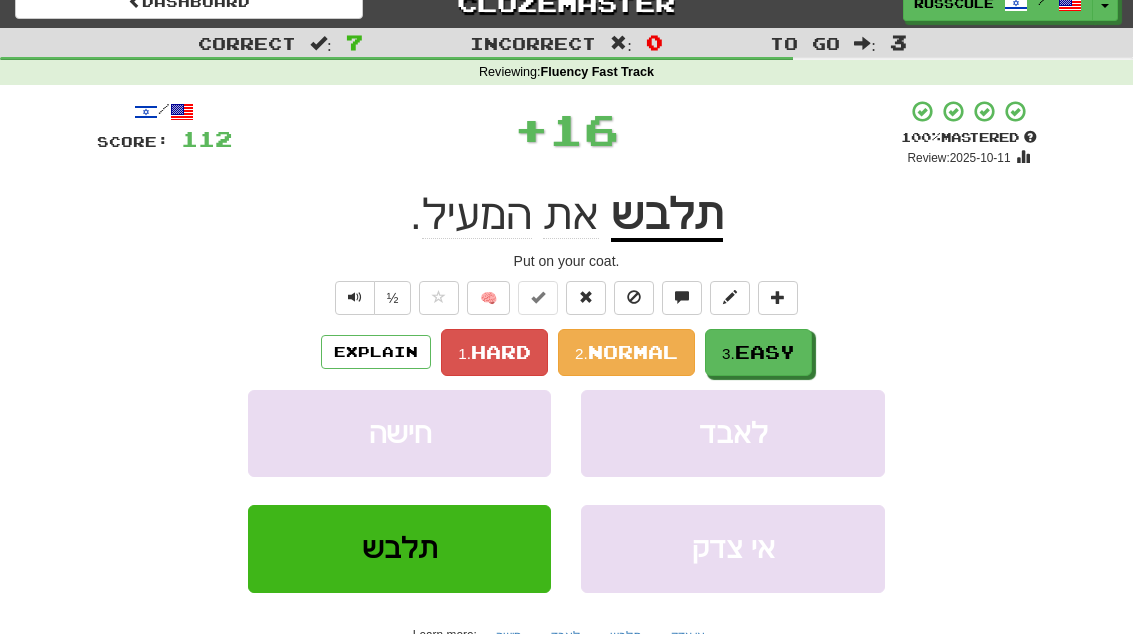 click on "Easy" at bounding box center (765, 352) 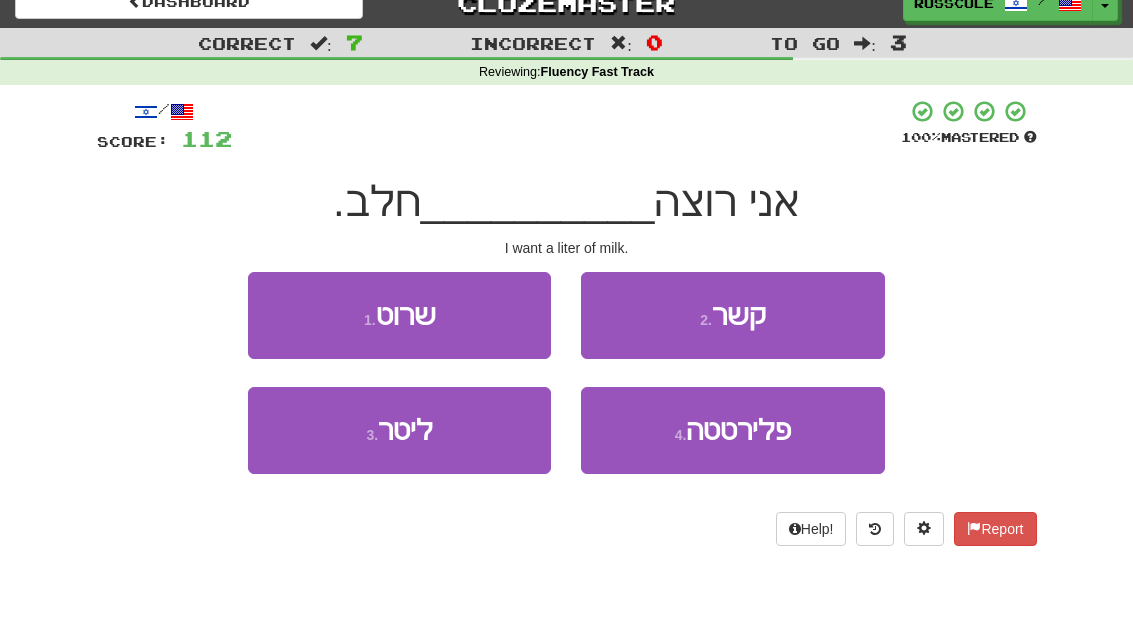 click on "3 .  ליטר" at bounding box center [399, 430] 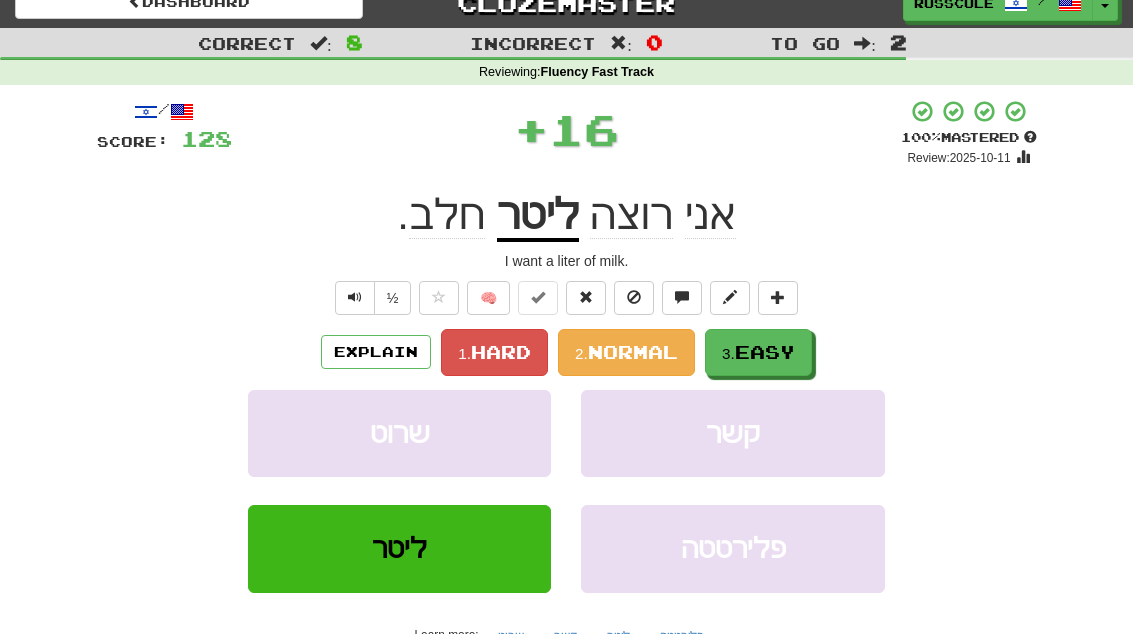 click on "3.  Easy" at bounding box center (758, 352) 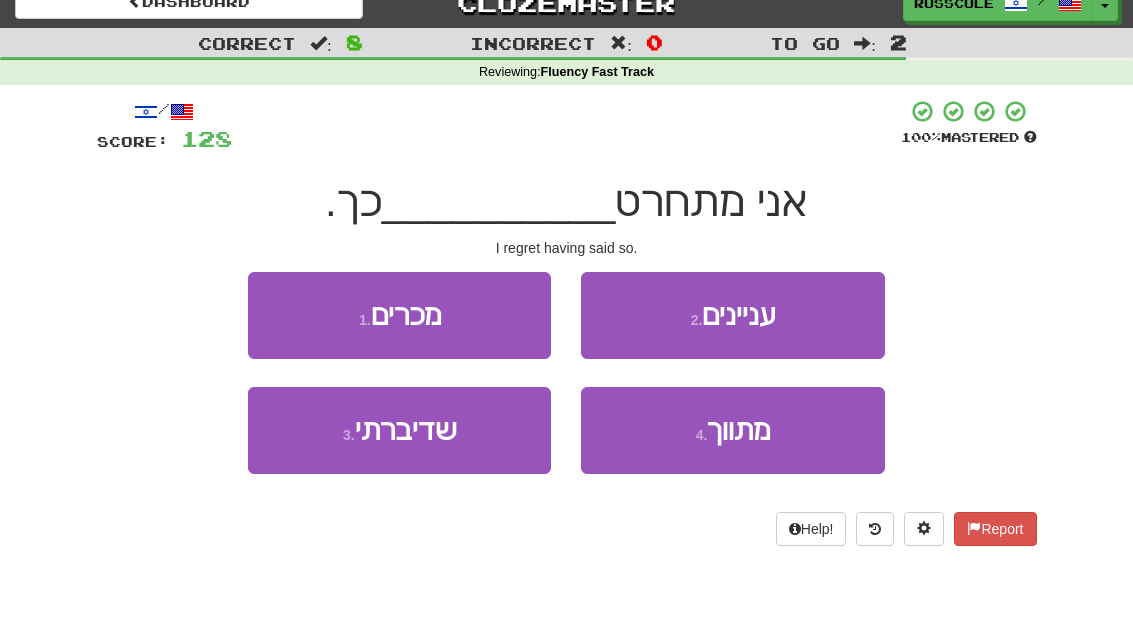 click on "3 .  שדיברתי" at bounding box center [399, 430] 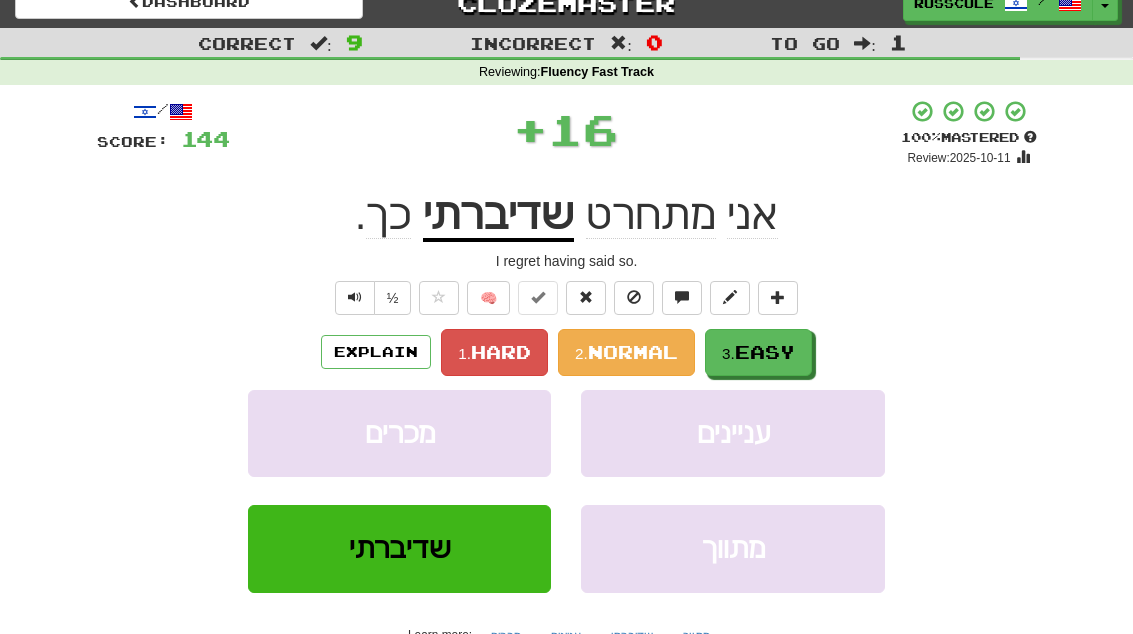 click on "Easy" at bounding box center (765, 352) 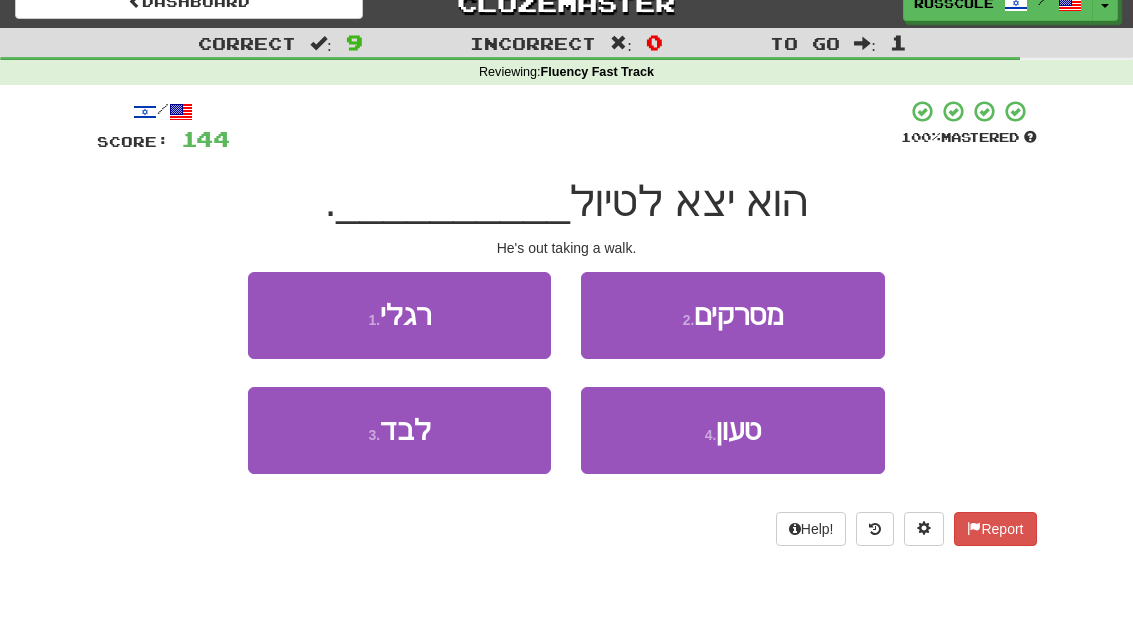 click on "1 .  רגלי" at bounding box center [399, 315] 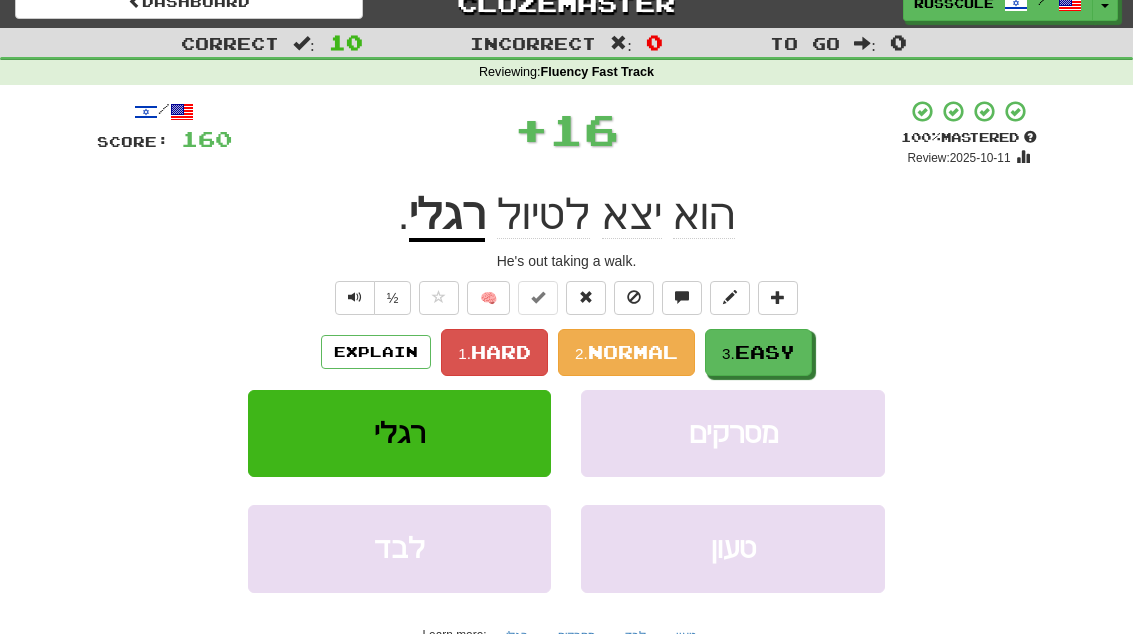 click on "3.  Easy" at bounding box center [758, 352] 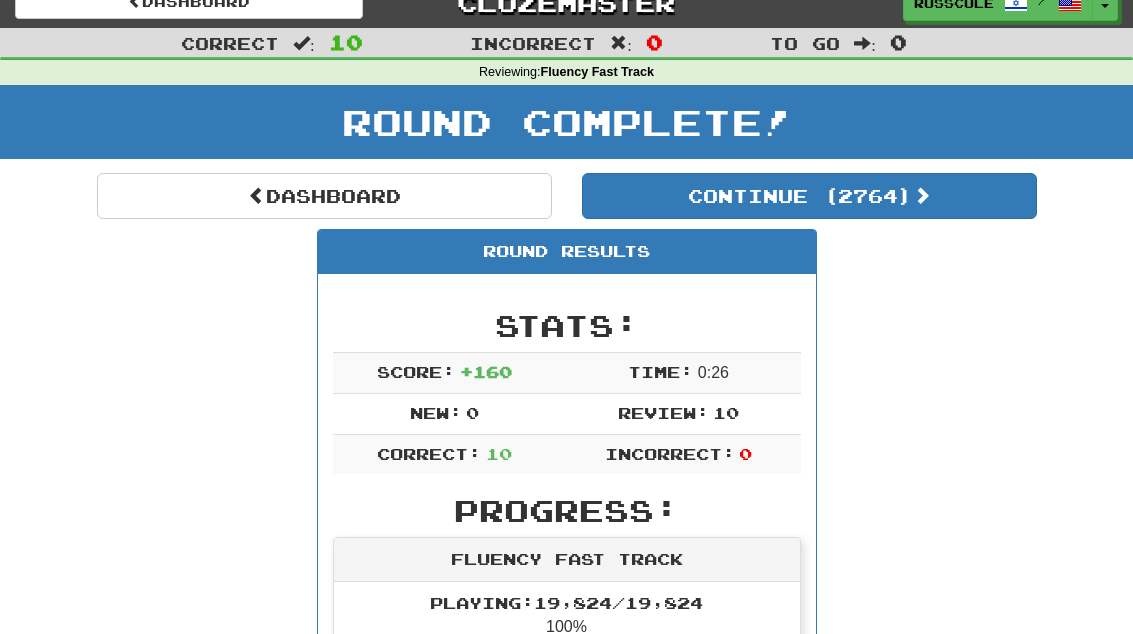 click on "Continue ( 2764 )" at bounding box center (809, 196) 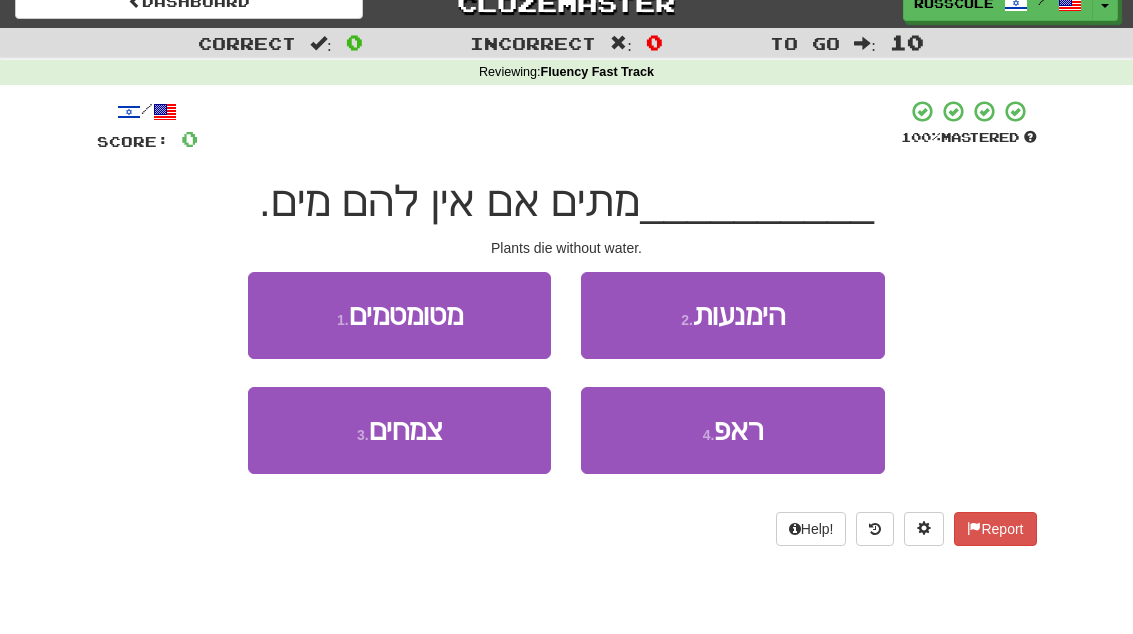 click on "3 .  צמחים" at bounding box center [399, 430] 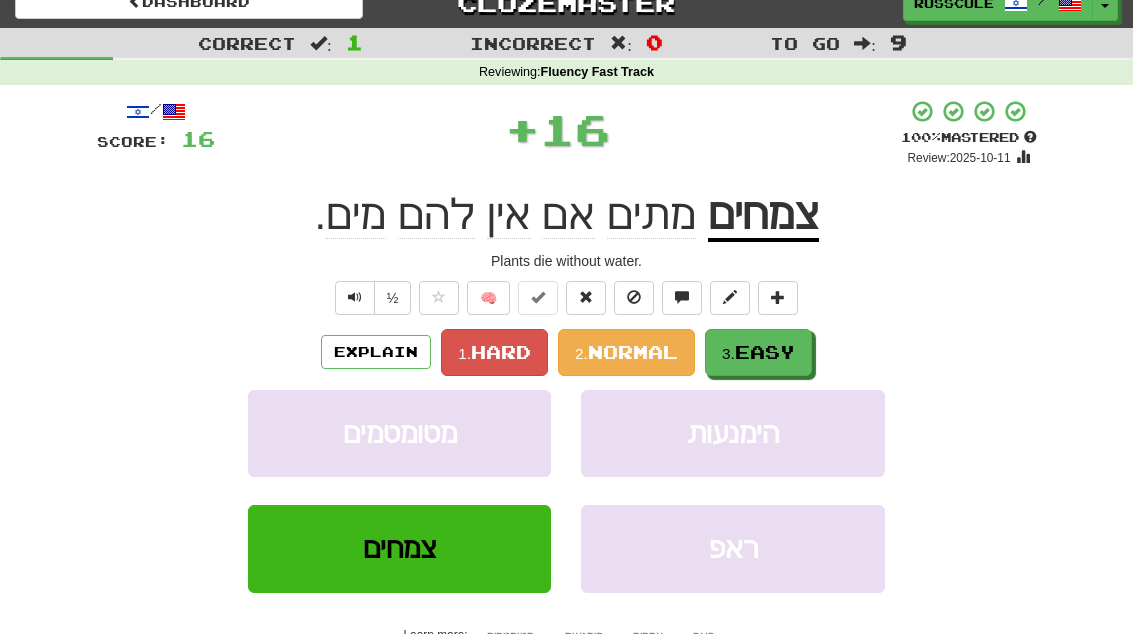 click on "3.  Easy" at bounding box center (758, 352) 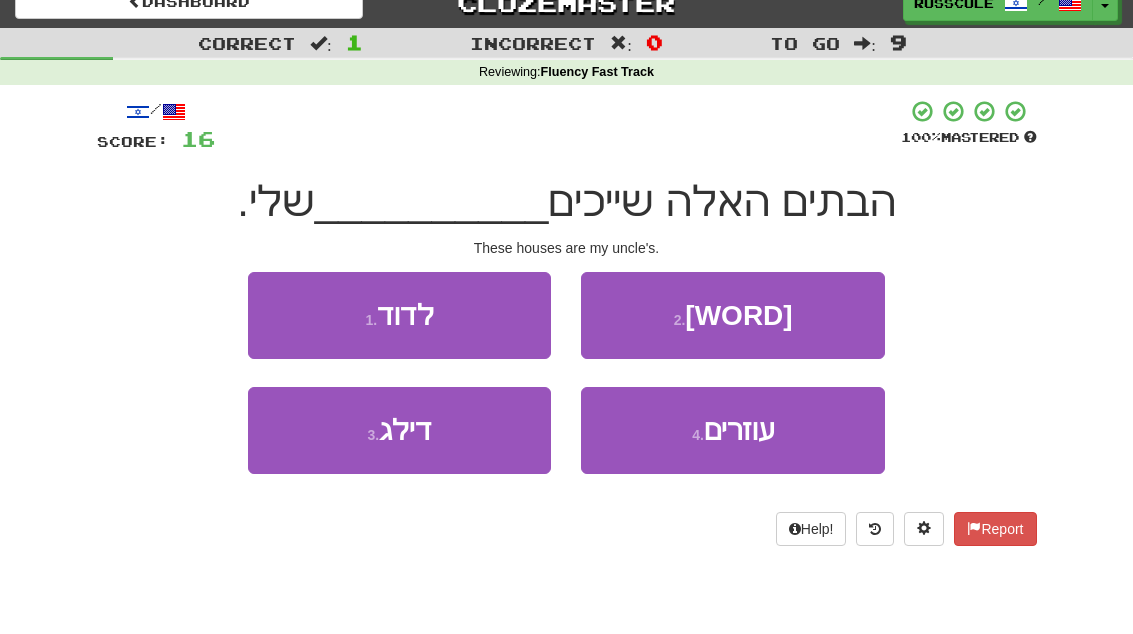 click on "1 .  לדוד" at bounding box center (399, 315) 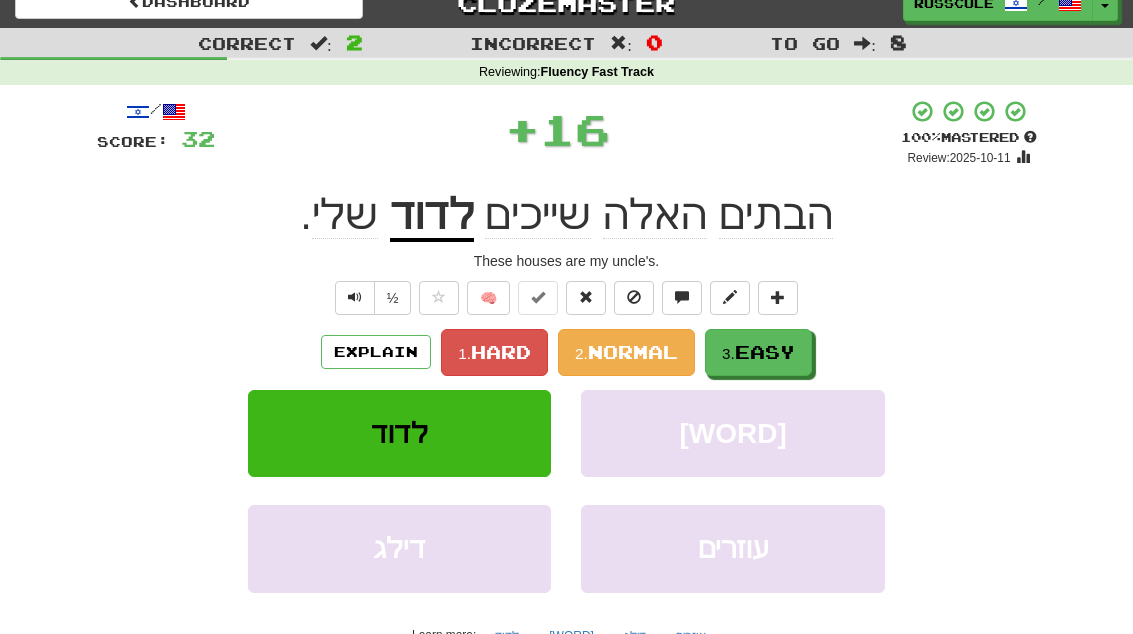 click on "3.  Easy" at bounding box center [758, 352] 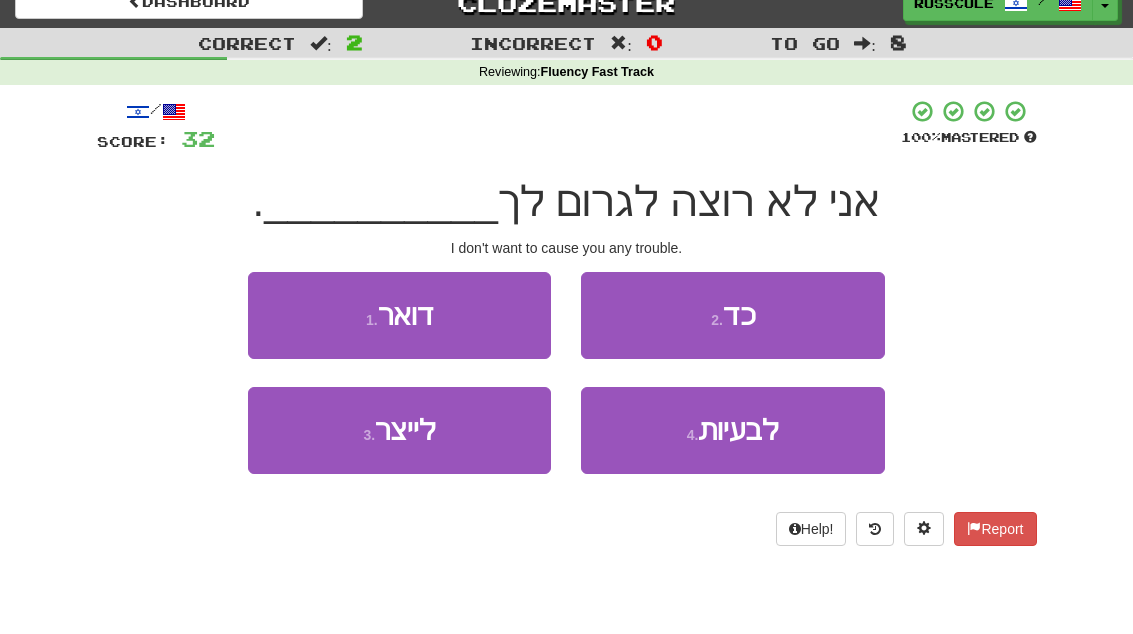 click on "לבעיות" at bounding box center (738, 430) 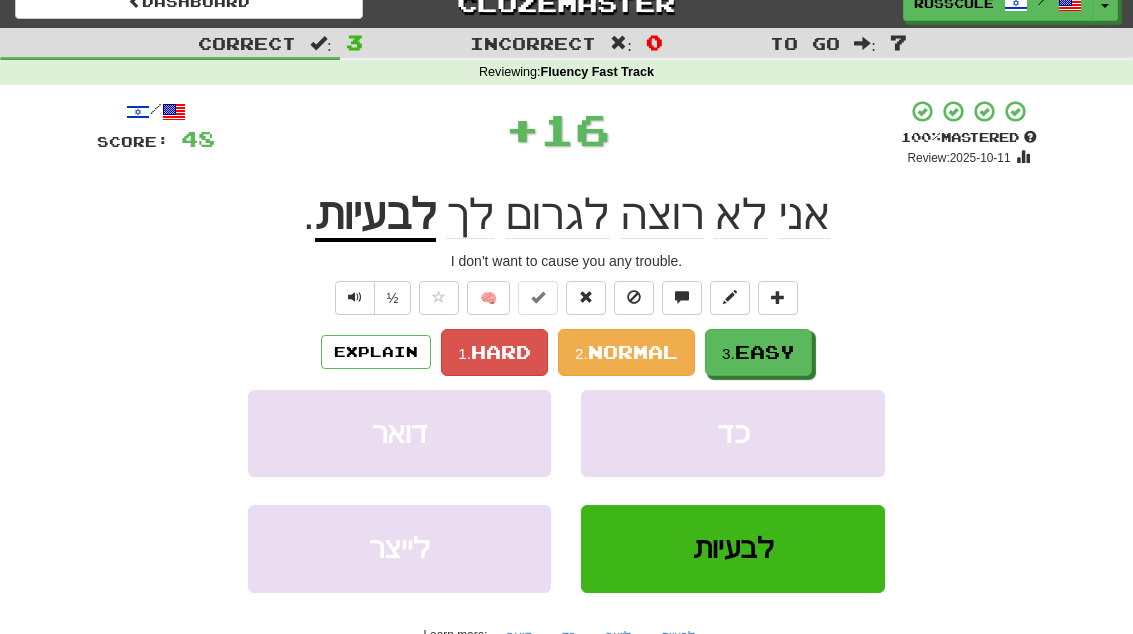 click on "3.  Easy" at bounding box center (758, 352) 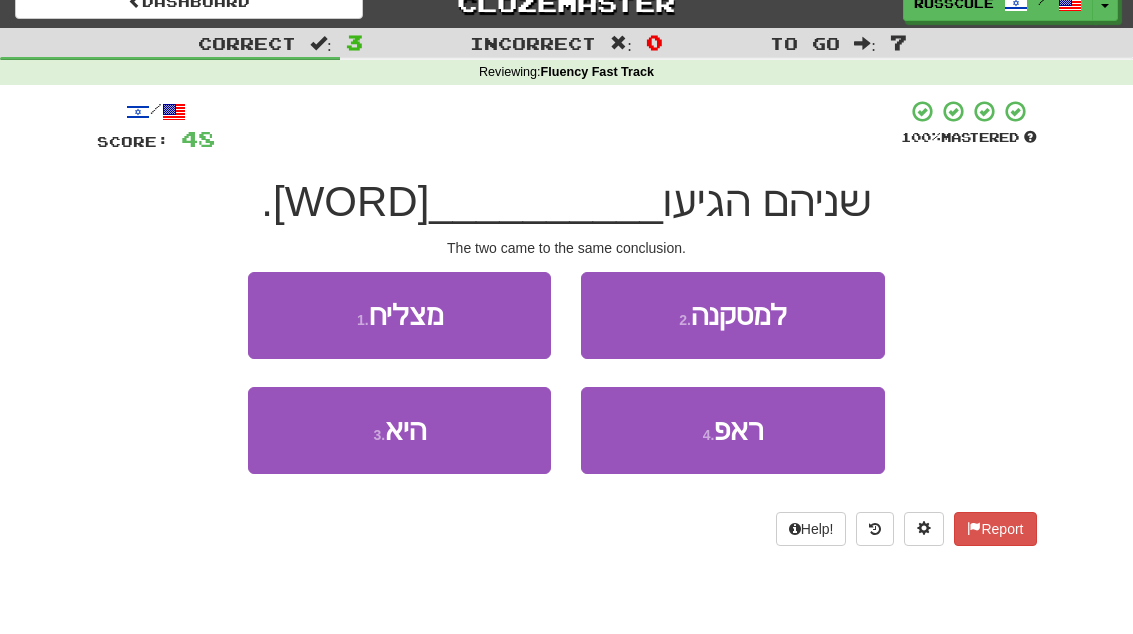 click on "2 .  למסקנה" at bounding box center (732, 315) 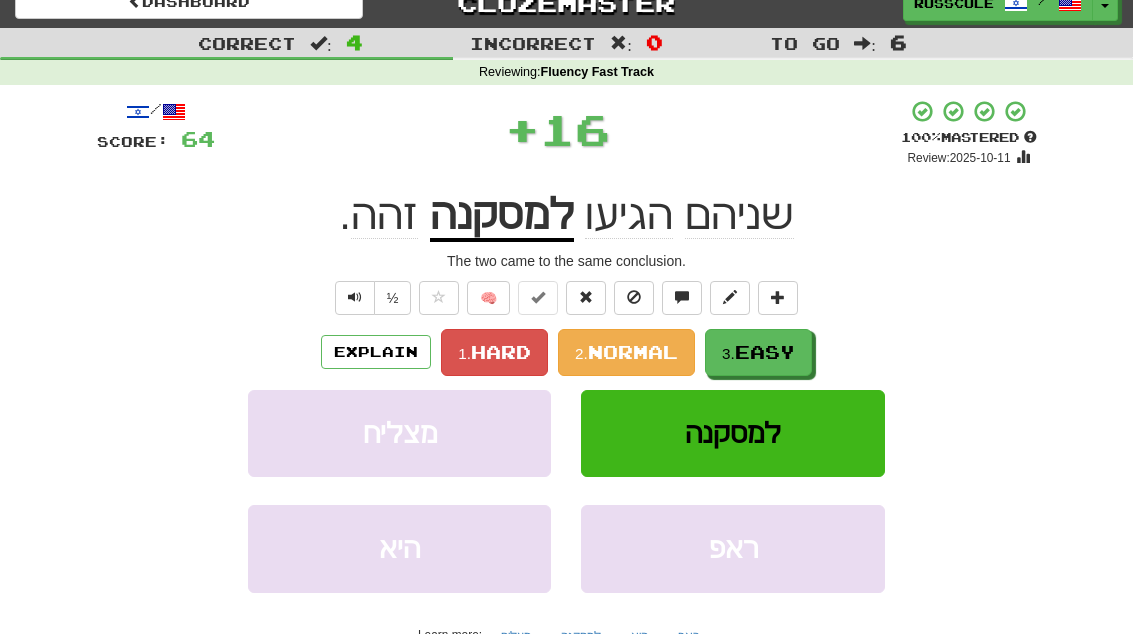 click on "Easy" at bounding box center [765, 352] 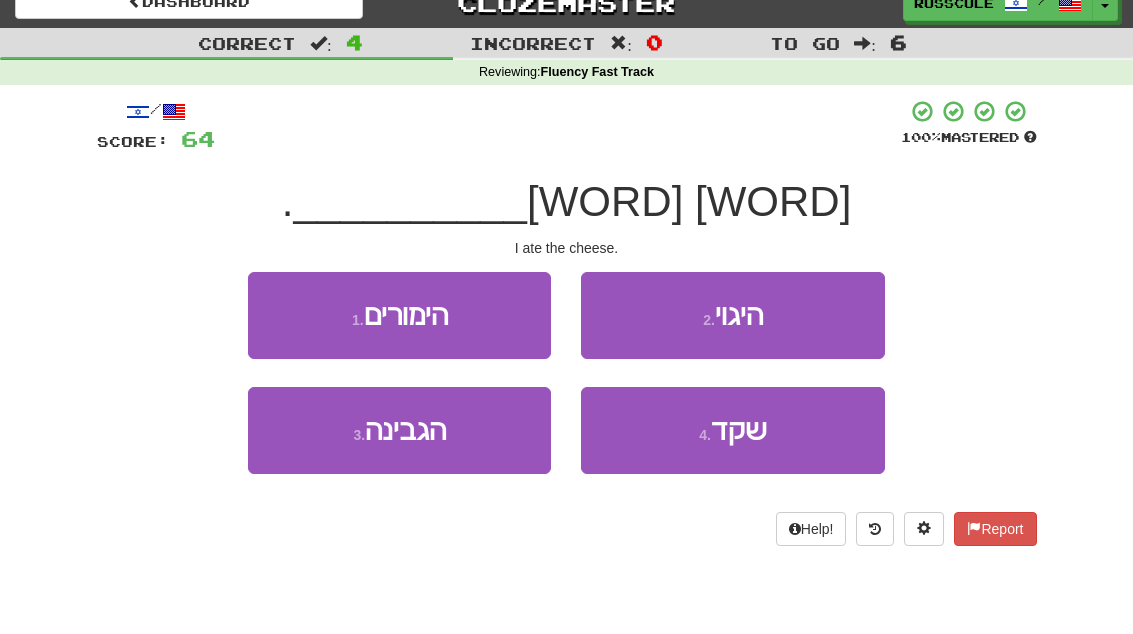 click on "3 .  הגבינה" at bounding box center (399, 430) 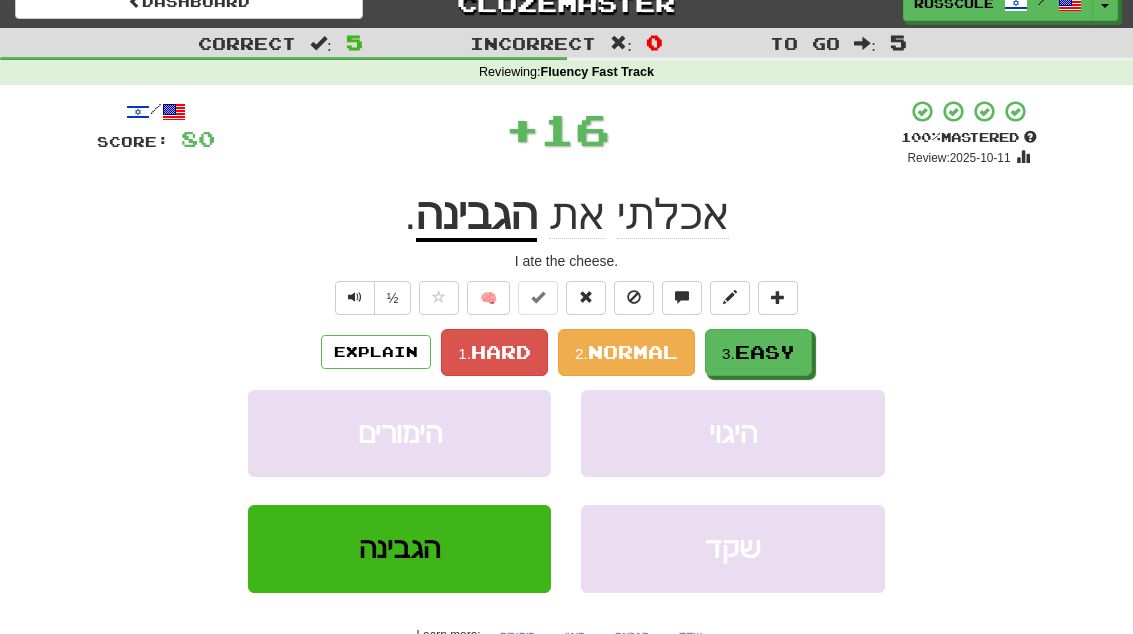 click on "3.  Easy" at bounding box center (758, 352) 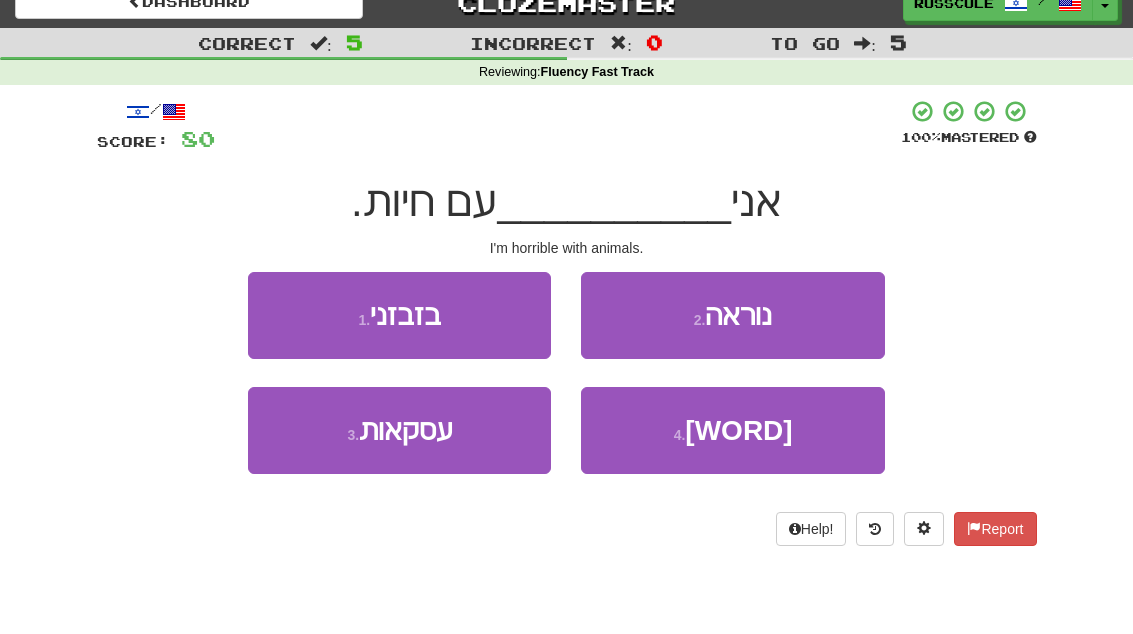 click on "2 .  נוראה" at bounding box center (732, 315) 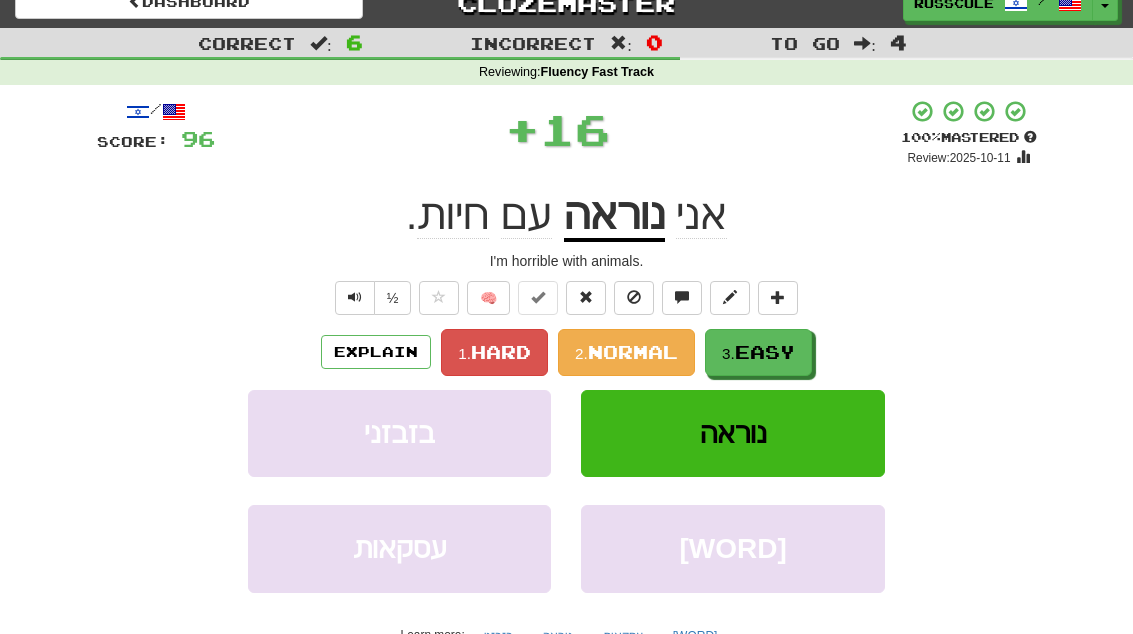 click on "3.  Easy" at bounding box center [758, 352] 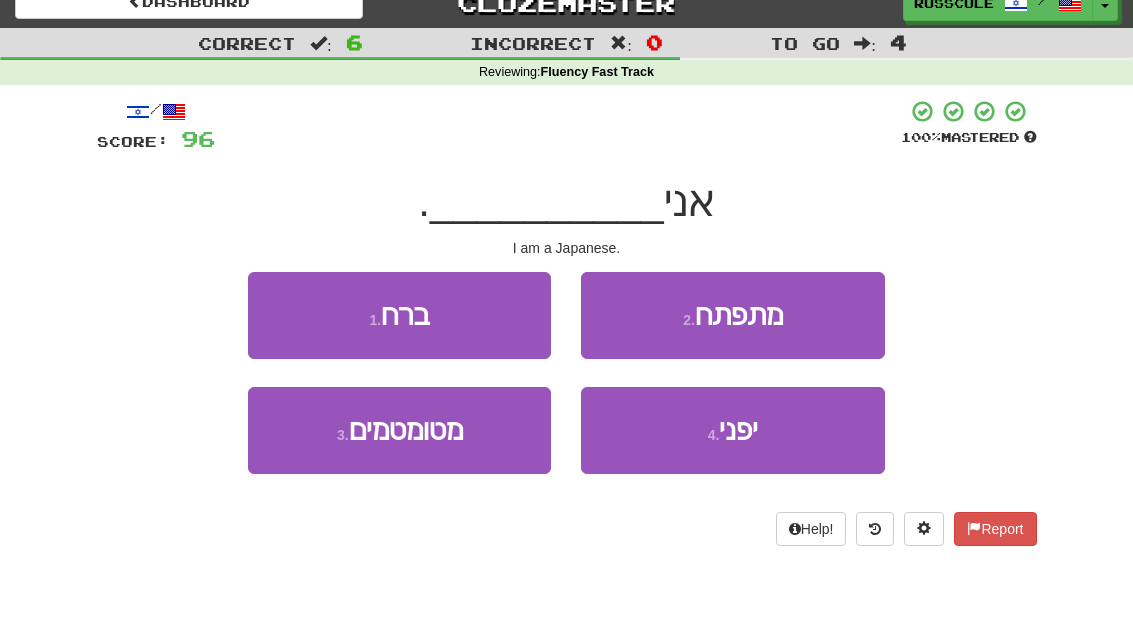 click on "4 .  יפני" at bounding box center (732, 430) 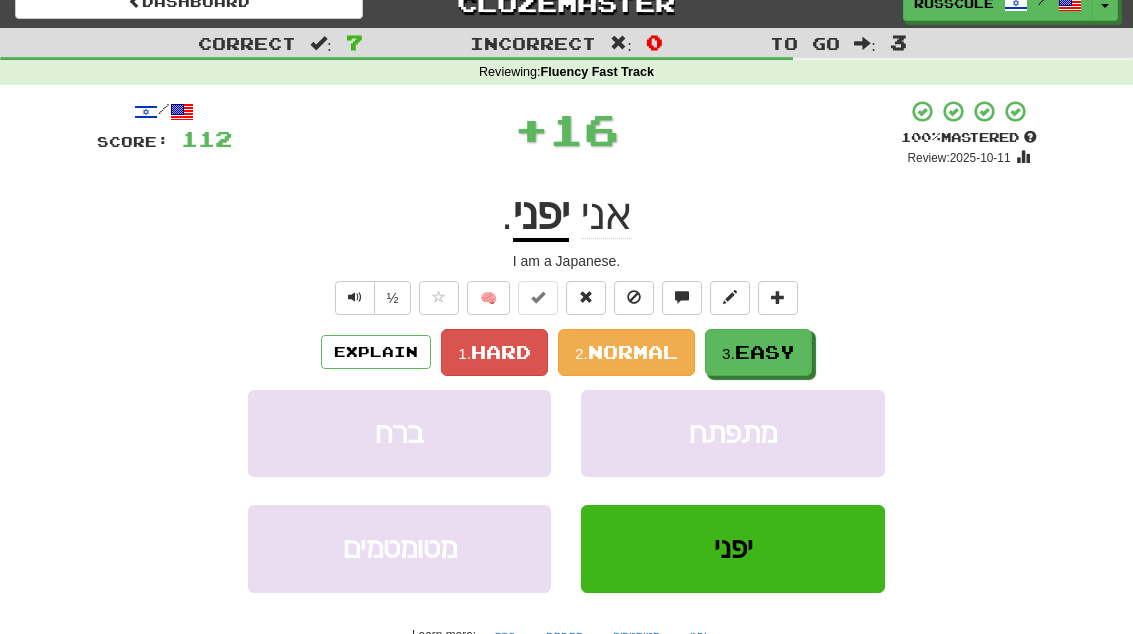 click on "3.  Easy" at bounding box center [758, 352] 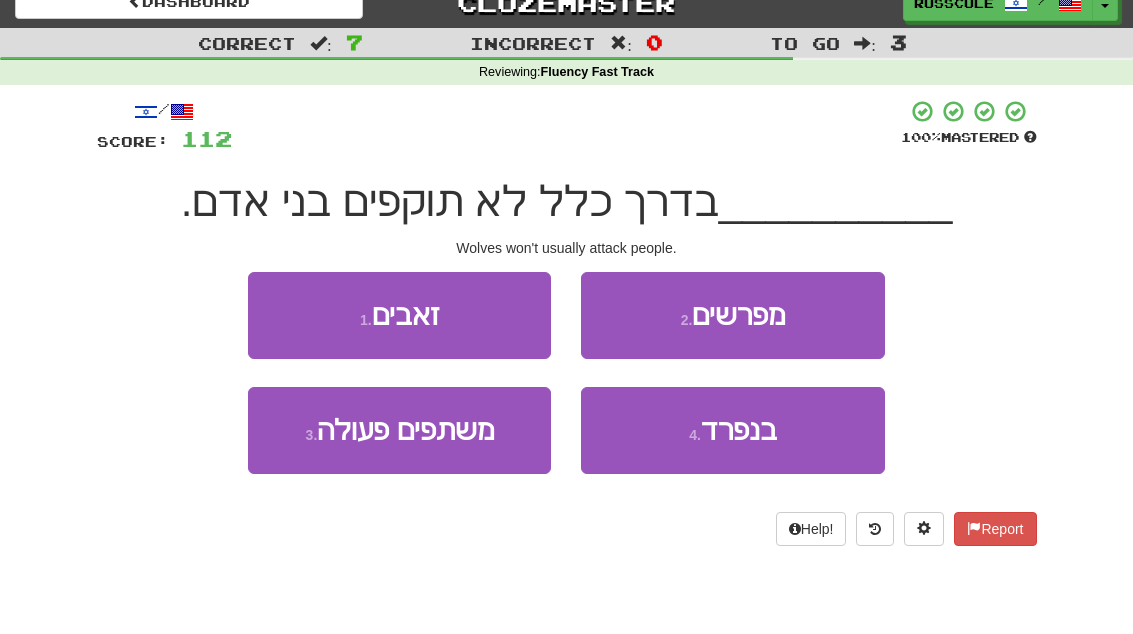 click on "1 .  זאבים" at bounding box center (399, 315) 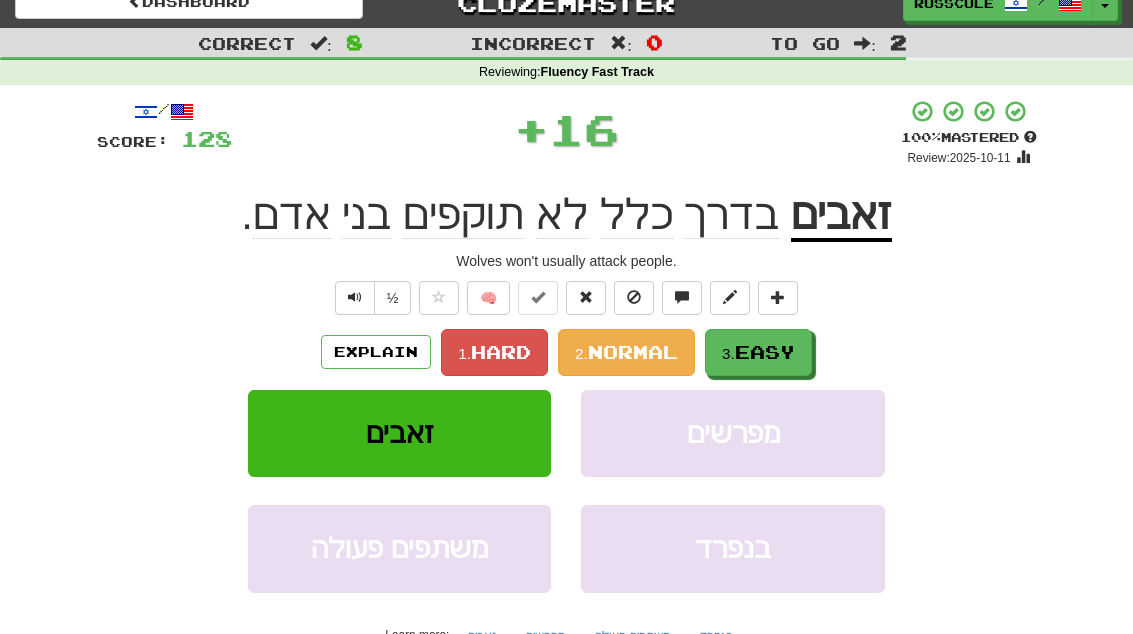 click on "3.  Easy" at bounding box center [758, 352] 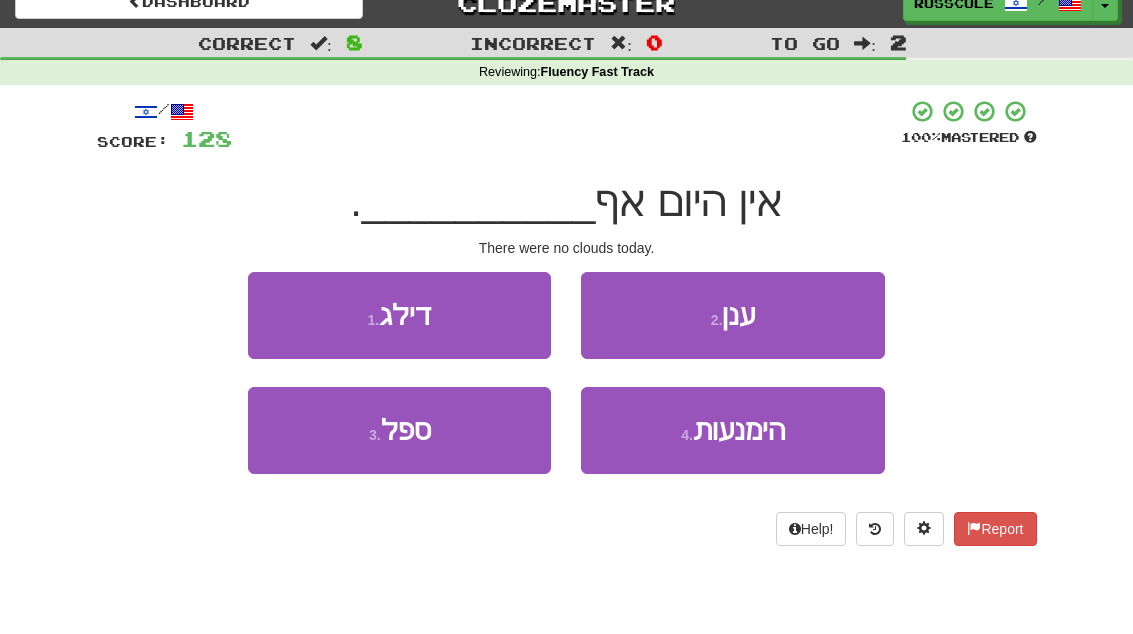 click on "2 .  ענן" at bounding box center (732, 315) 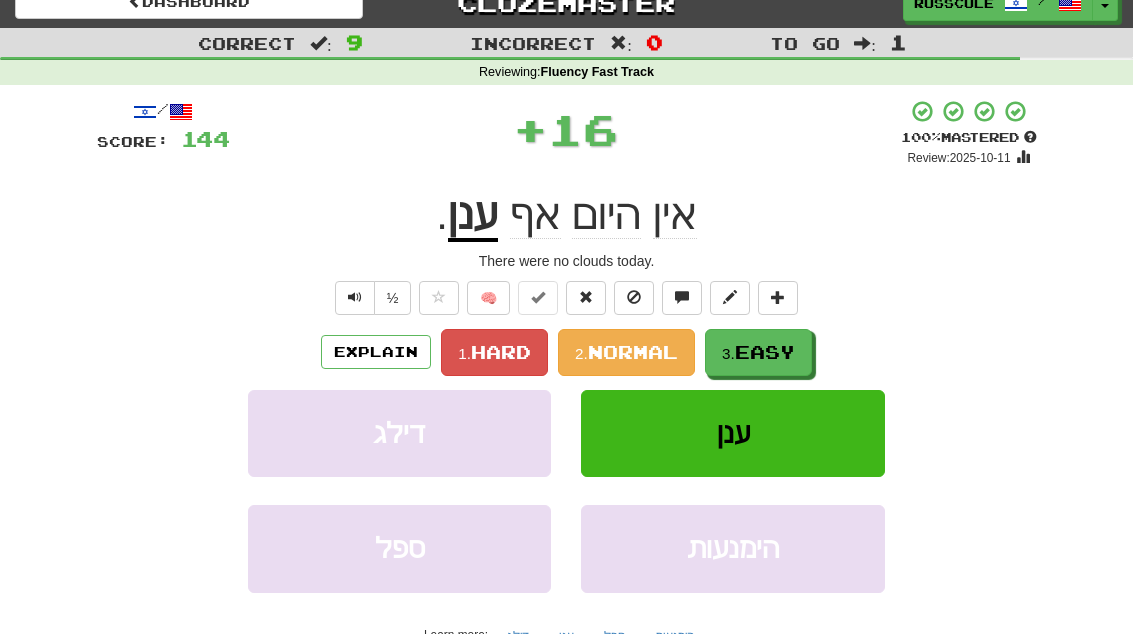 click on "Easy" at bounding box center [765, 352] 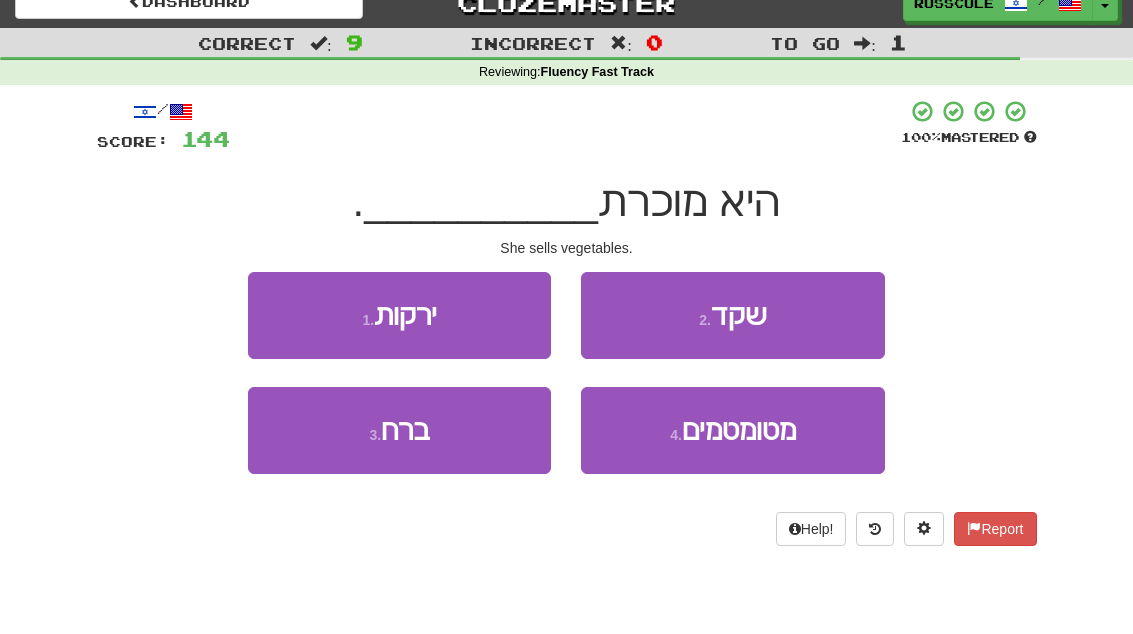 click on "1 .  ירקות" at bounding box center (399, 315) 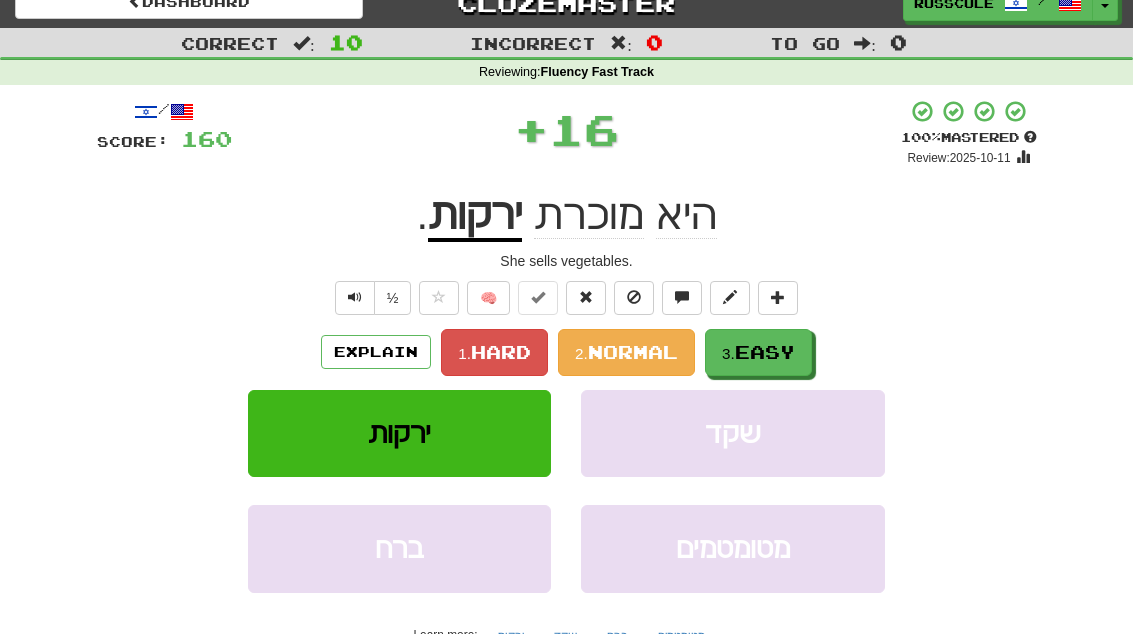 click on "3.  Easy" at bounding box center (758, 352) 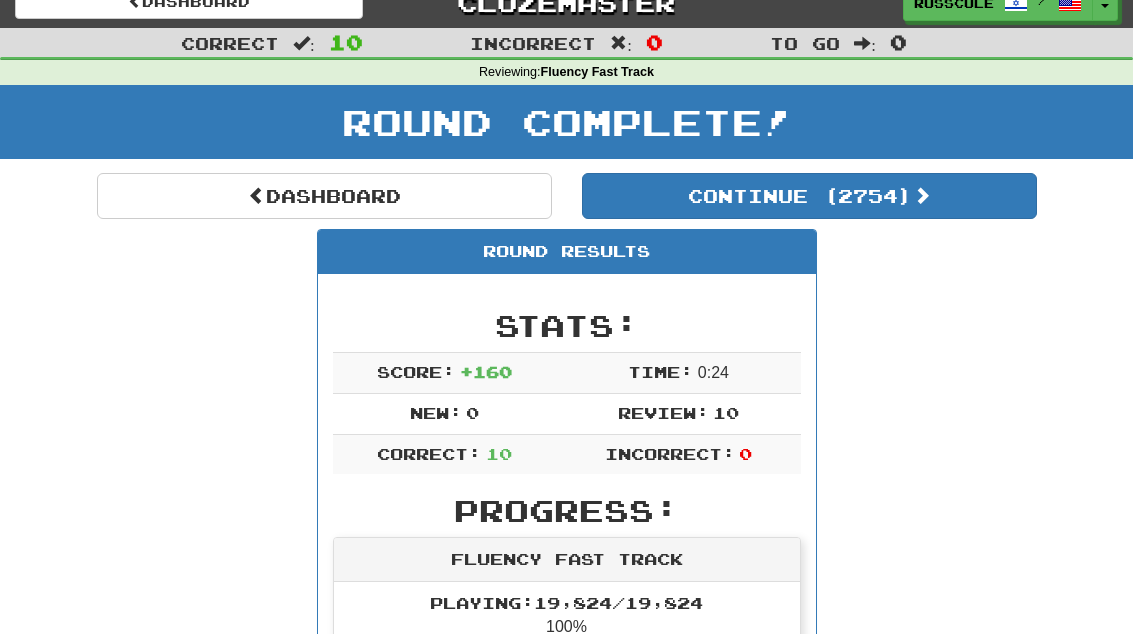 click on "Continue ( 2754 )" at bounding box center (809, 196) 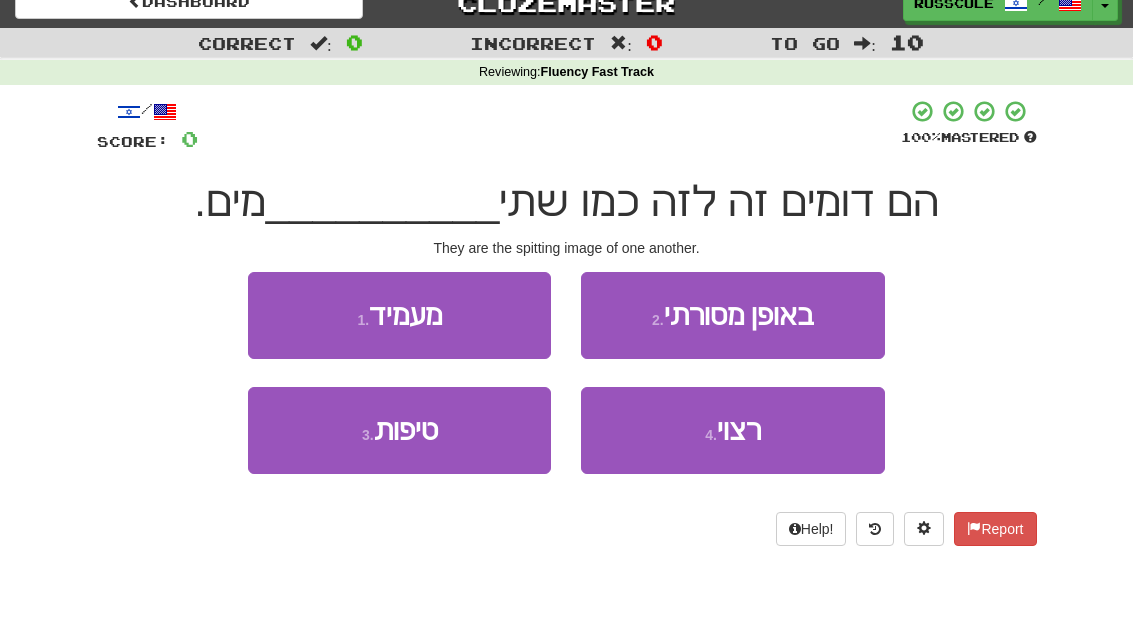 click on "3 .  טיפות" at bounding box center (399, 430) 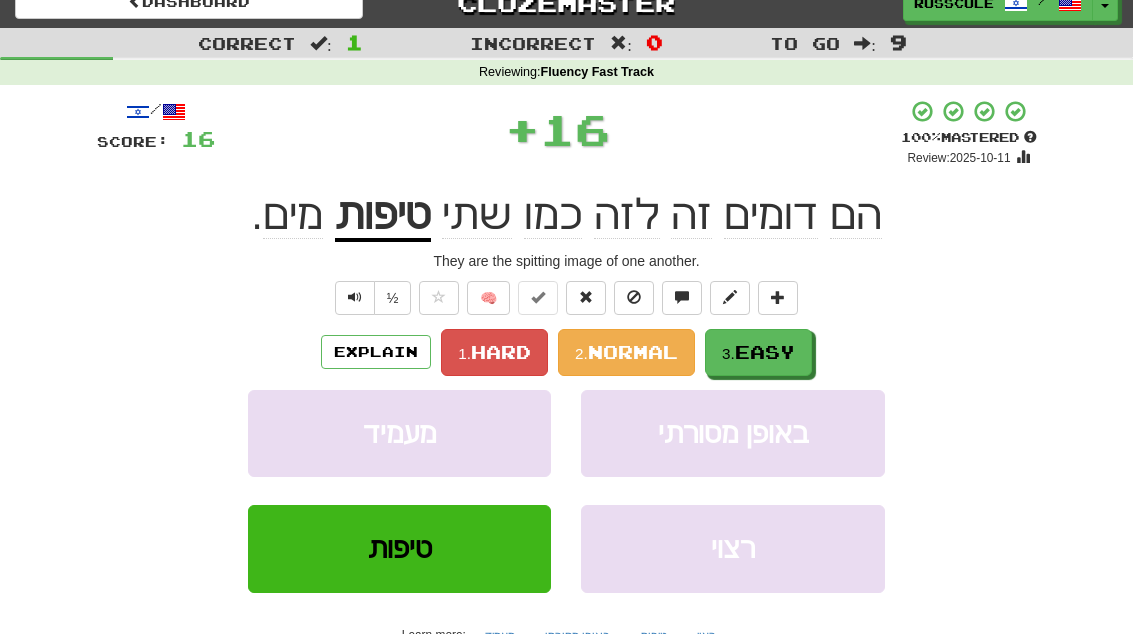 click on "3.  Easy" at bounding box center [758, 352] 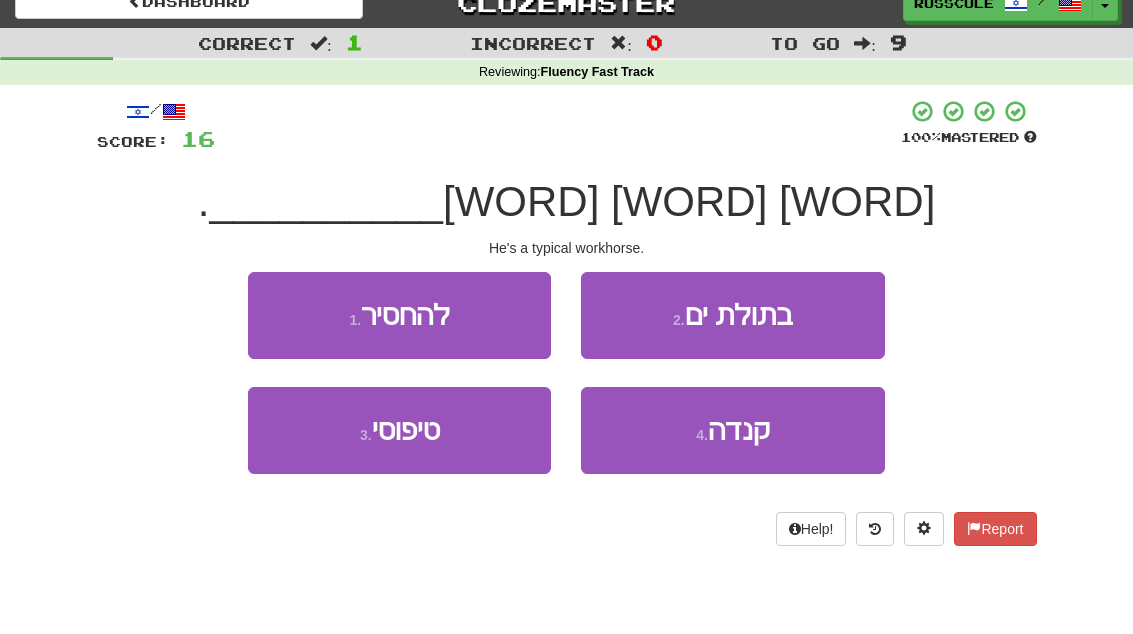 click on "3 .  טיפוסי" at bounding box center (399, 430) 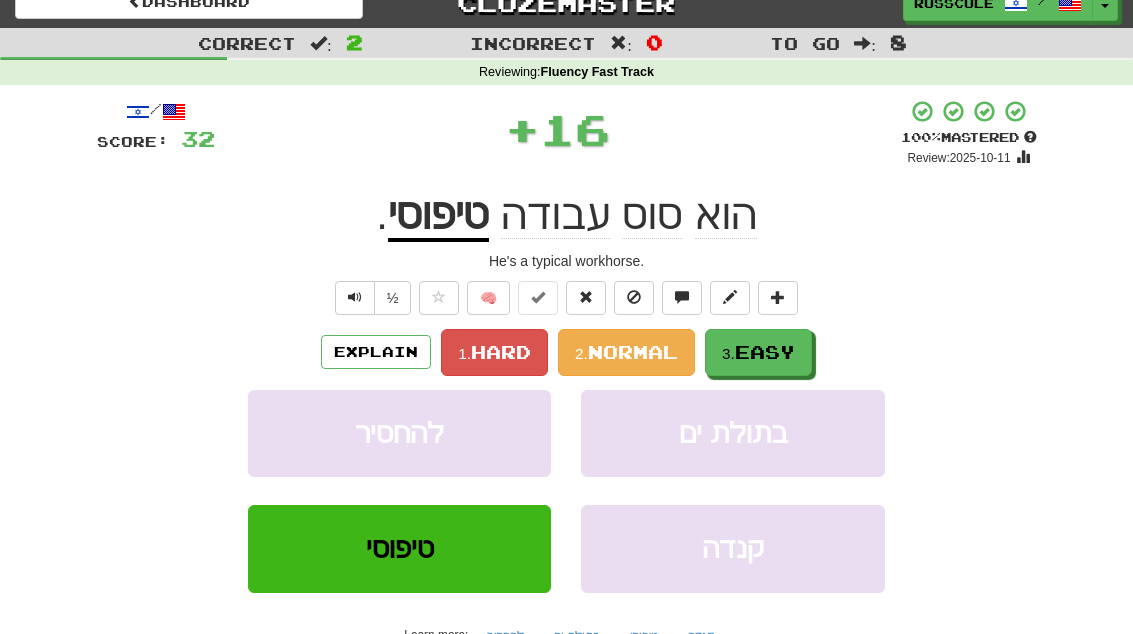 click on "3.  Easy" at bounding box center (758, 352) 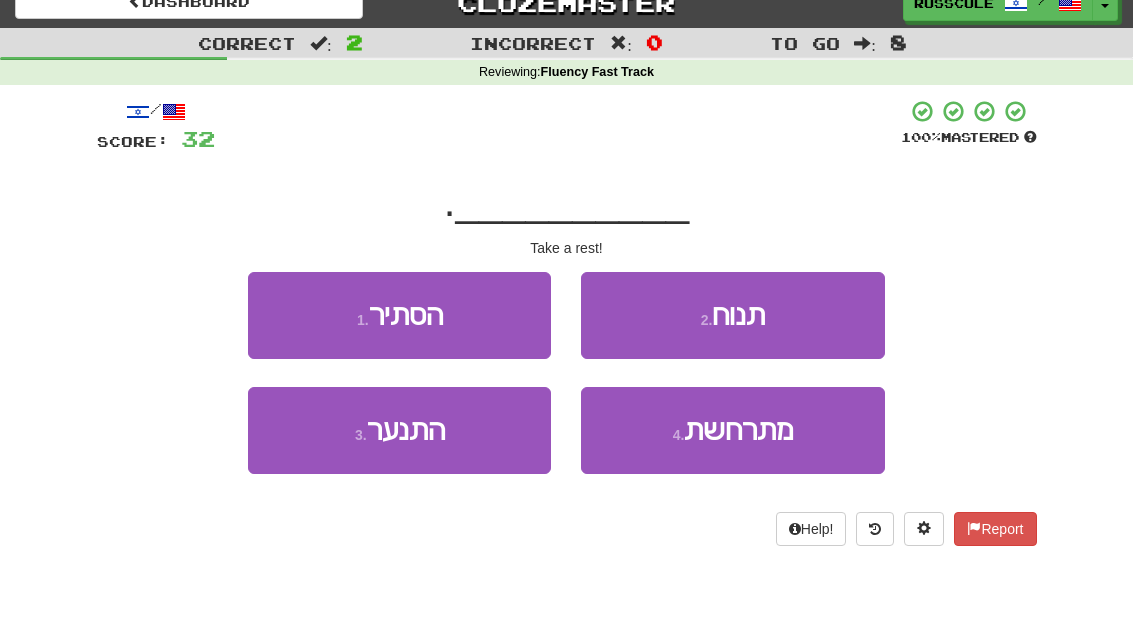 click on "2 .  תנוח" at bounding box center [732, 315] 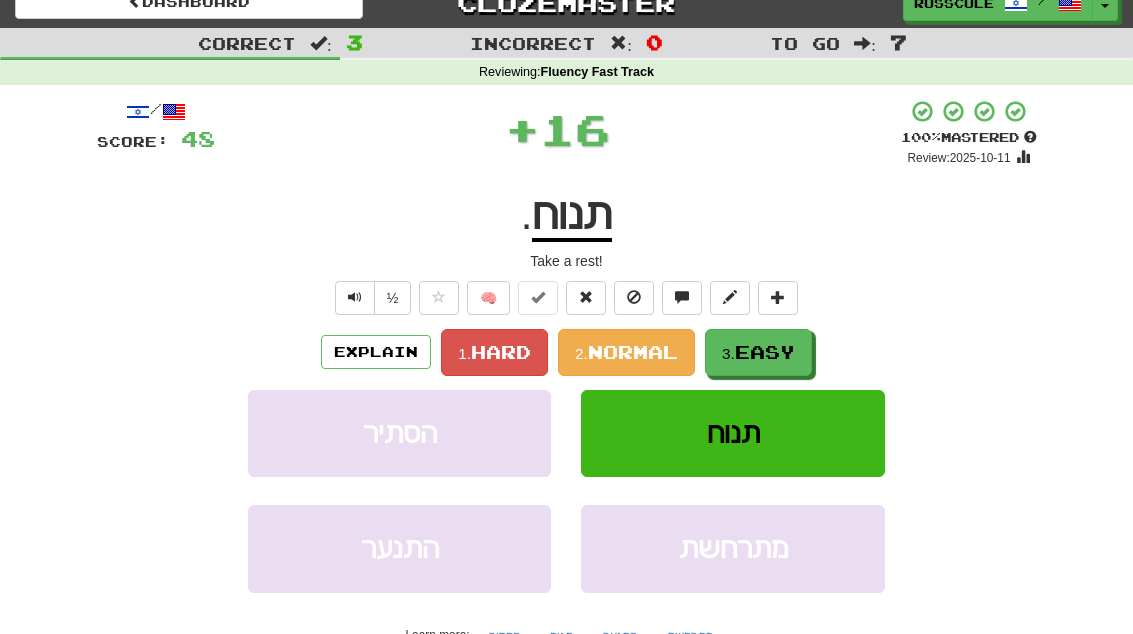 click on "Easy" at bounding box center (765, 352) 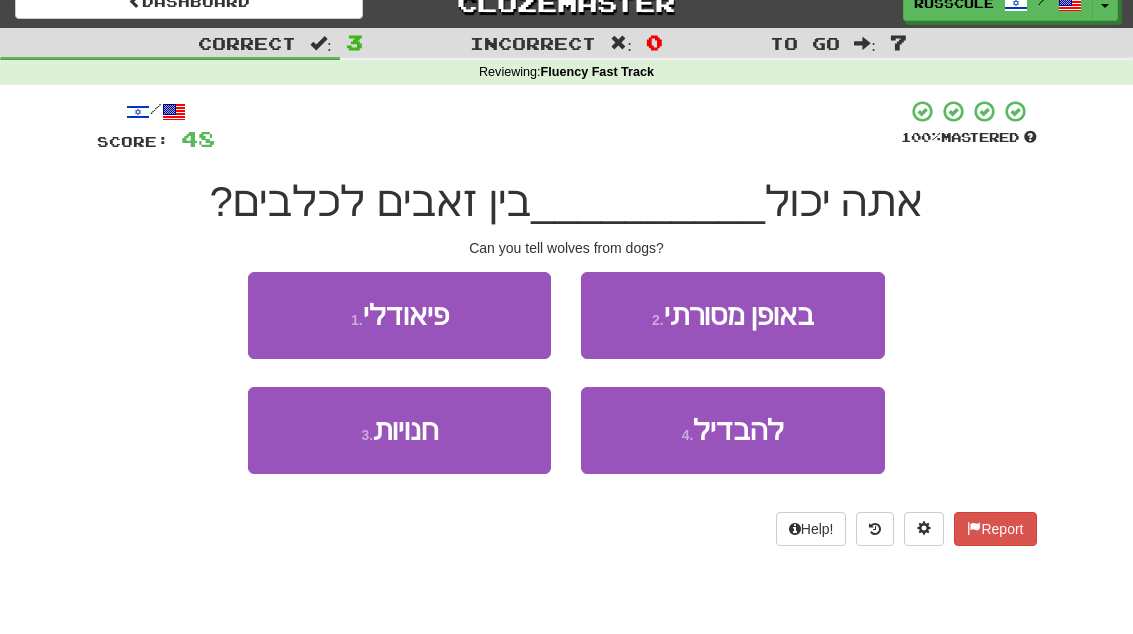 click on "4 .  להבדיל" at bounding box center (732, 430) 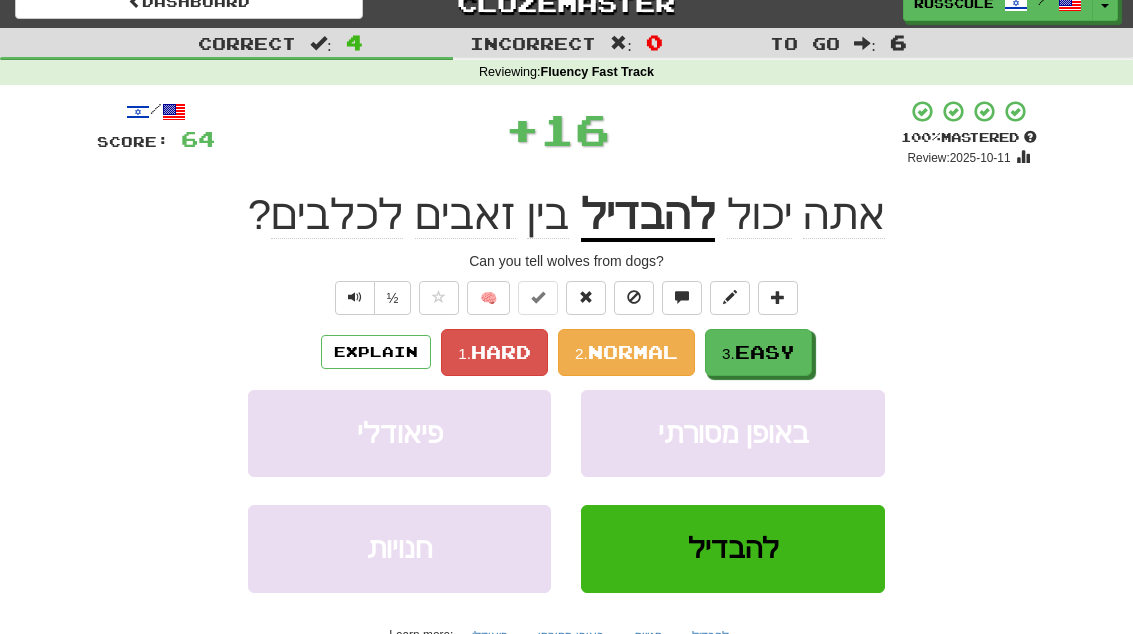 click on "3.  Easy" at bounding box center [758, 352] 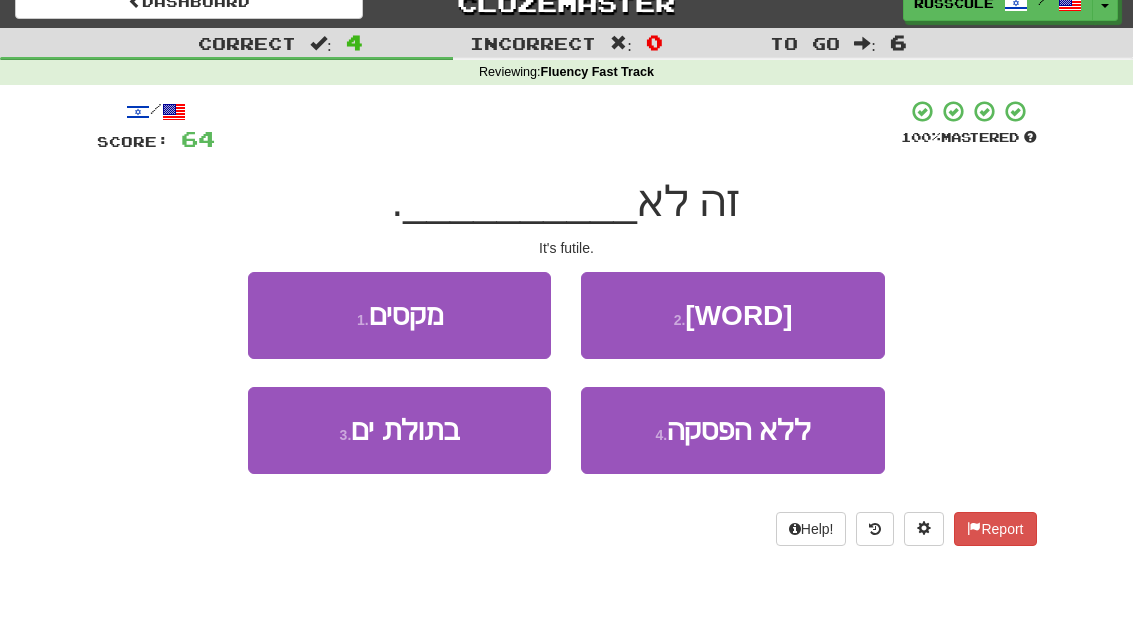 click on "2 .  יועיל" at bounding box center (732, 315) 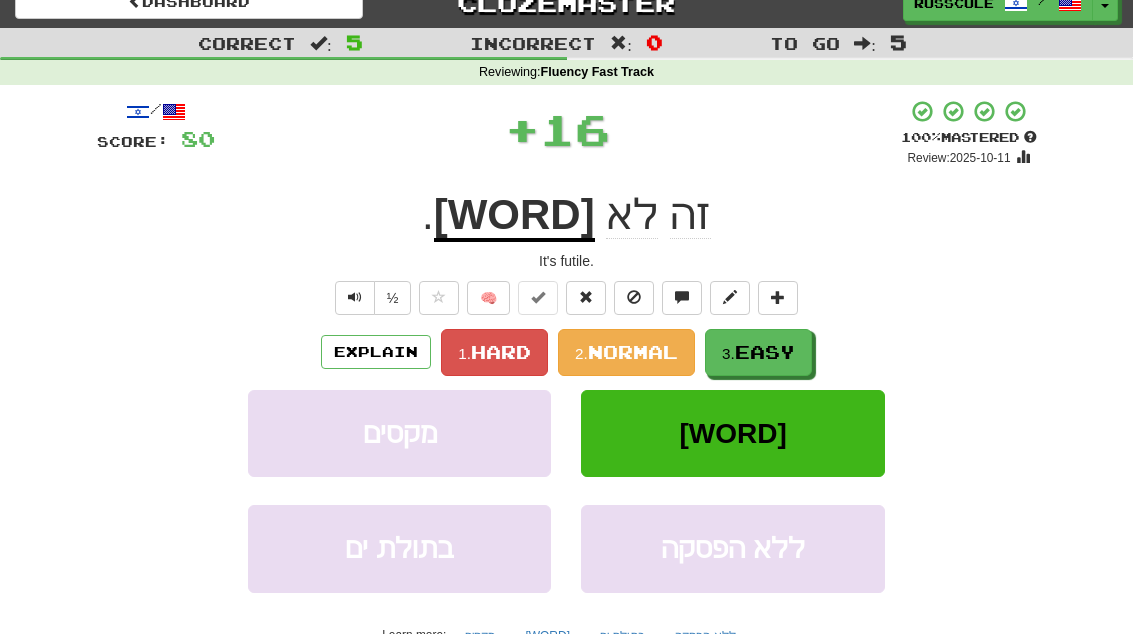 click on "Easy" at bounding box center [765, 352] 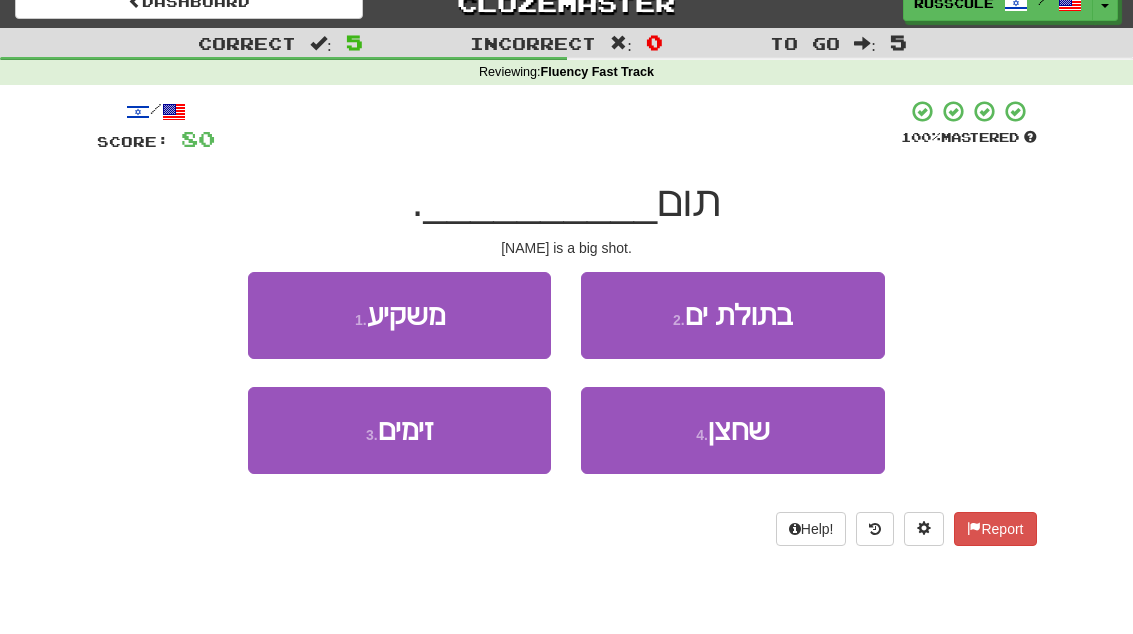 click on "4 .  שחצן" at bounding box center (732, 430) 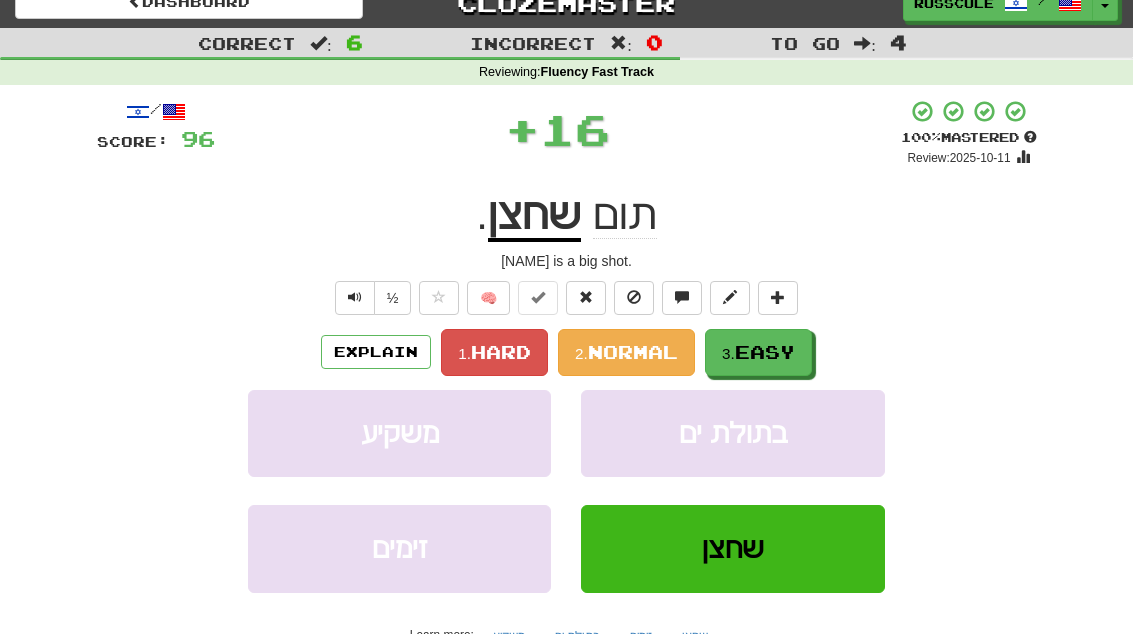 click on "3.  Easy" at bounding box center (758, 352) 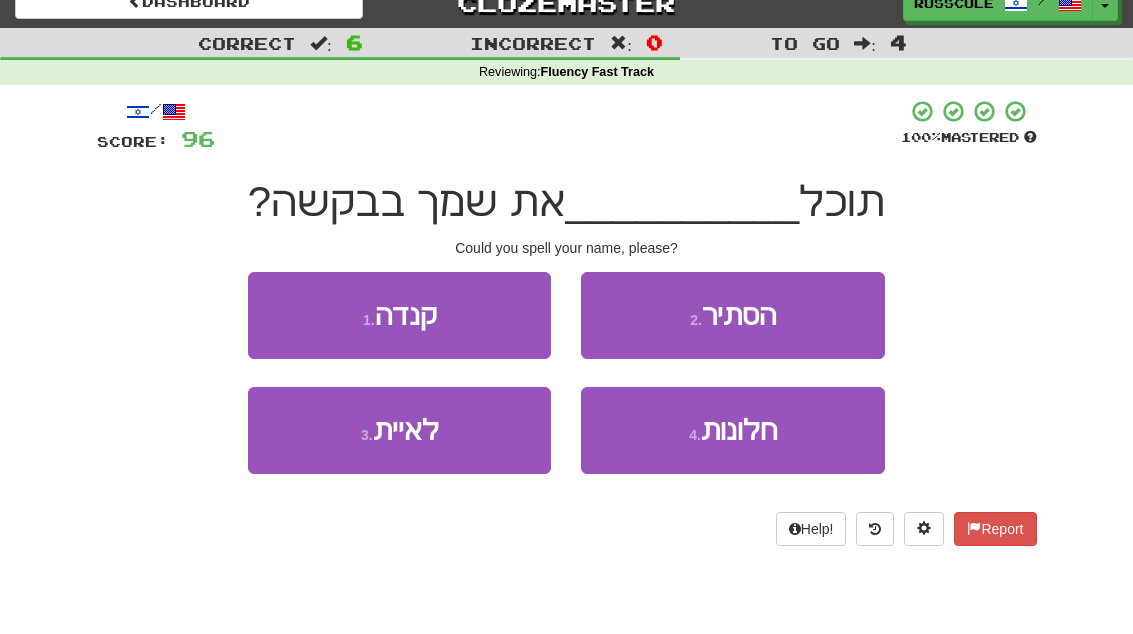 click on "3 .  לאיית" at bounding box center [399, 430] 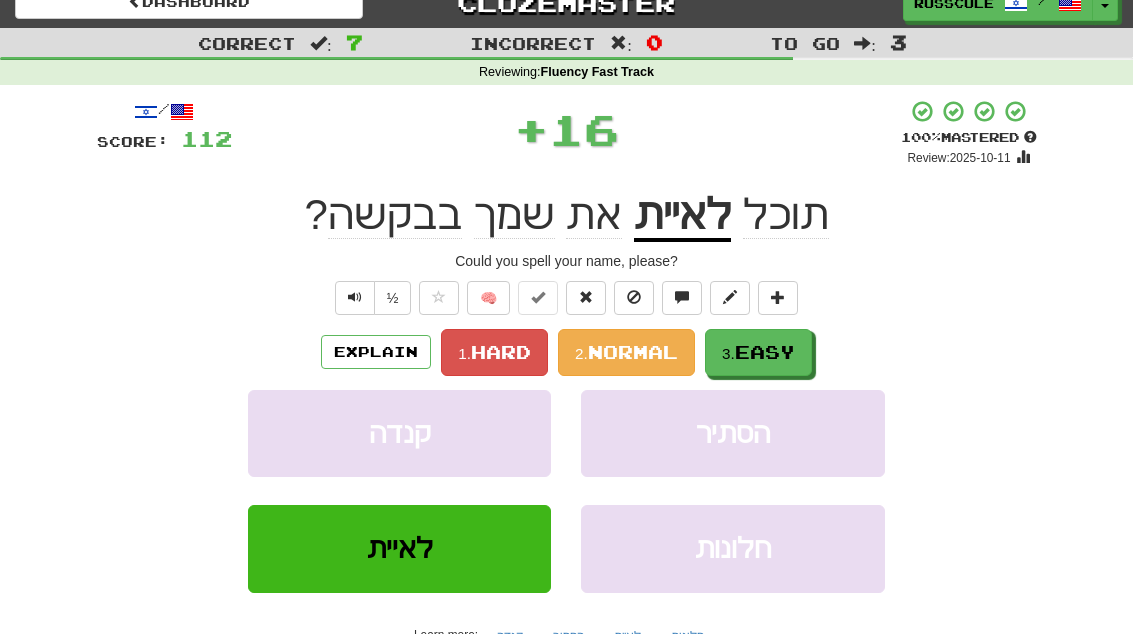 click on "Easy" at bounding box center (765, 352) 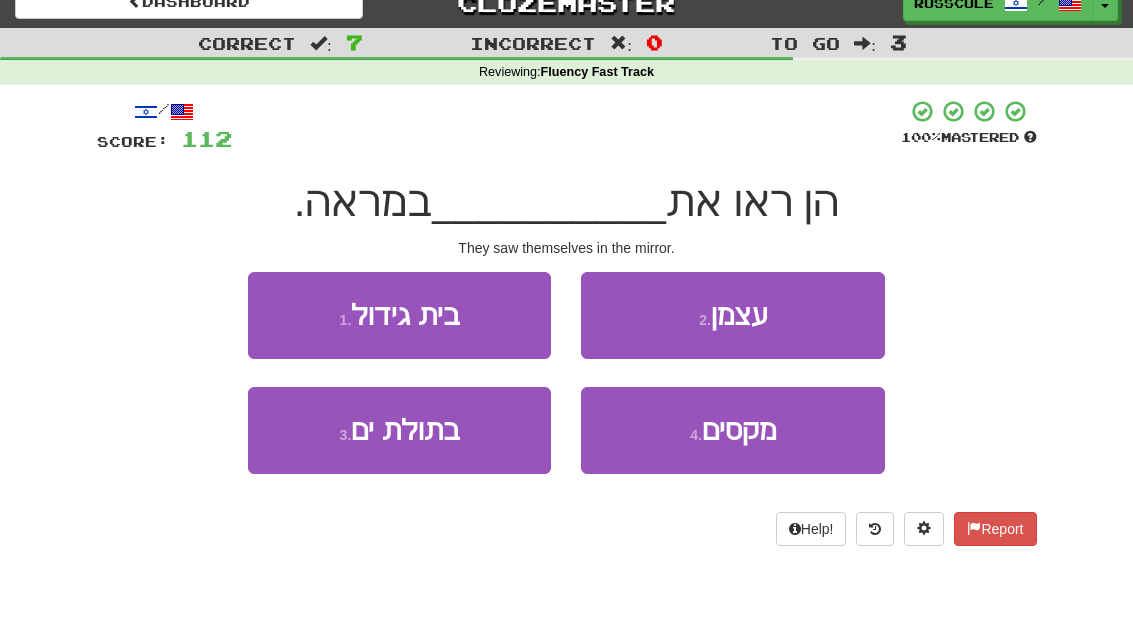 click on "2 .  עצמן" at bounding box center [732, 315] 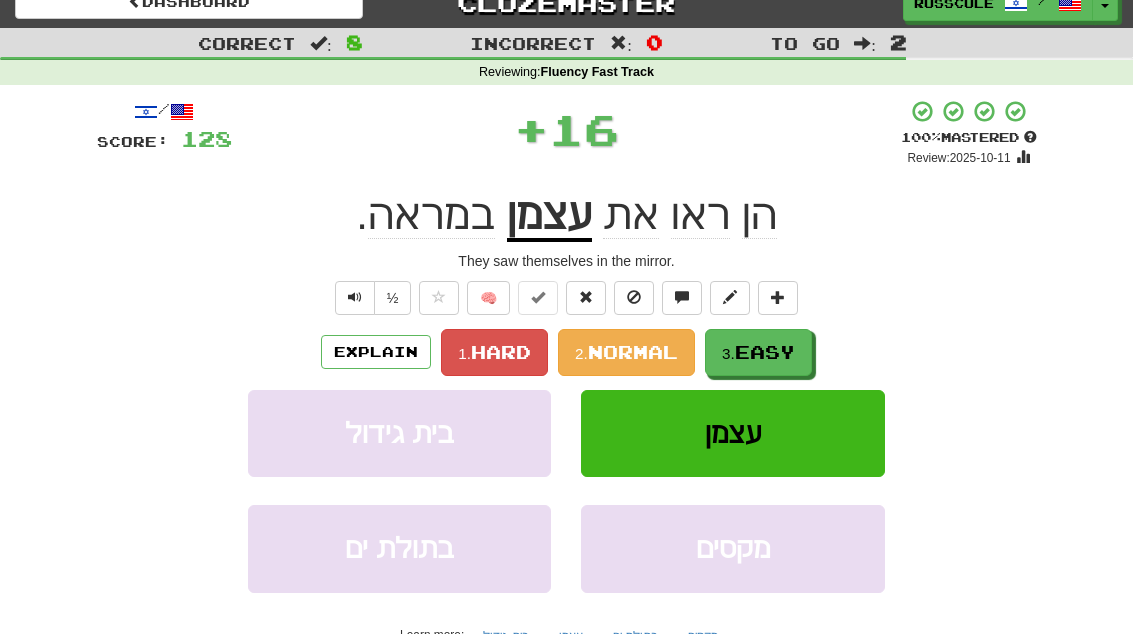 click on "Easy" at bounding box center (765, 352) 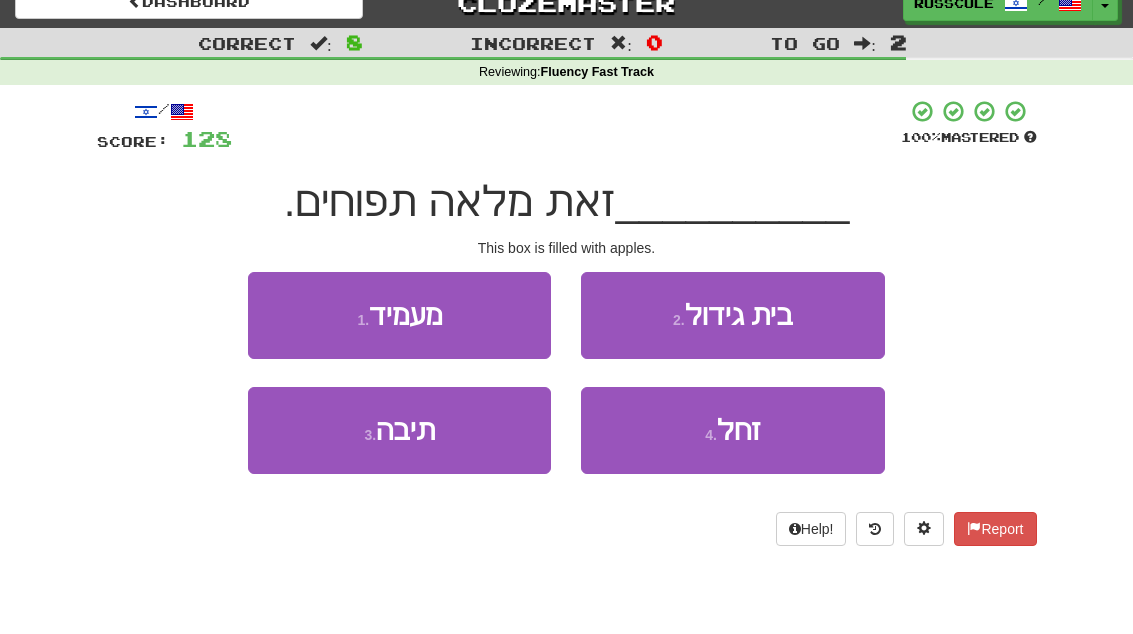 click on "3 .  תיבה" at bounding box center (399, 430) 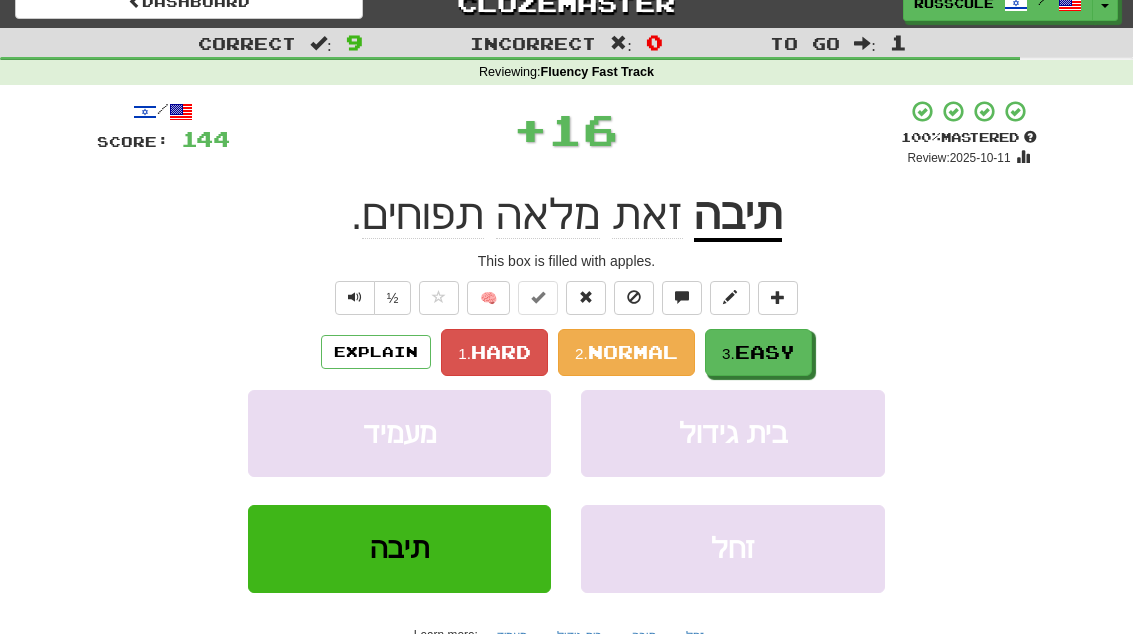 click on "Easy" at bounding box center (765, 352) 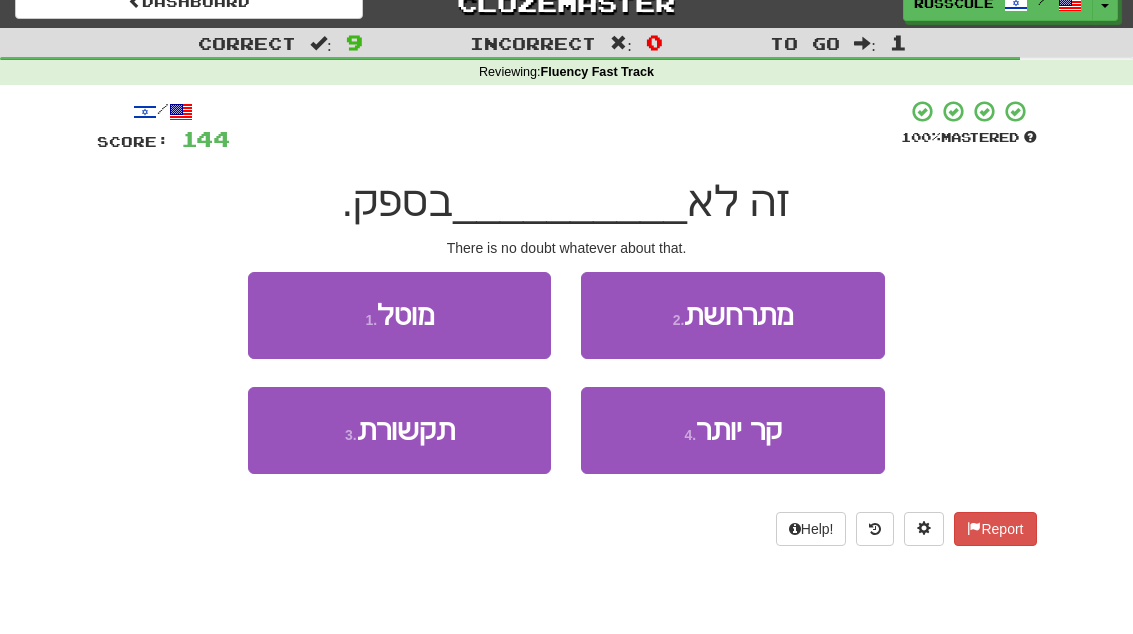 click on "1 .  מוטל" at bounding box center [399, 315] 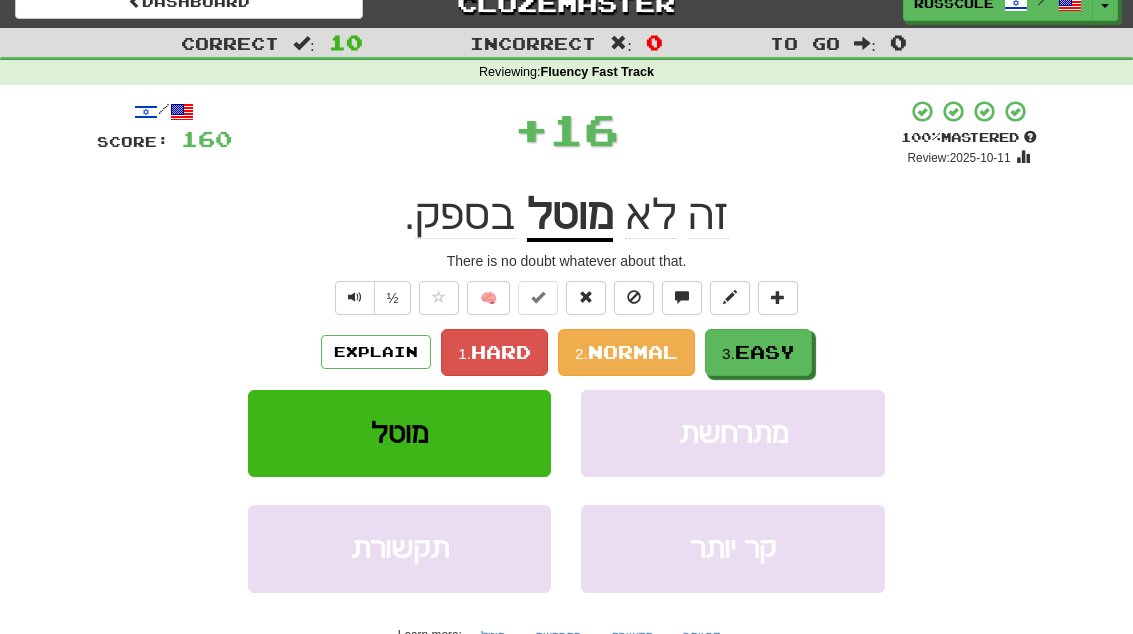 click on "Easy" at bounding box center (765, 352) 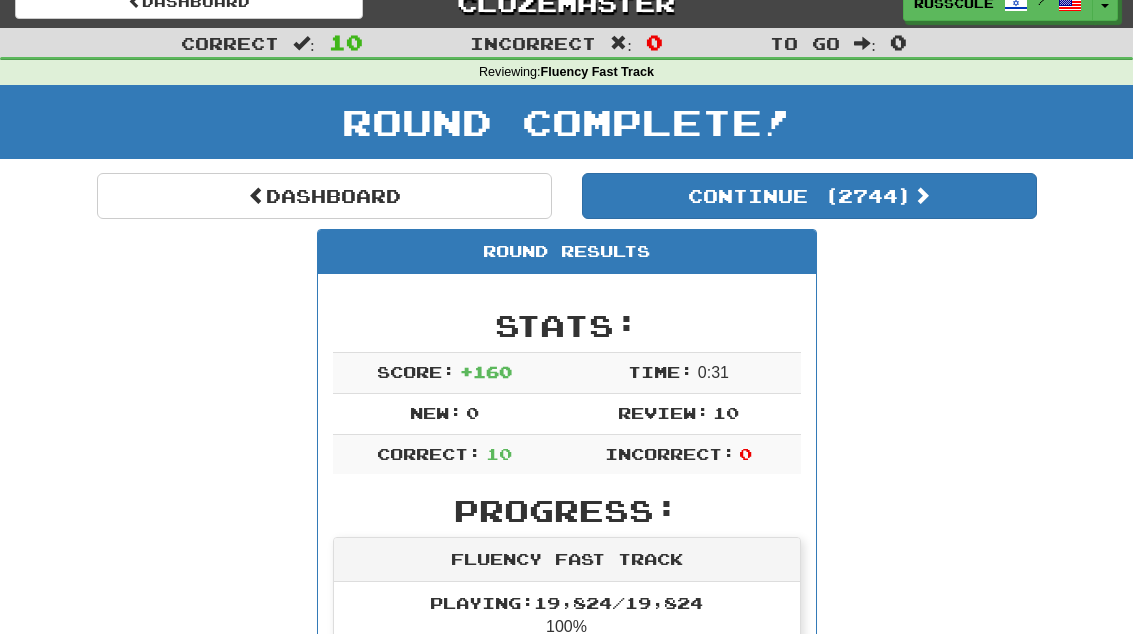 click on "Continue ( 2744 )" at bounding box center [809, 196] 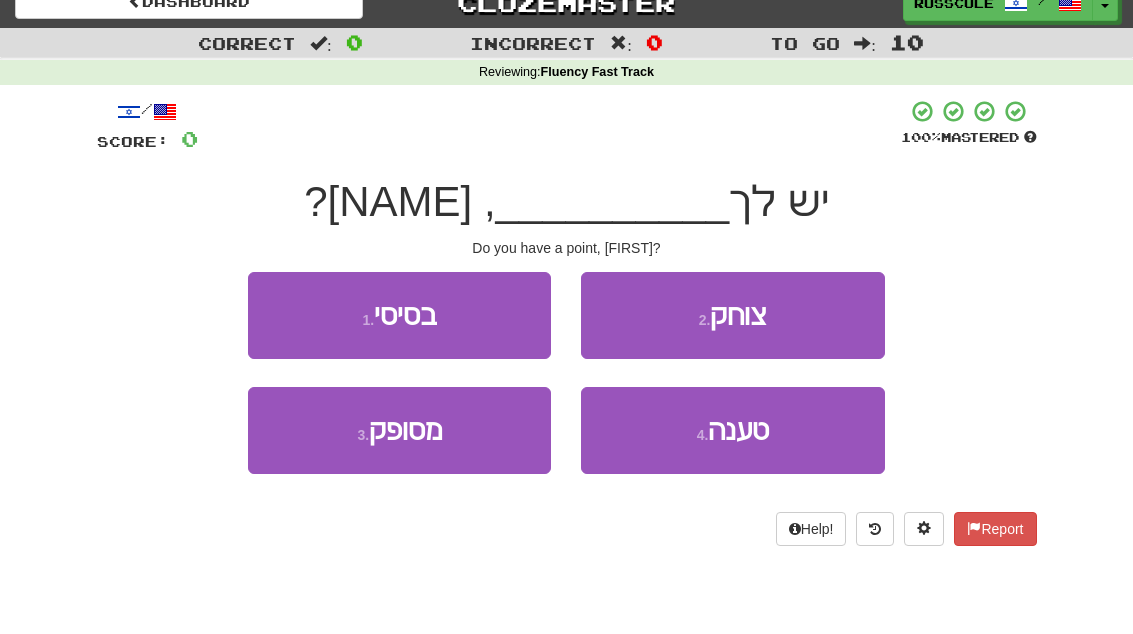 click on "4 .  טענה" at bounding box center [732, 430] 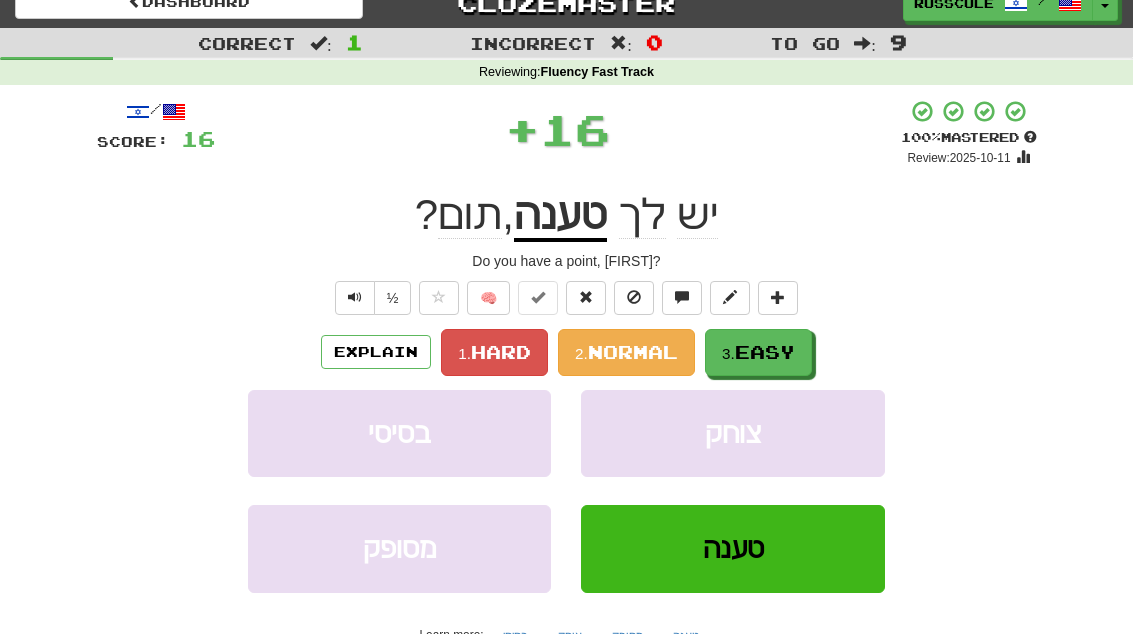 click on "3.  Easy" at bounding box center (758, 352) 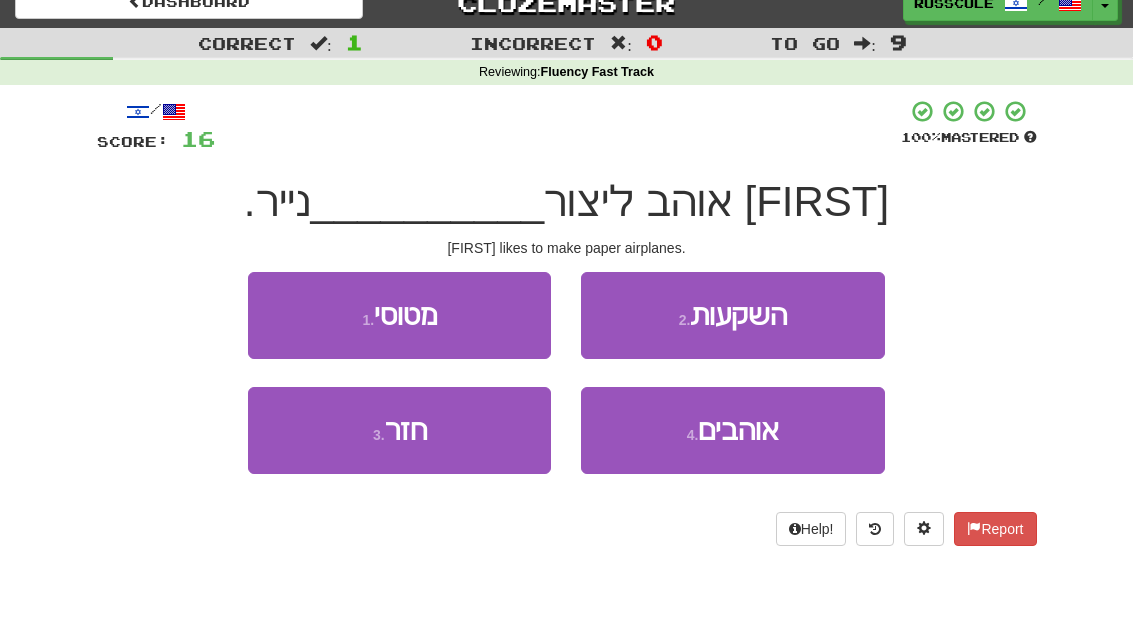 click on "1 .  מטוסי" at bounding box center (399, 315) 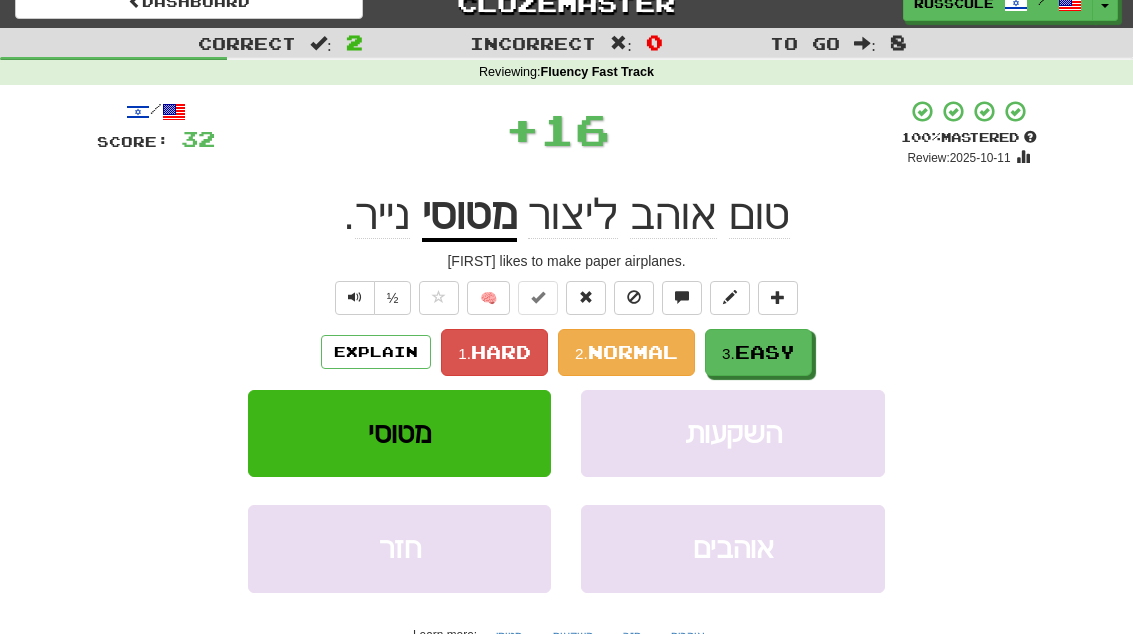 click on "3.  Easy" at bounding box center (758, 352) 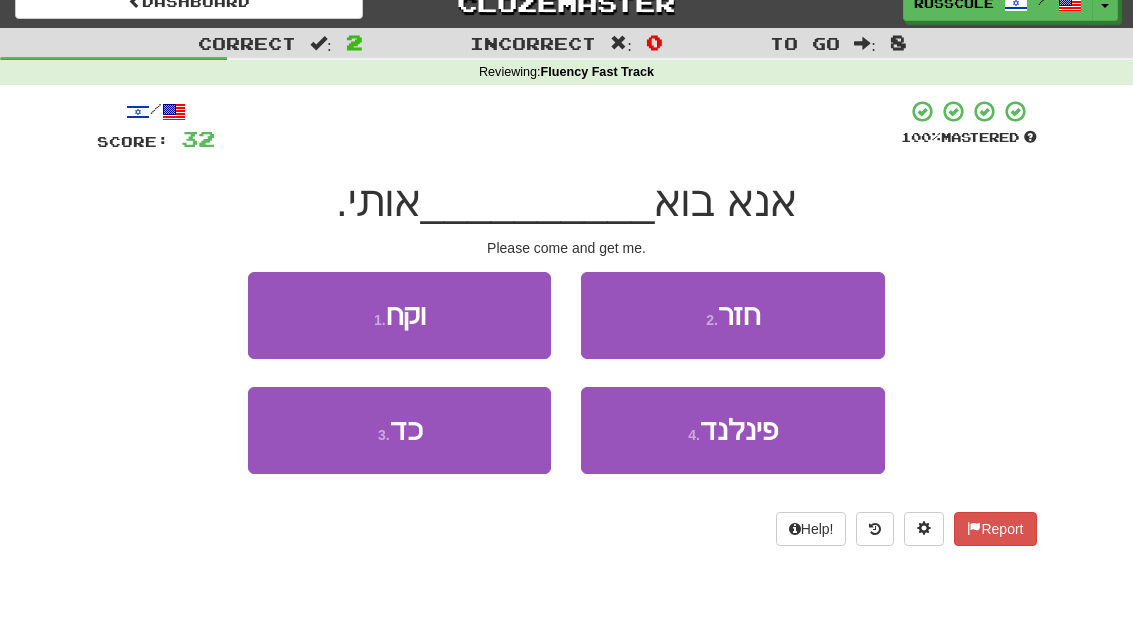 click on "1 .  וקח" at bounding box center (399, 315) 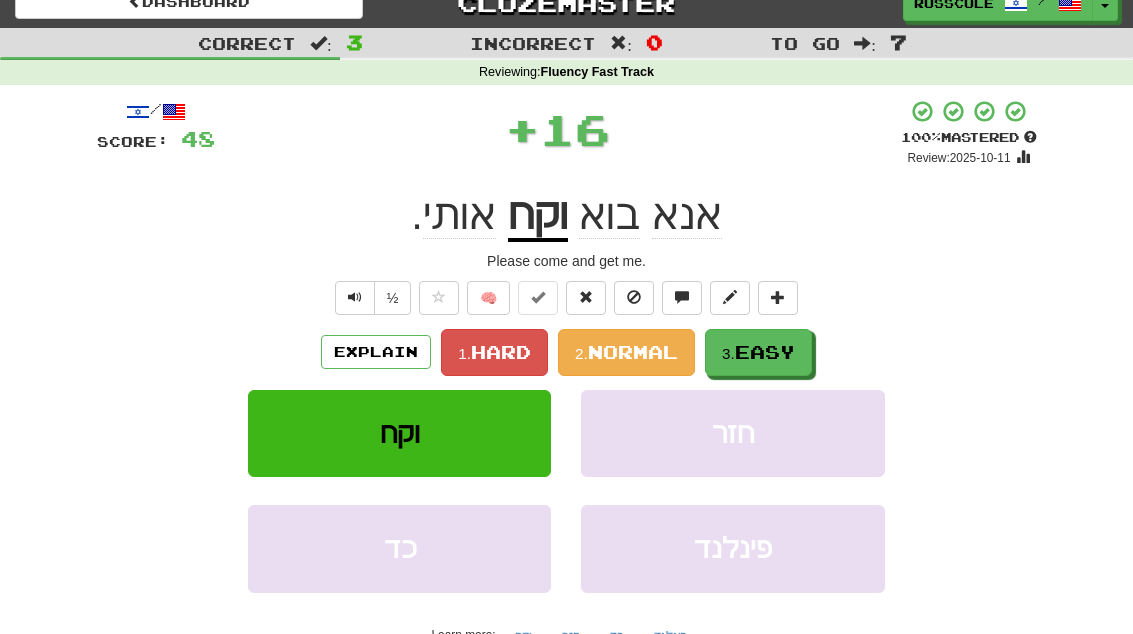 click on "Easy" at bounding box center [765, 352] 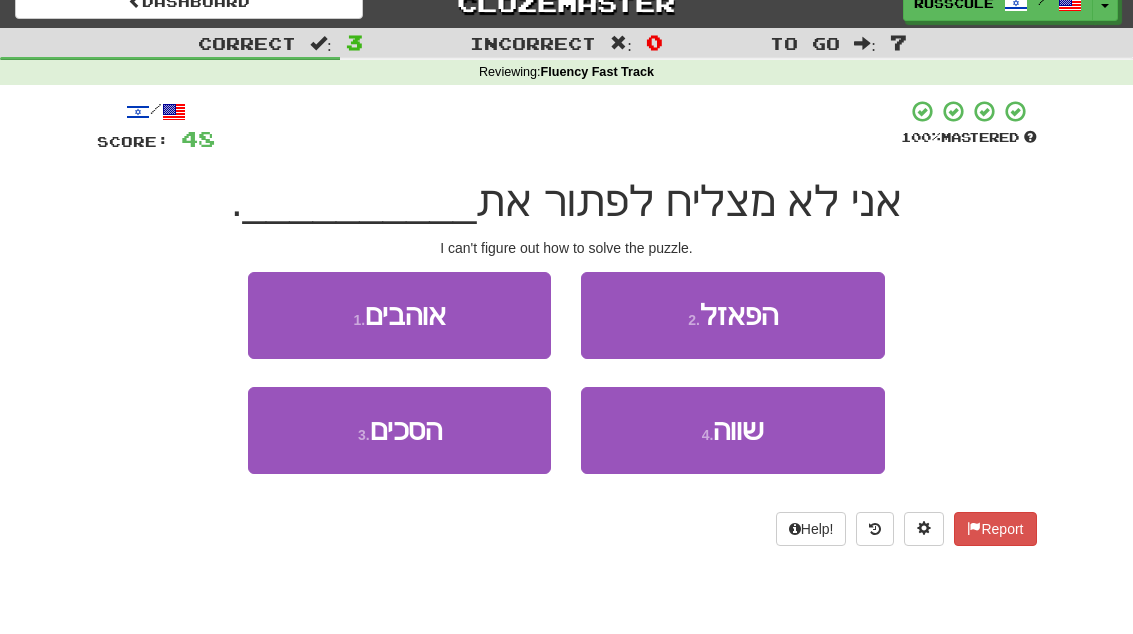 click on "2 .  הפאזל" at bounding box center (732, 315) 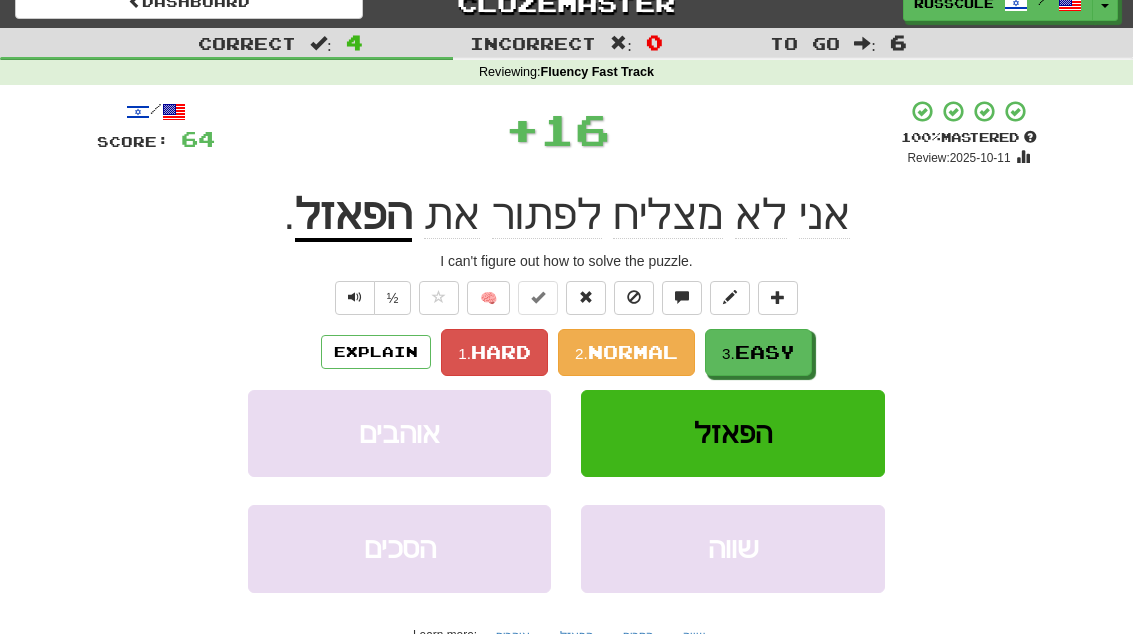 click on "Easy" at bounding box center [765, 352] 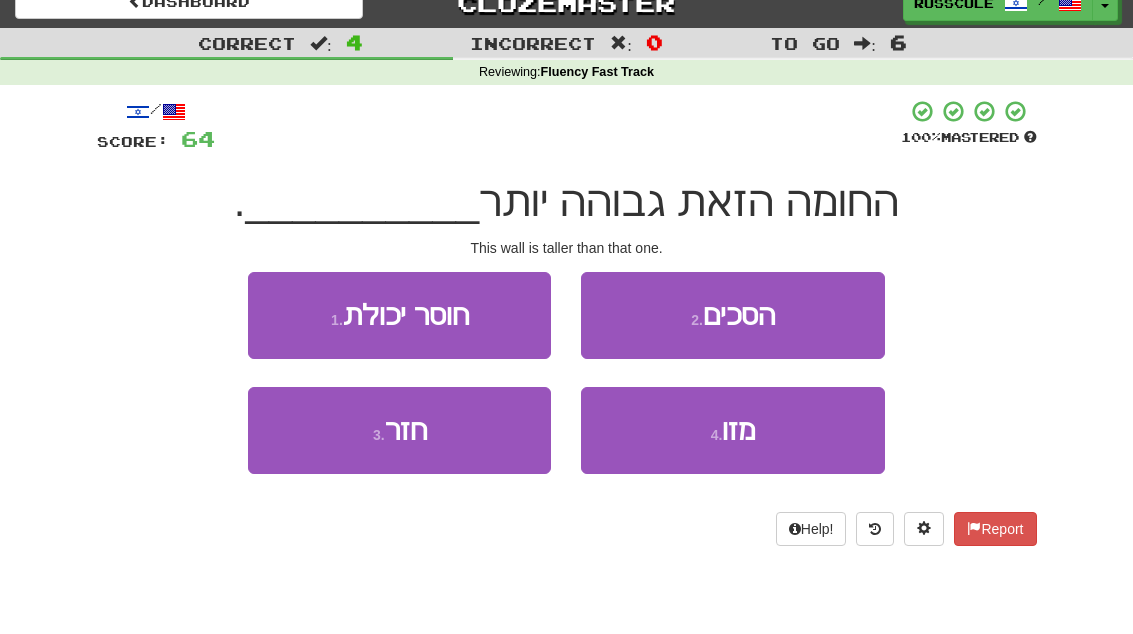 click on "4 .  מזו" at bounding box center (732, 430) 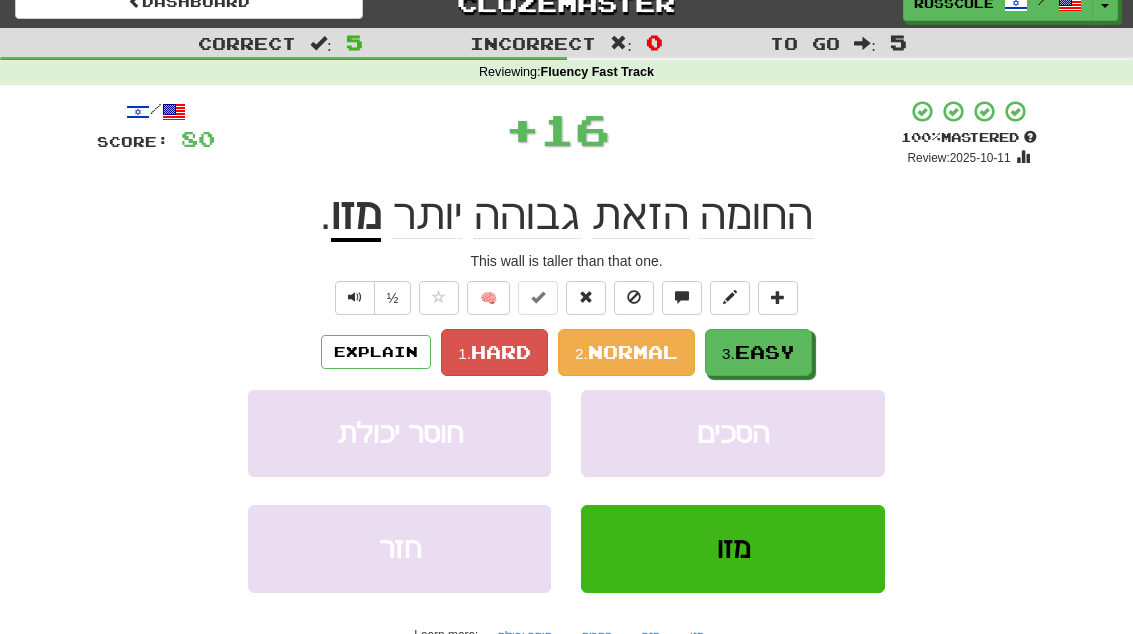 click on "3.  Easy" at bounding box center [758, 352] 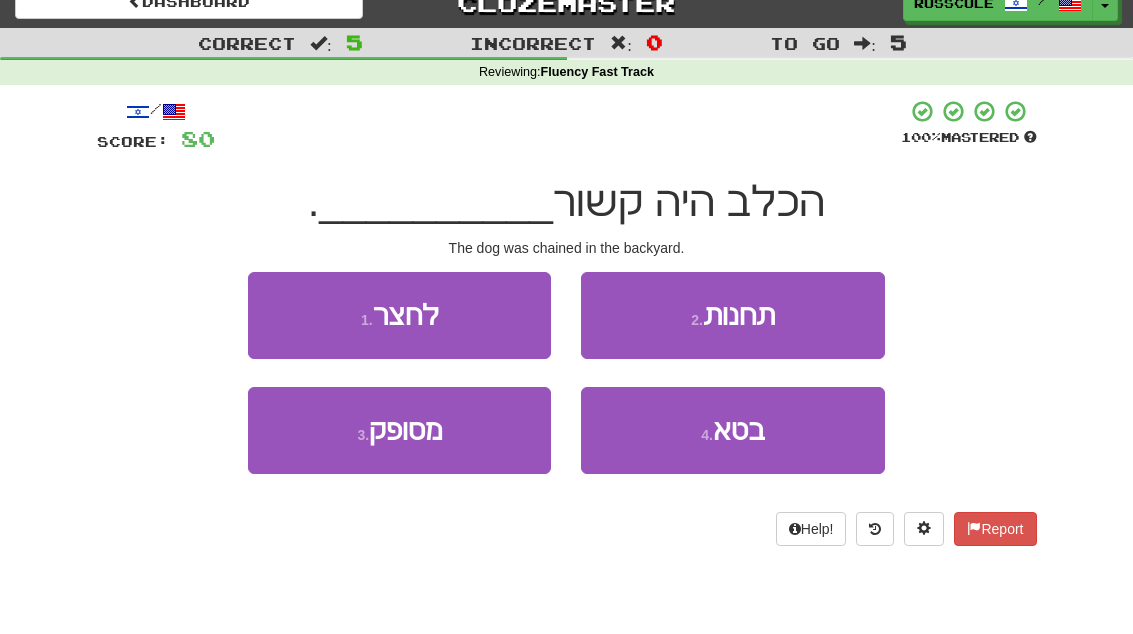 click on "1 .  לחצר" at bounding box center [399, 315] 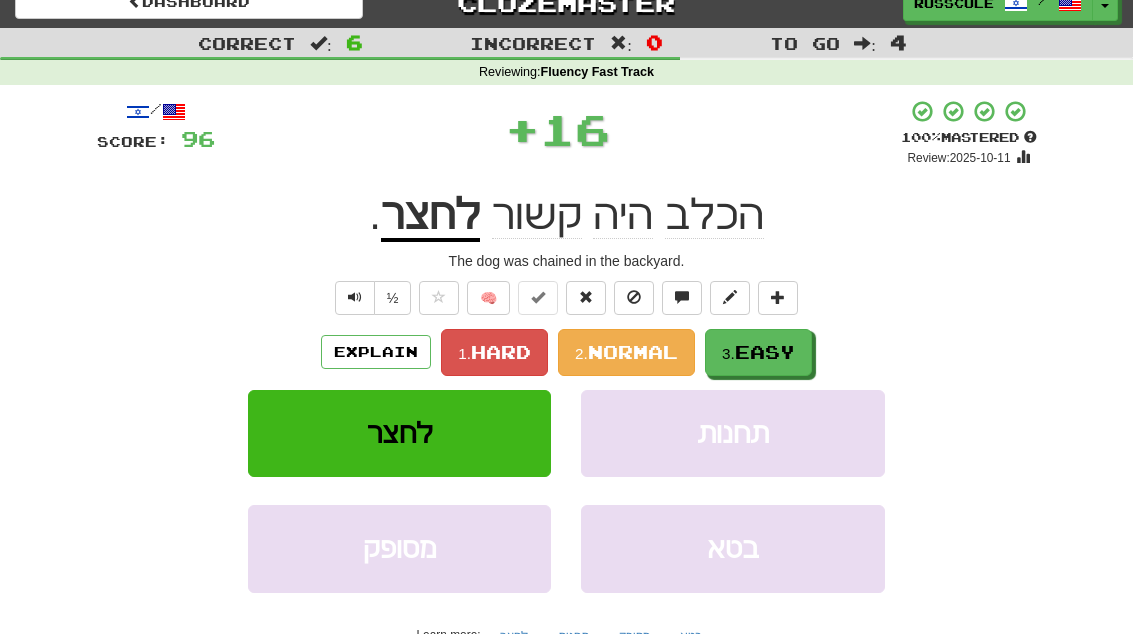 click on "3.  Easy" at bounding box center (758, 352) 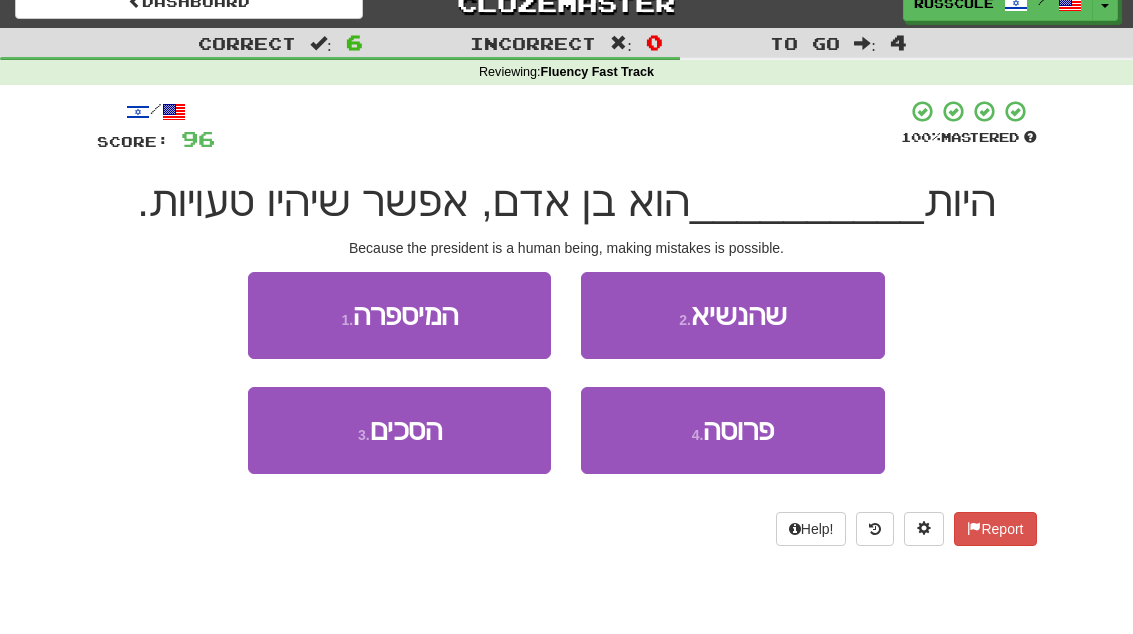 click on "2 .  שהנשיא" at bounding box center [732, 315] 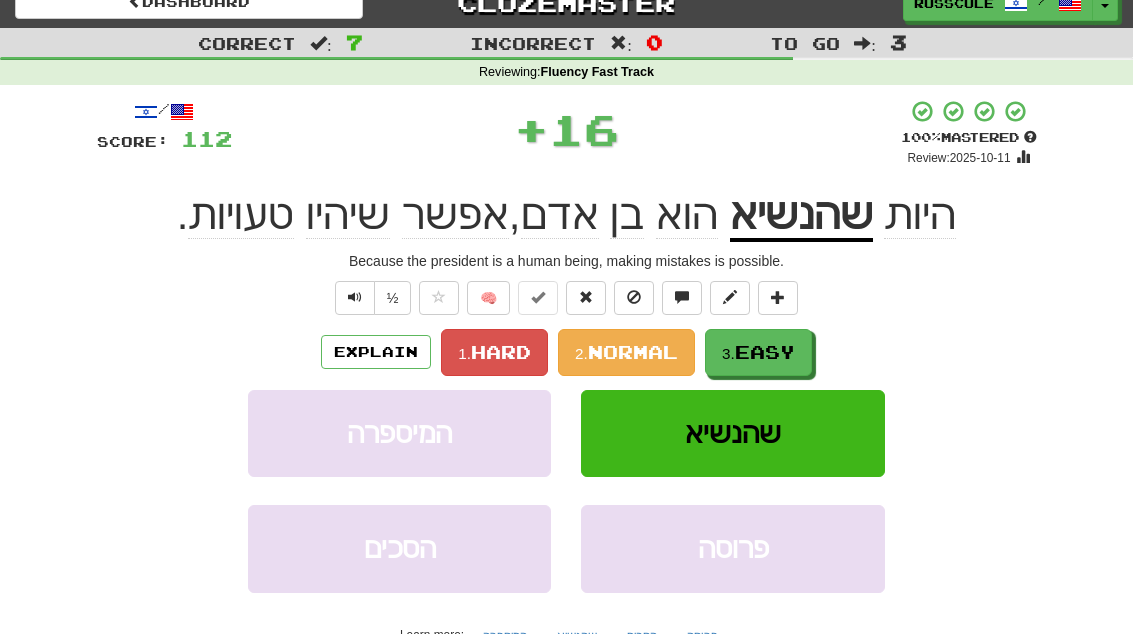 click on "Easy" at bounding box center (765, 352) 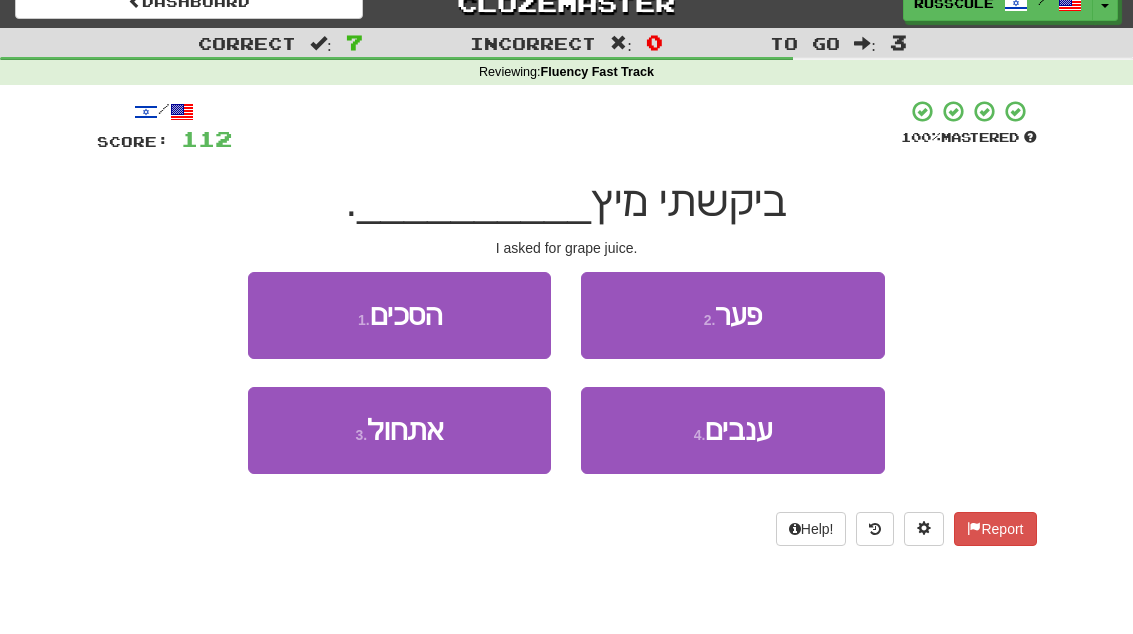 click on "ענבים" at bounding box center [738, 430] 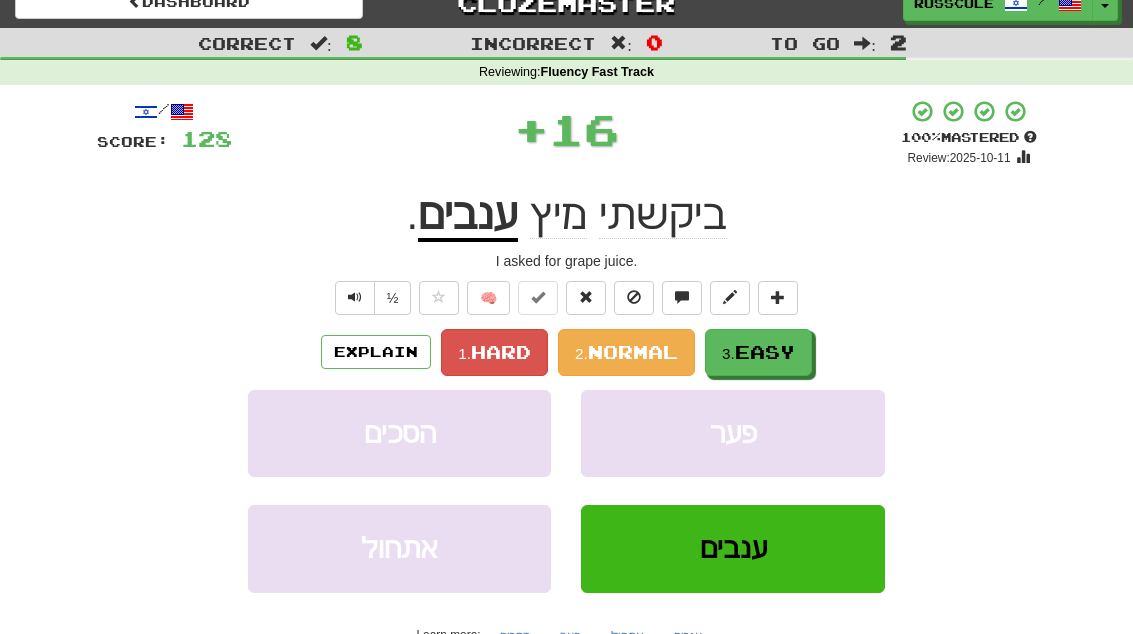 click on "3.  Easy" at bounding box center (758, 352) 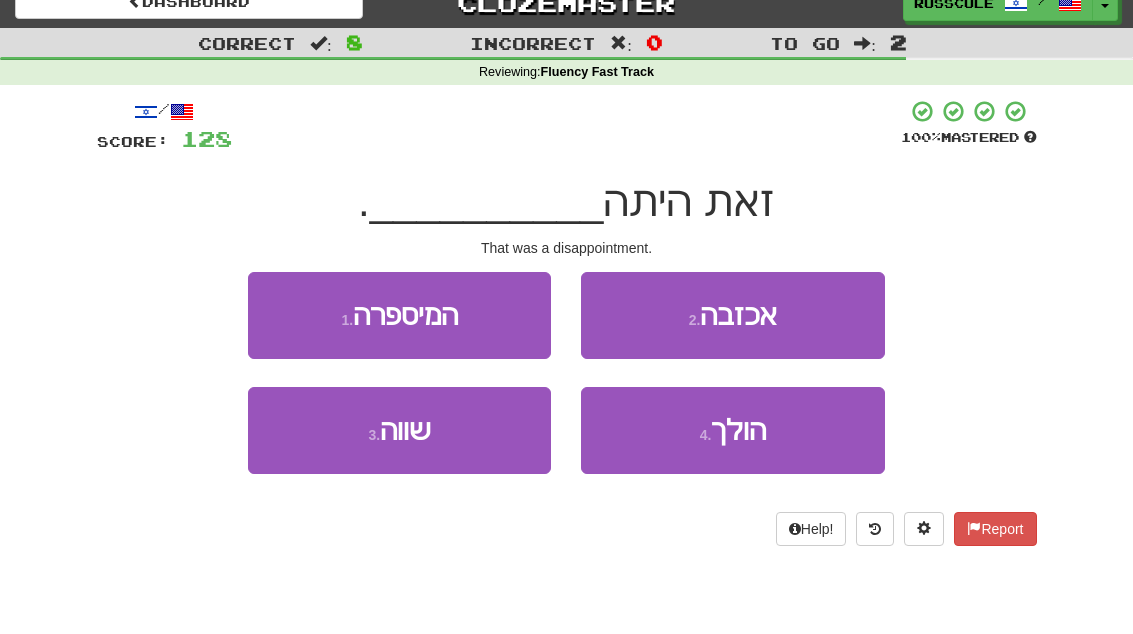 click on "2 .  אכזבה" at bounding box center (732, 315) 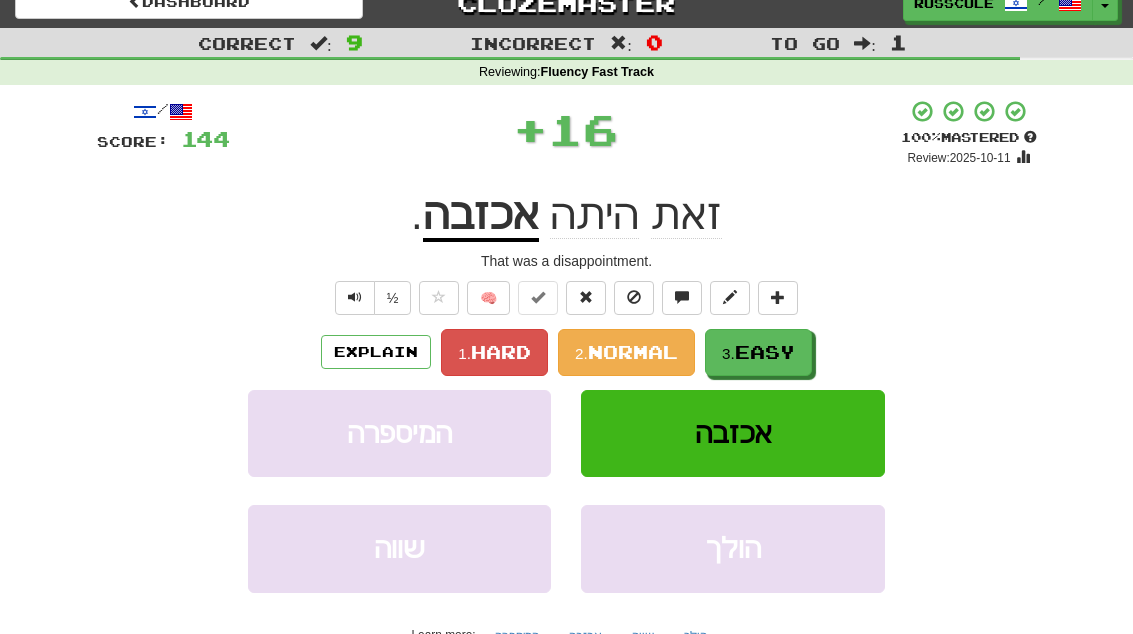 click on "Easy" at bounding box center (765, 352) 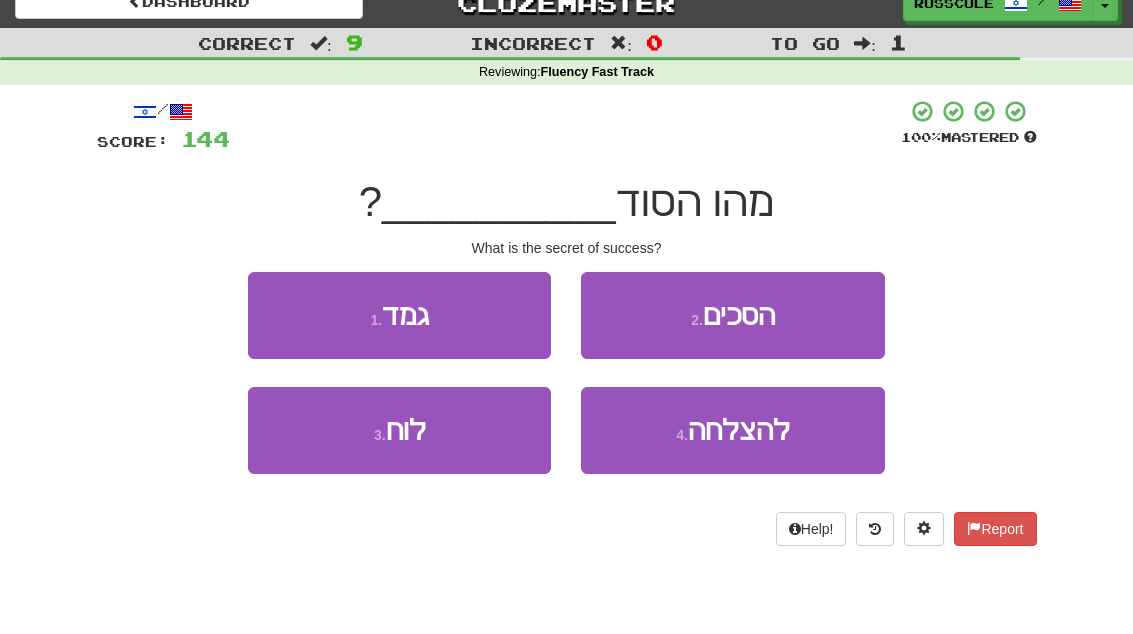 click on "להצלחה" at bounding box center (739, 430) 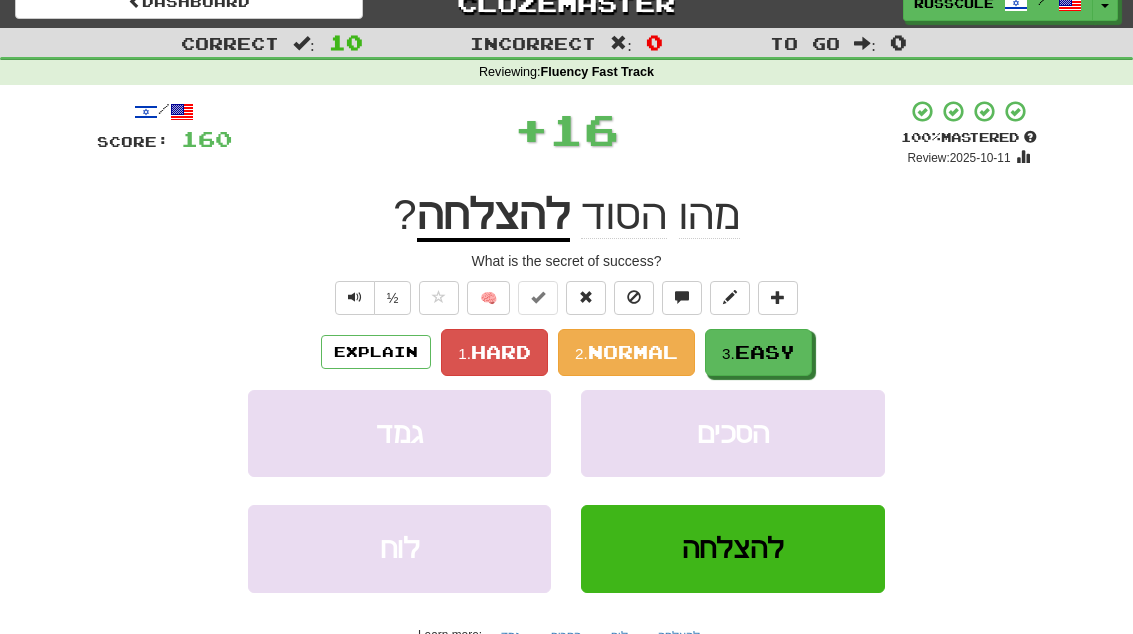 click on "3.  Easy" at bounding box center [758, 352] 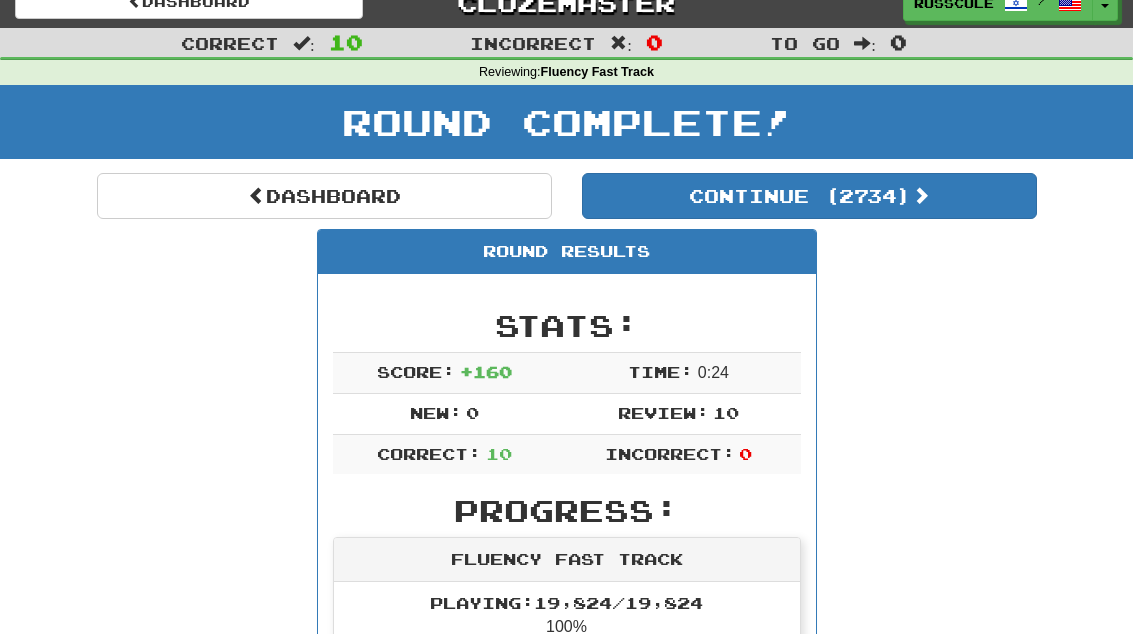click on "Continue ( 2734 )" at bounding box center (809, 196) 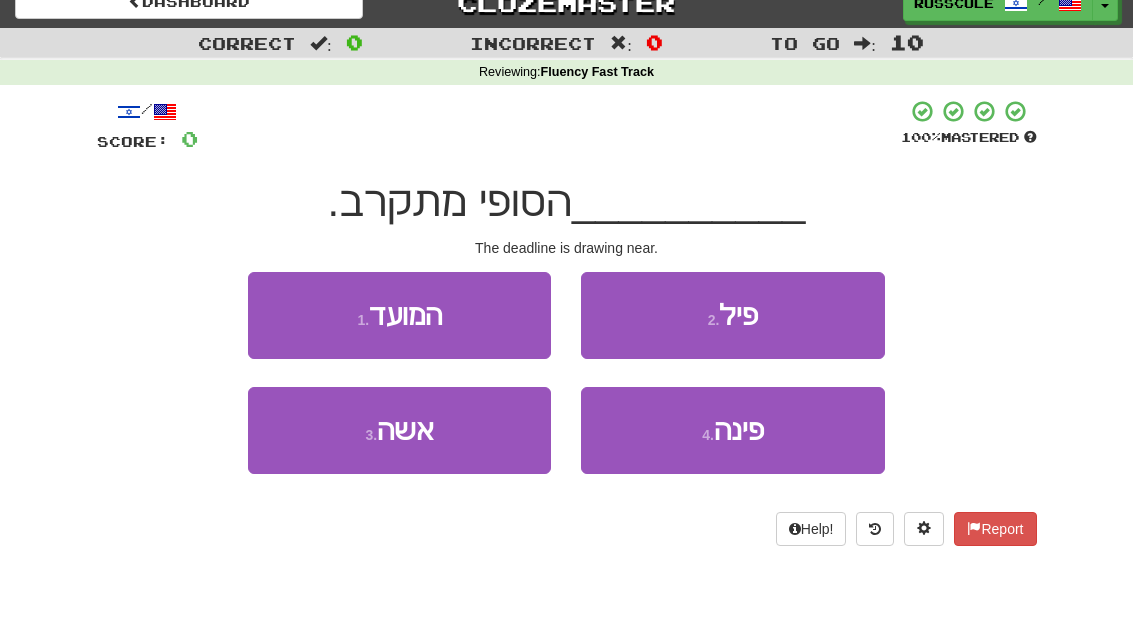 click on "1 .  המועד" at bounding box center (399, 315) 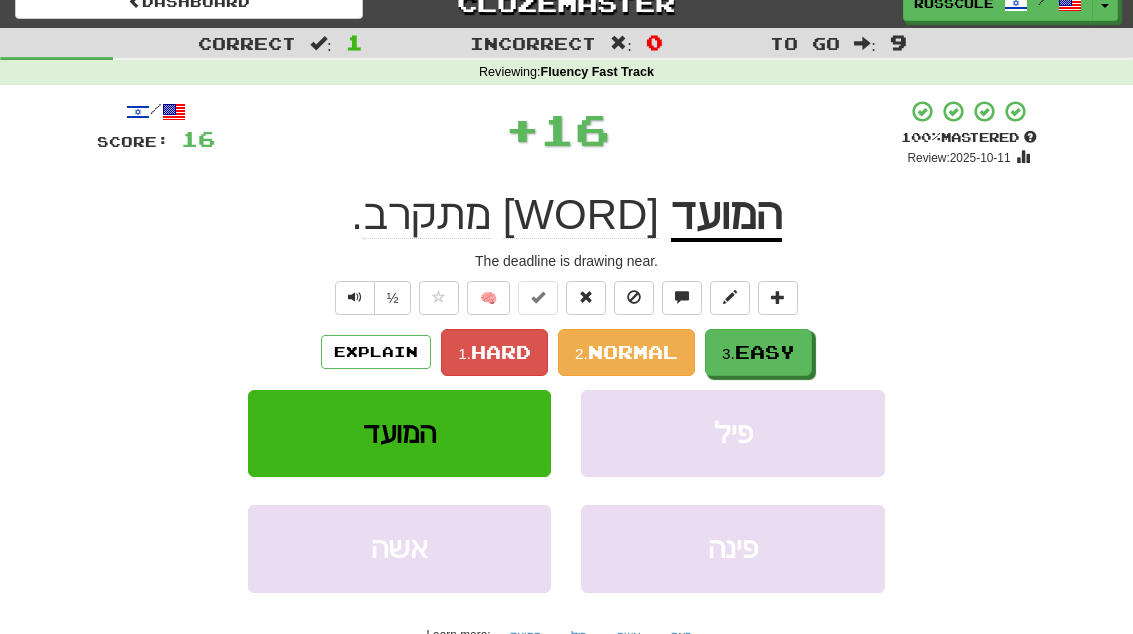 click on "3.  Easy" at bounding box center (758, 352) 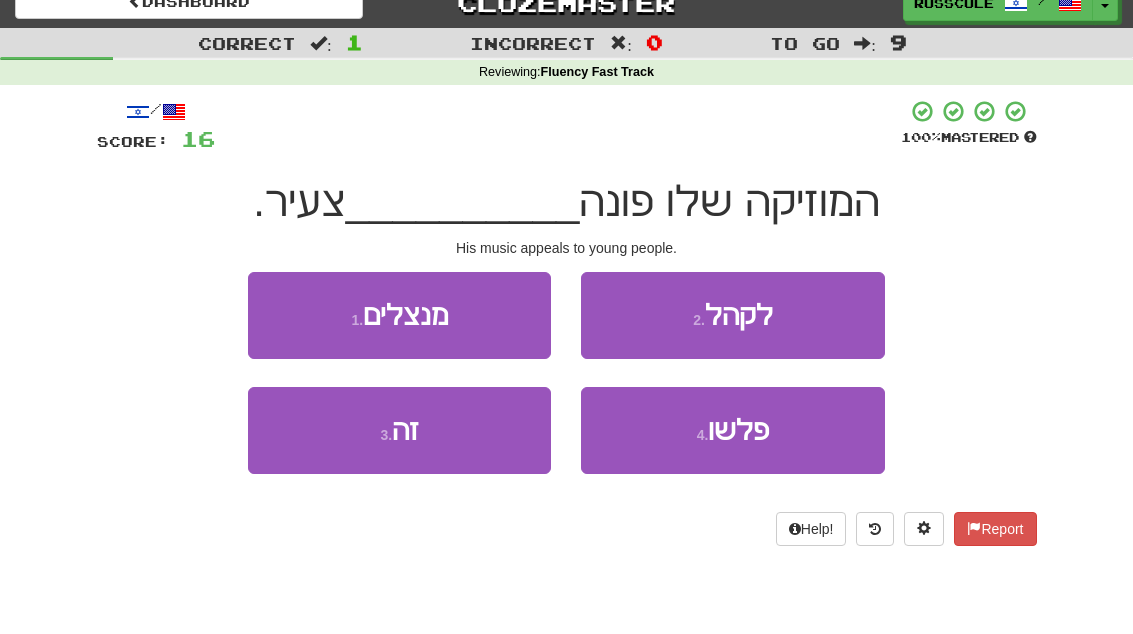click on "2 .  לקהל" at bounding box center [732, 315] 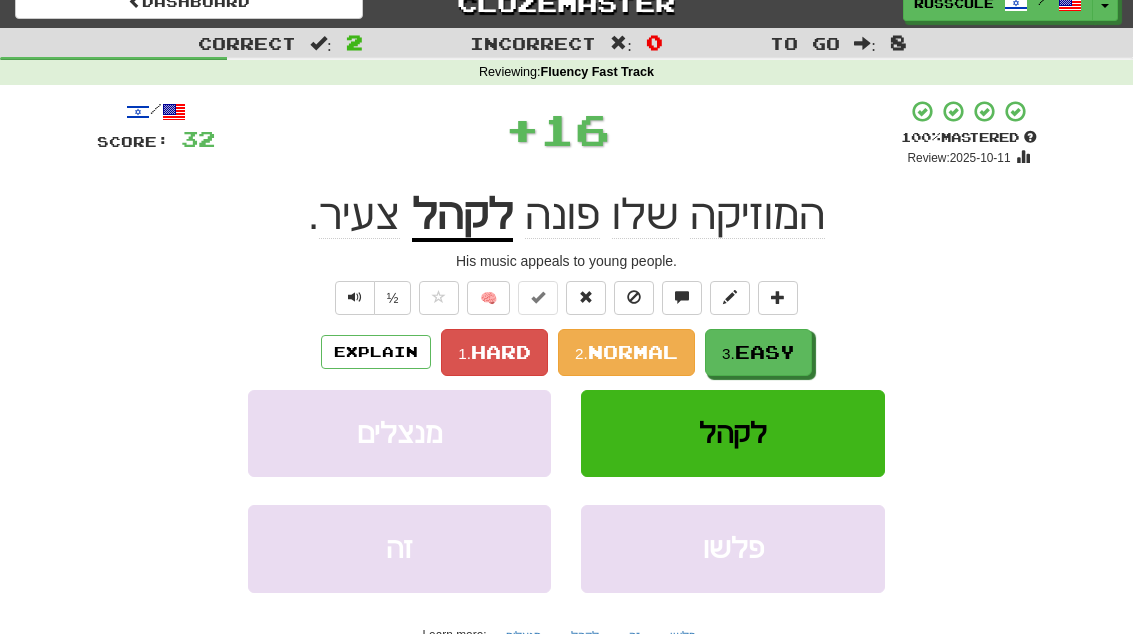 click on "Easy" at bounding box center (765, 352) 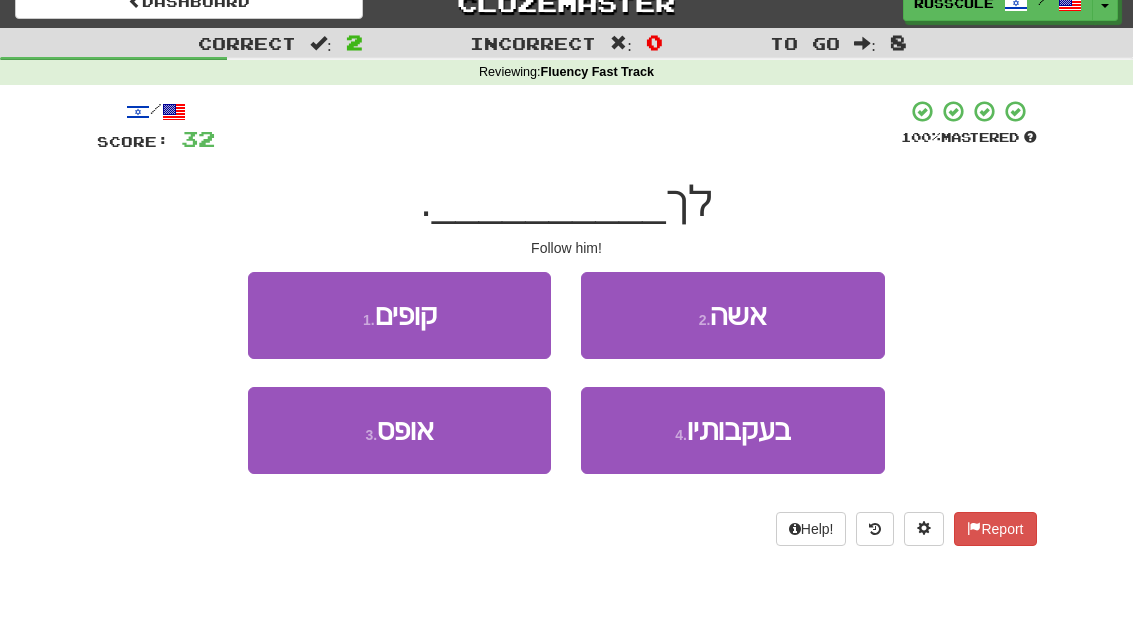click on "4 .  בעקבותיו" at bounding box center [732, 430] 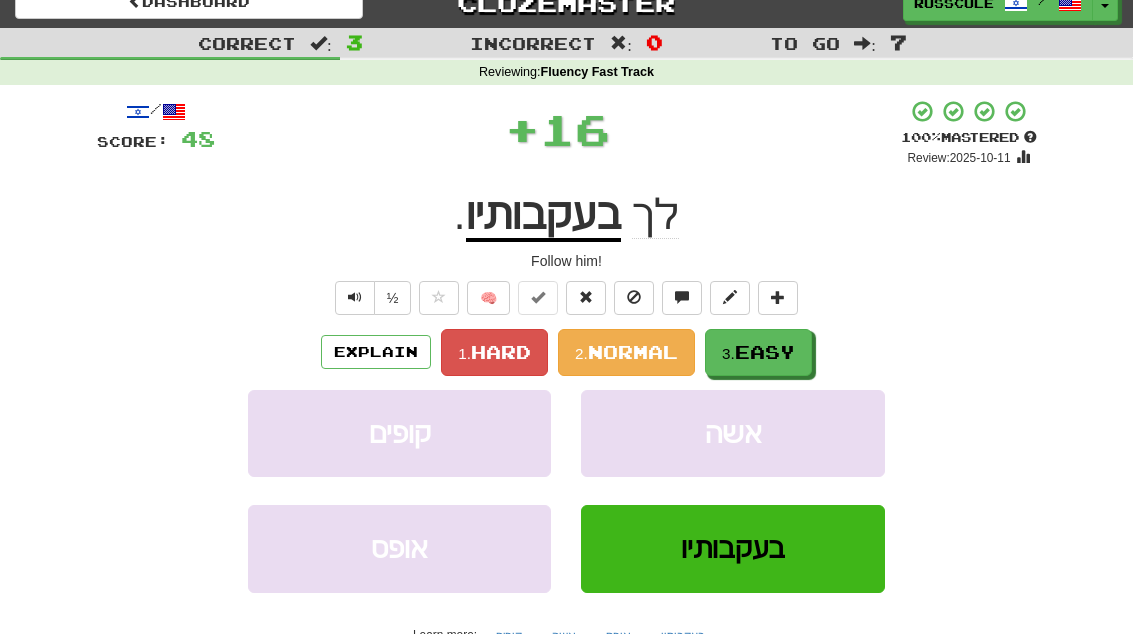 click on "3.  Easy" at bounding box center [758, 352] 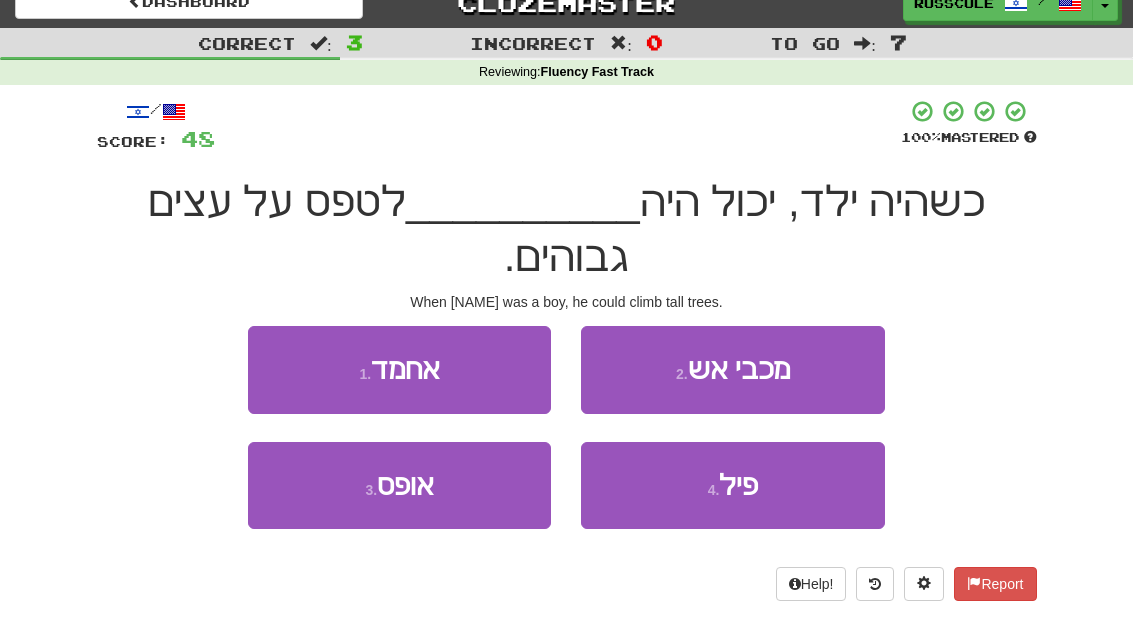 click on "1 .  אחמד" at bounding box center (399, 369) 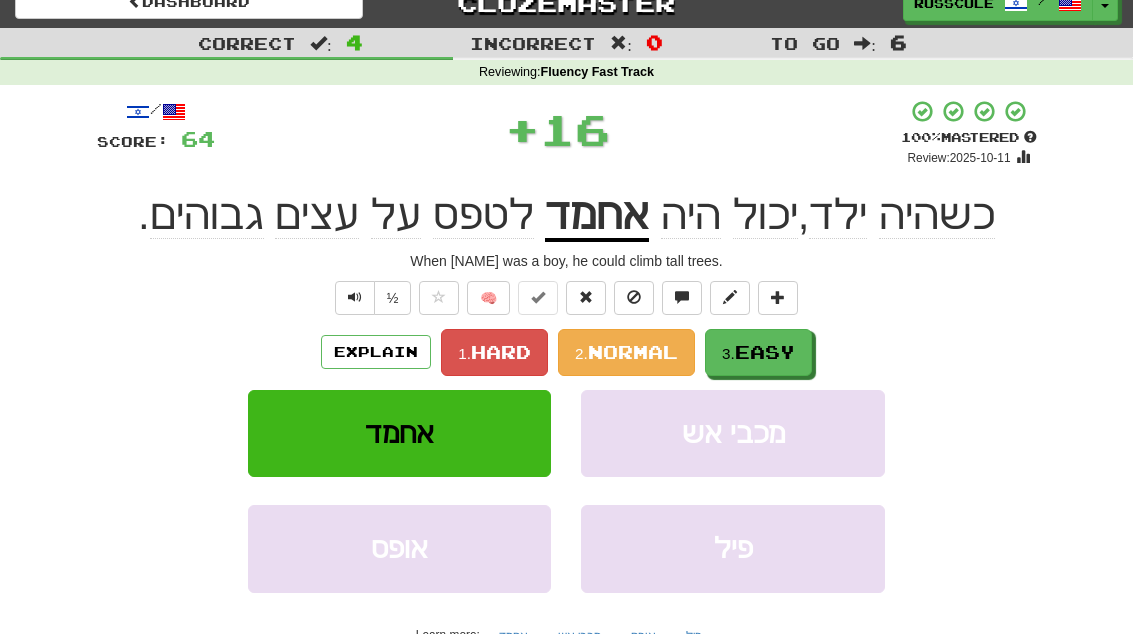 click on "3.  Easy" at bounding box center [758, 352] 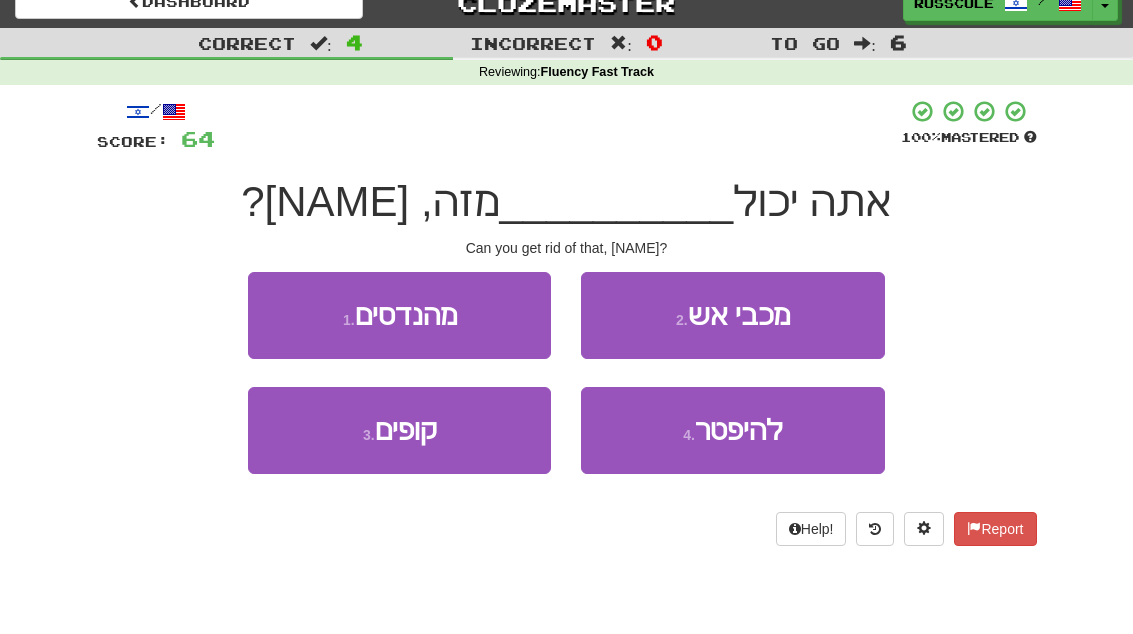 click on "להיפטר" at bounding box center [739, 430] 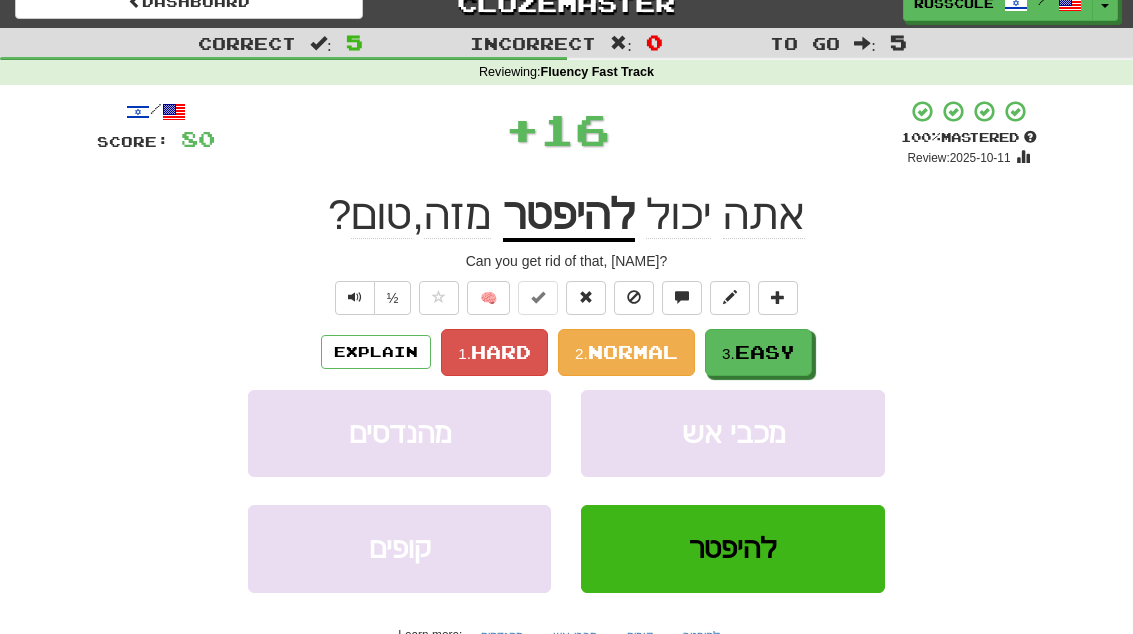 click on "Easy" at bounding box center (765, 352) 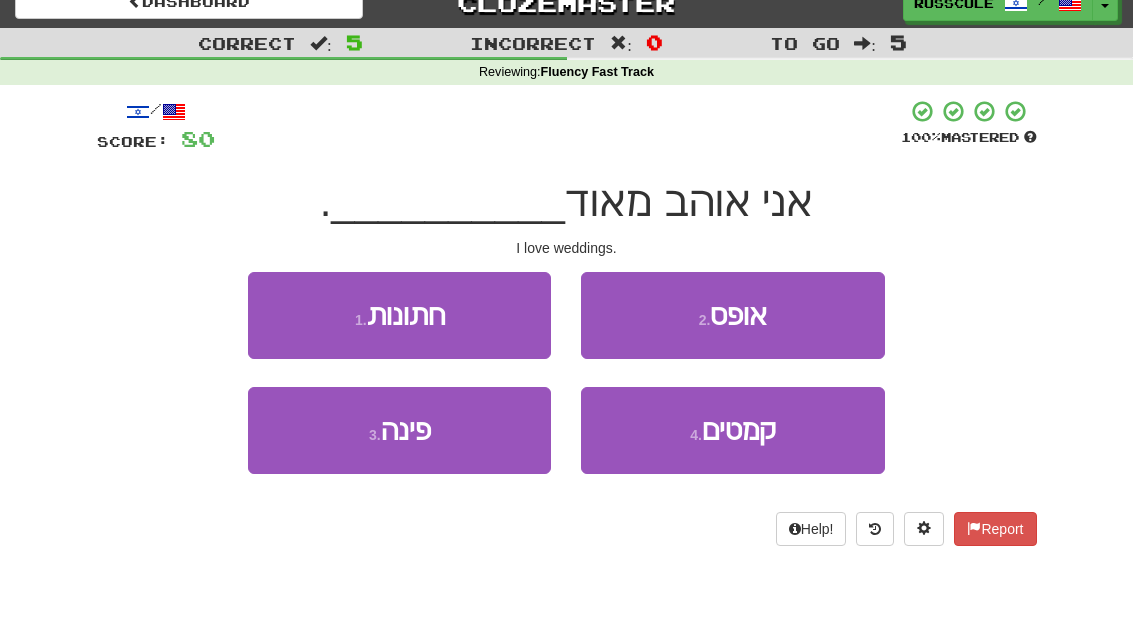 click on "1 .  חתונות" at bounding box center (399, 315) 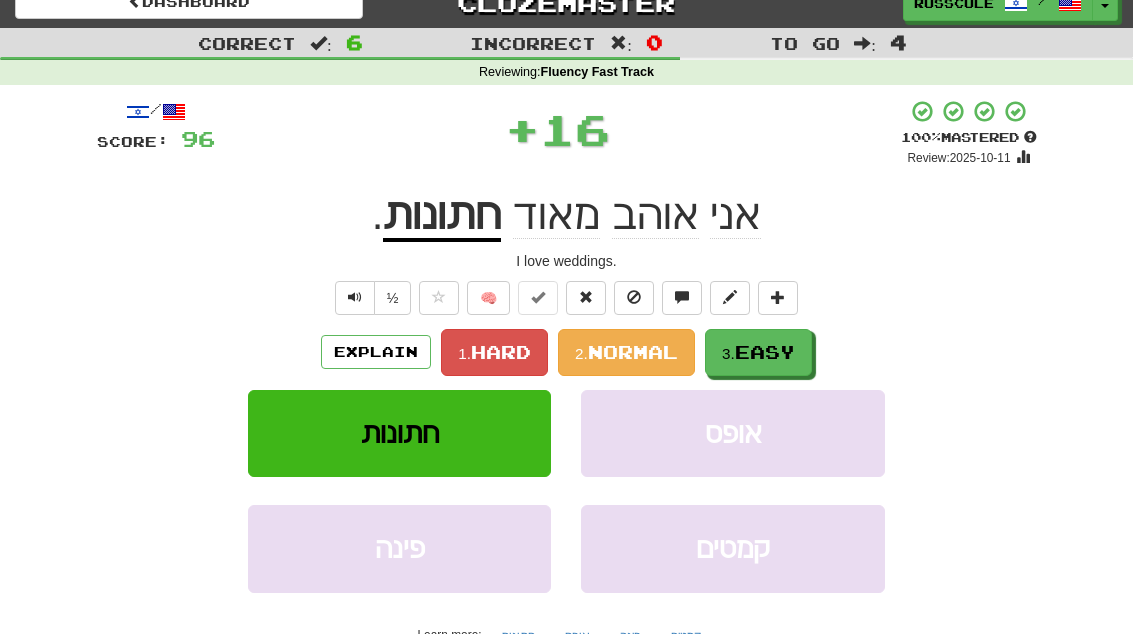 click on "3.  Easy" at bounding box center (758, 352) 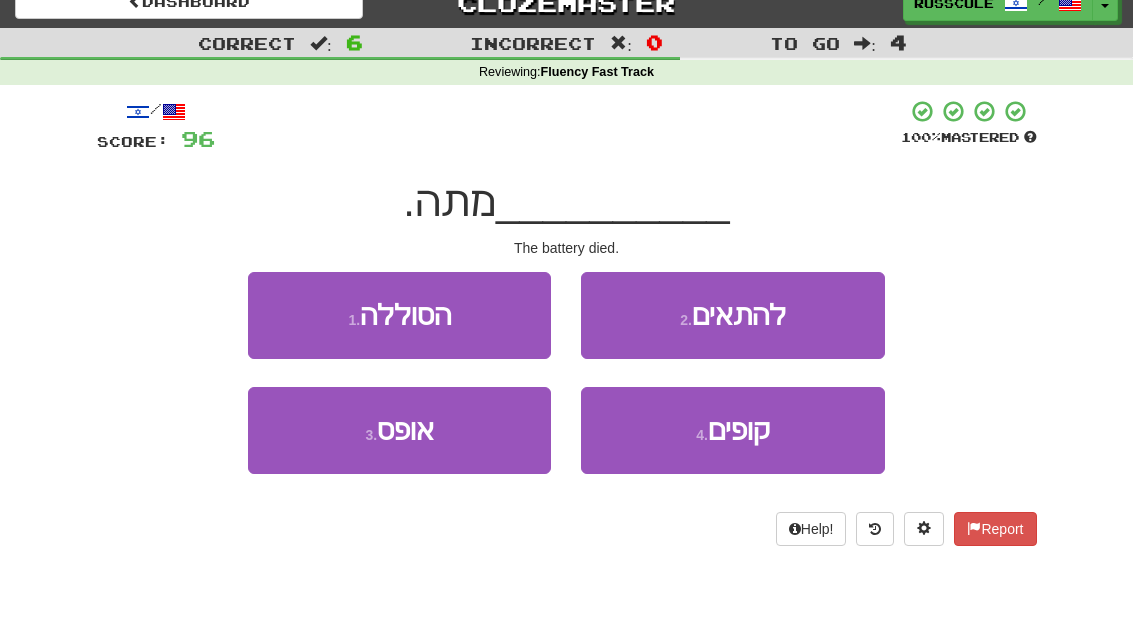 click on "1 .  הסוללה" at bounding box center (399, 315) 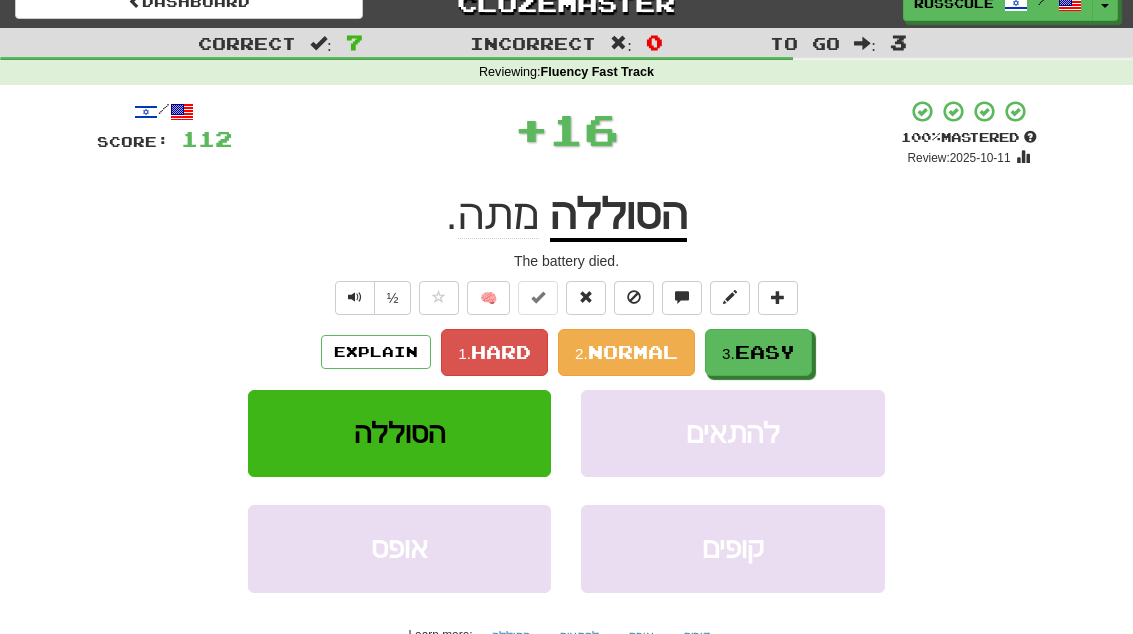click on "Easy" at bounding box center [765, 352] 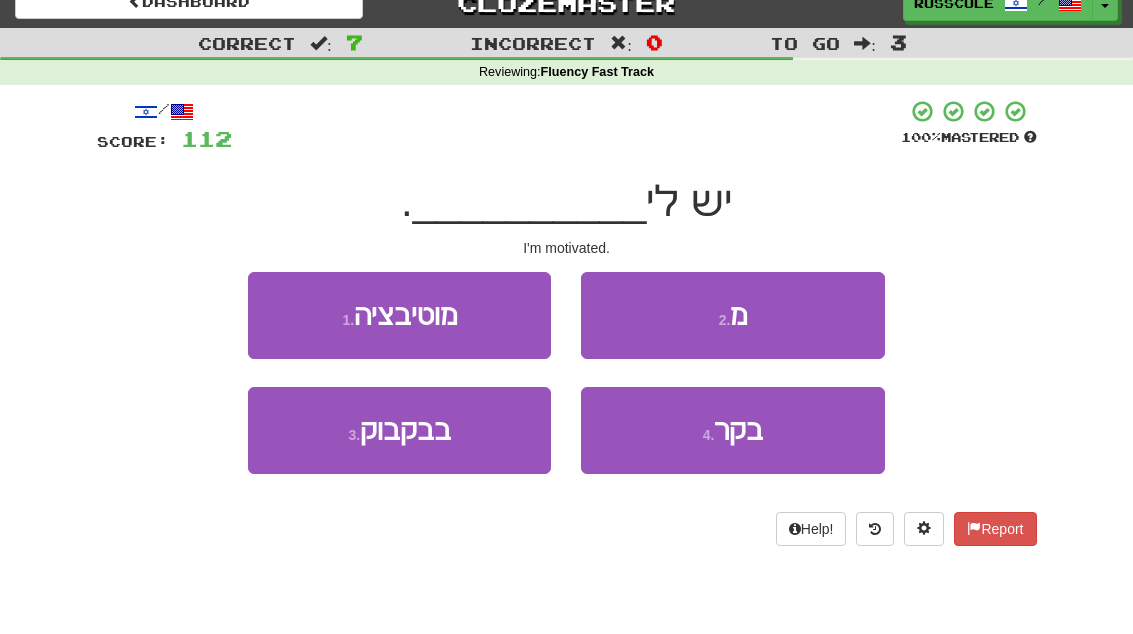 click on "1 .  מוטיבציה" at bounding box center (399, 315) 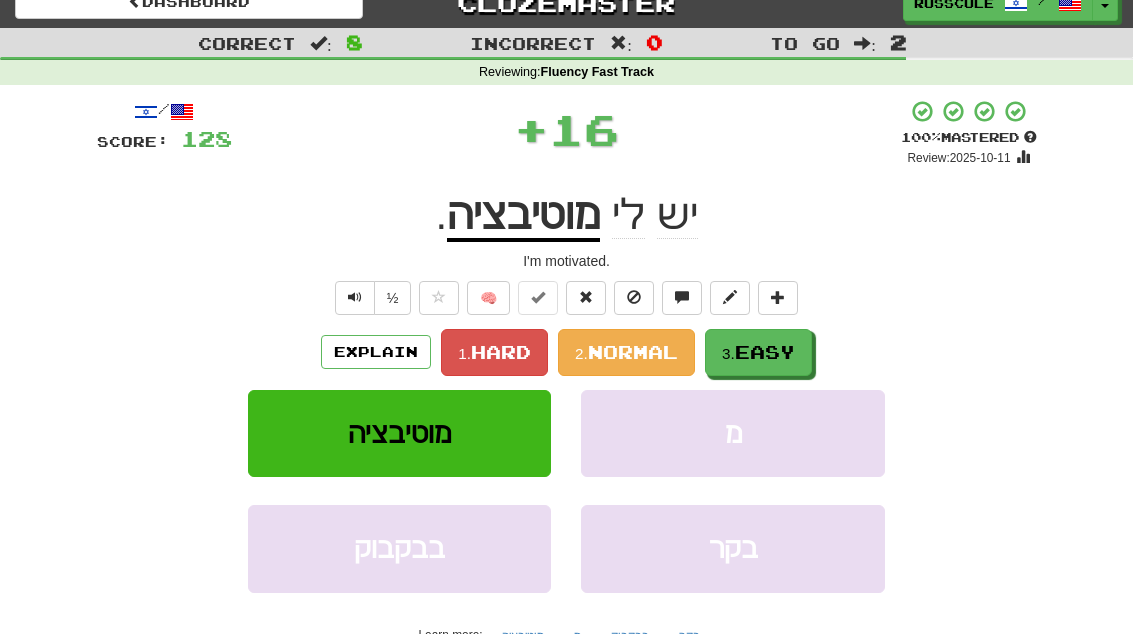 click on "Easy" at bounding box center (765, 352) 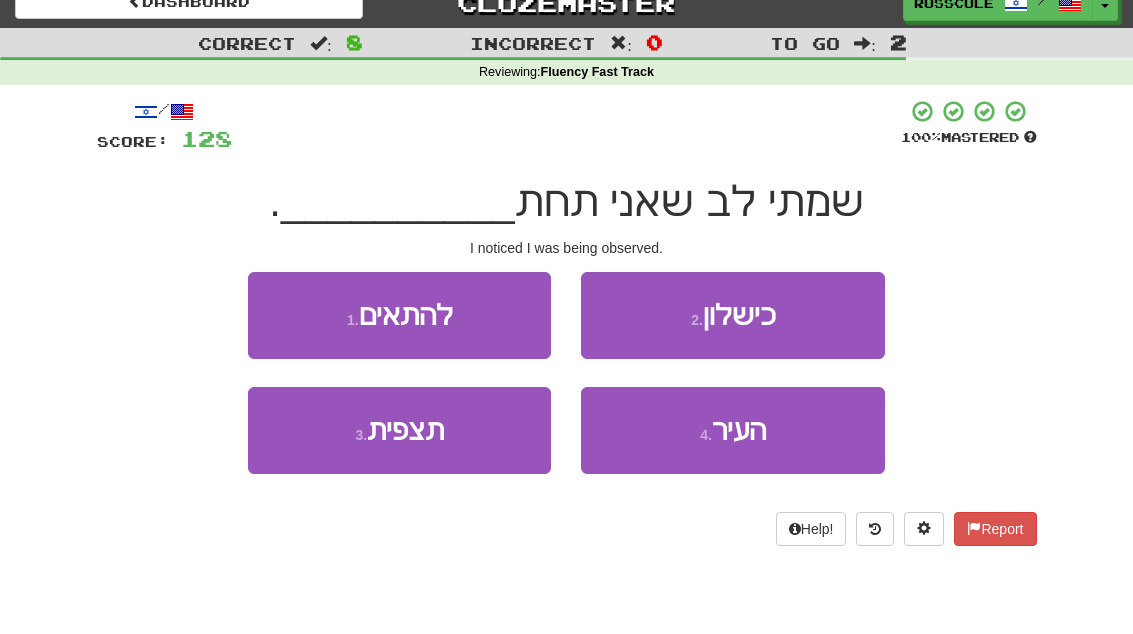 click on "3 .  תצפית" at bounding box center [399, 430] 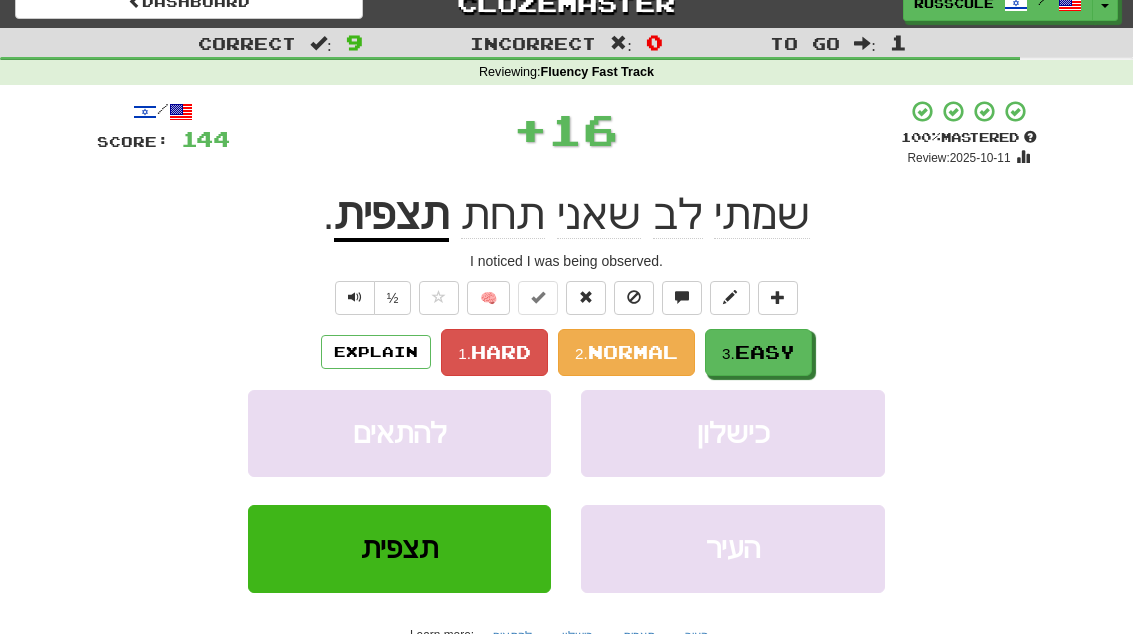 click on "Easy" at bounding box center (765, 352) 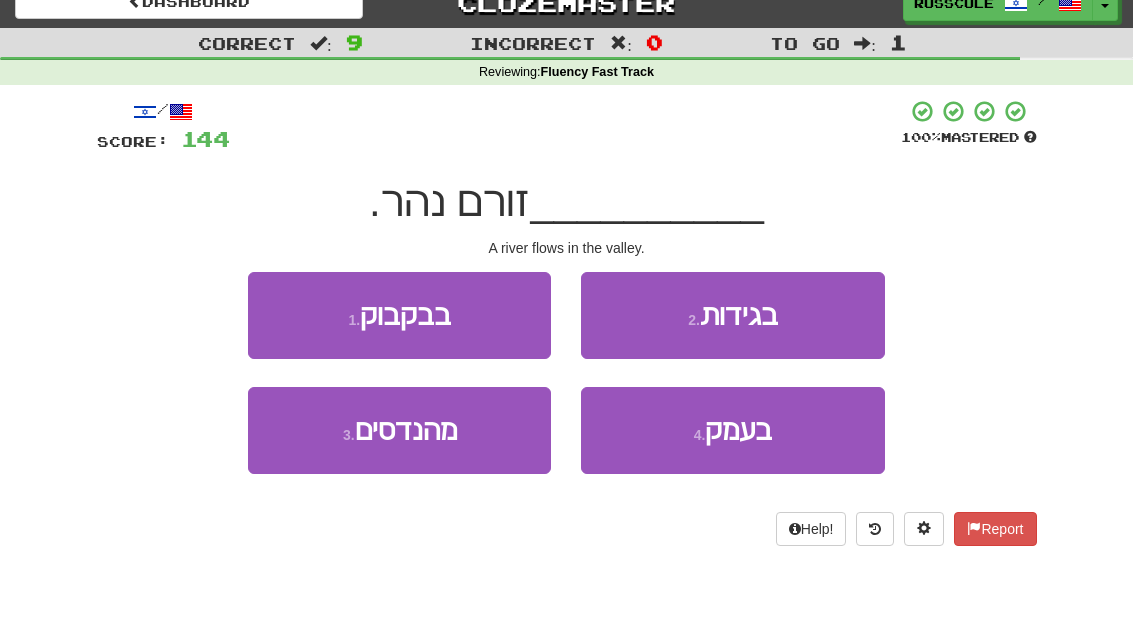 click on "4 .  בעמק" at bounding box center (732, 430) 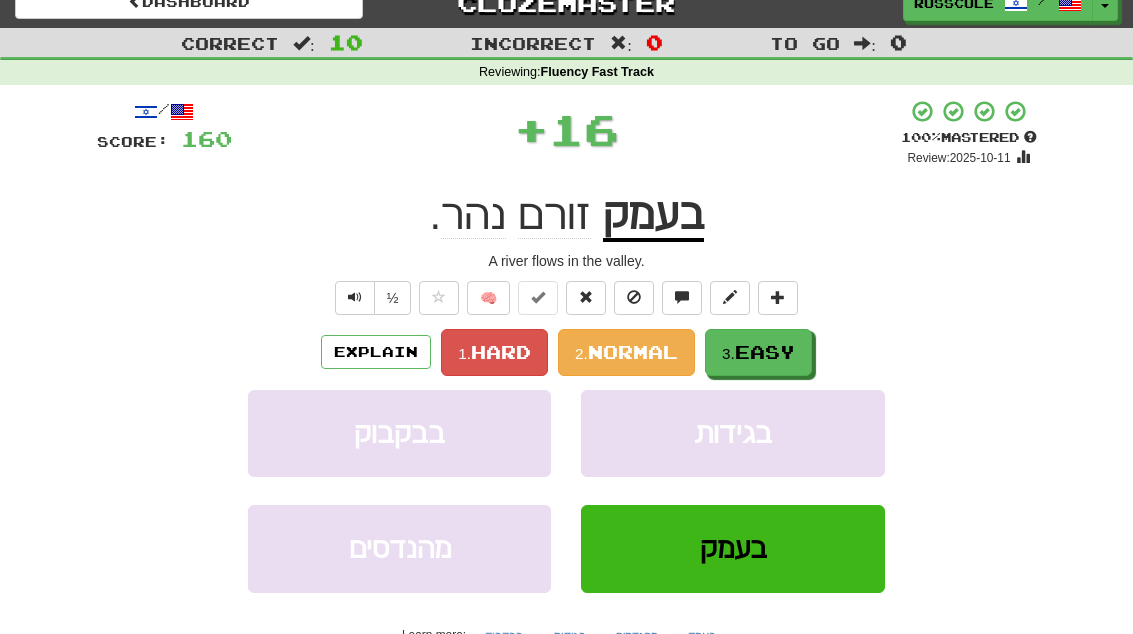 click on "3.  Easy" at bounding box center (758, 352) 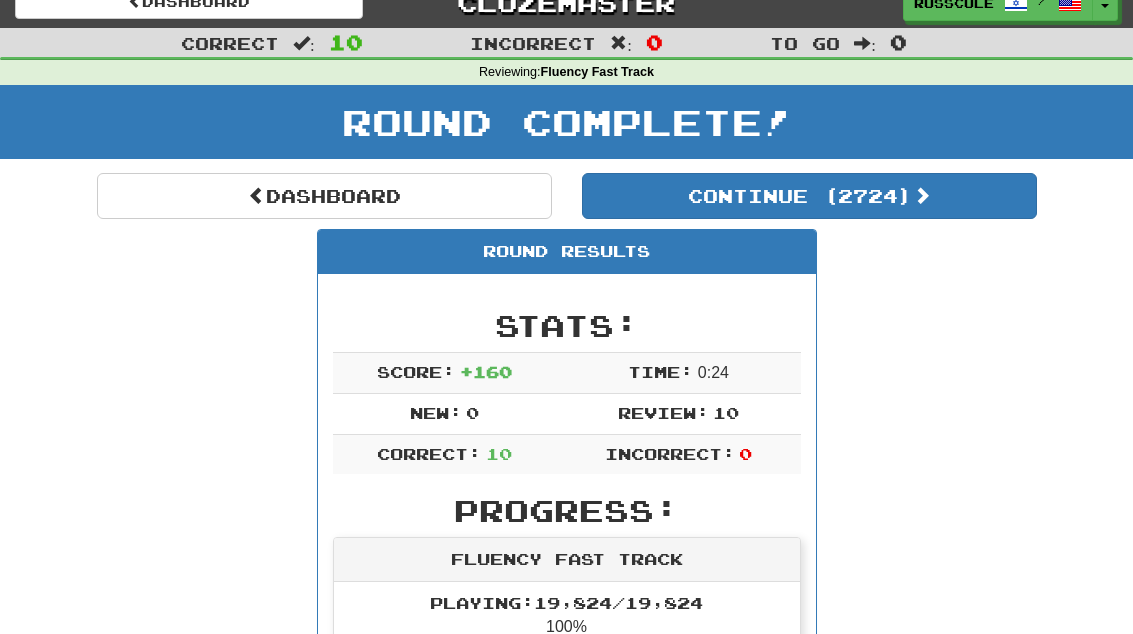 click on "Continue ( 2724 )" at bounding box center [809, 196] 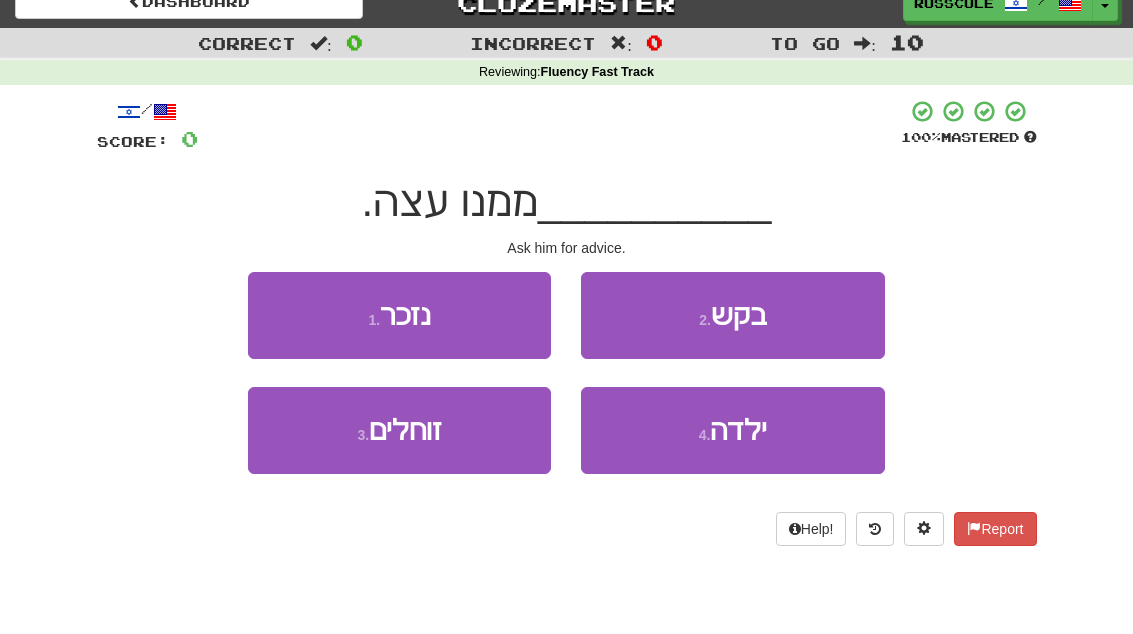 click on "2 .  בקש" at bounding box center (732, 315) 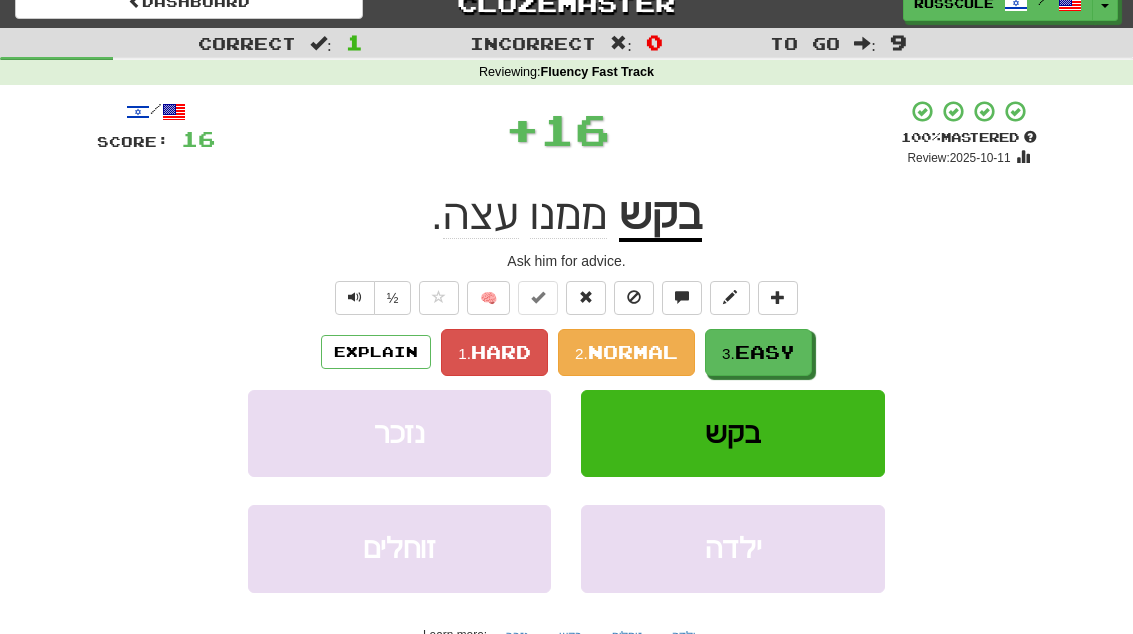 click on "3.  Easy" at bounding box center [758, 352] 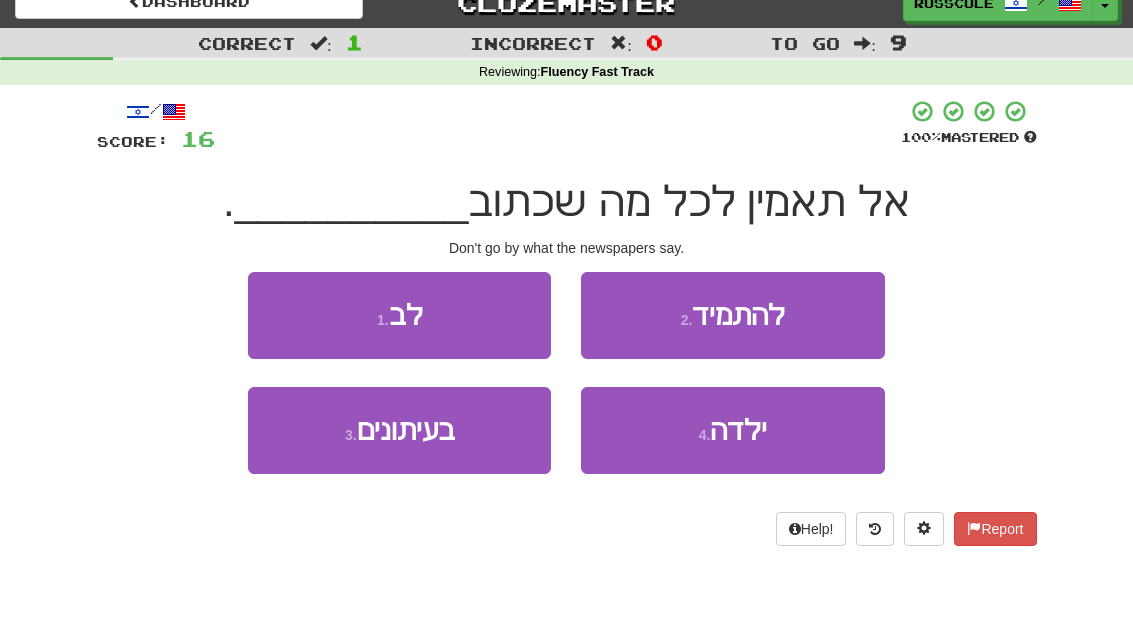 click on "3 .  בעיתונים" at bounding box center [399, 430] 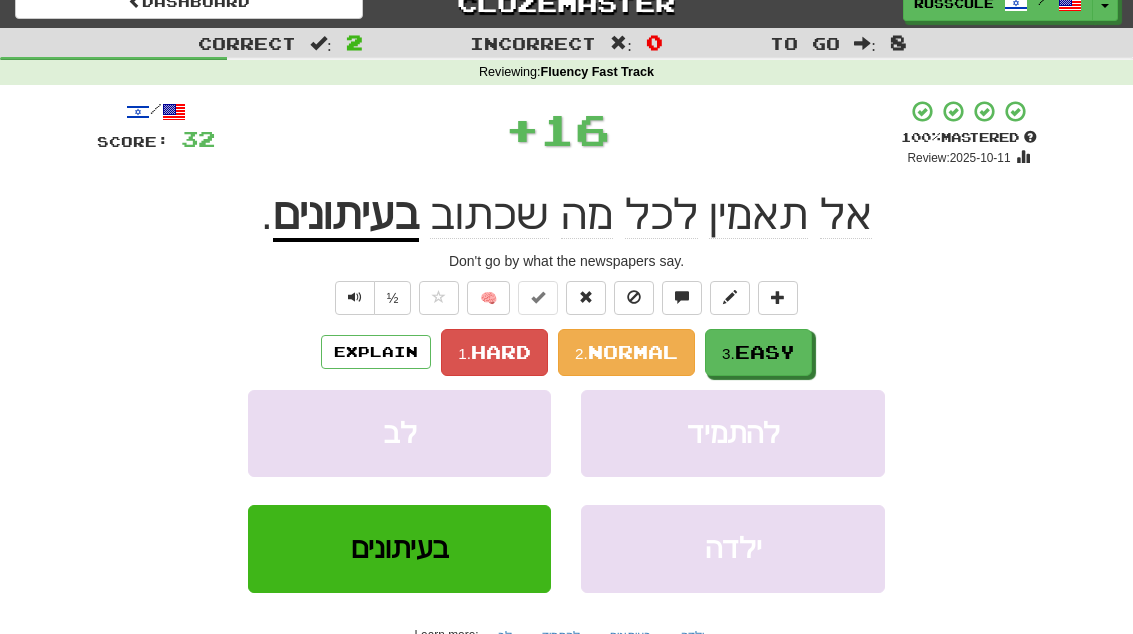 click on "3.  Easy" at bounding box center (758, 352) 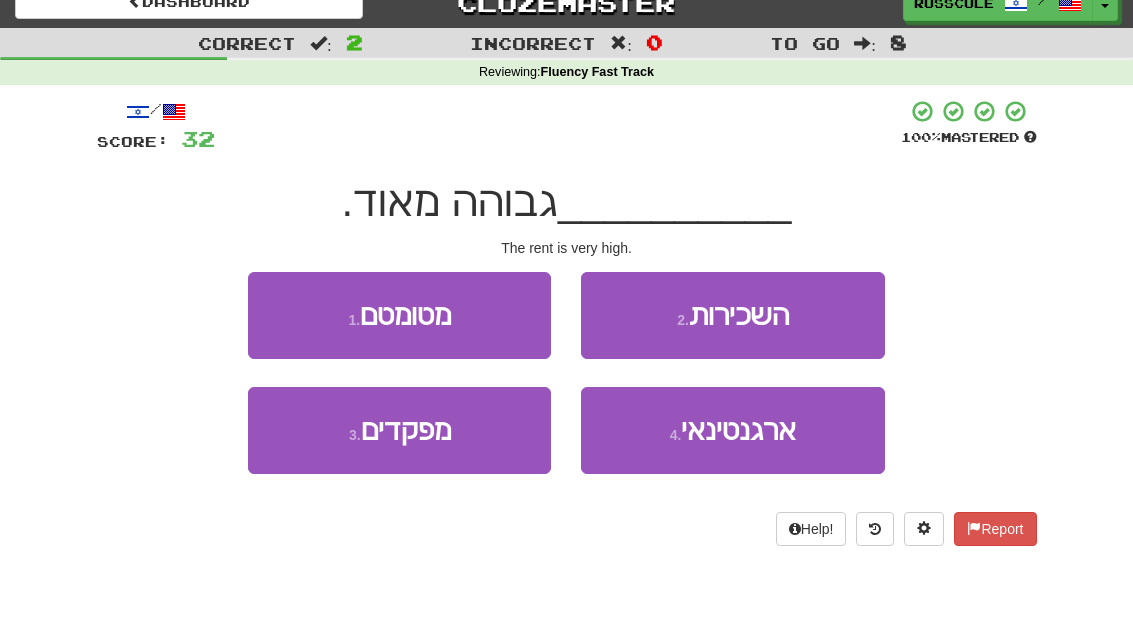 click on "2 .  השכירות" at bounding box center [732, 315] 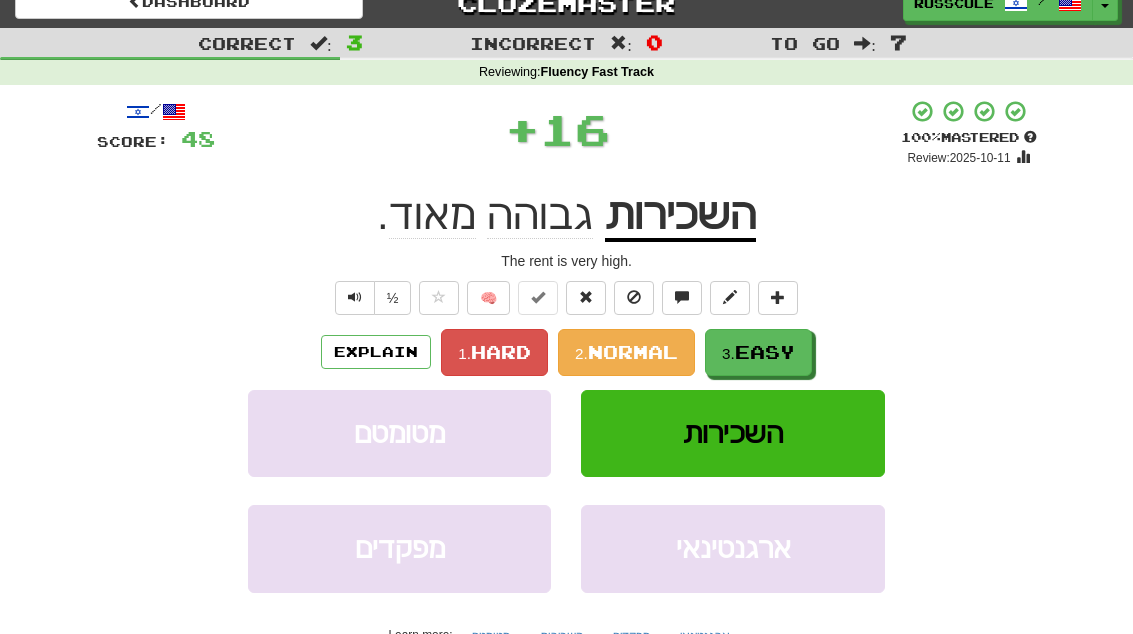 click on "Easy" at bounding box center [765, 352] 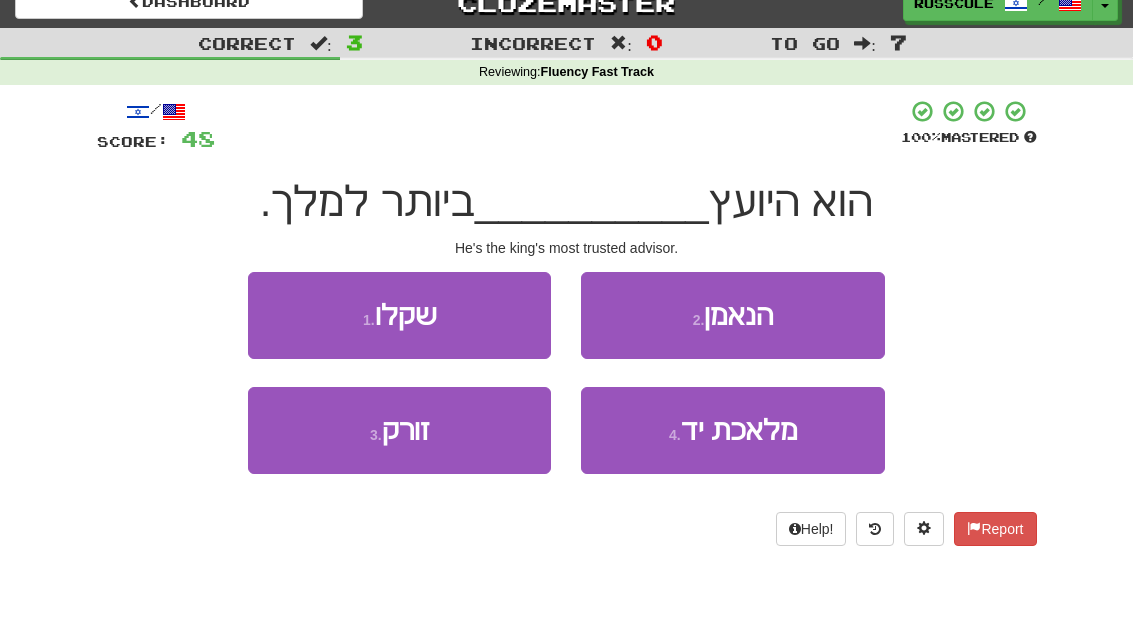 click on "2 .  הנאמן" at bounding box center [732, 315] 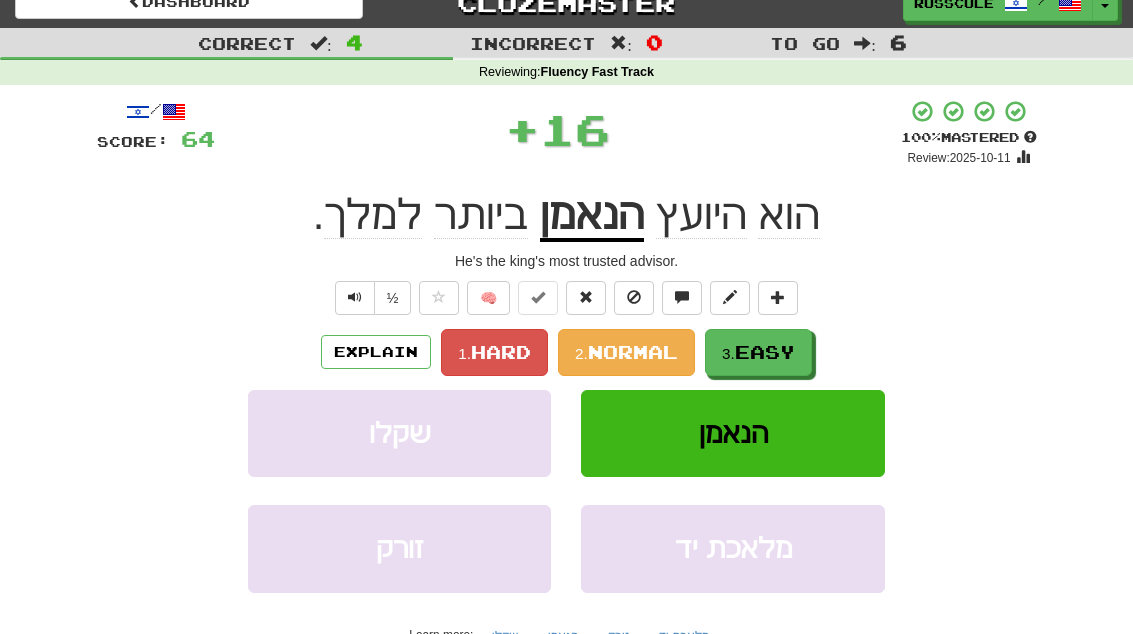 click on "3.  Easy" at bounding box center (758, 352) 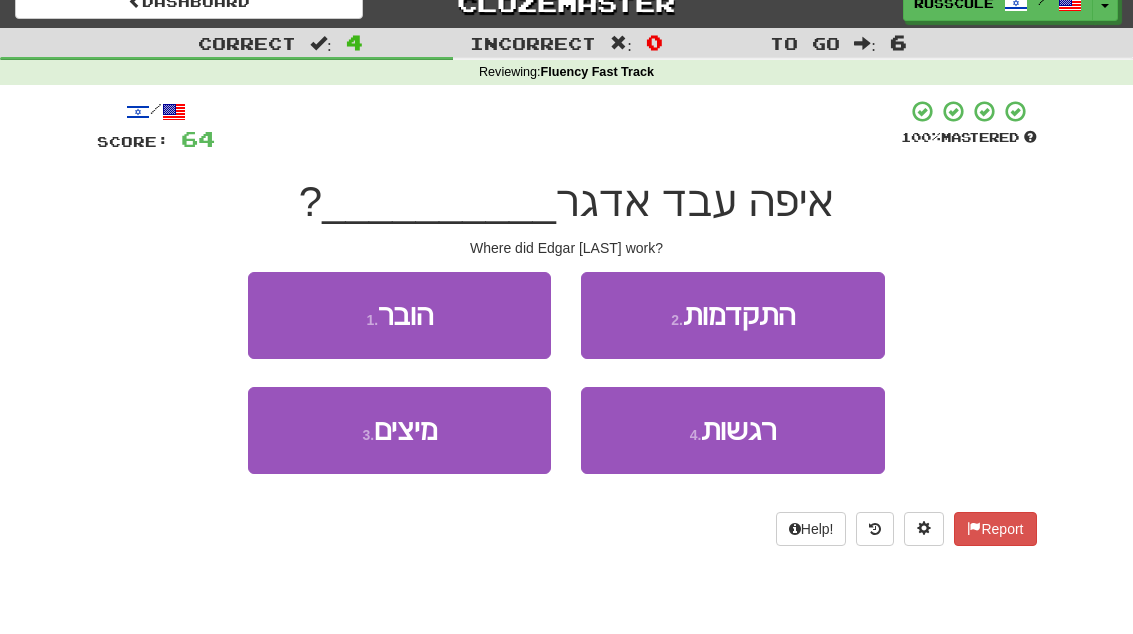 click on "1 .  הובר" at bounding box center (399, 315) 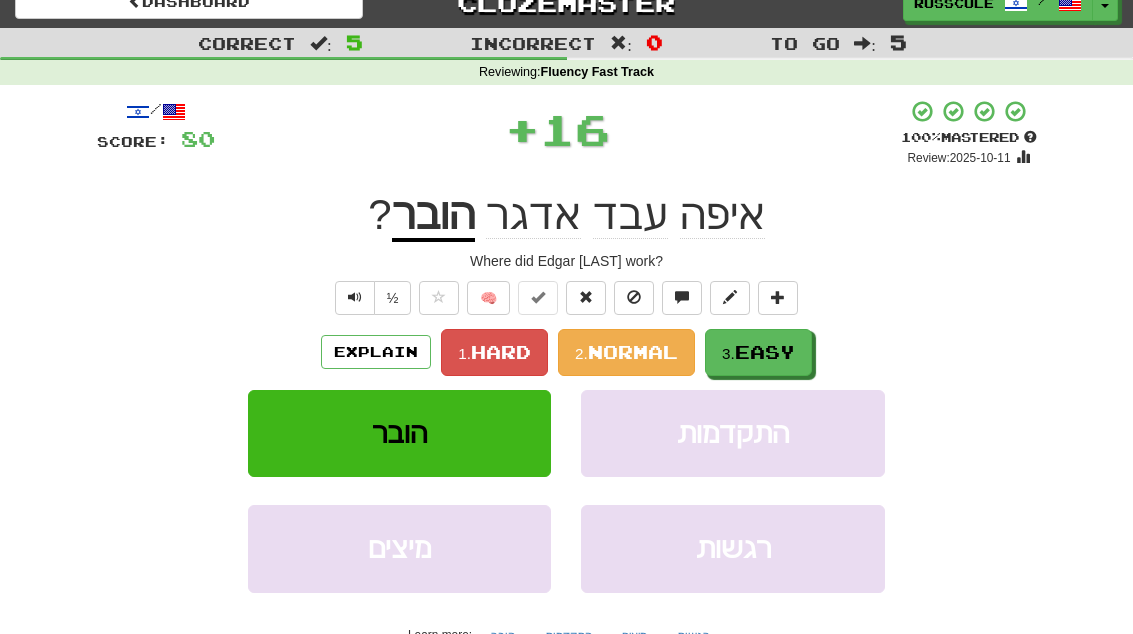 click on "3.  Easy" at bounding box center (758, 352) 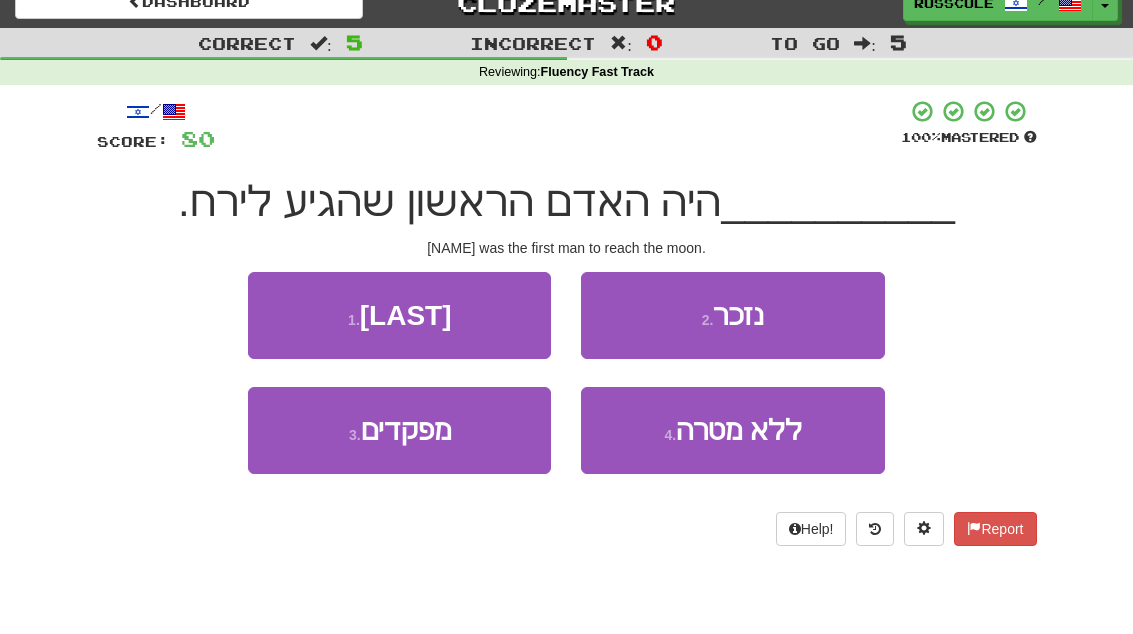 click on "1 .  ארמסטרונג" at bounding box center [399, 315] 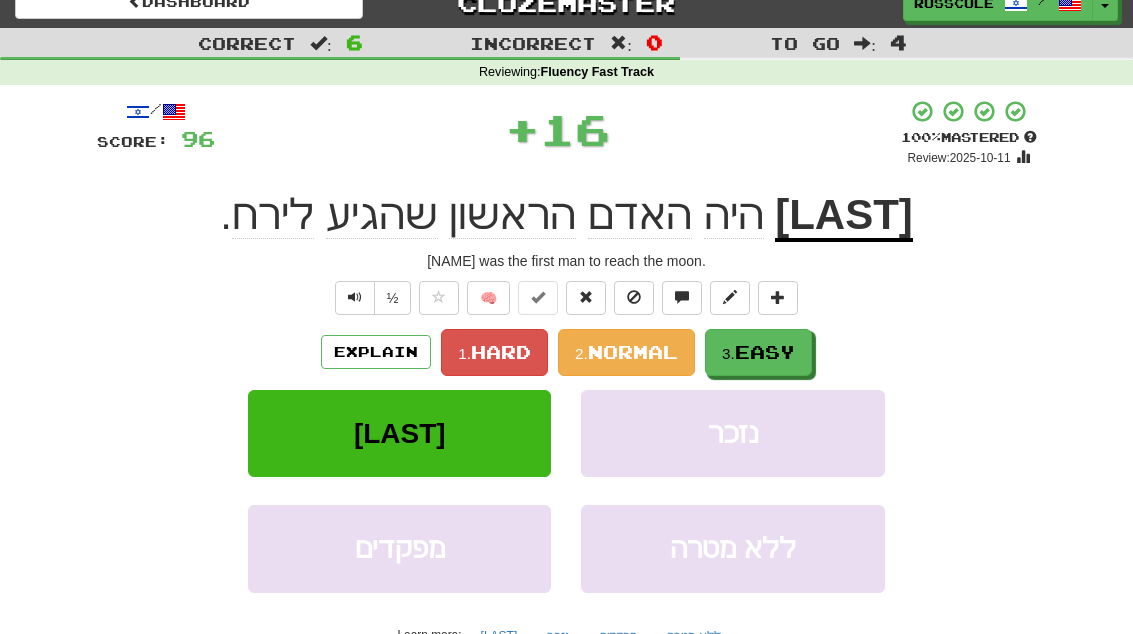 click on "Easy" at bounding box center [765, 352] 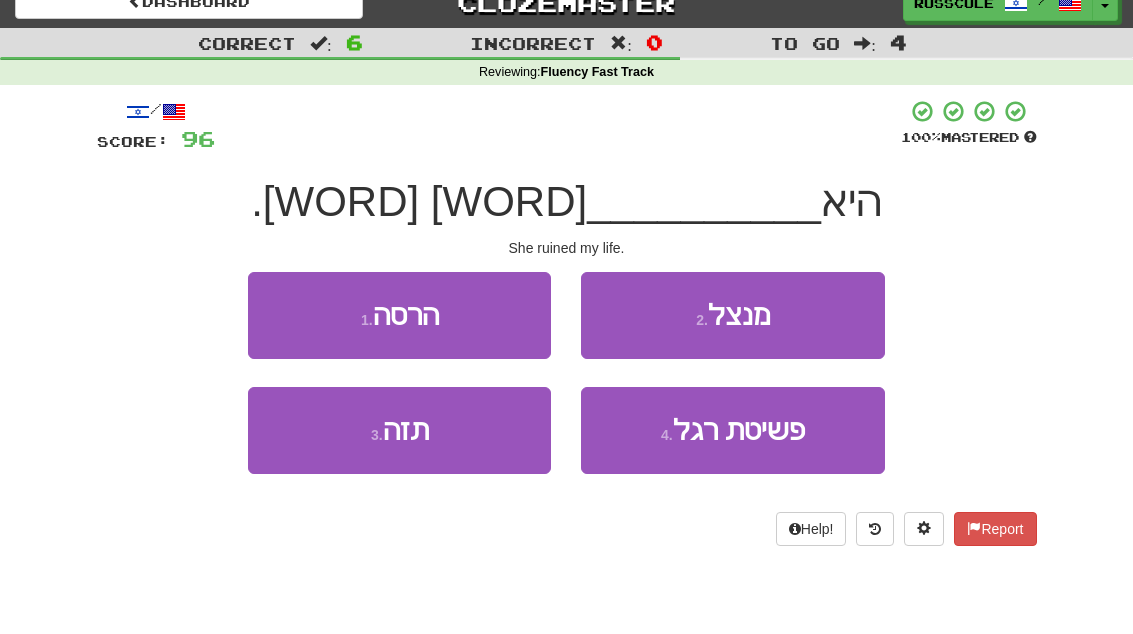 click on "1 .  הרסה" at bounding box center [399, 315] 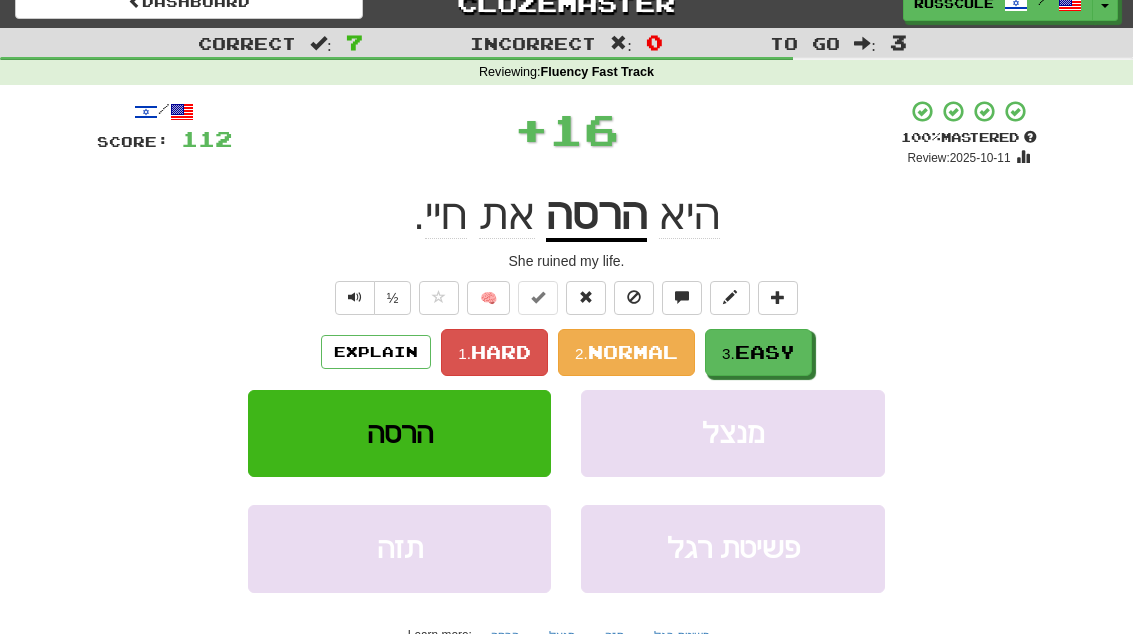 click on "3.  Easy" at bounding box center [758, 352] 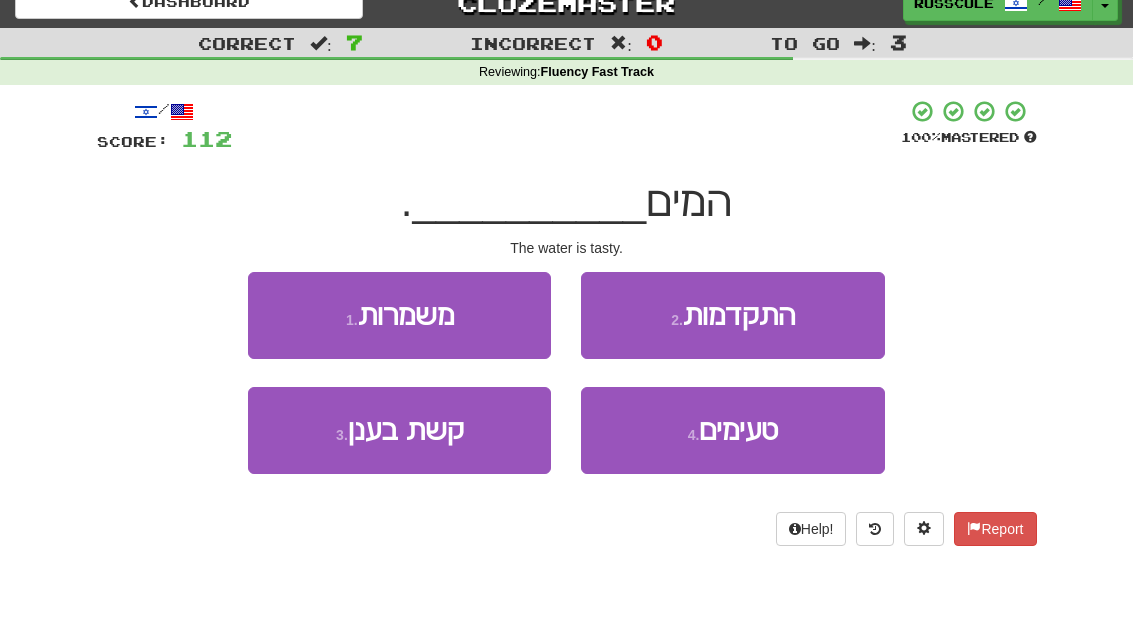 click on "4 .  טעימים" at bounding box center [732, 430] 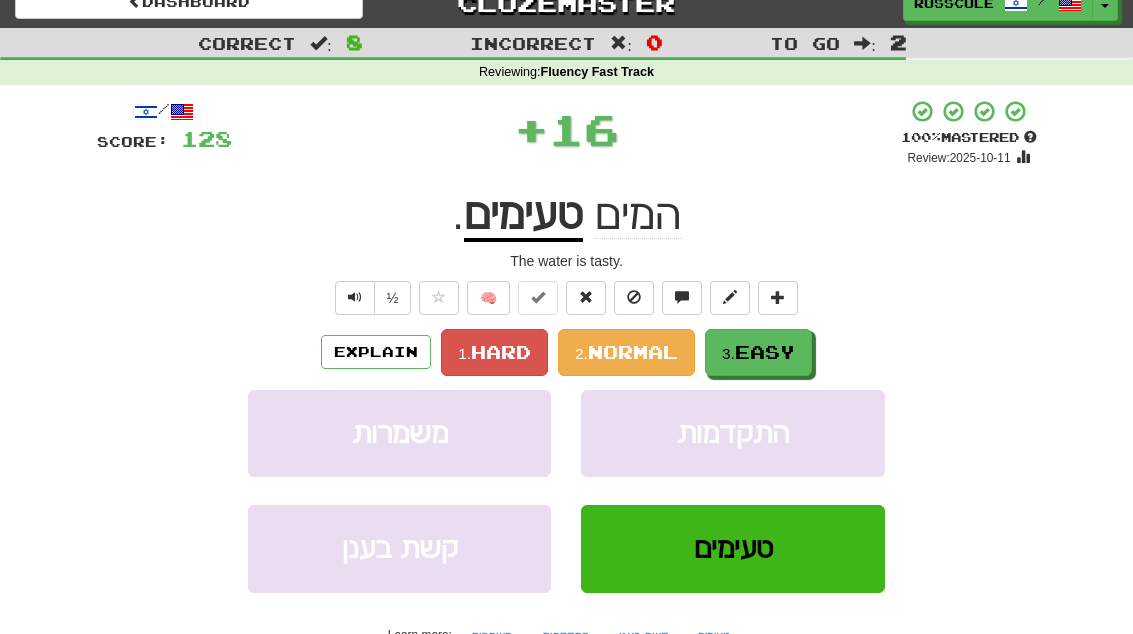 click on "3.  Easy" at bounding box center (758, 352) 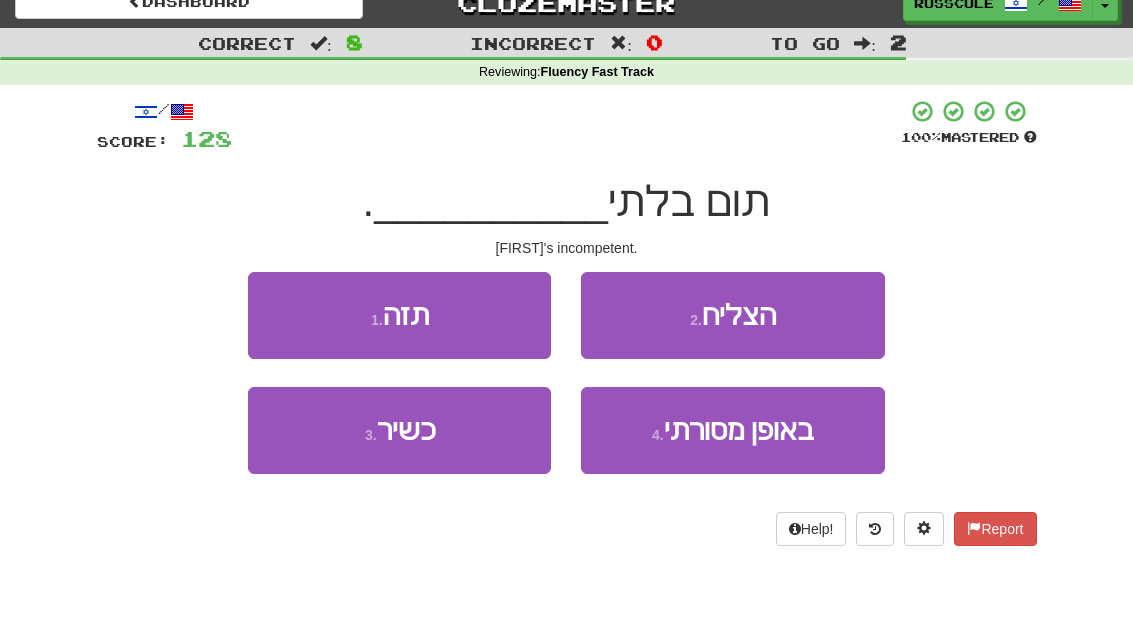 click on "3 .  כשיר" at bounding box center [399, 430] 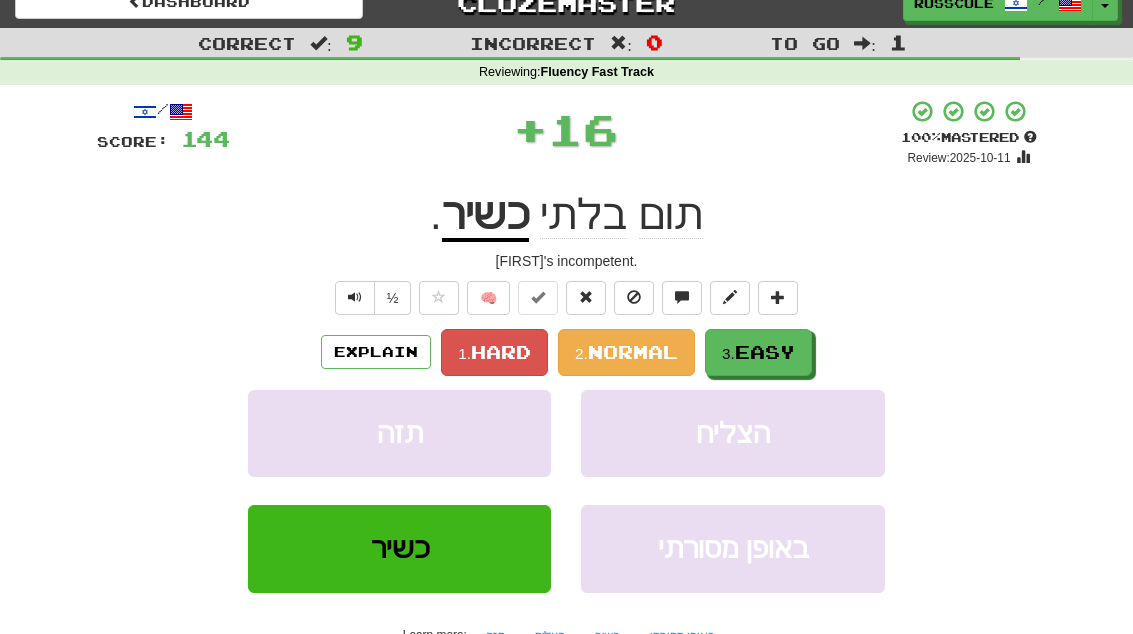 click on "Easy" at bounding box center (765, 352) 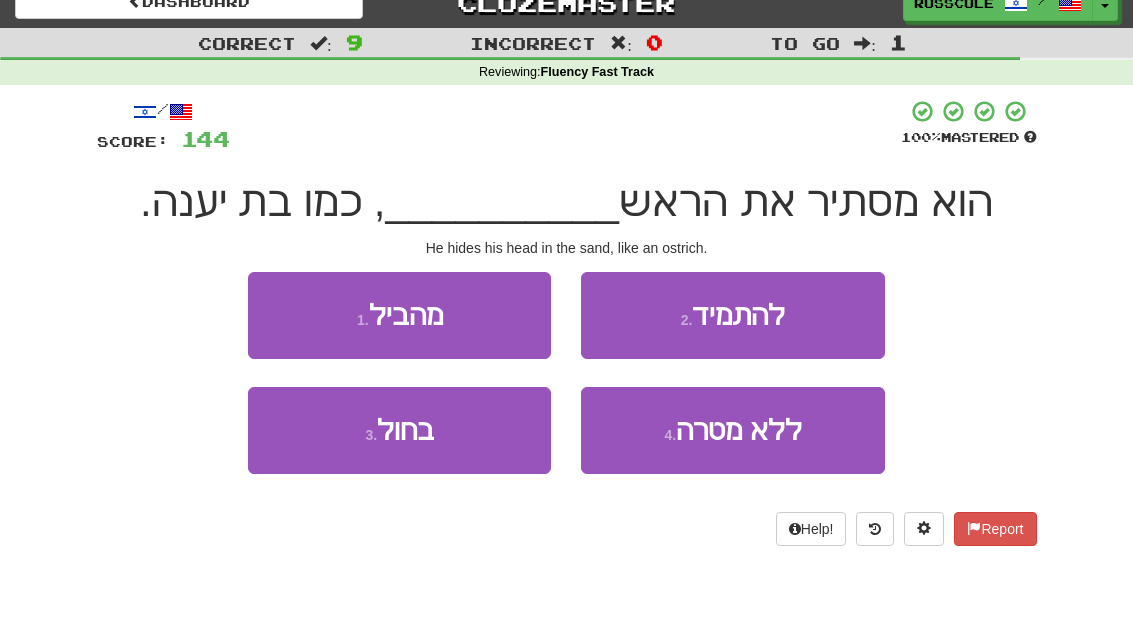 click on "1 .  מהביל" at bounding box center [399, 315] 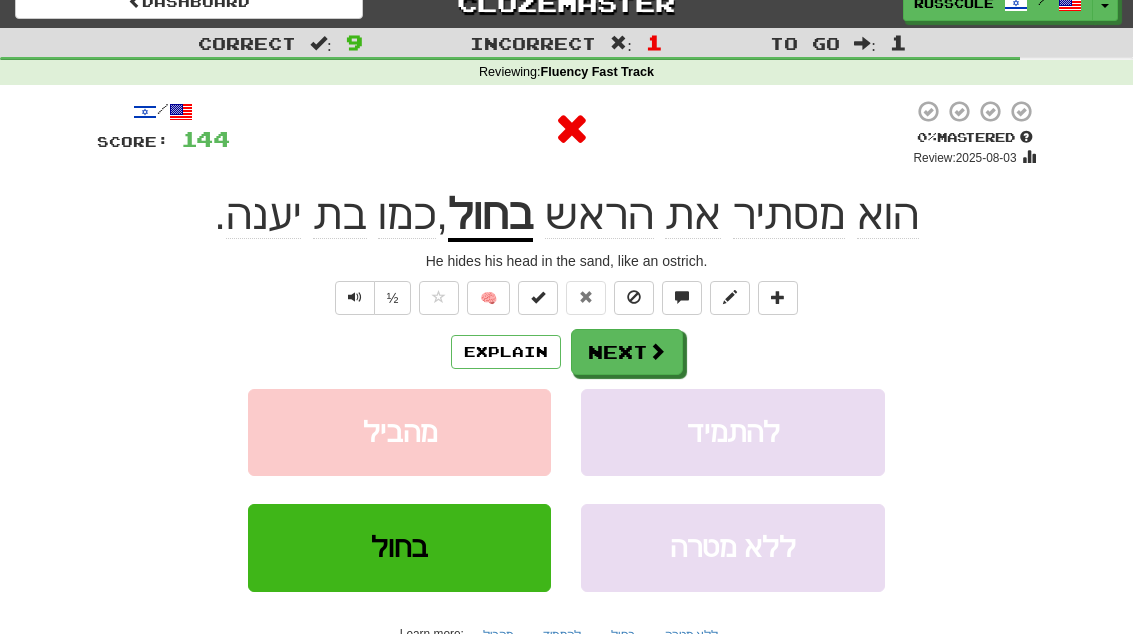 click on "Next" at bounding box center (627, 352) 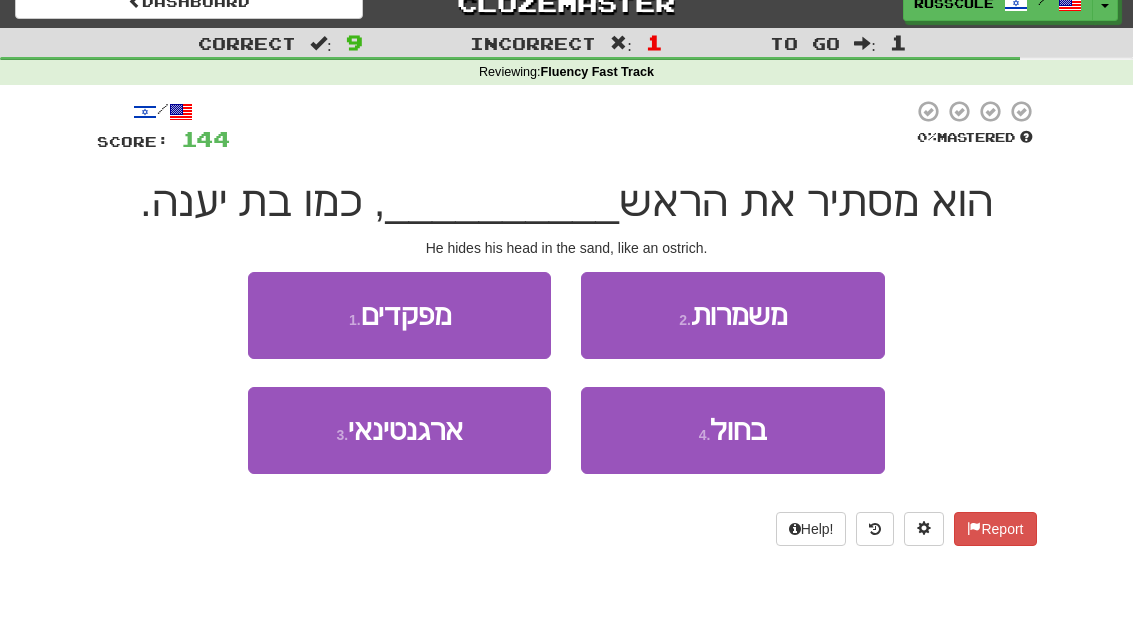 click on "4 .  בחול" at bounding box center [732, 430] 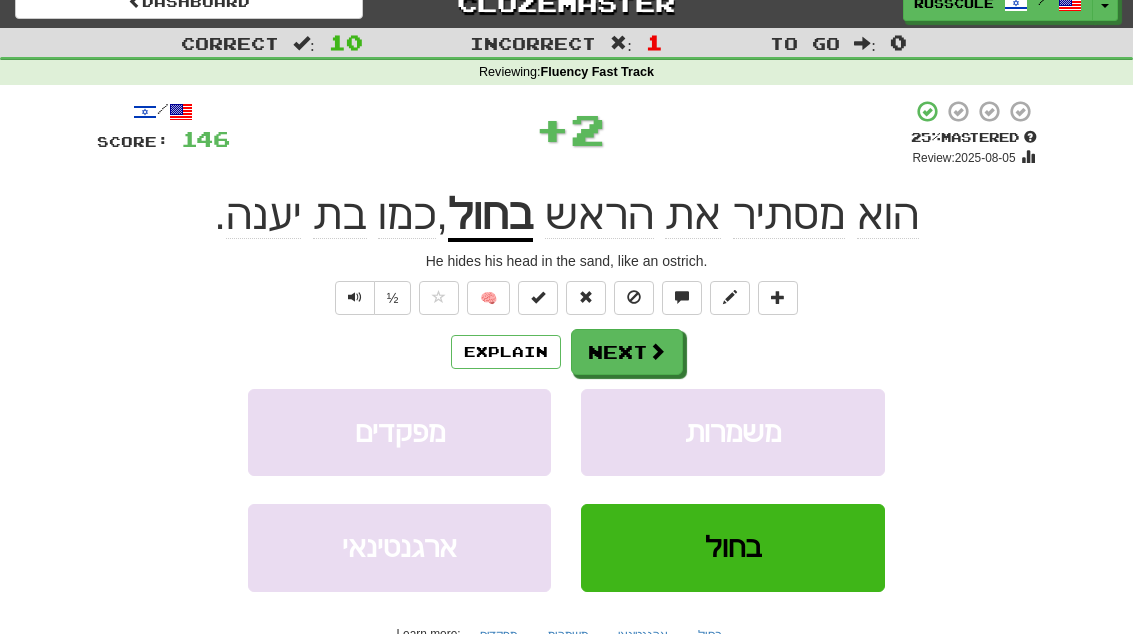 click on "Next" at bounding box center (627, 352) 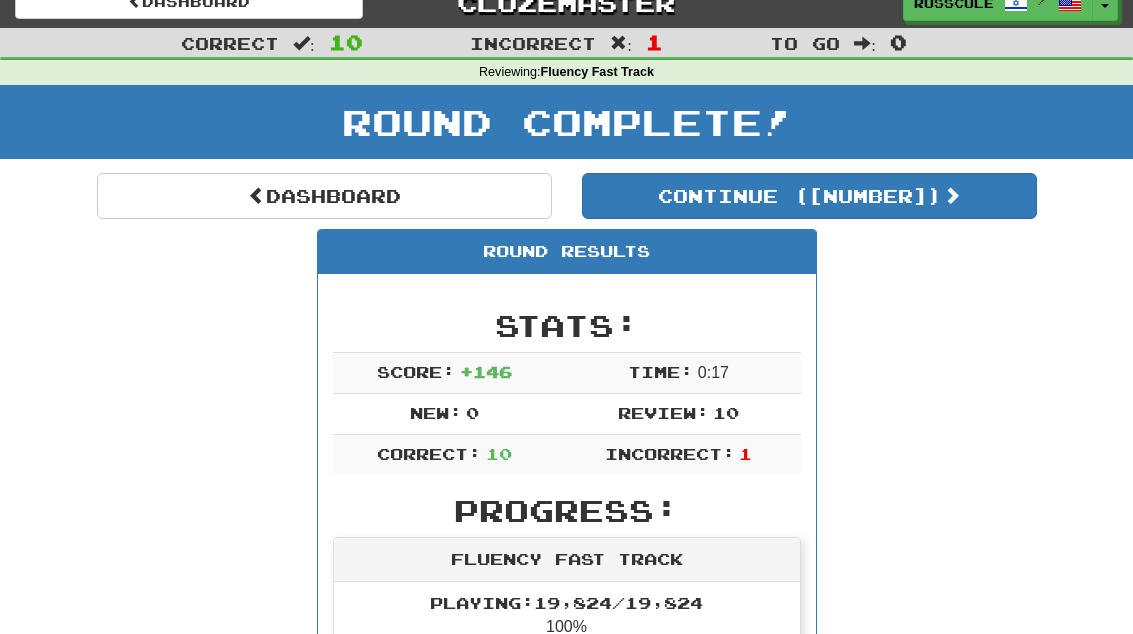 click on "Continue ( 2714 )" at bounding box center (809, 196) 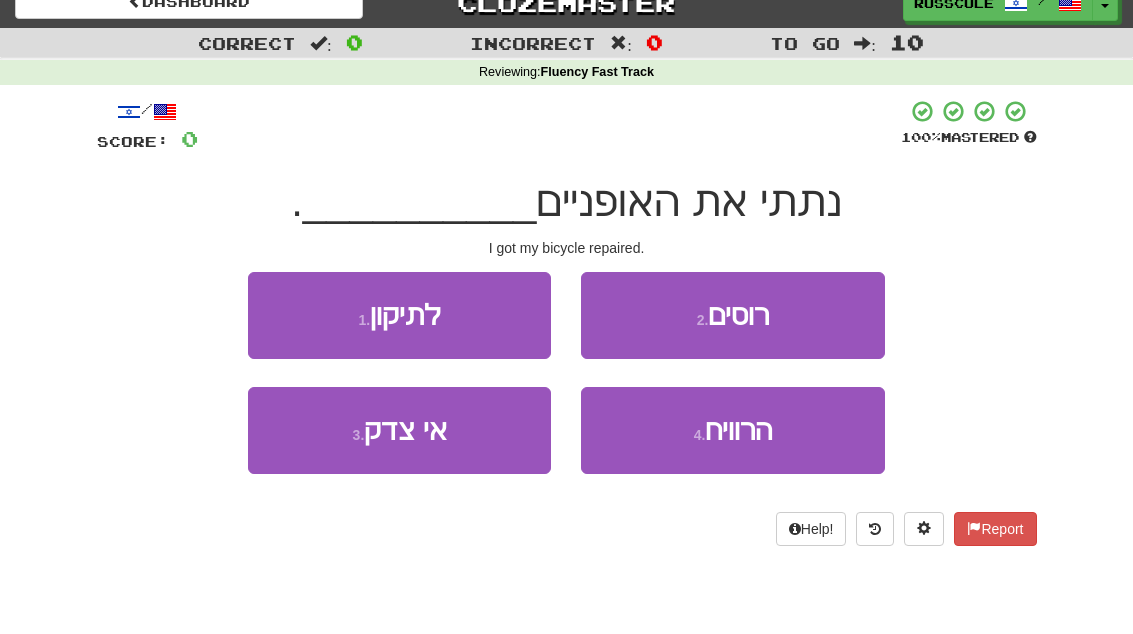 click on "1 .  לתיקון" at bounding box center (399, 315) 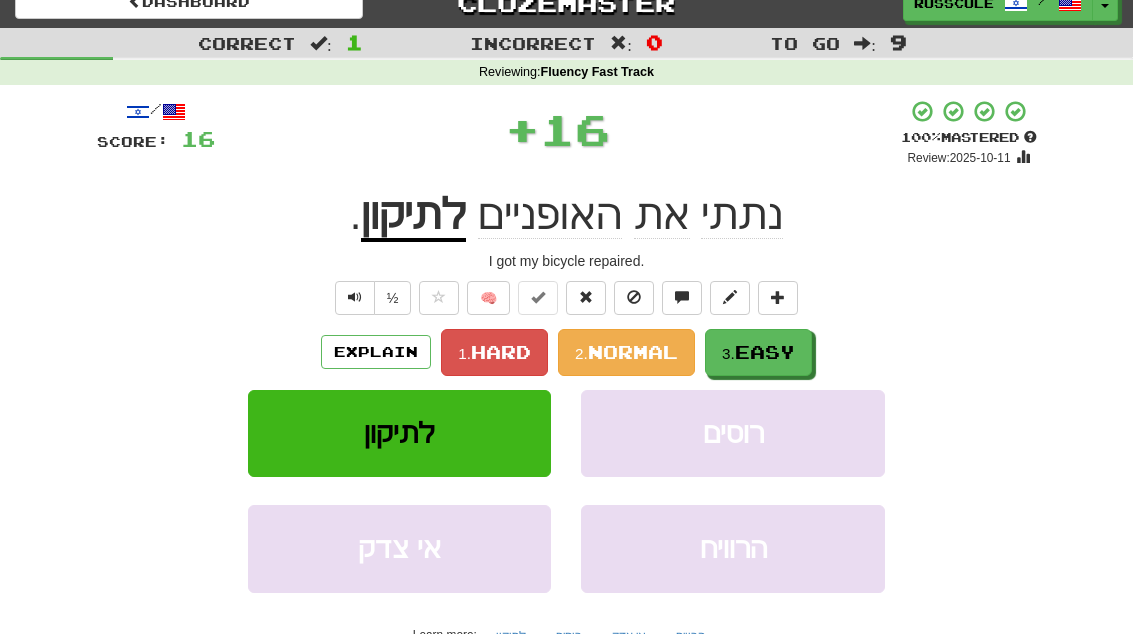 click on "3.  Easy" at bounding box center [758, 352] 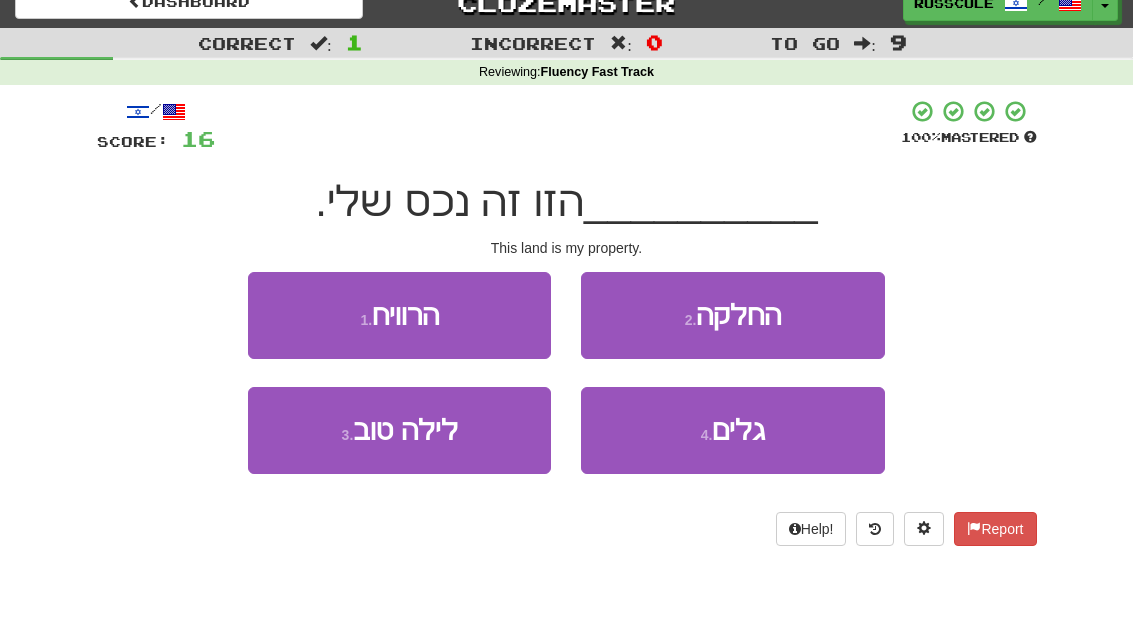 click on "2 .  החלקה" at bounding box center (732, 315) 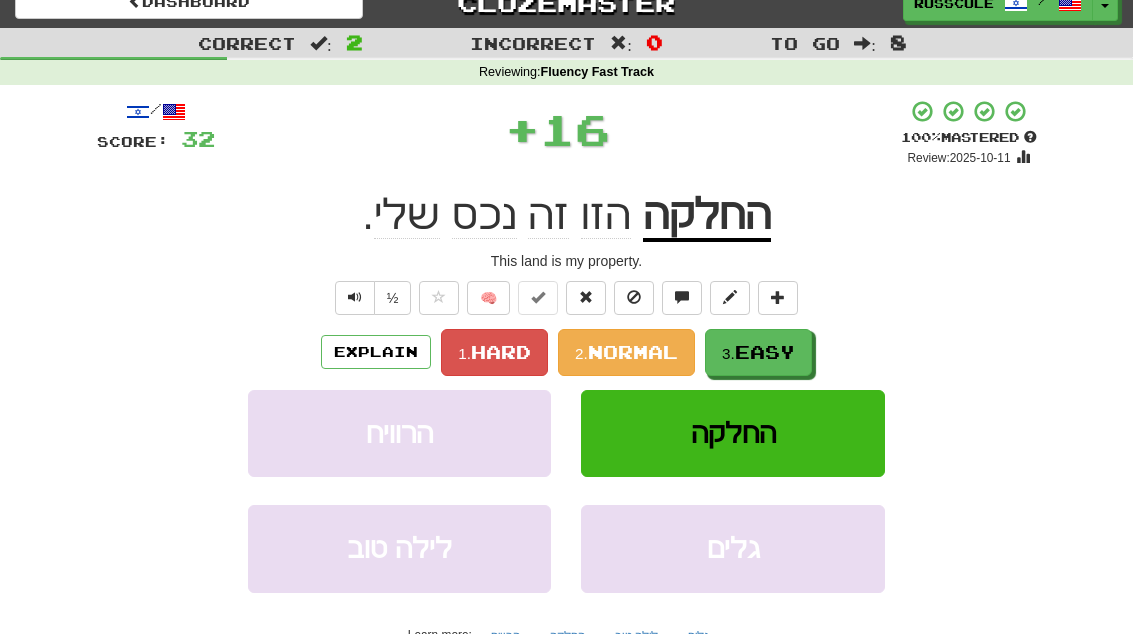 click on "Easy" at bounding box center [765, 352] 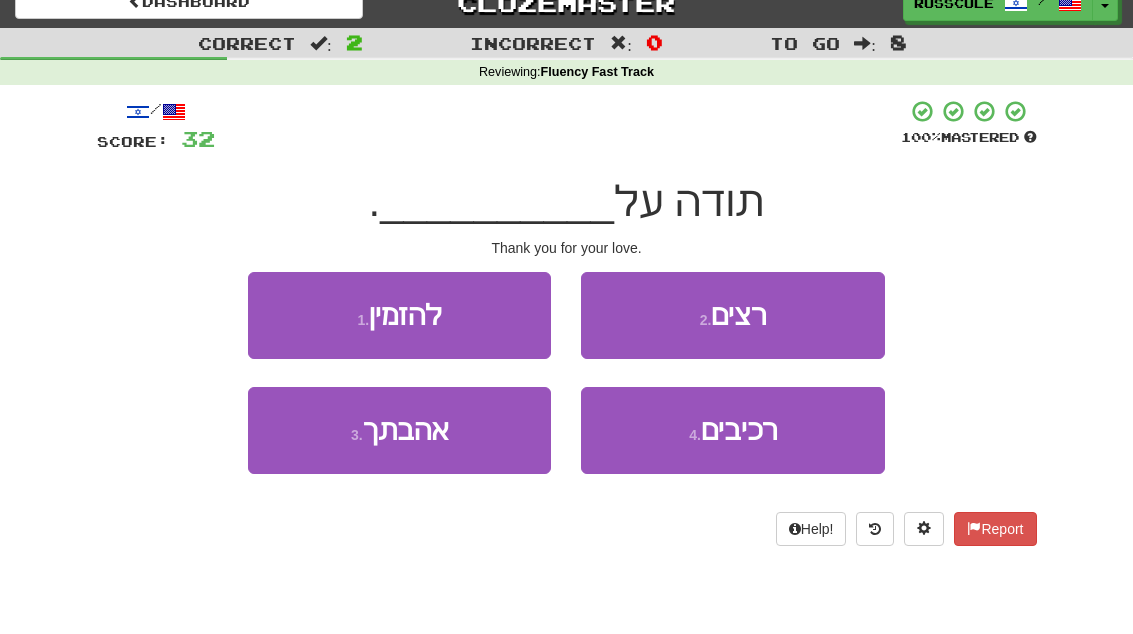 click on "3 .  אהבתך" at bounding box center (399, 430) 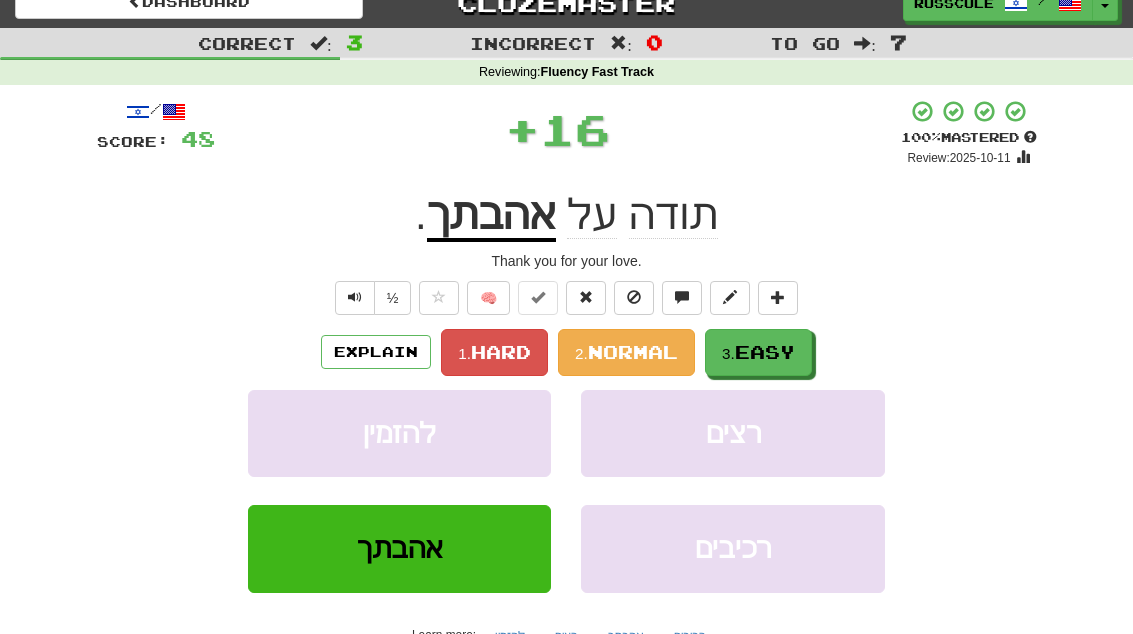 click on "Easy" at bounding box center (765, 352) 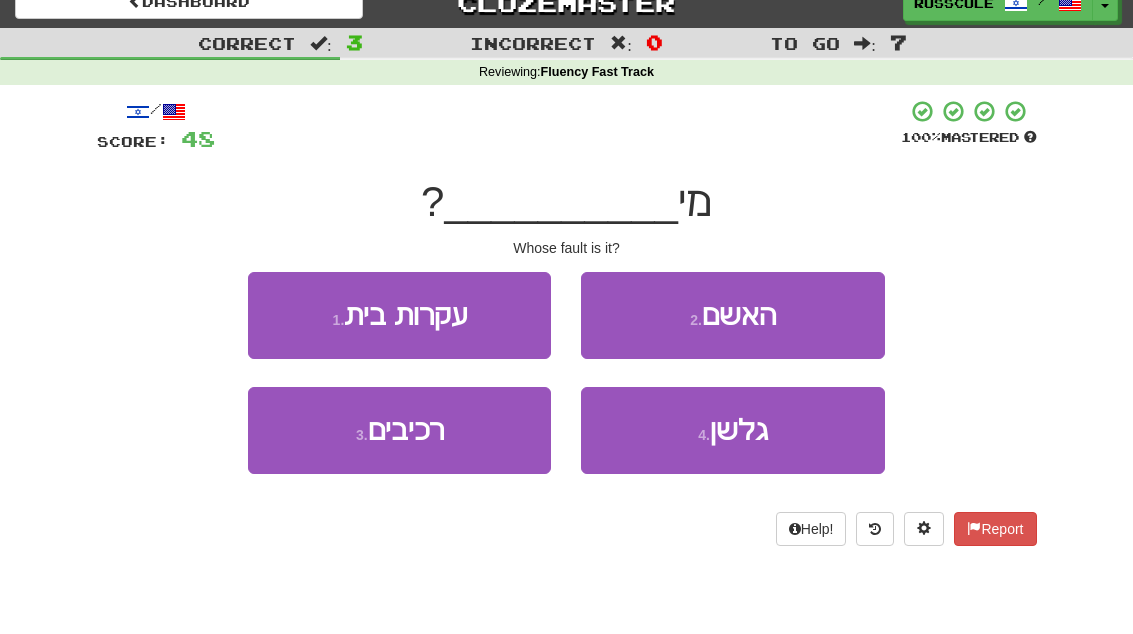 click on "2 .  האשם" at bounding box center [732, 315] 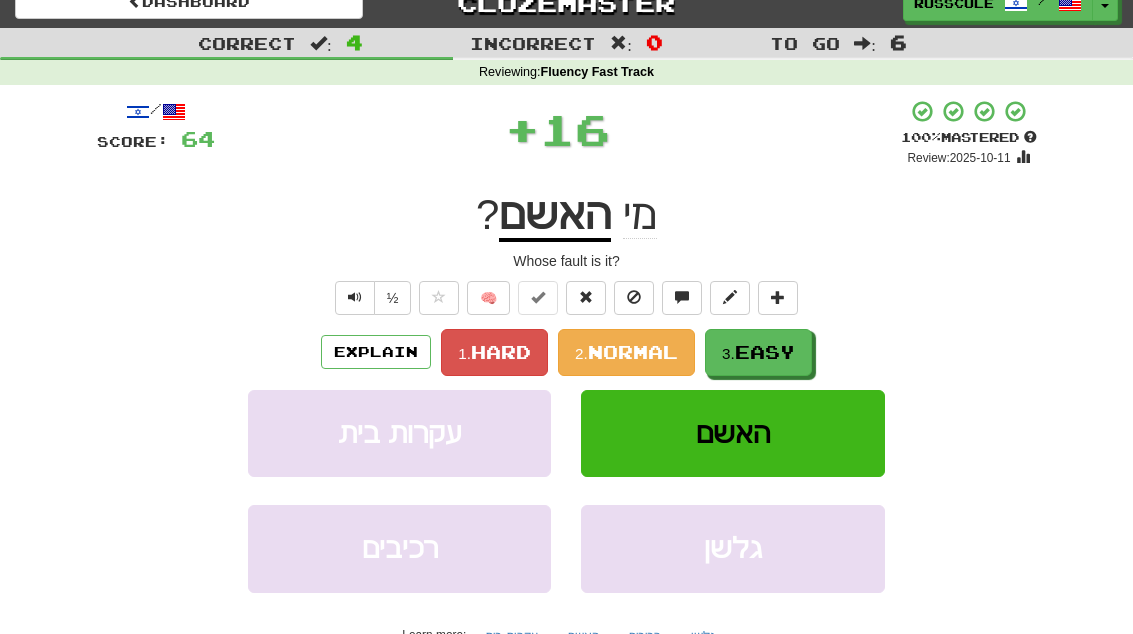 click on "Easy" at bounding box center [765, 352] 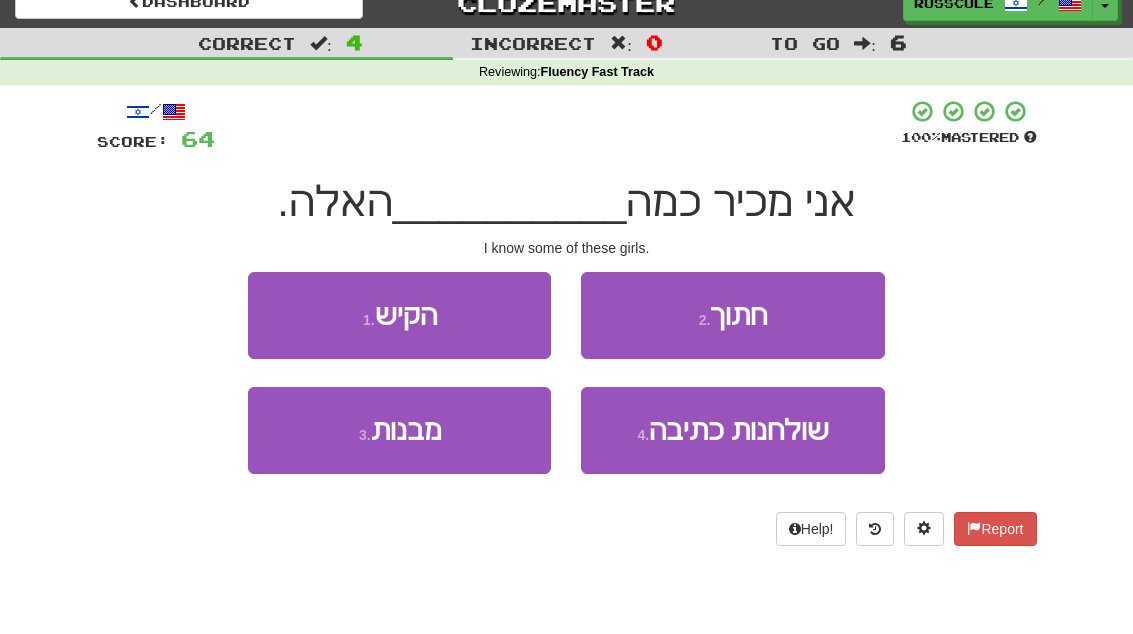click on "3 .  מהבנות" at bounding box center [399, 430] 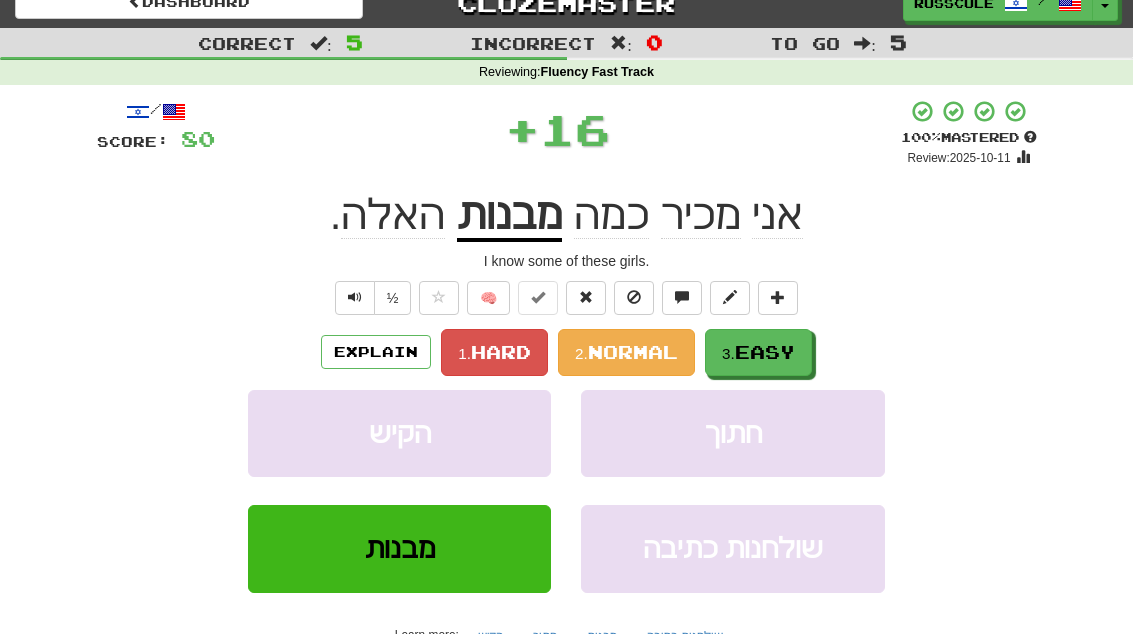 click on "3.  Easy" at bounding box center (758, 352) 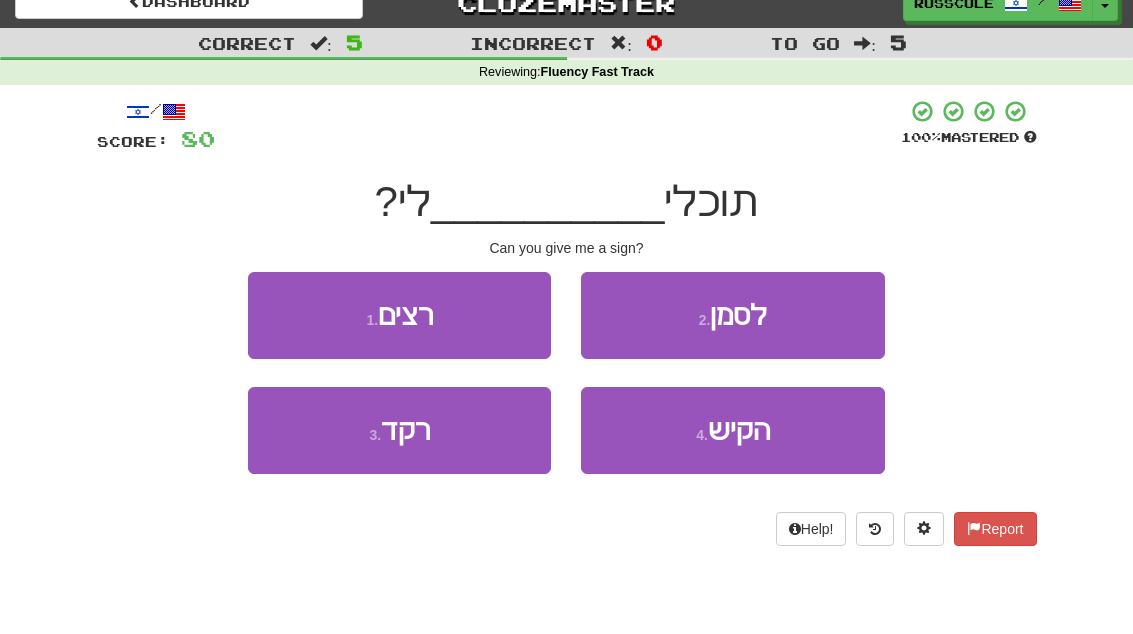 click on "2 .  לסמן" at bounding box center [732, 315] 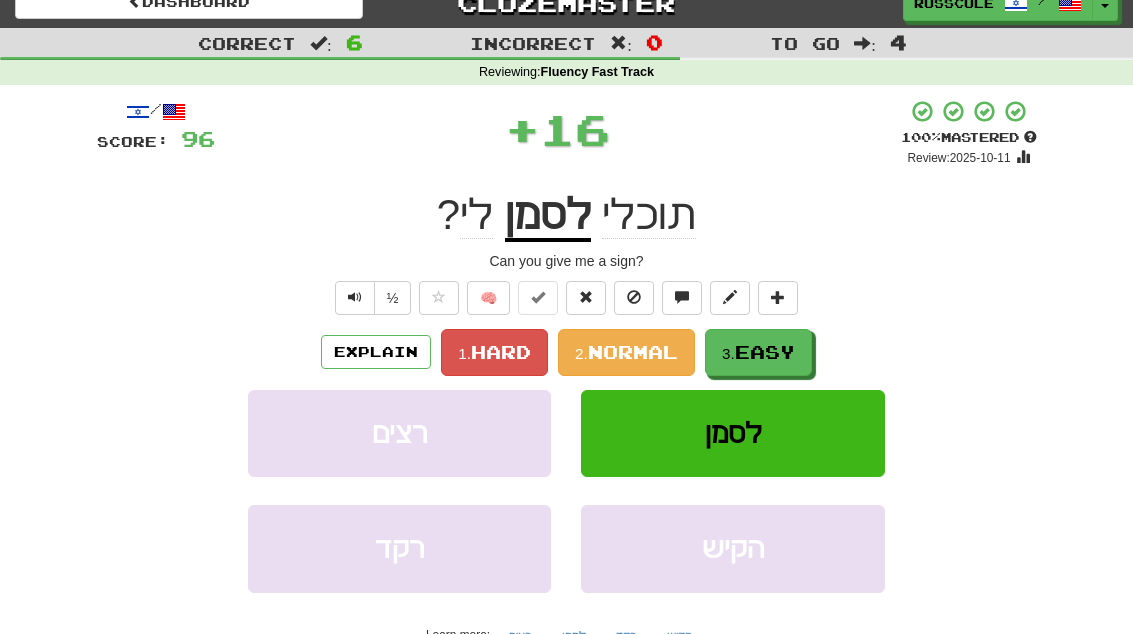 click on "Easy" at bounding box center [765, 352] 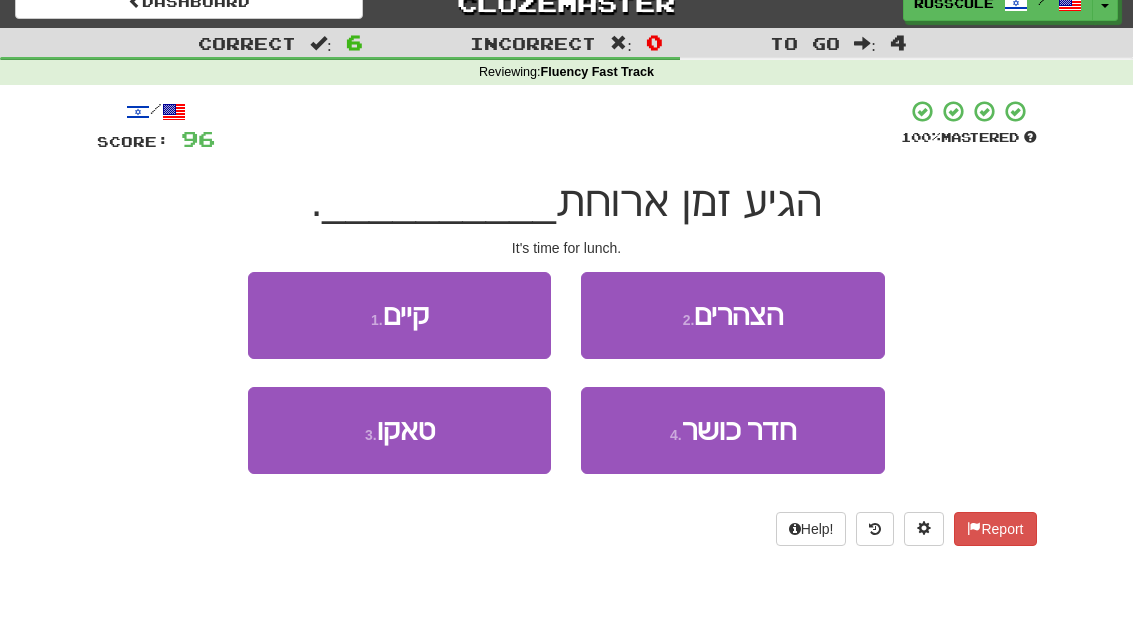 click on "2 .  הצהרים" at bounding box center (732, 315) 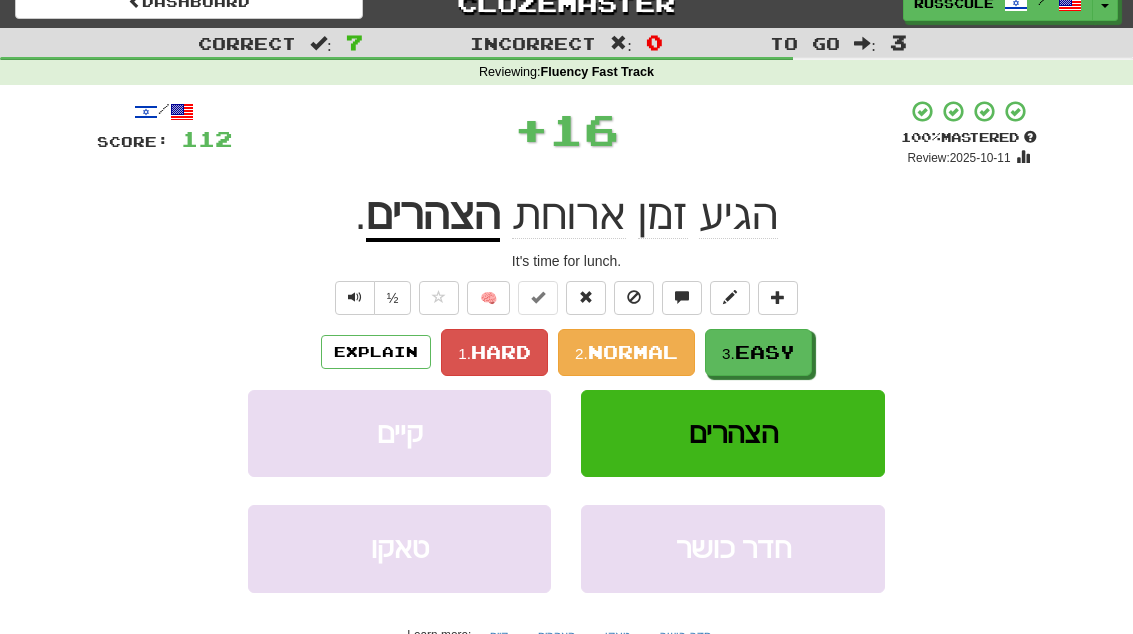 click on "Easy" at bounding box center (765, 352) 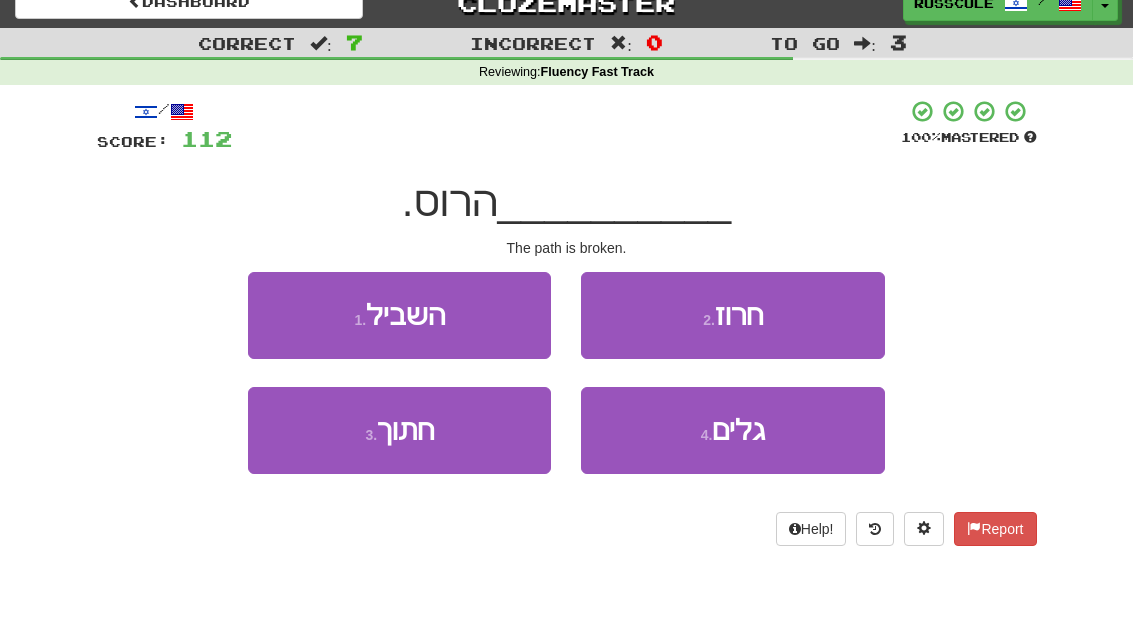 click on "1 .  השביל" at bounding box center (399, 315) 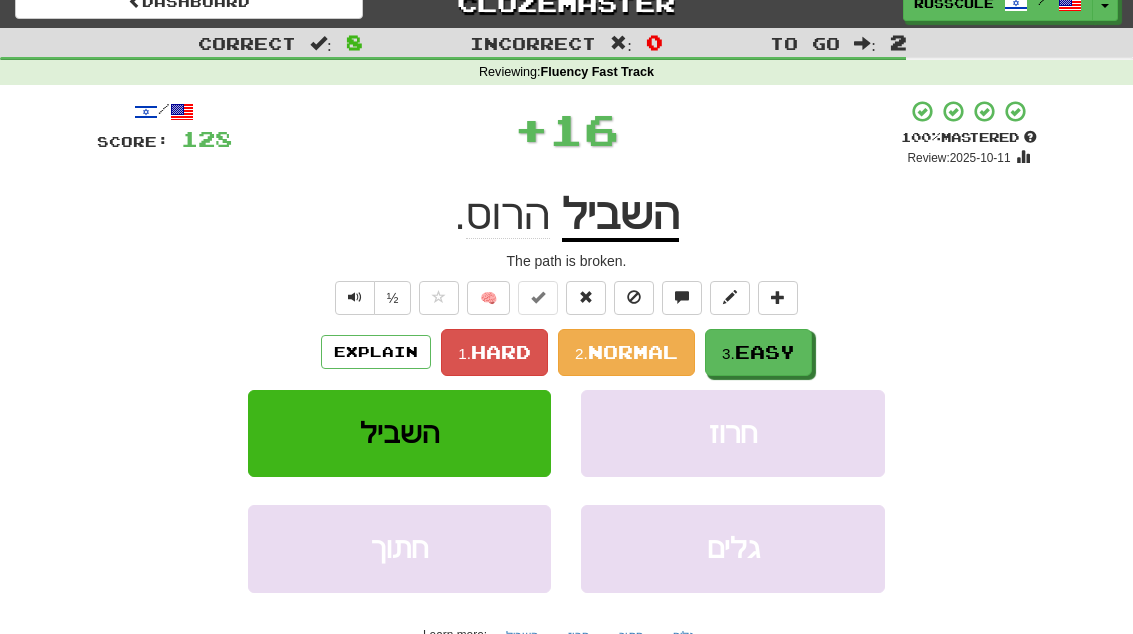 click on "3.  Easy" at bounding box center (758, 352) 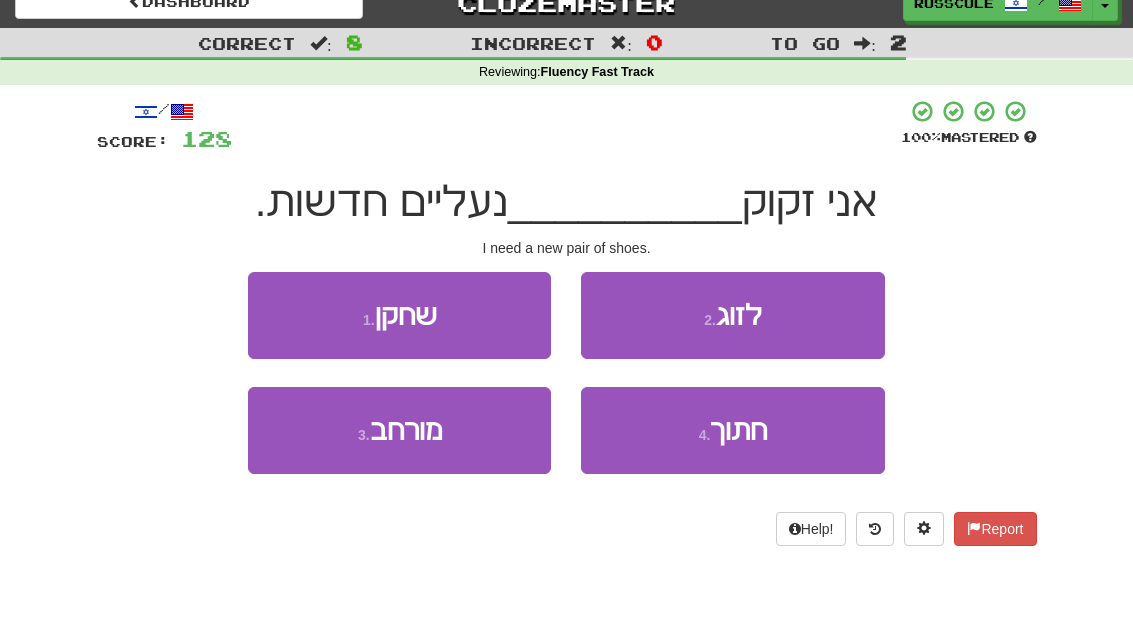 click on "2 .  לזוג" at bounding box center [732, 315] 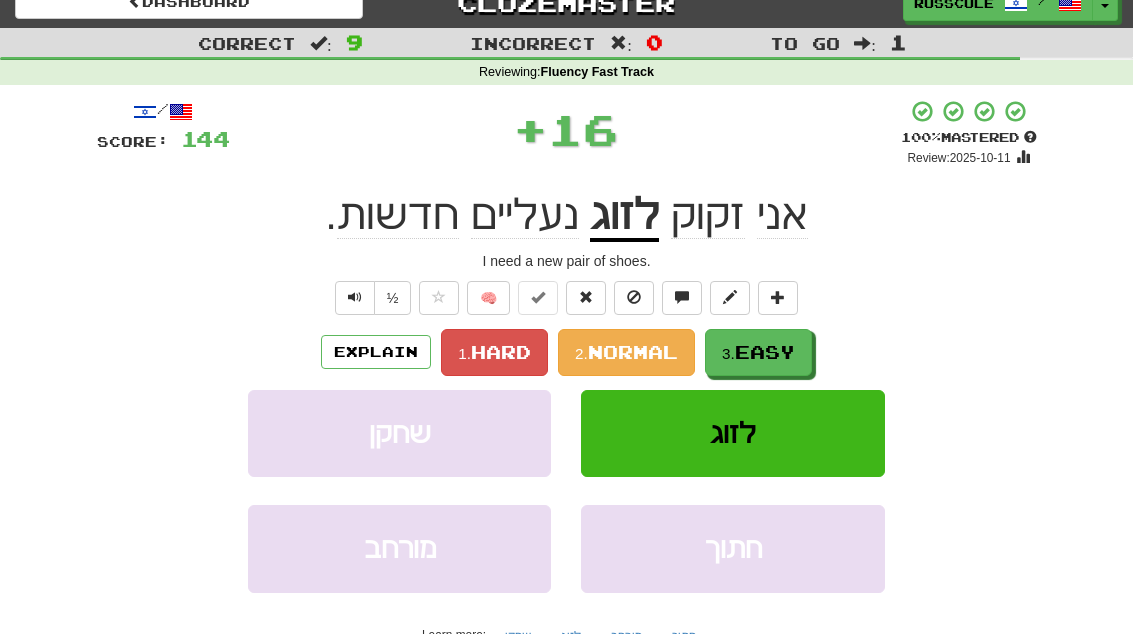 click on "Easy" at bounding box center (765, 352) 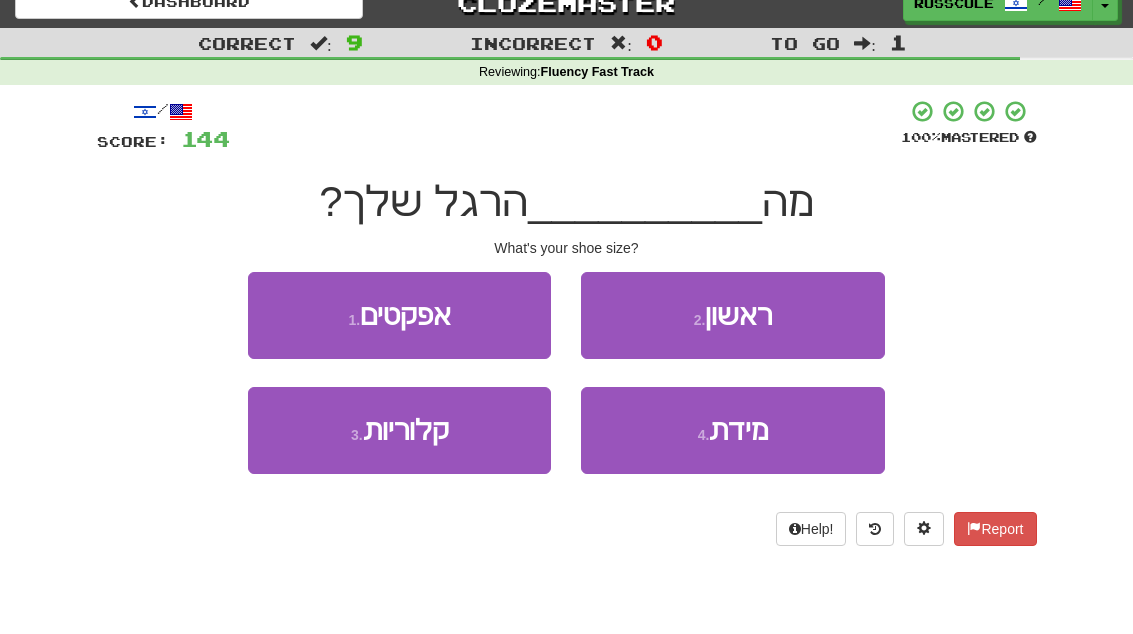 click on "מידת" at bounding box center [738, 430] 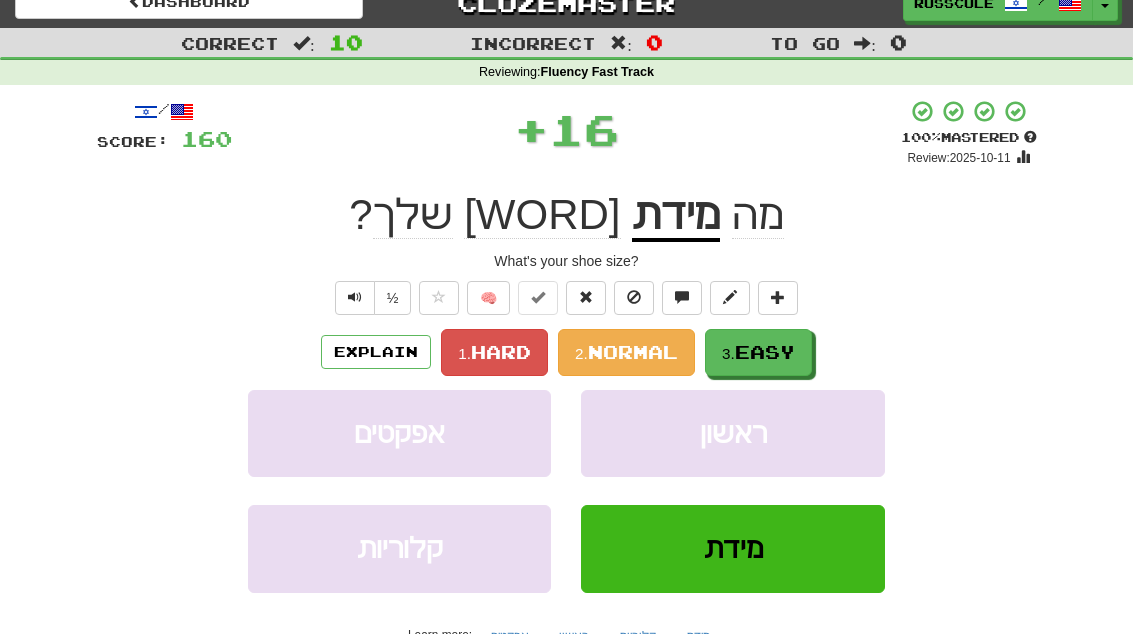 click on "Easy" at bounding box center [765, 352] 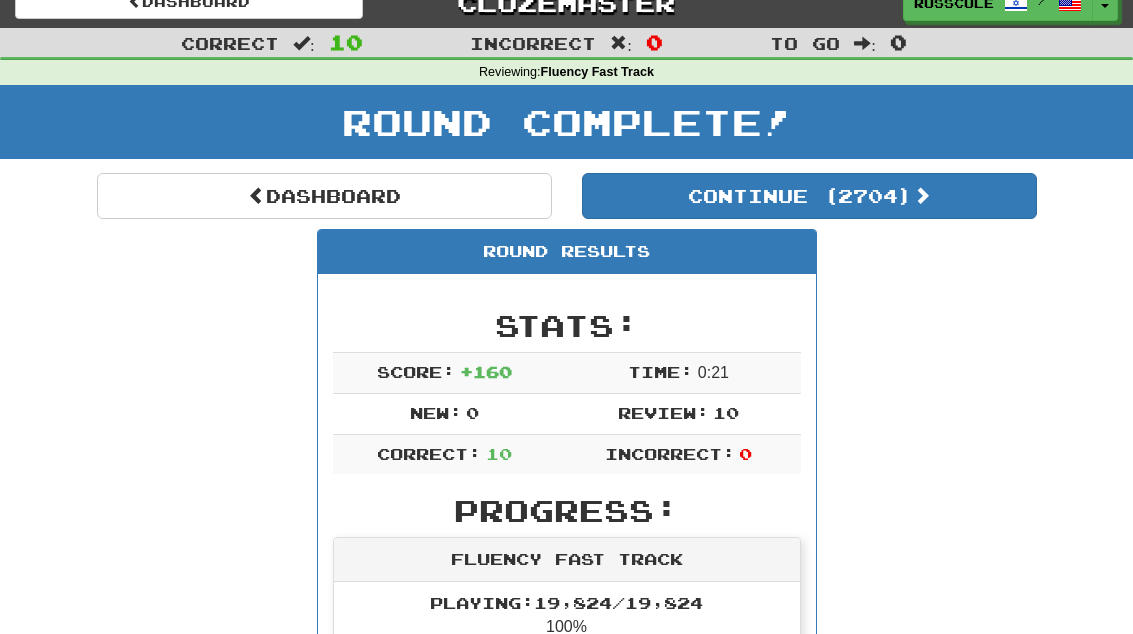 click on "Continue ( 2704 )" at bounding box center (809, 196) 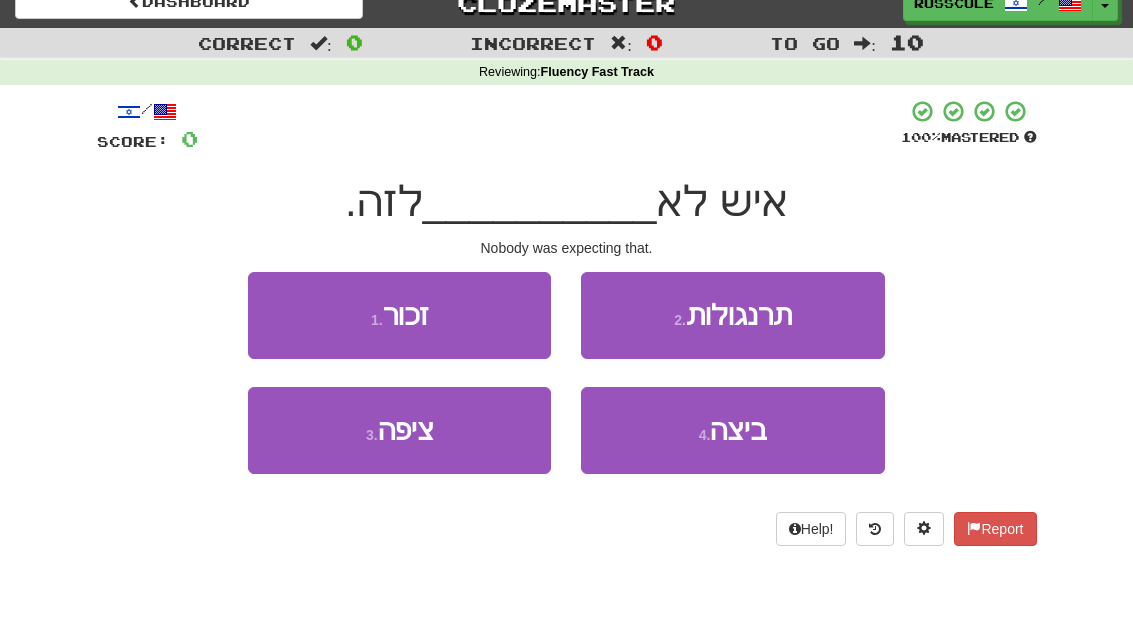 click on "3 .  ציפה" at bounding box center (399, 430) 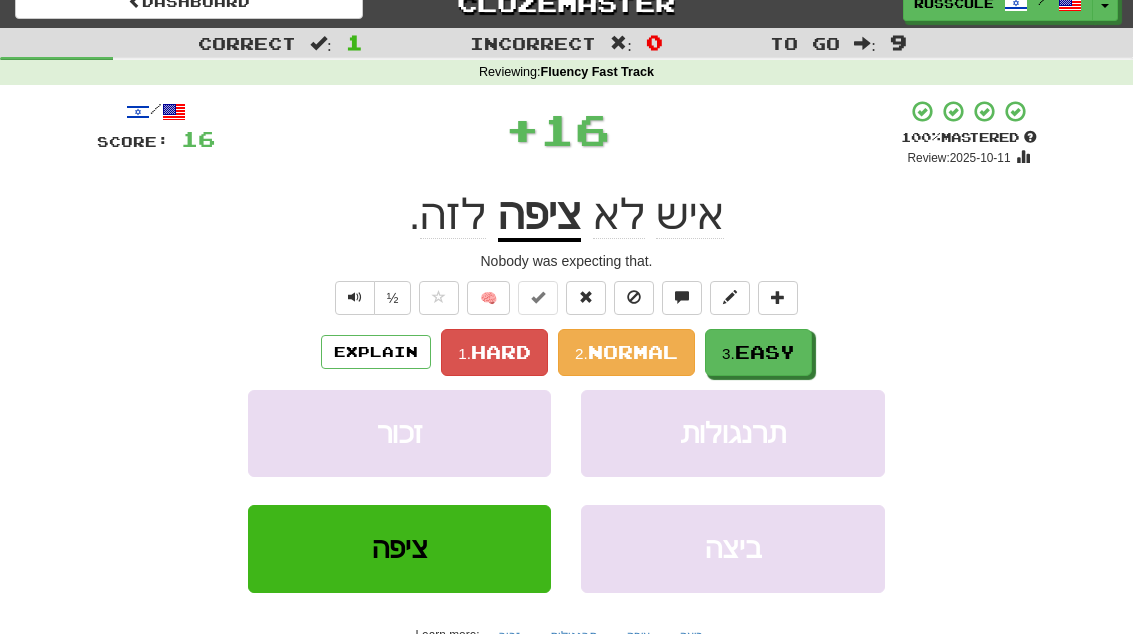click on "3.  Easy" at bounding box center [758, 352] 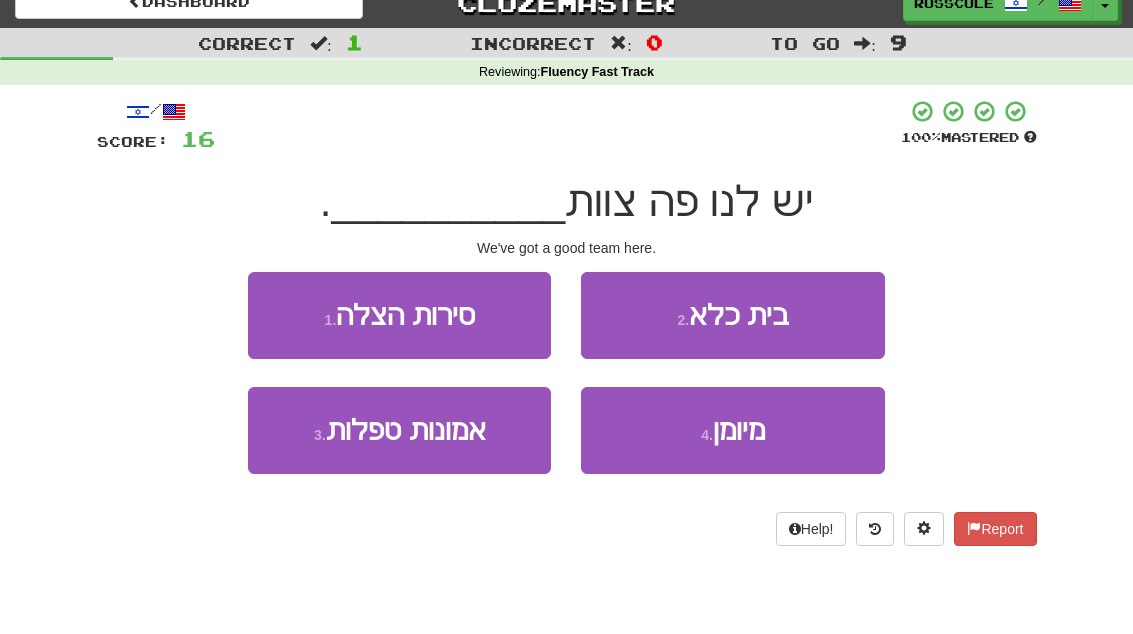 click on "4 .  מיומן" at bounding box center [732, 430] 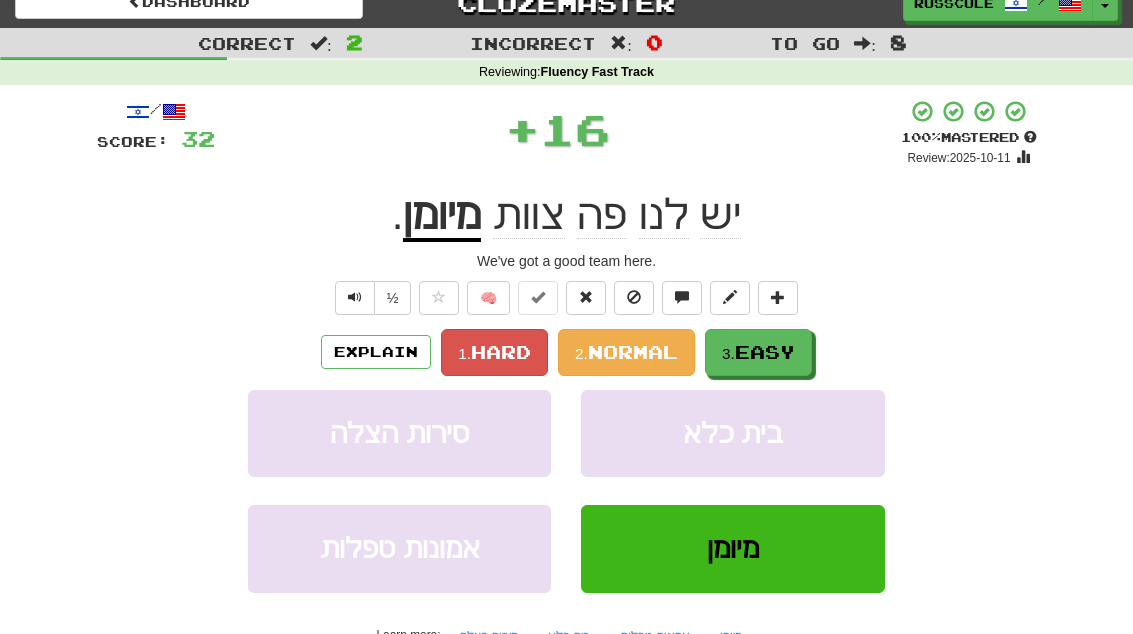 click on "3.  Easy" at bounding box center [758, 352] 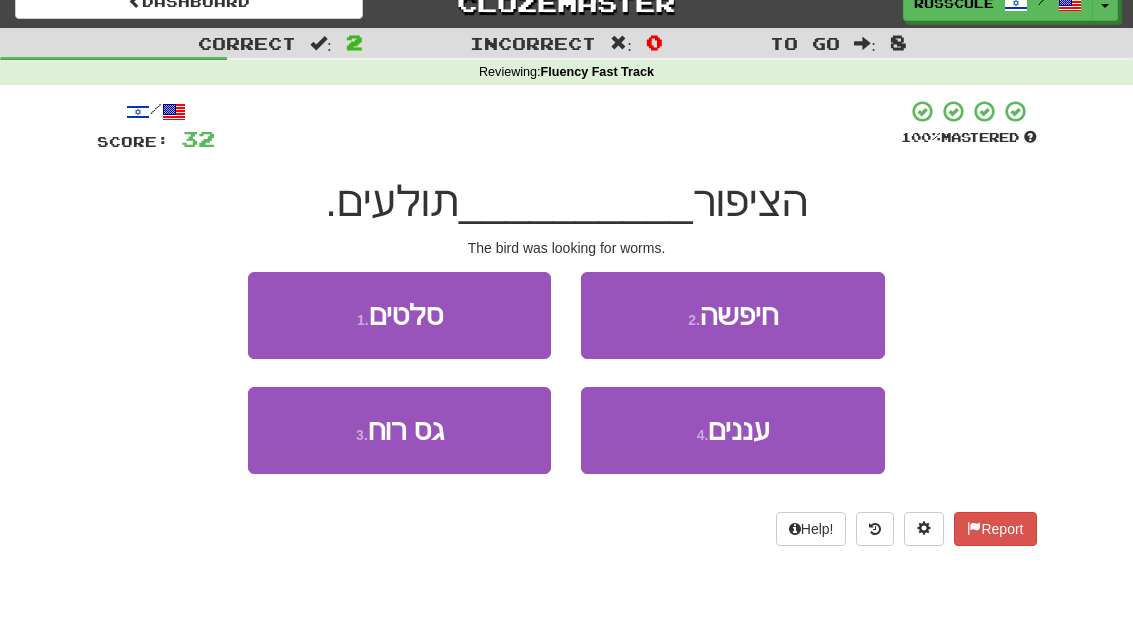 click on "2 .  חיפשה" at bounding box center [732, 315] 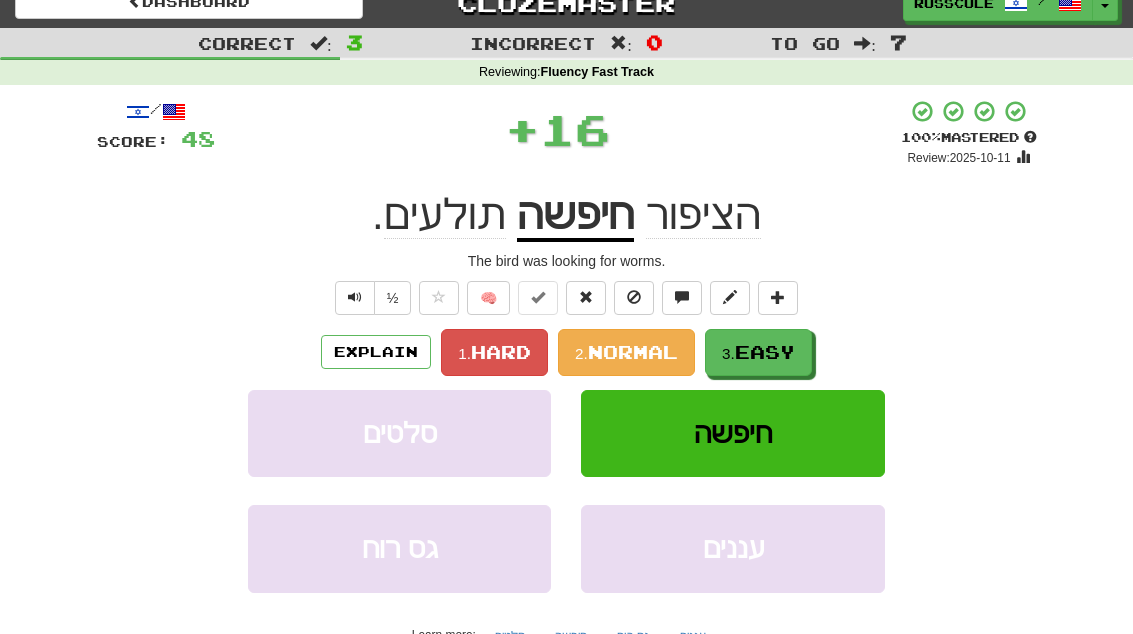 click on "Easy" at bounding box center [765, 352] 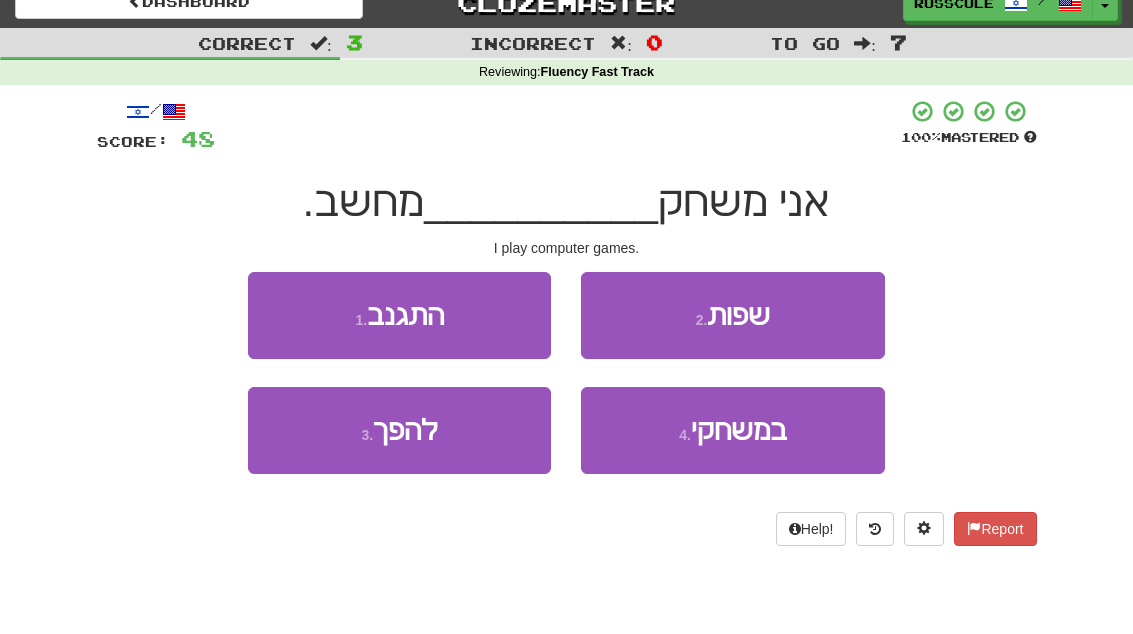 click on "4 .  במשחקי" at bounding box center (732, 430) 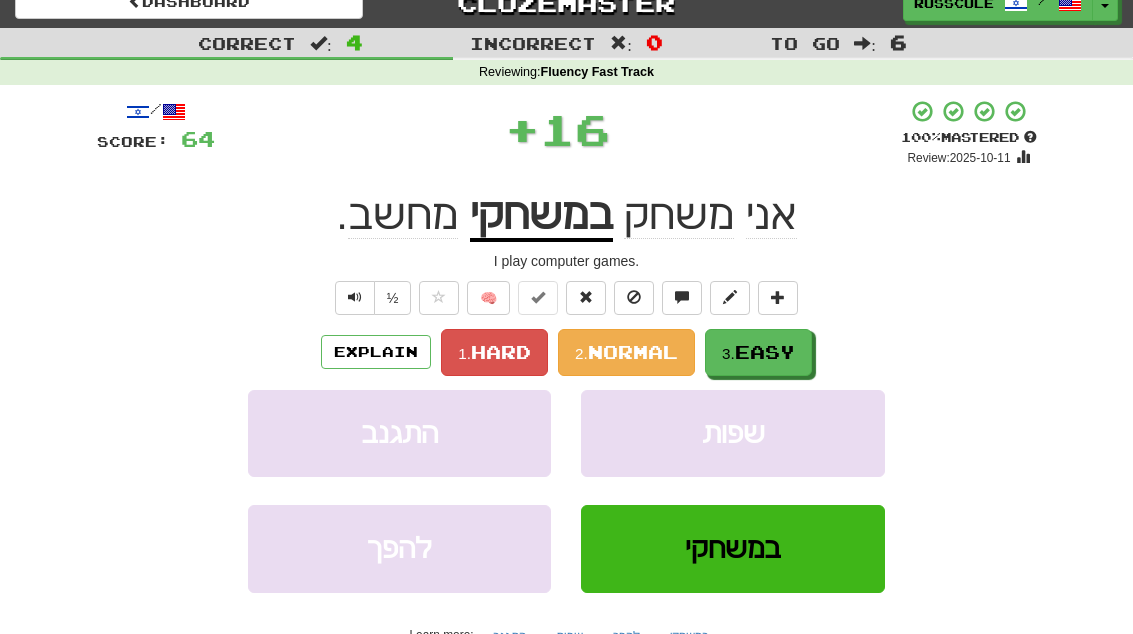 click on "Easy" at bounding box center (765, 352) 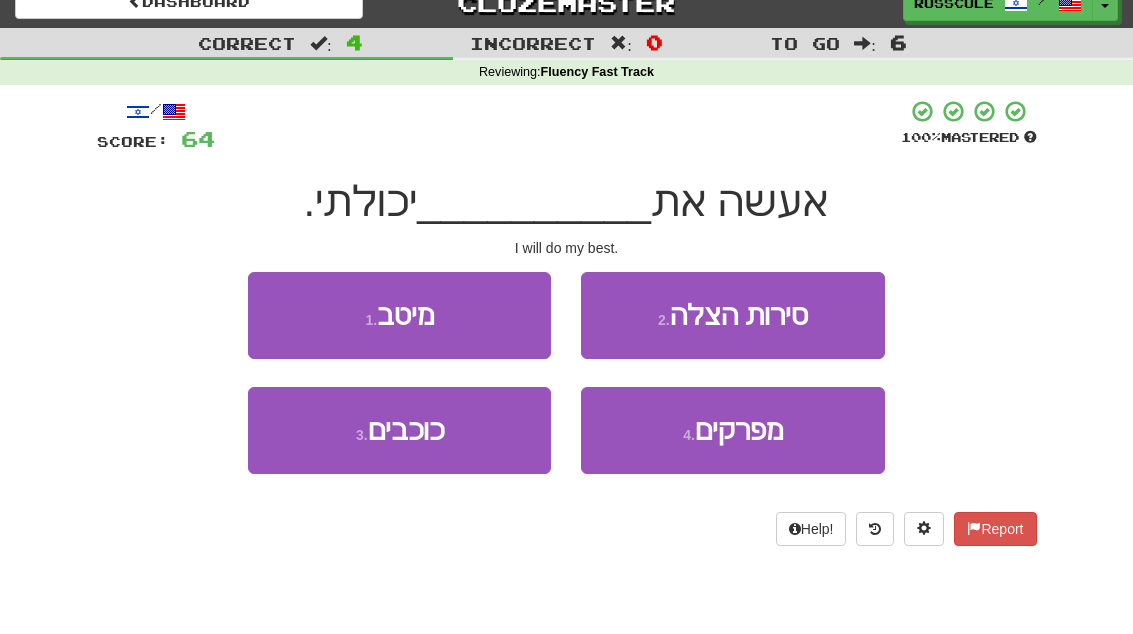 click on "1 .  מיטב" at bounding box center (399, 315) 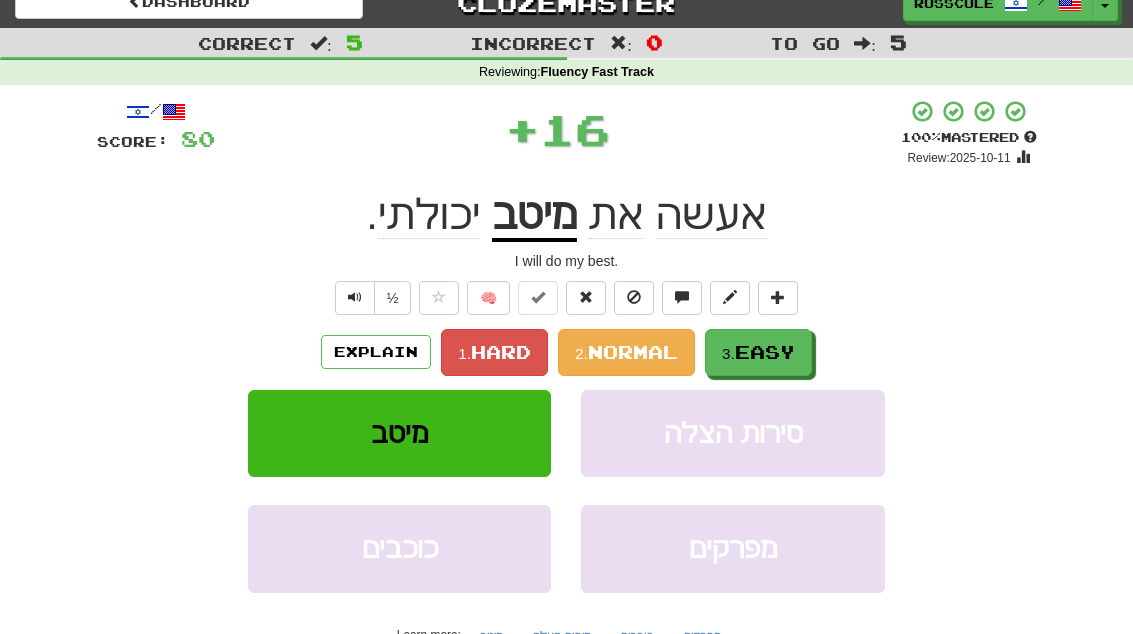 click on "3.  Easy" at bounding box center [758, 352] 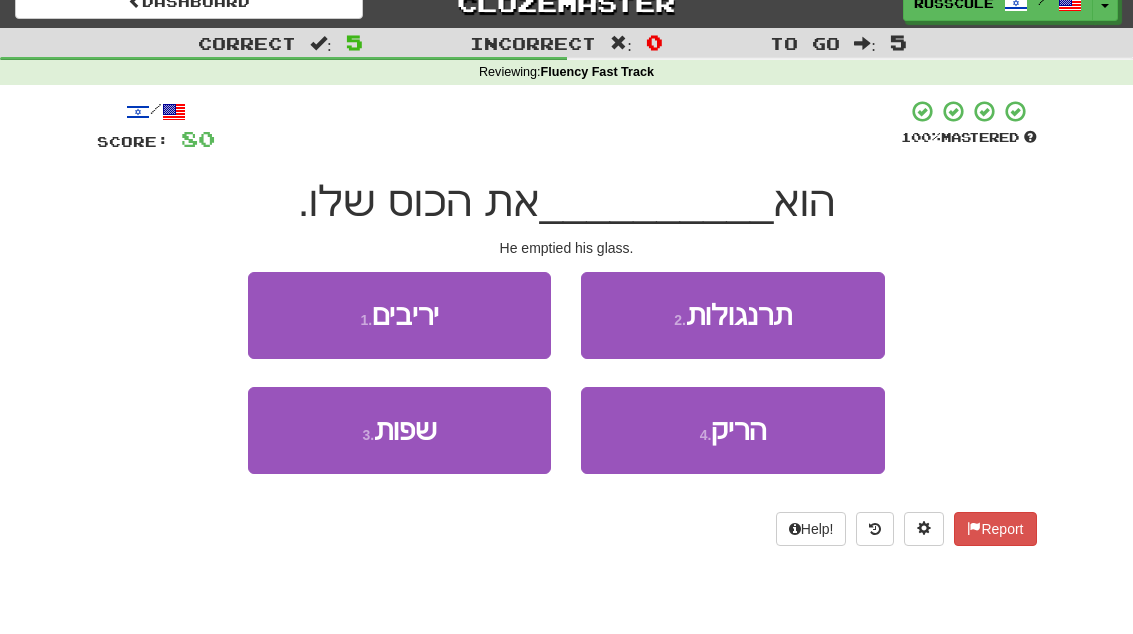 click on "הריק" at bounding box center [738, 430] 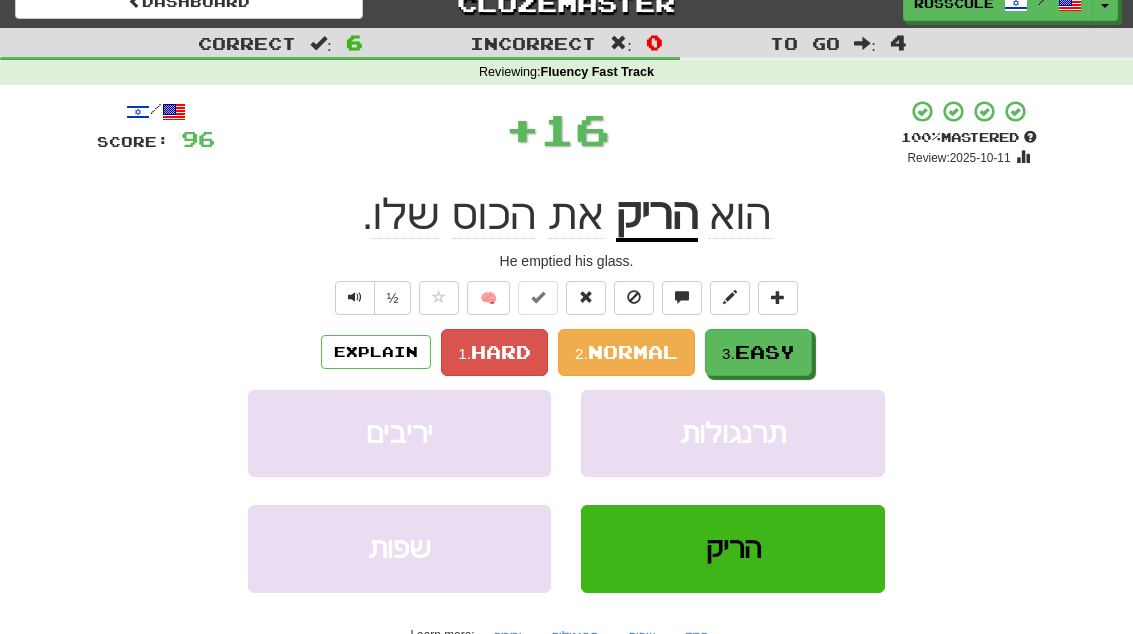 click on "3.  Easy" at bounding box center [758, 352] 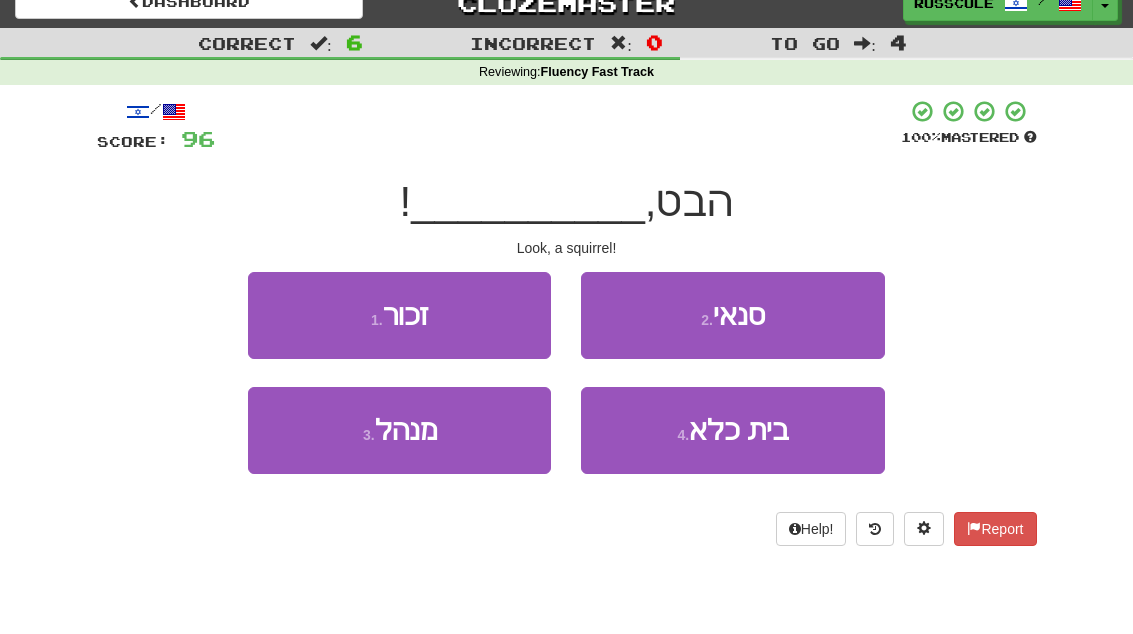 click on "2 .  סנאי" at bounding box center (732, 315) 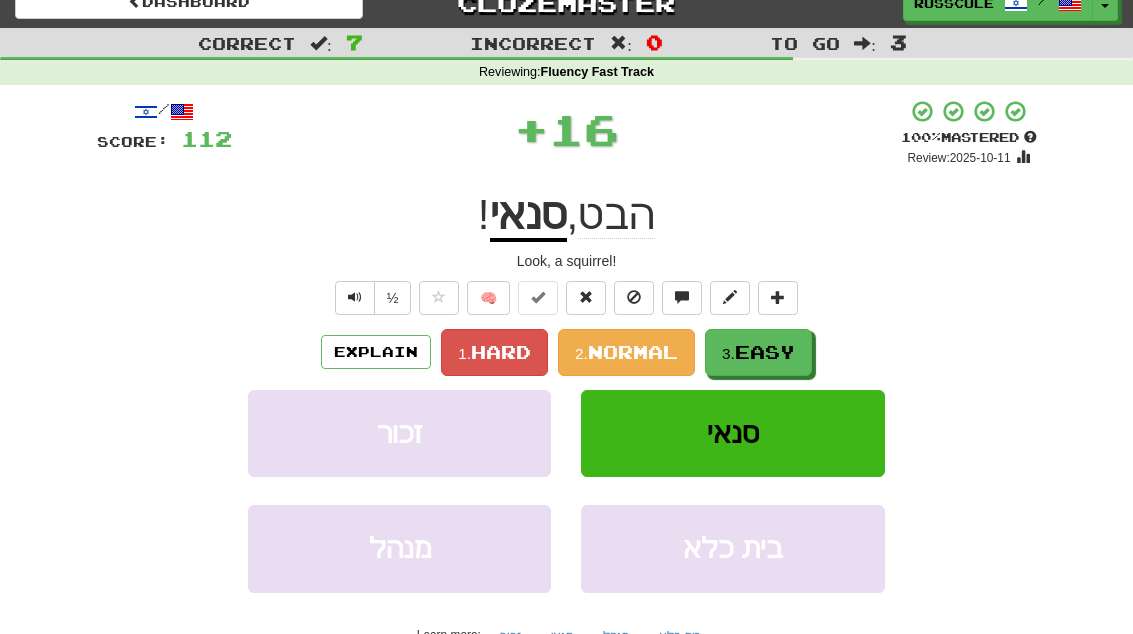 click on "3.  Easy" at bounding box center (758, 352) 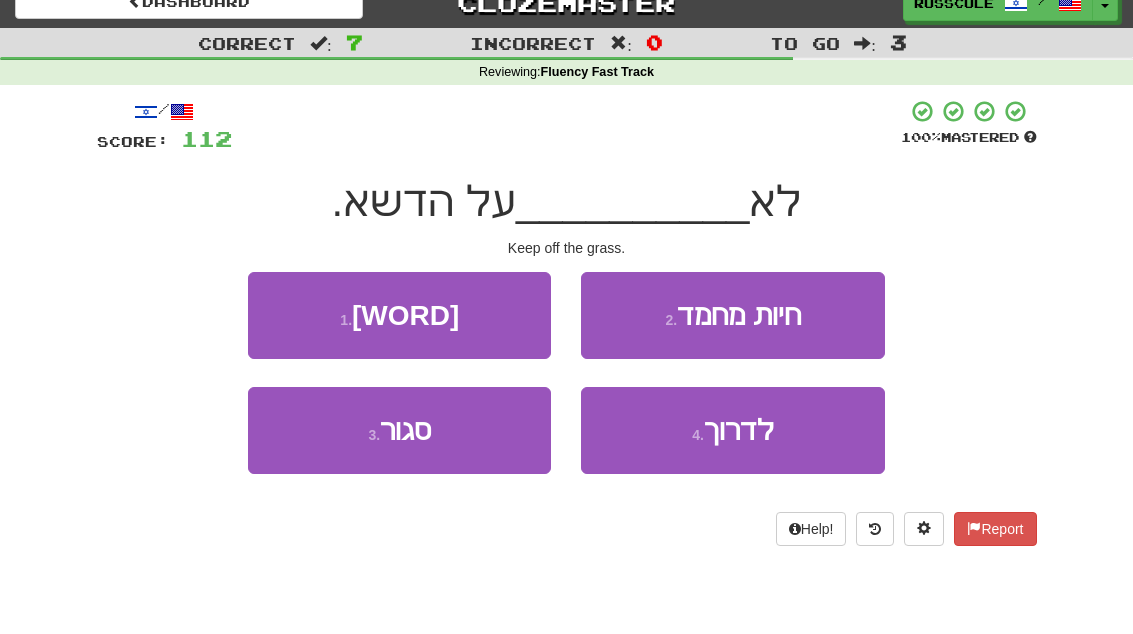 click on "4 .  לדרוך" at bounding box center [732, 430] 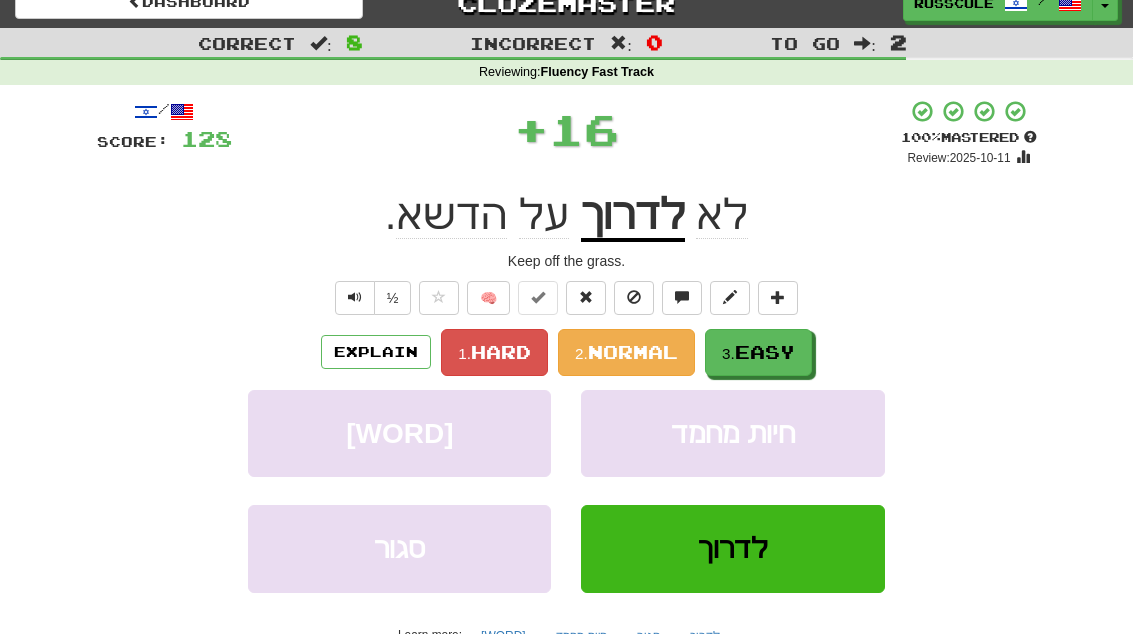 click on "3.  Easy" at bounding box center (758, 352) 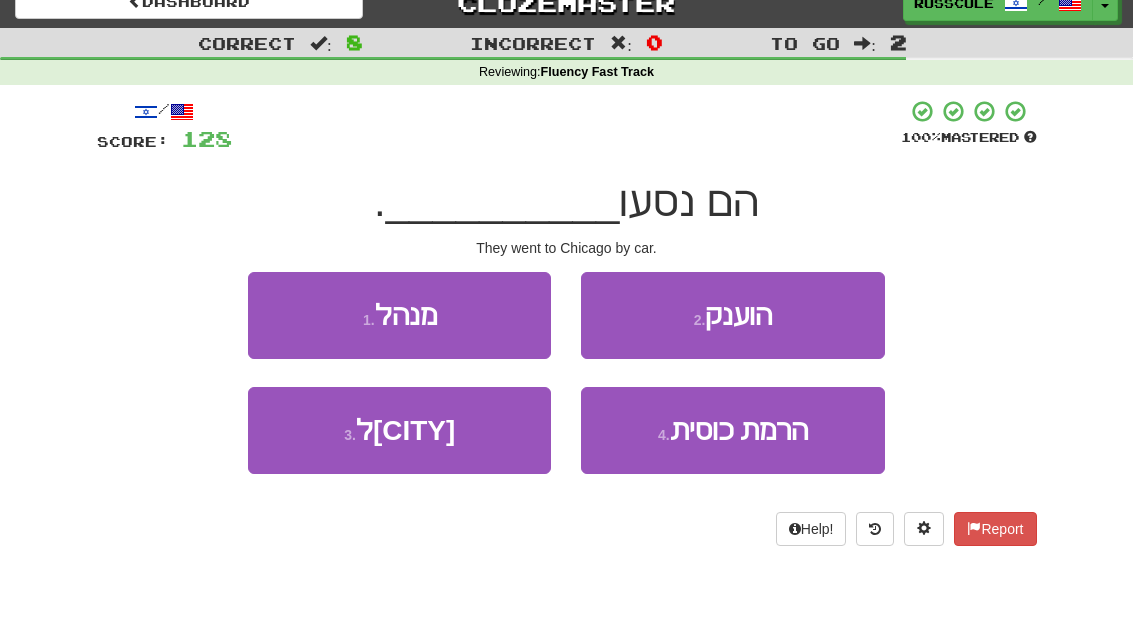click on "3 .  לשיקגו" at bounding box center (399, 430) 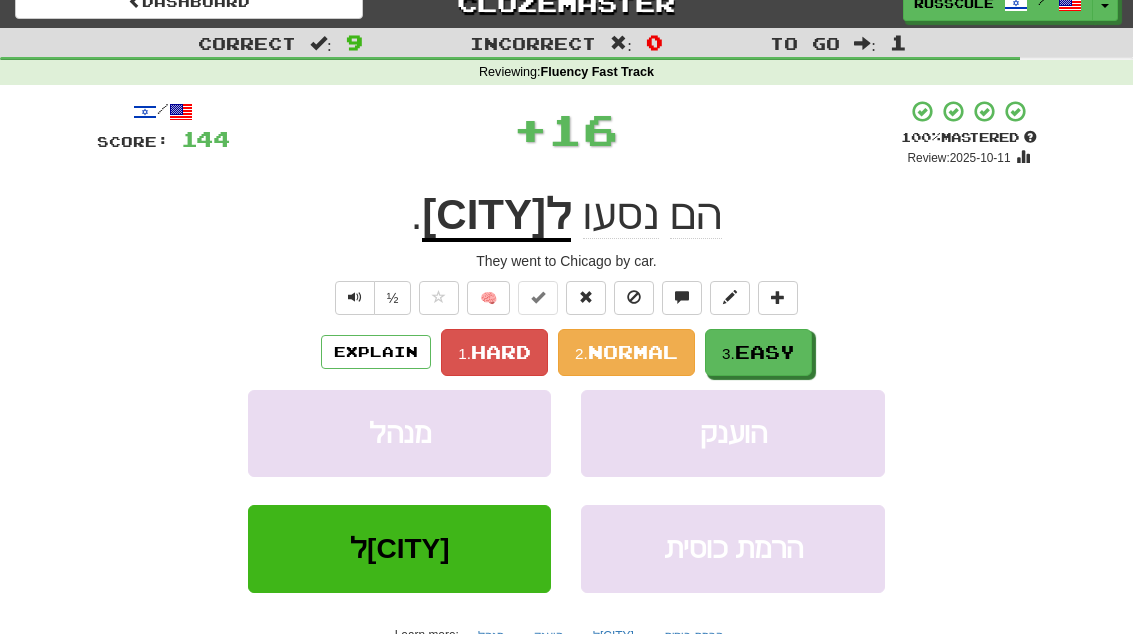 click on "3.  Easy" at bounding box center (758, 352) 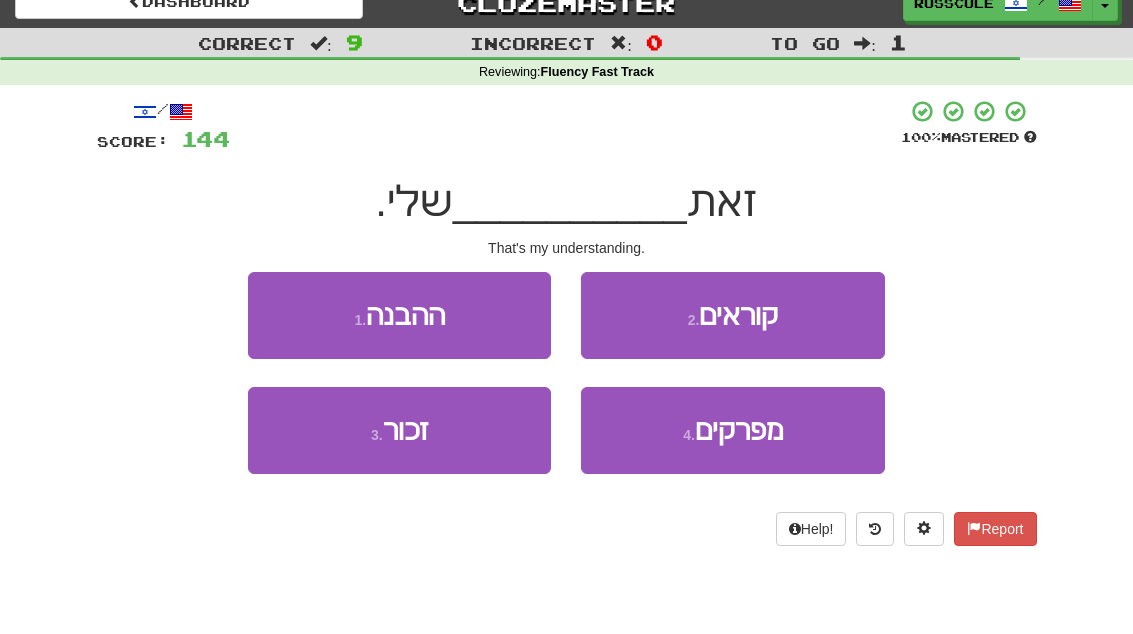click on "1 .  ההבנה" at bounding box center (399, 315) 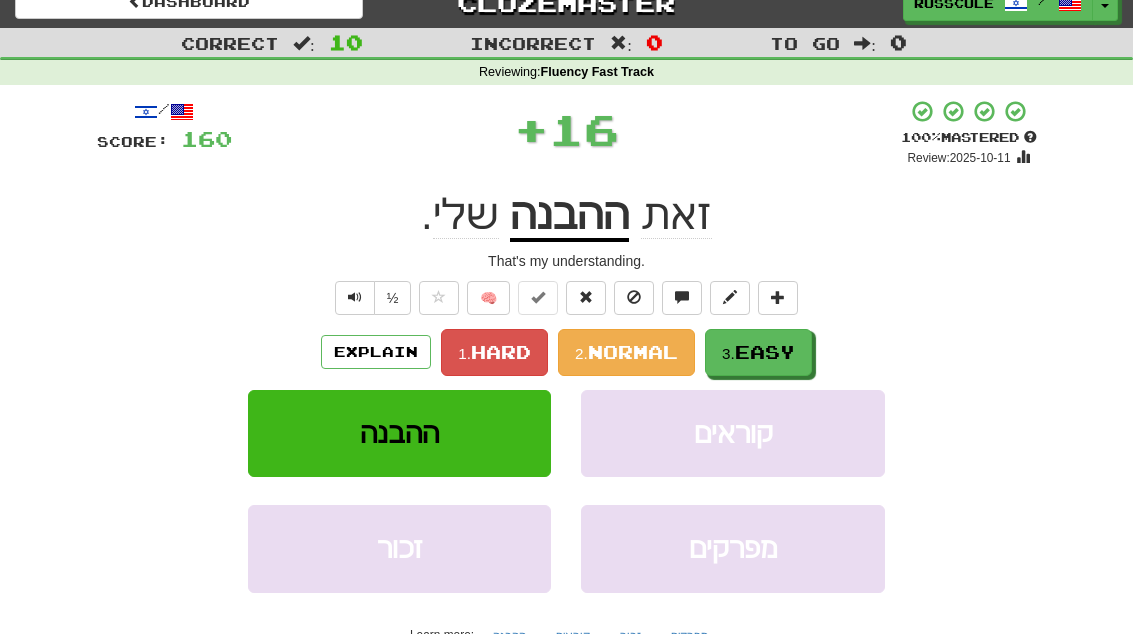 click on "3.  Easy" at bounding box center (758, 352) 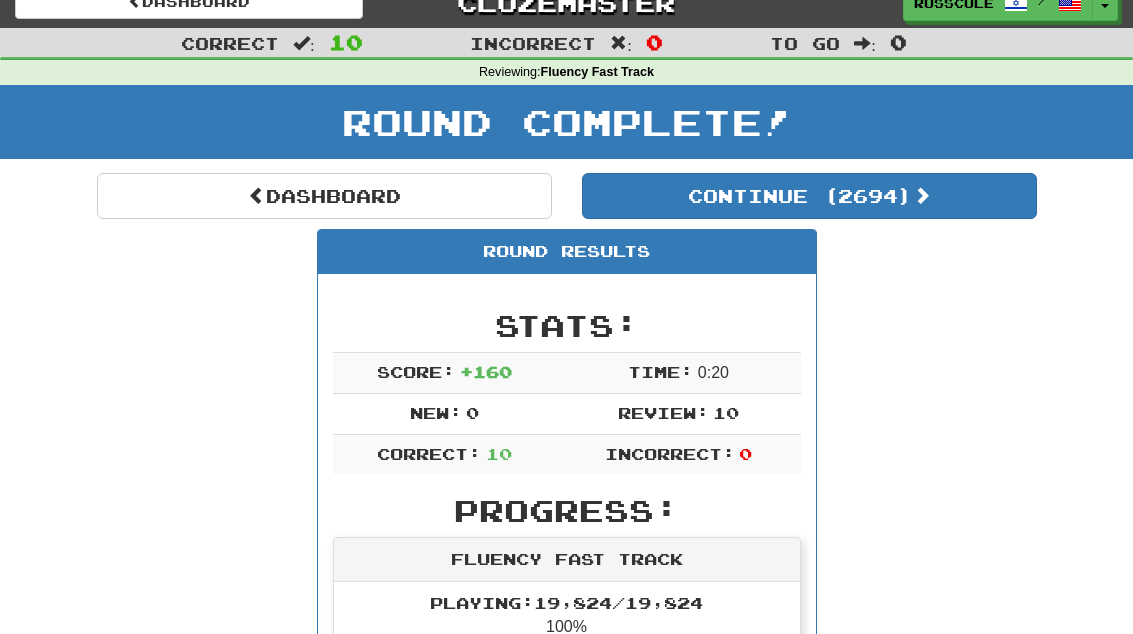 click on "Dashboard" at bounding box center [324, 196] 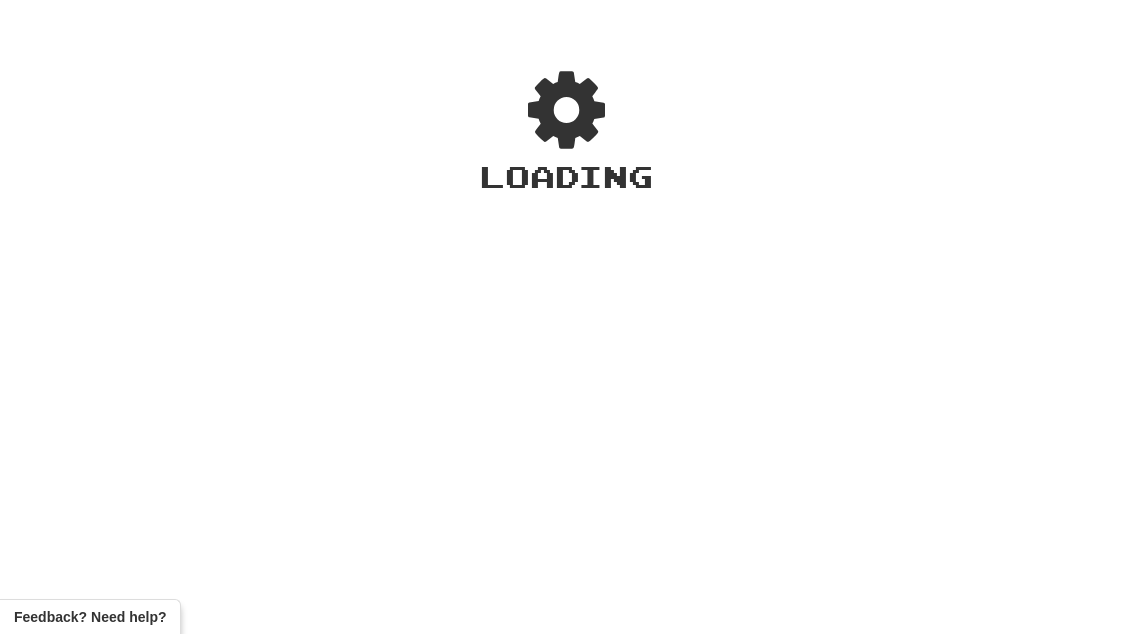 scroll, scrollTop: 0, scrollLeft: 0, axis: both 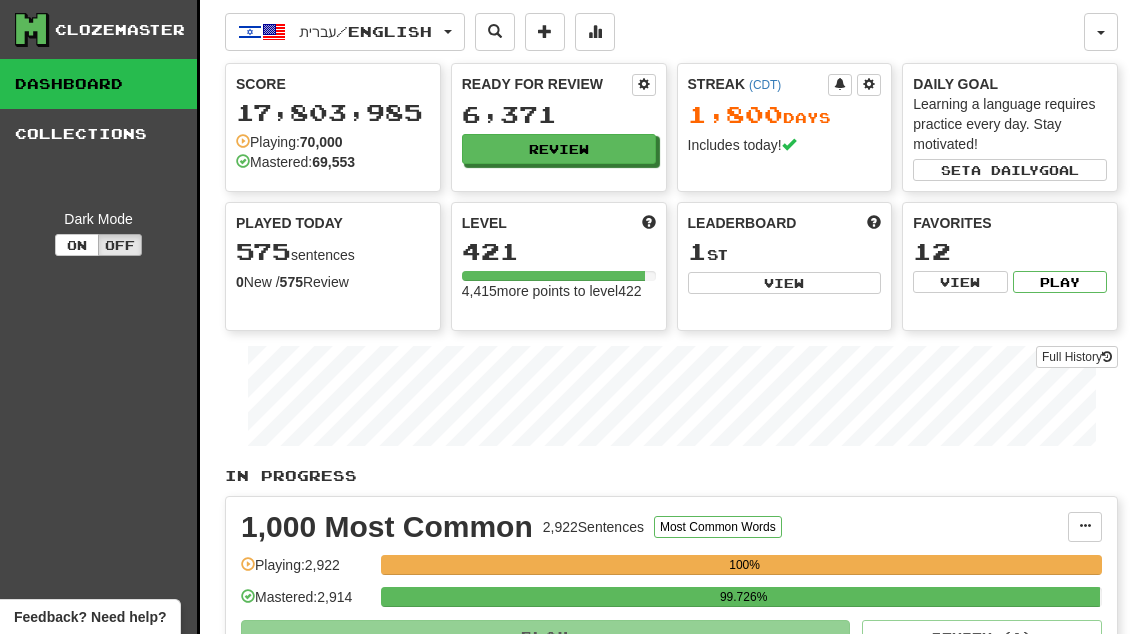 click on "View" at bounding box center (785, 283) 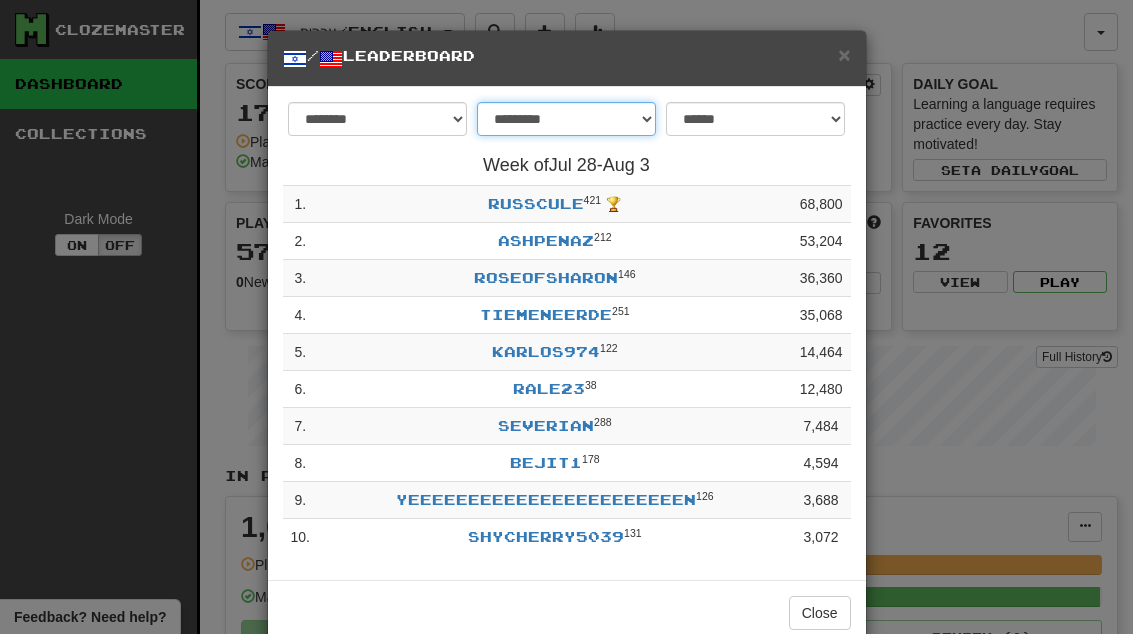 click on "**********" at bounding box center [566, 119] 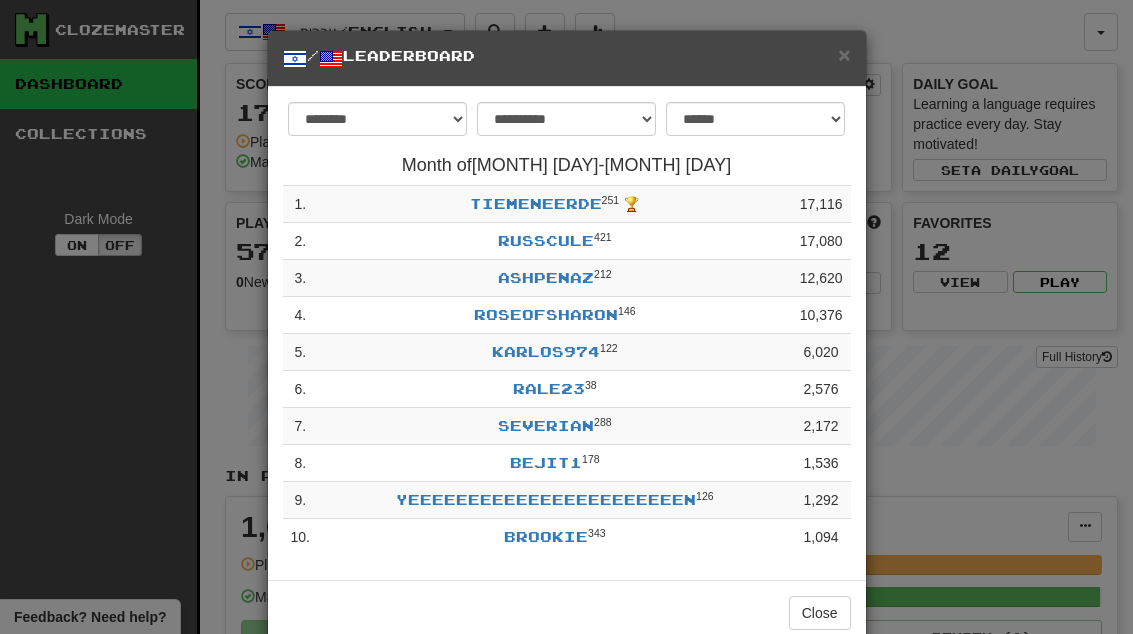 click on "×" at bounding box center [844, 54] 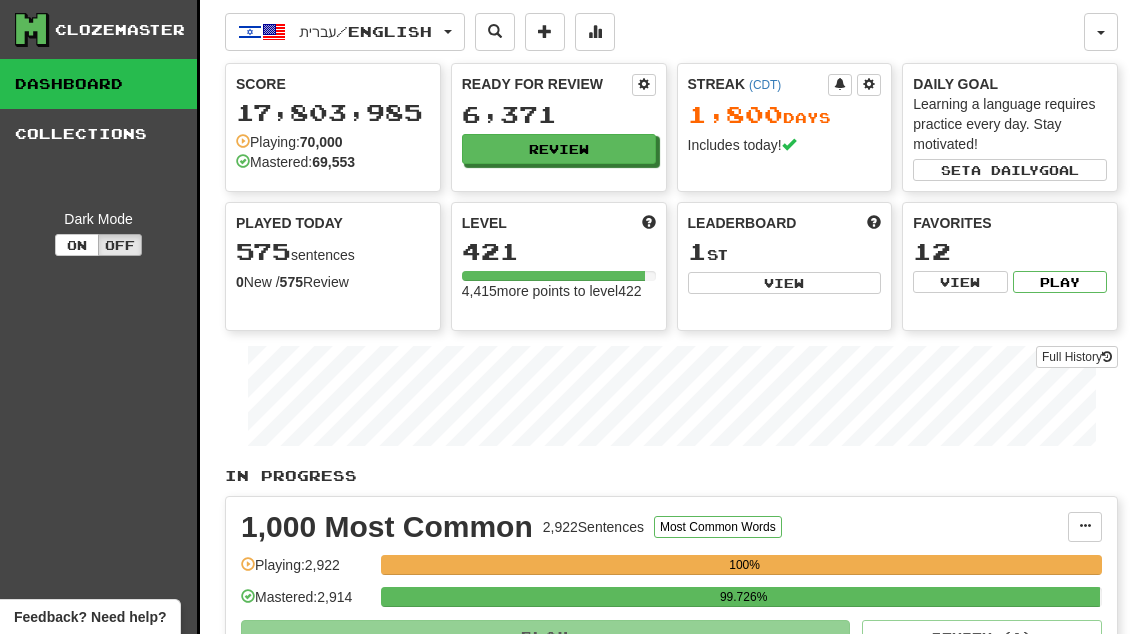 click on "Review" at bounding box center [559, 149] 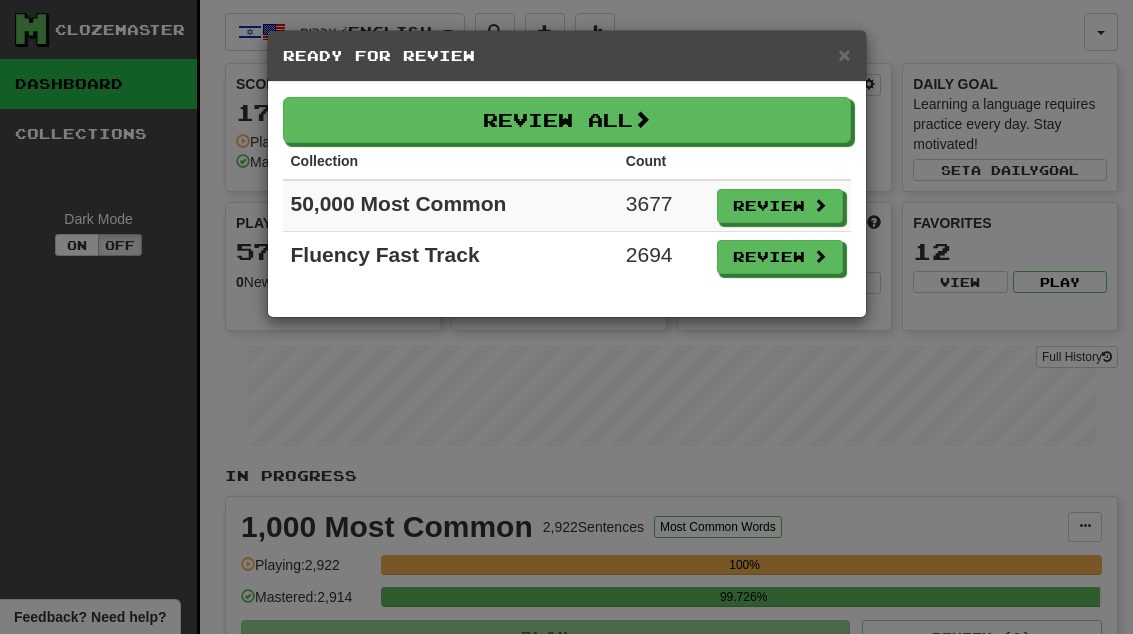 click on "Review" at bounding box center (780, 257) 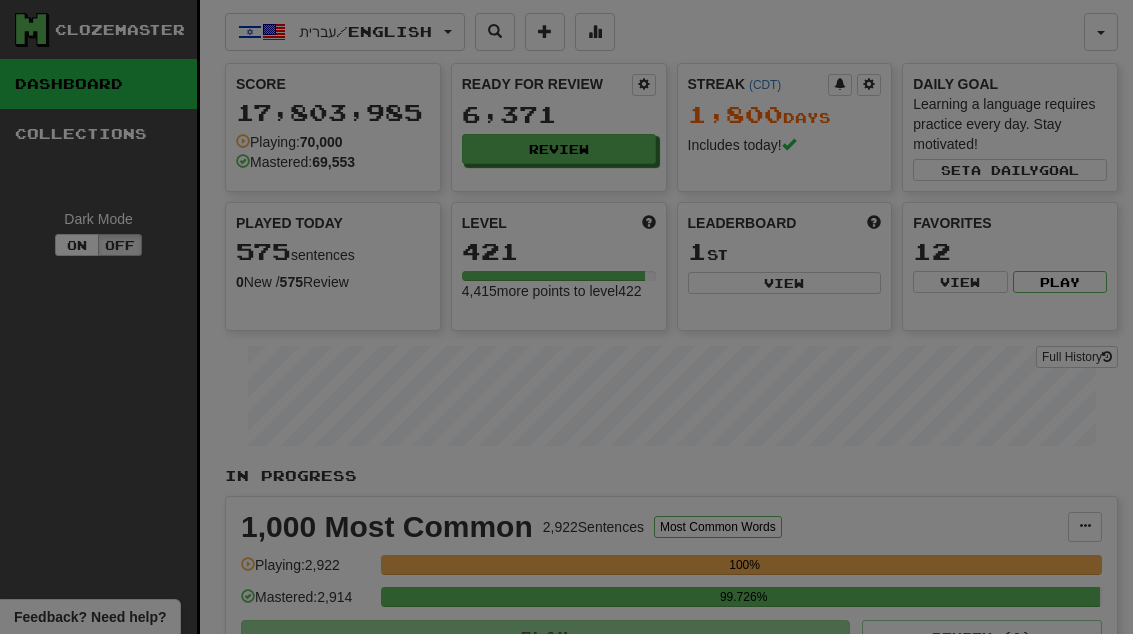 select on "**" 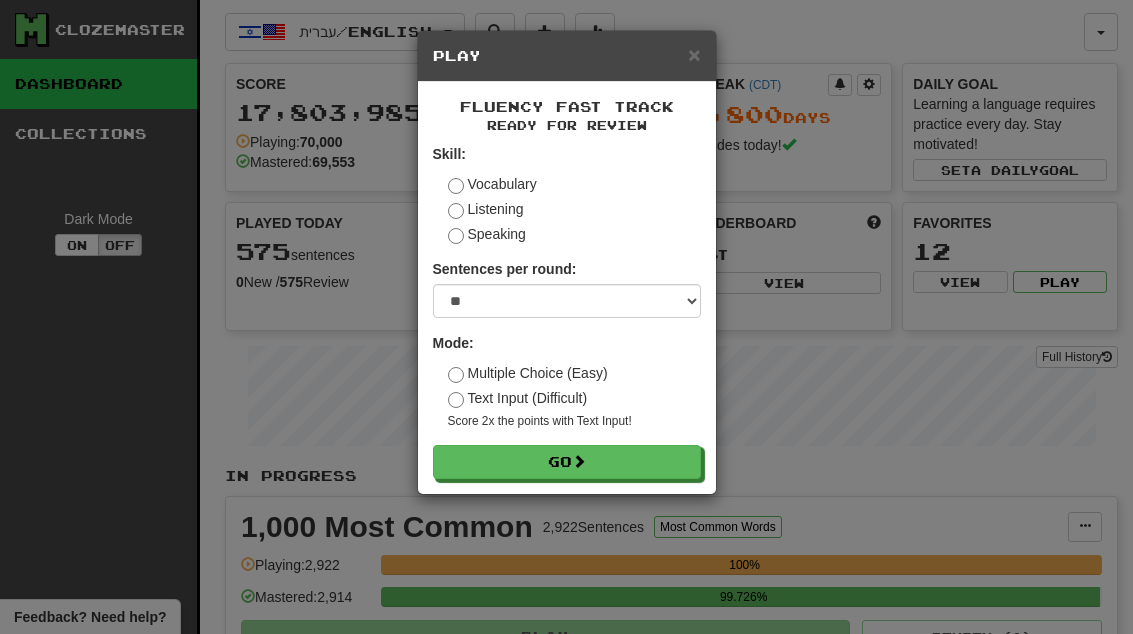 click on "Go" at bounding box center [567, 462] 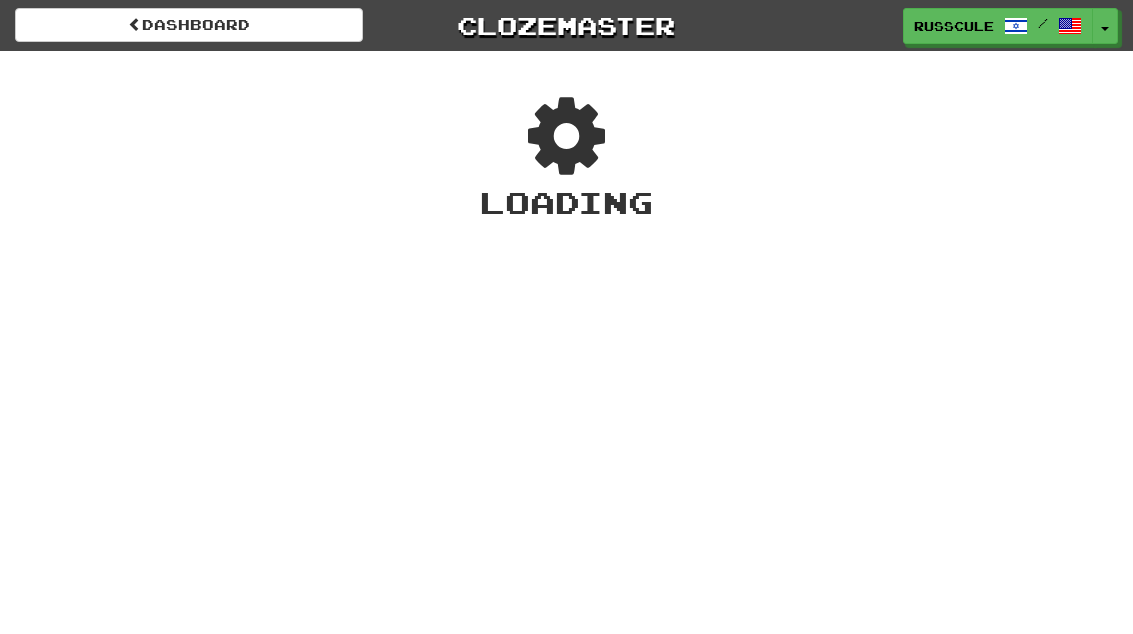 scroll, scrollTop: 0, scrollLeft: 0, axis: both 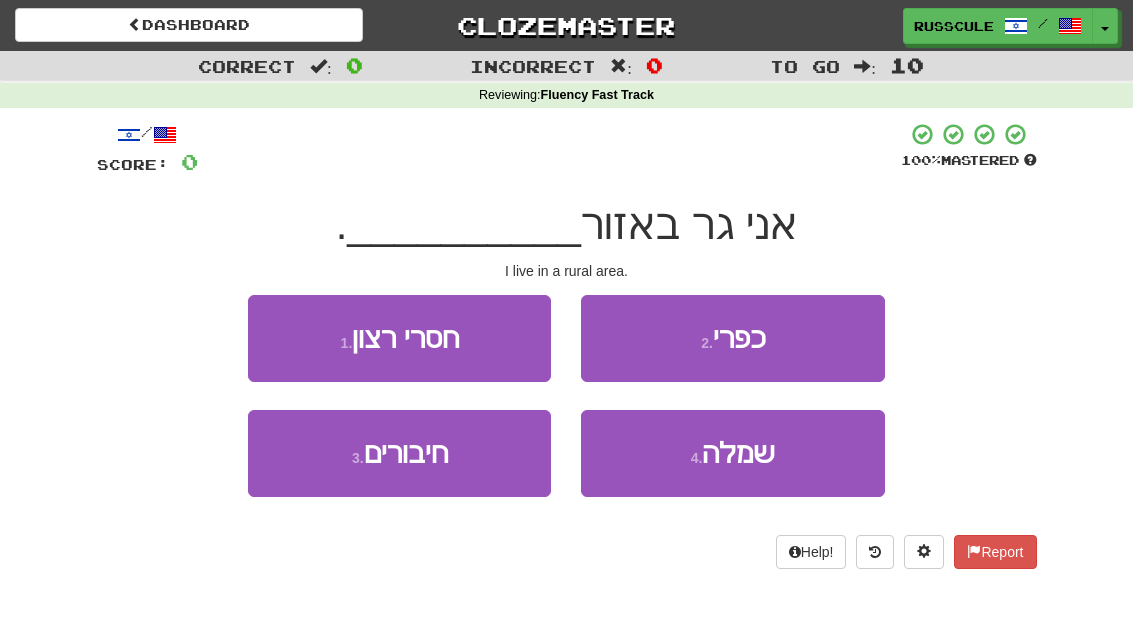 click on "2 .  כפרי" at bounding box center (732, 338) 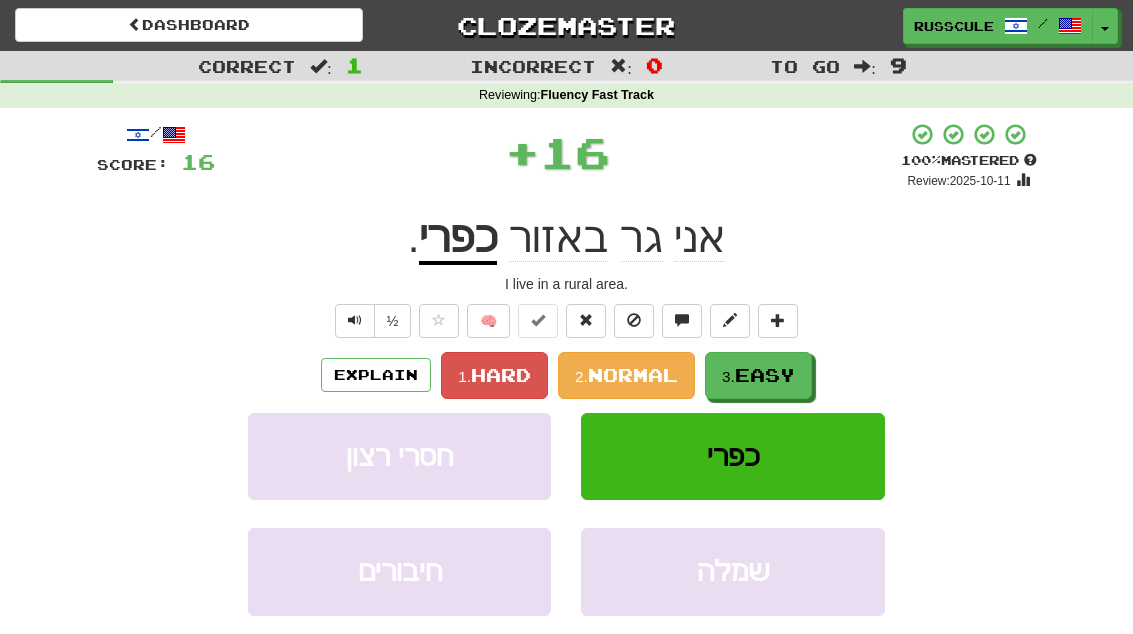 click on "Easy" at bounding box center [765, 375] 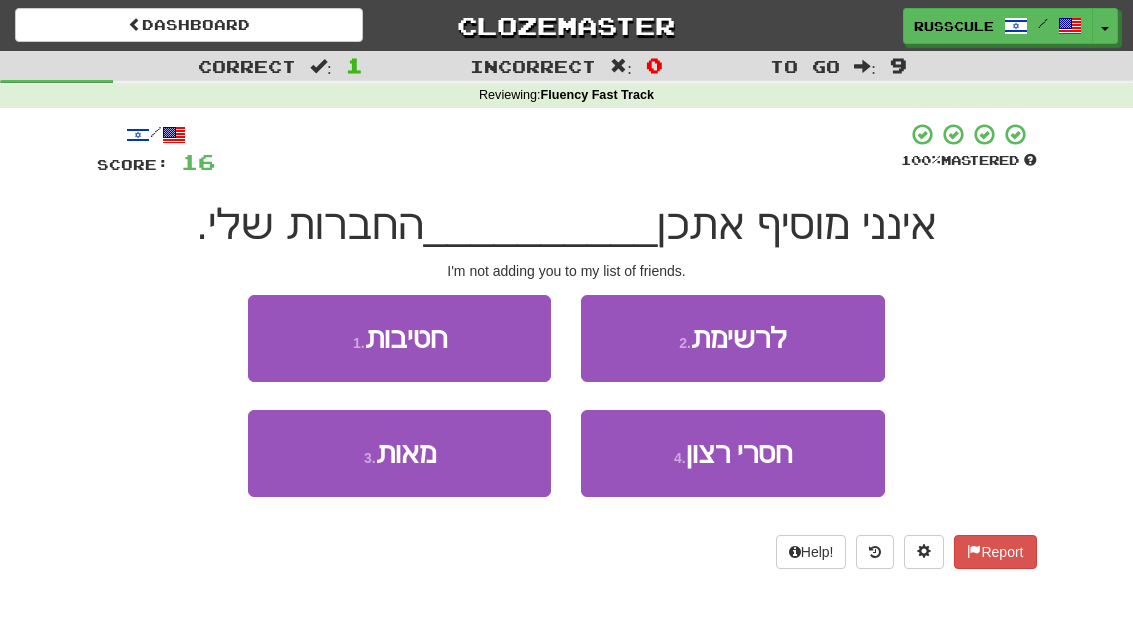 click on "2 .  לרשימת" at bounding box center [732, 338] 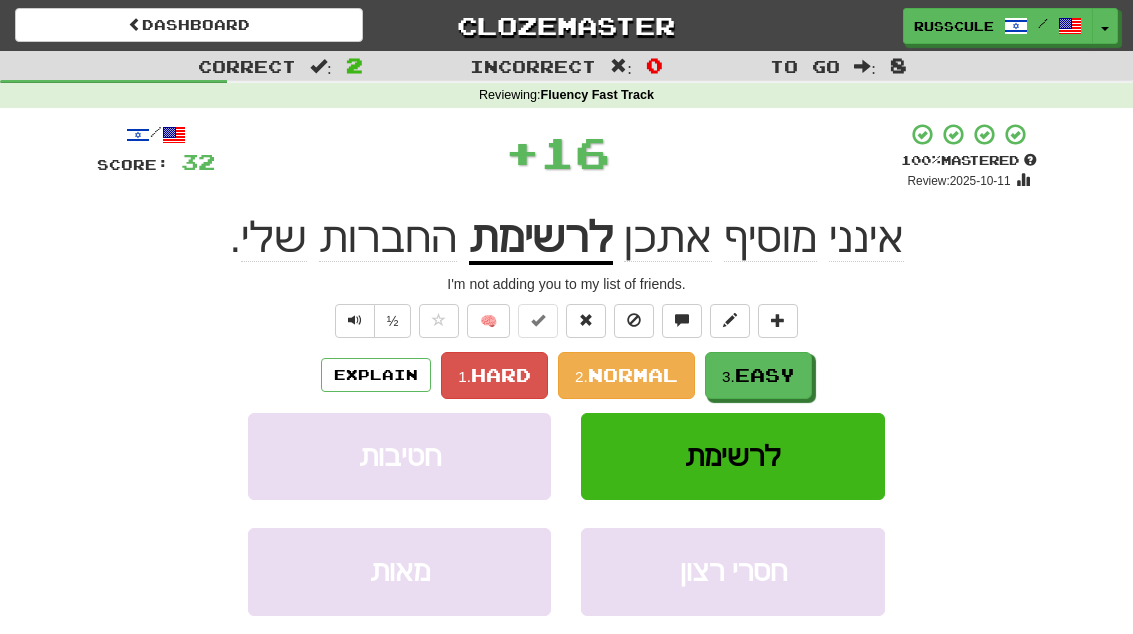 click on "Easy" at bounding box center (765, 375) 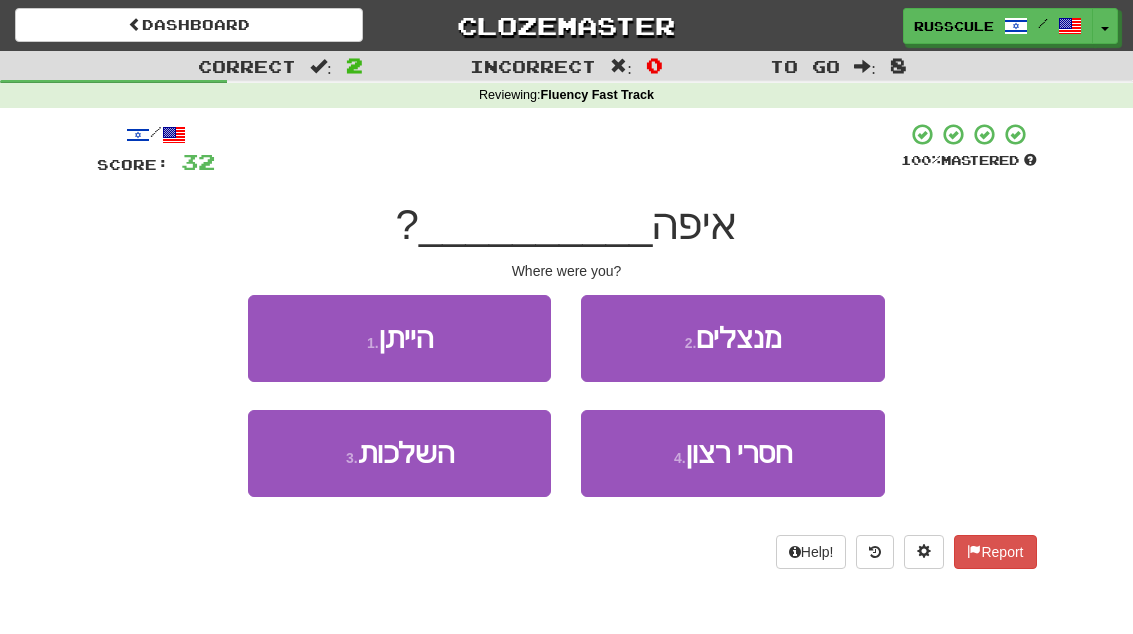 click on "1 .  הייתן" at bounding box center [399, 338] 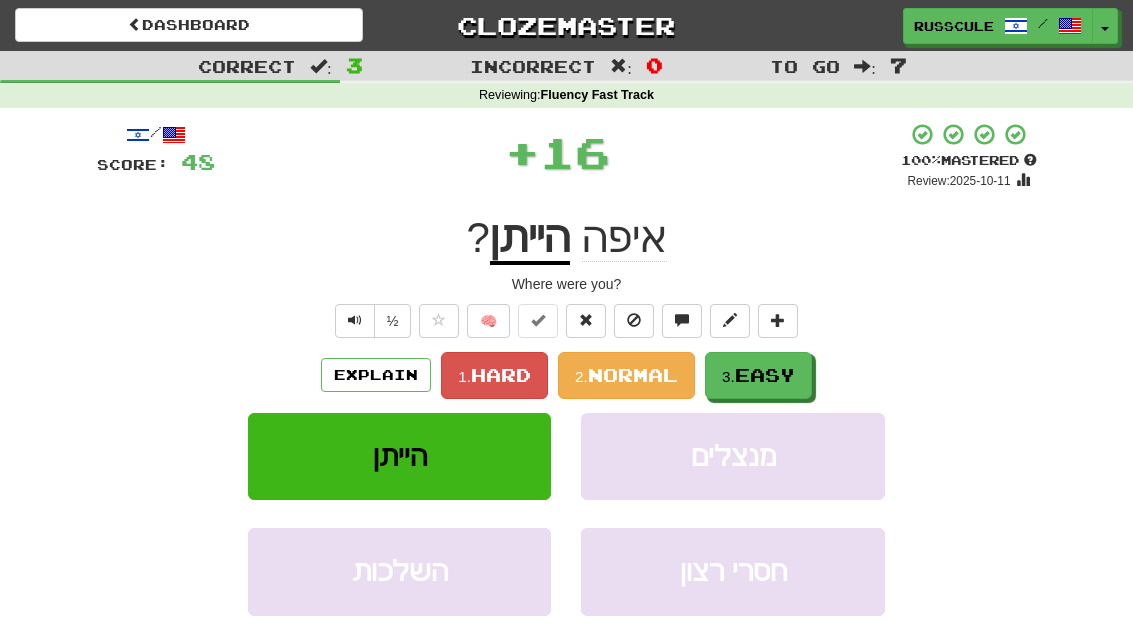 click on "Easy" at bounding box center [765, 375] 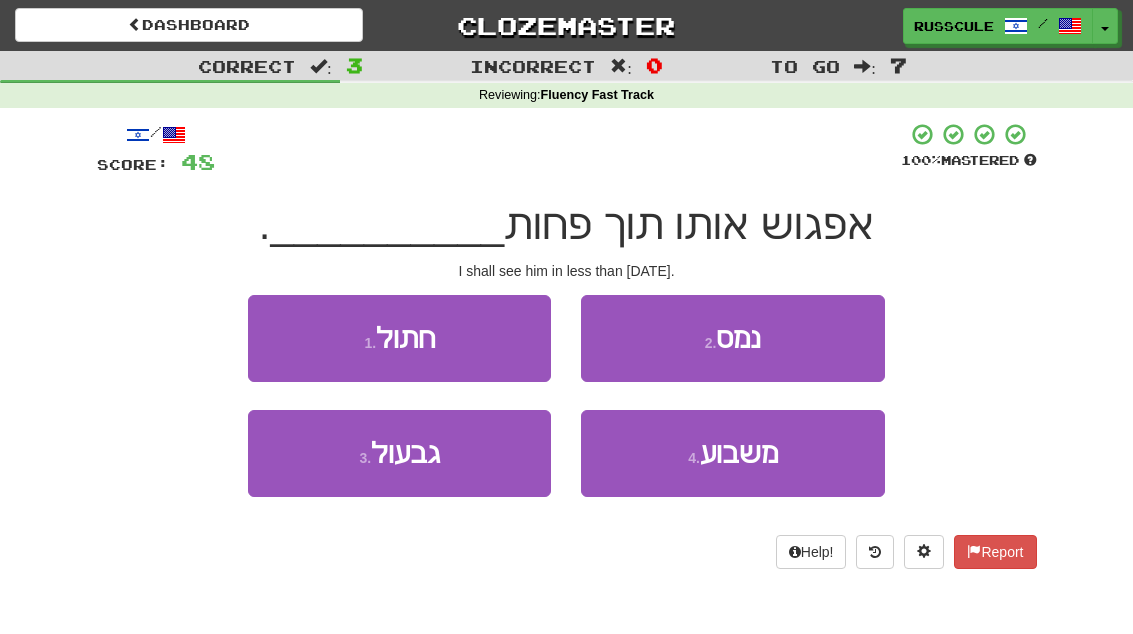 click on "4 .  משבוע" at bounding box center [732, 453] 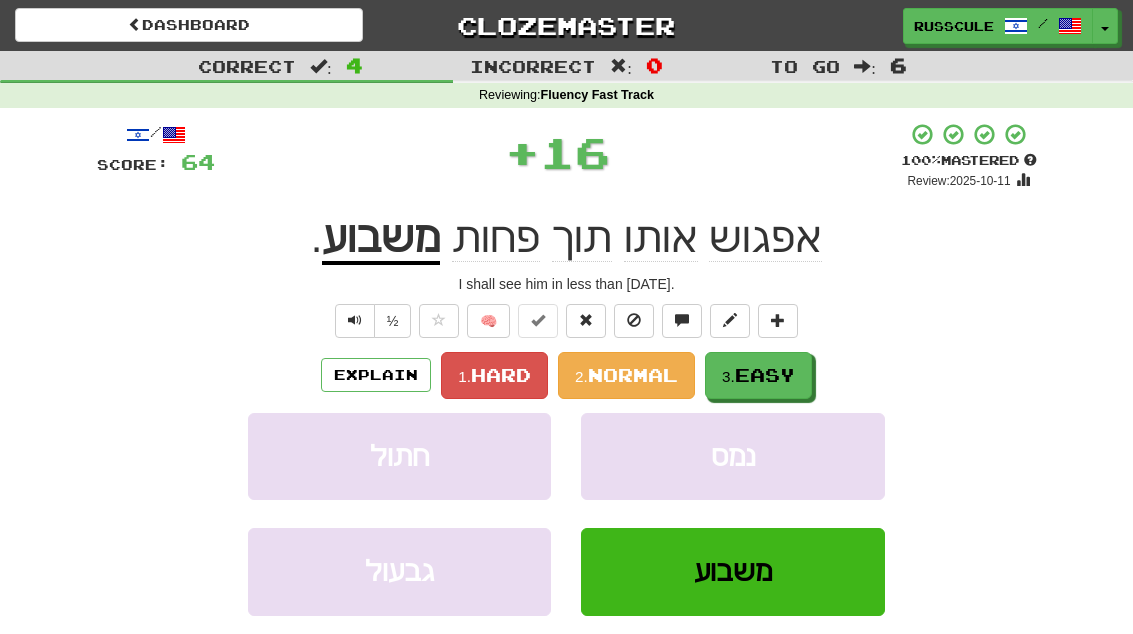 click on "Easy" at bounding box center (765, 375) 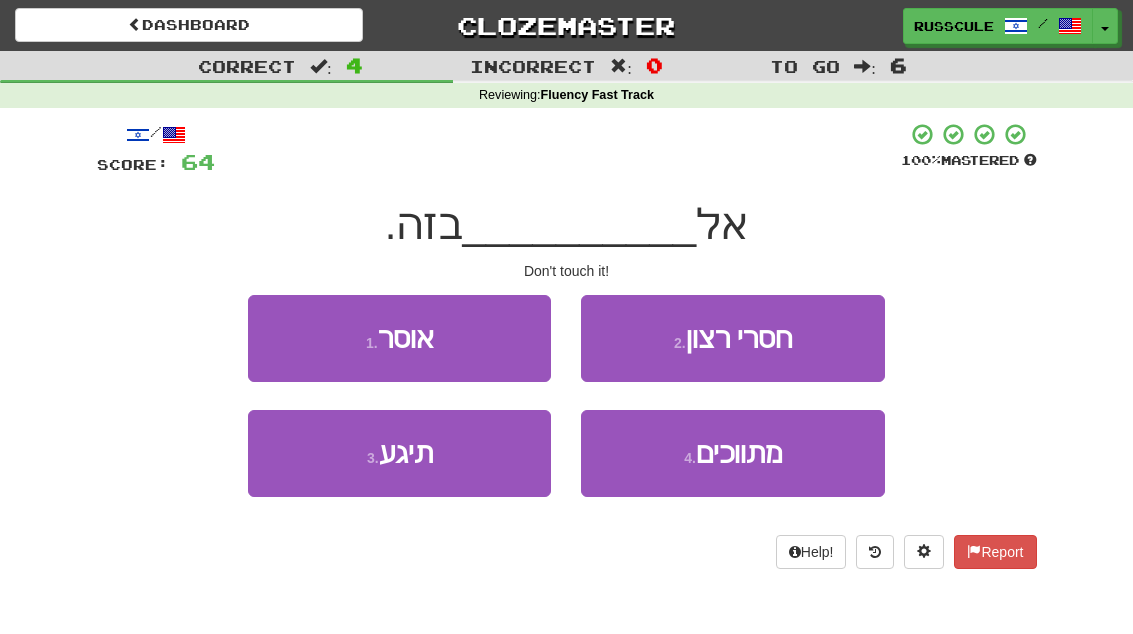 click on "3 .  תיגע" at bounding box center (399, 453) 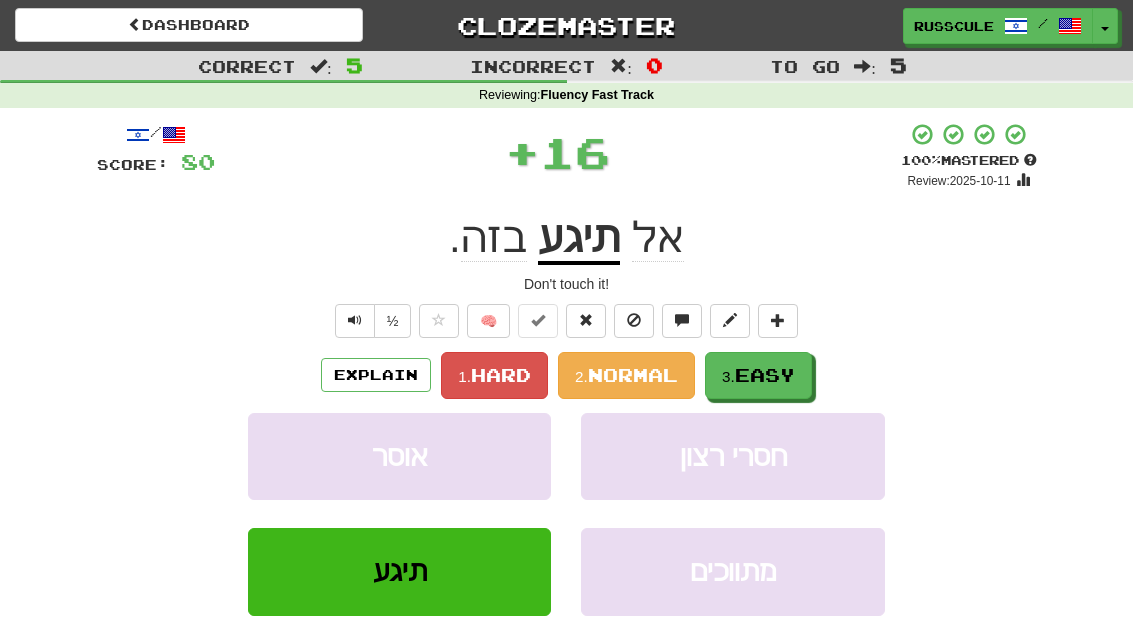 click on "Easy" at bounding box center (765, 375) 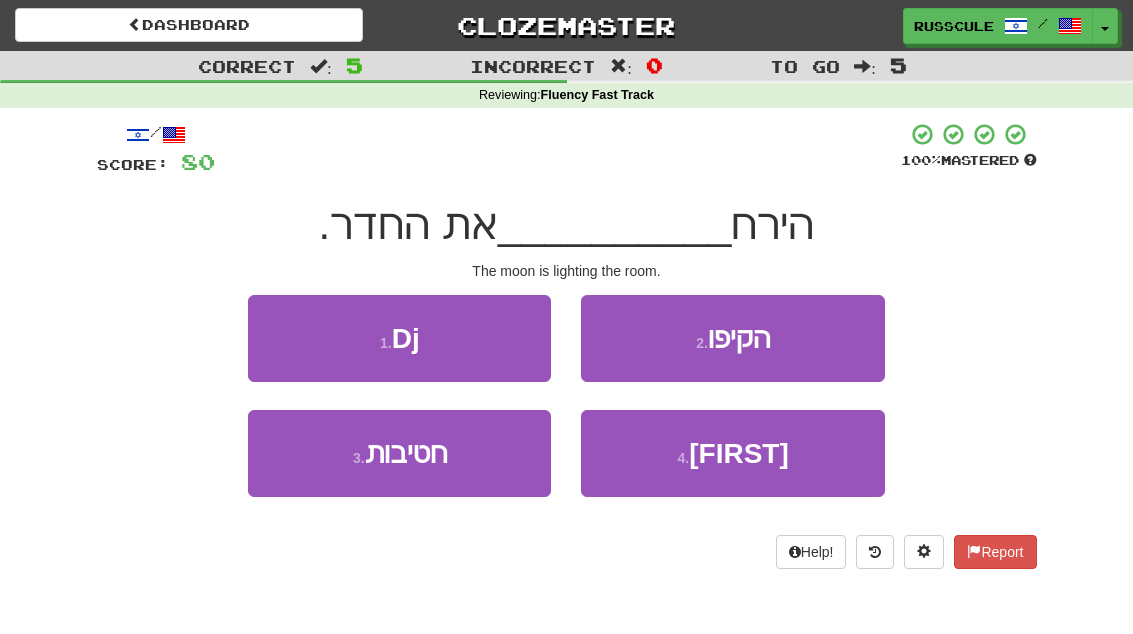 click on "4 .  מאיר" at bounding box center (732, 453) 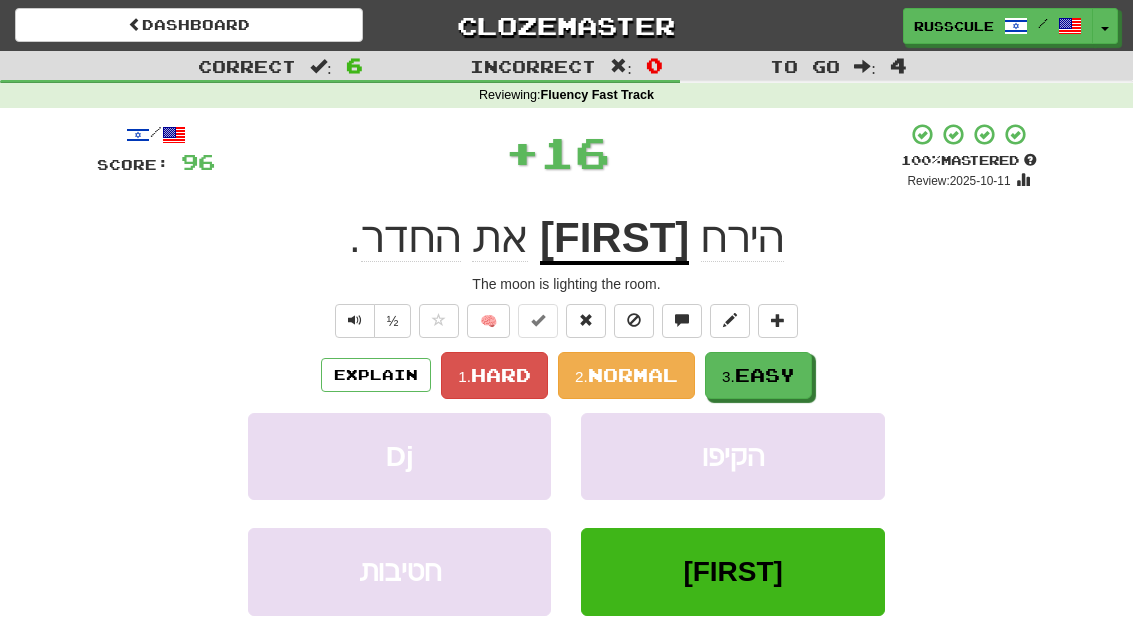 click on "3.  Easy" at bounding box center [758, 375] 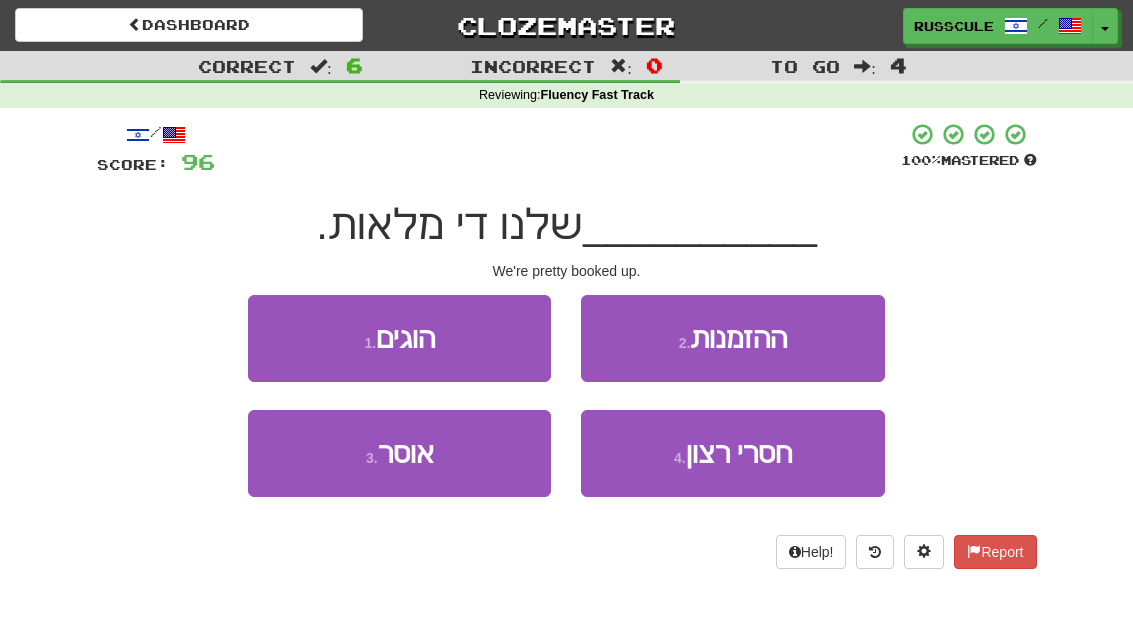 click on "2 .  ההזמנות" at bounding box center (732, 338) 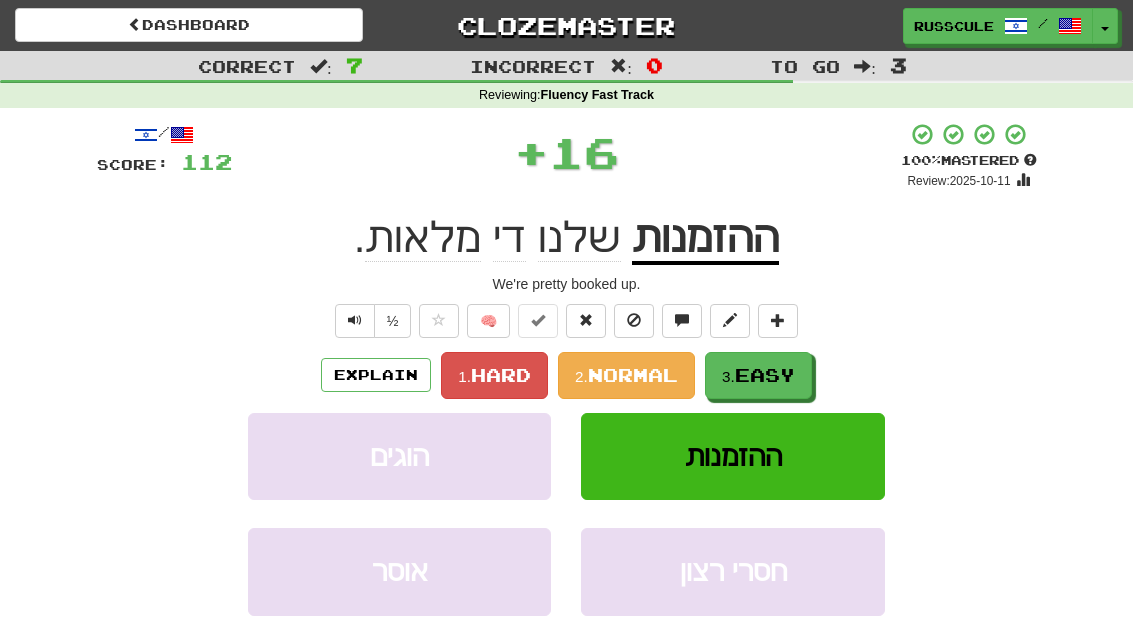 click on "Easy" at bounding box center [765, 375] 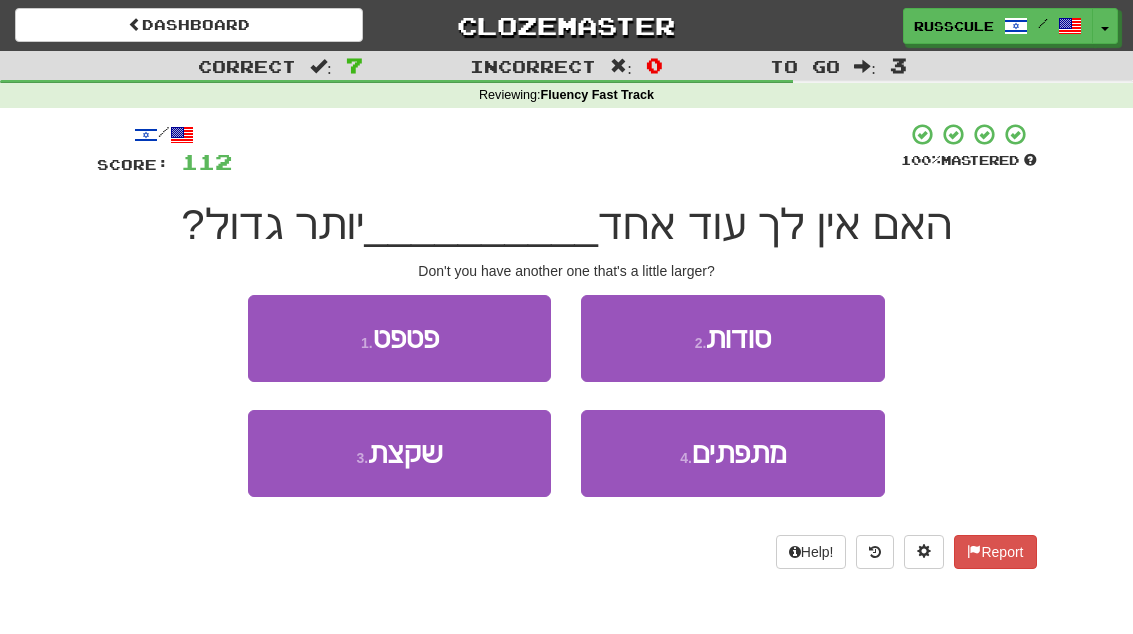 click on "3 .  שקצת" at bounding box center [399, 453] 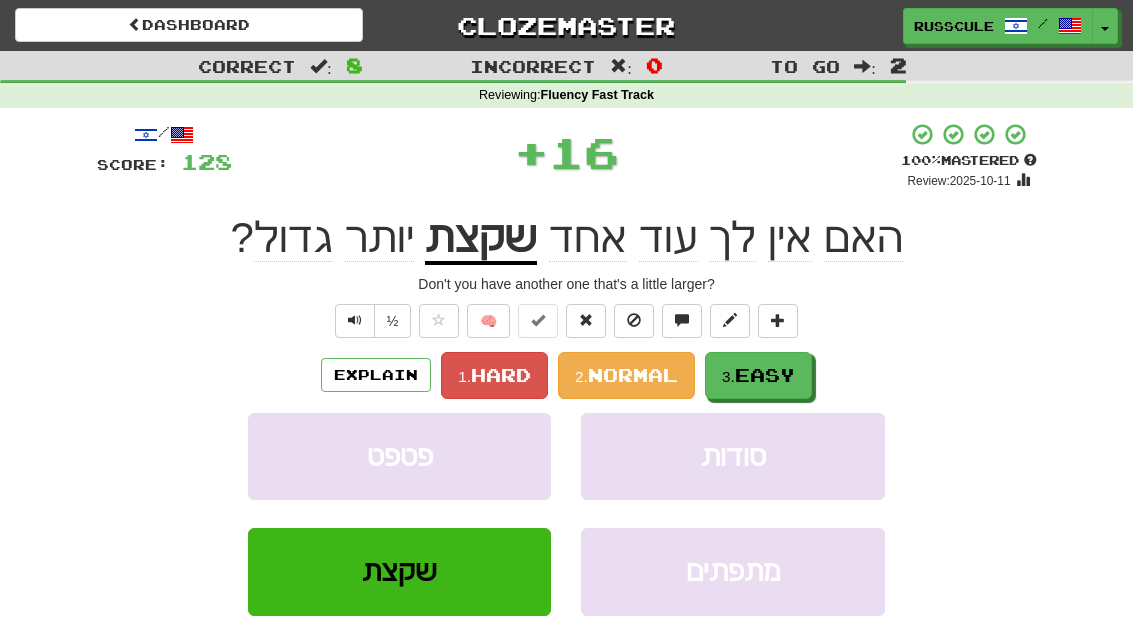 click on "Easy" at bounding box center (765, 375) 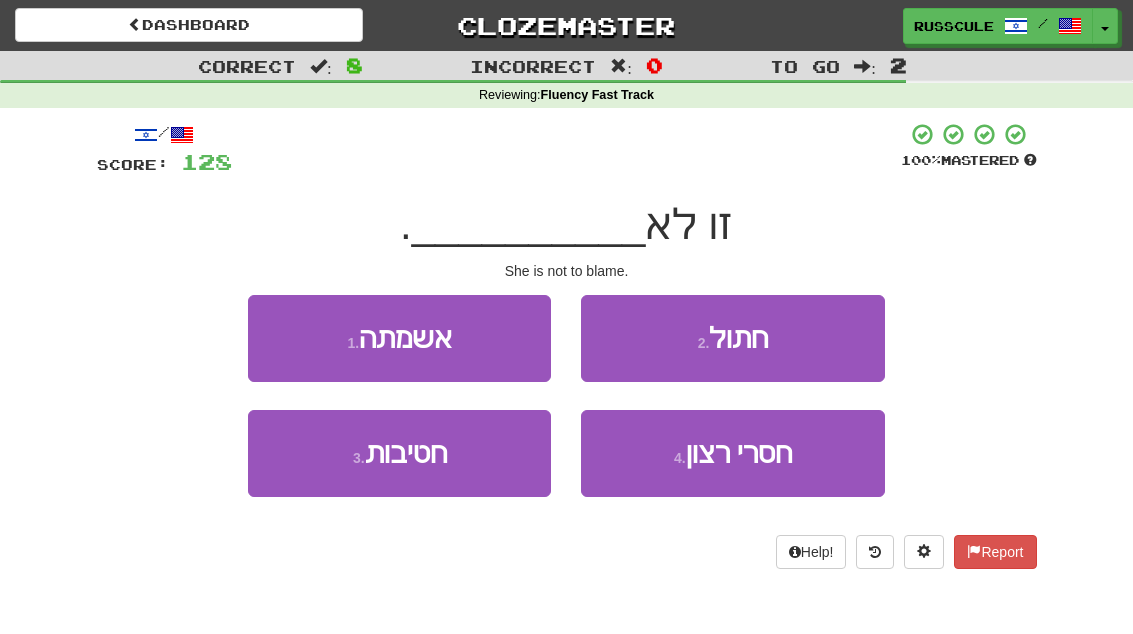 click on "1 .  אשמתה" at bounding box center (399, 338) 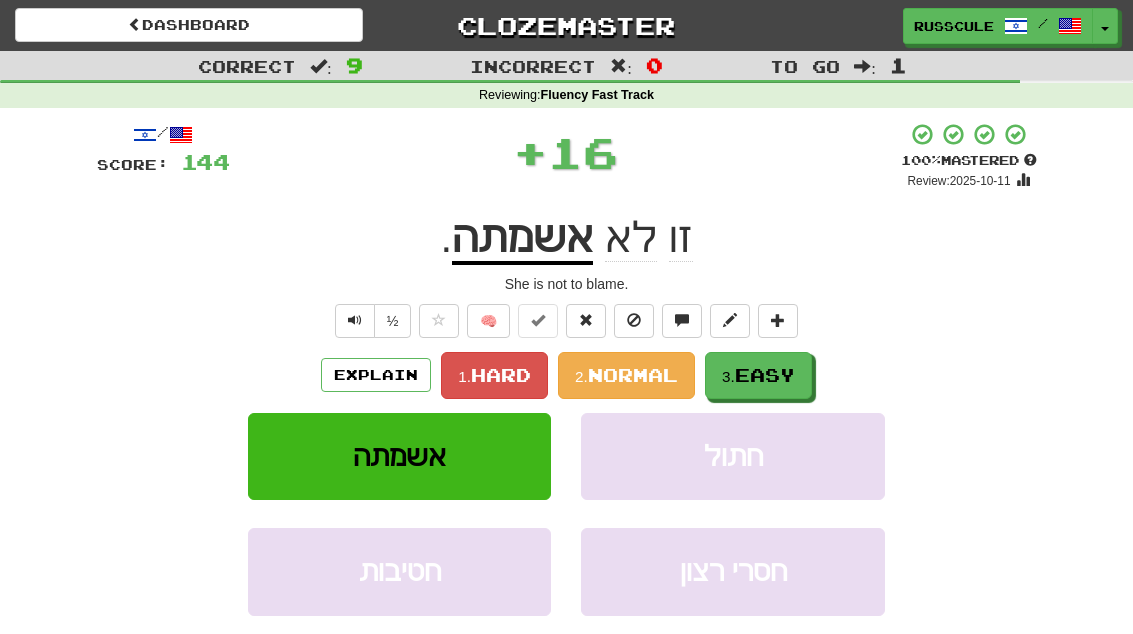 click on "Easy" at bounding box center [765, 375] 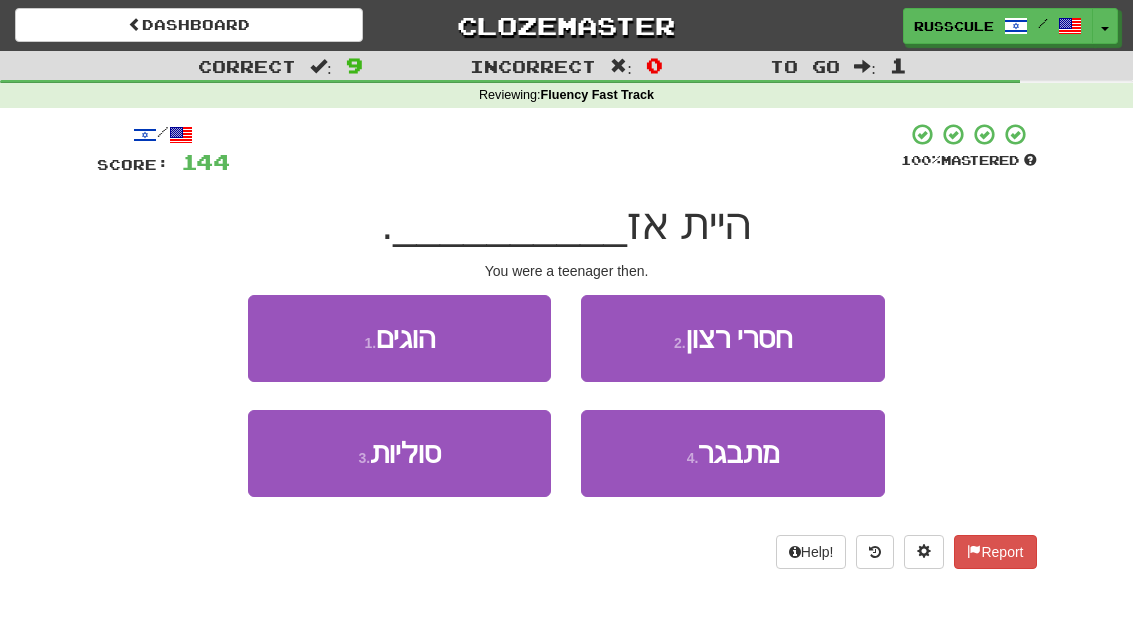 click on "4 .  מתבגר" at bounding box center [732, 453] 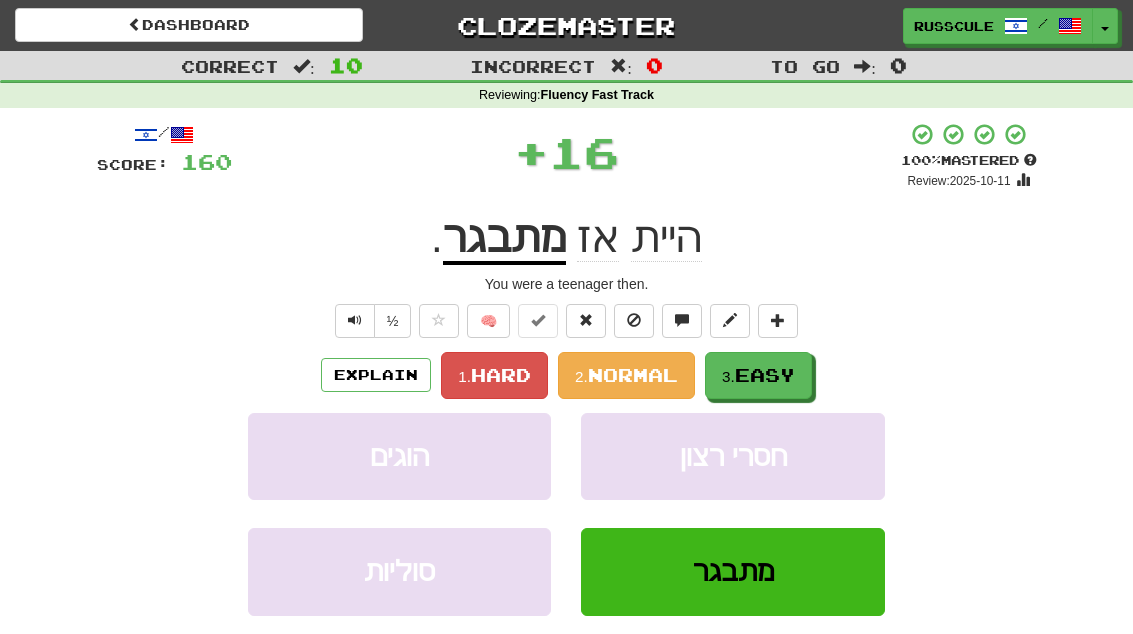 click on "3.  Easy" at bounding box center [758, 375] 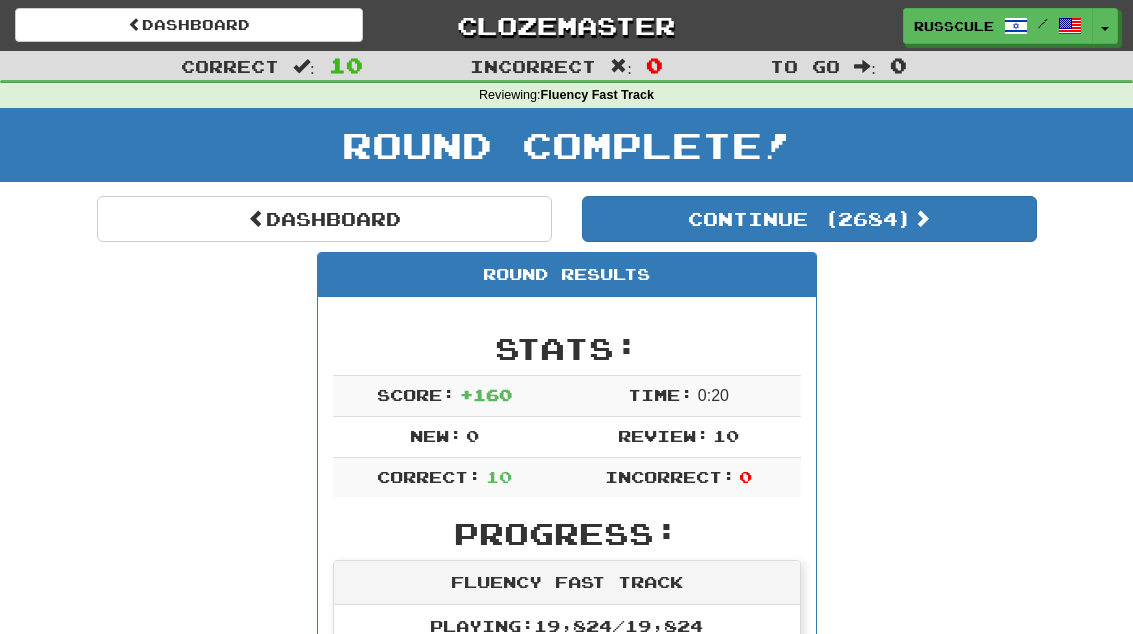 click on "Dashboard" at bounding box center (324, 219) 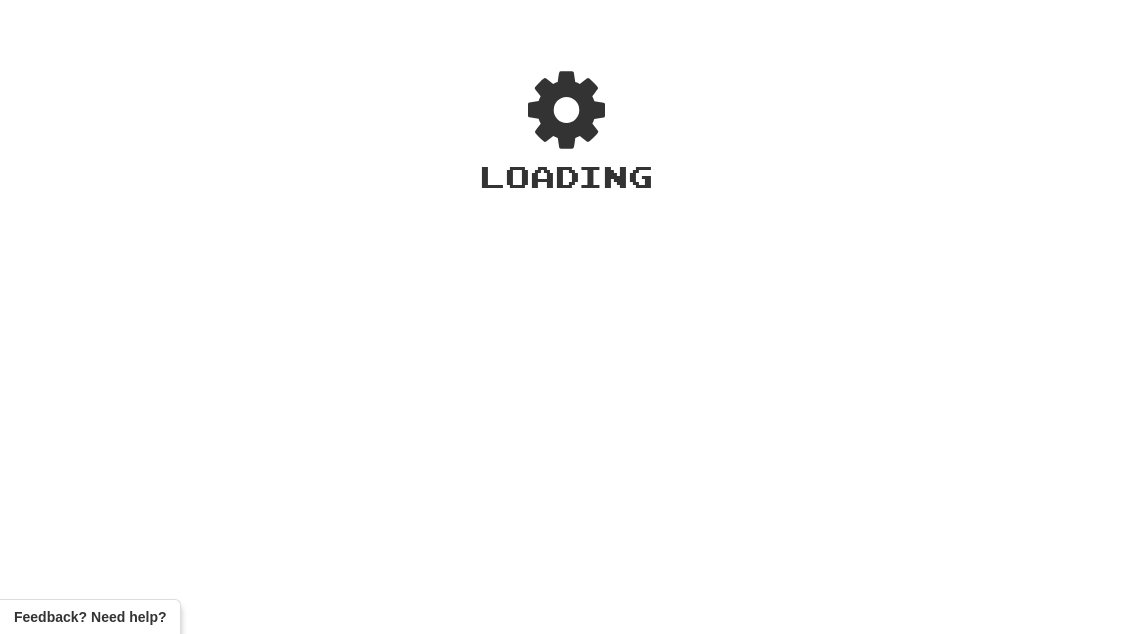scroll, scrollTop: 0, scrollLeft: 0, axis: both 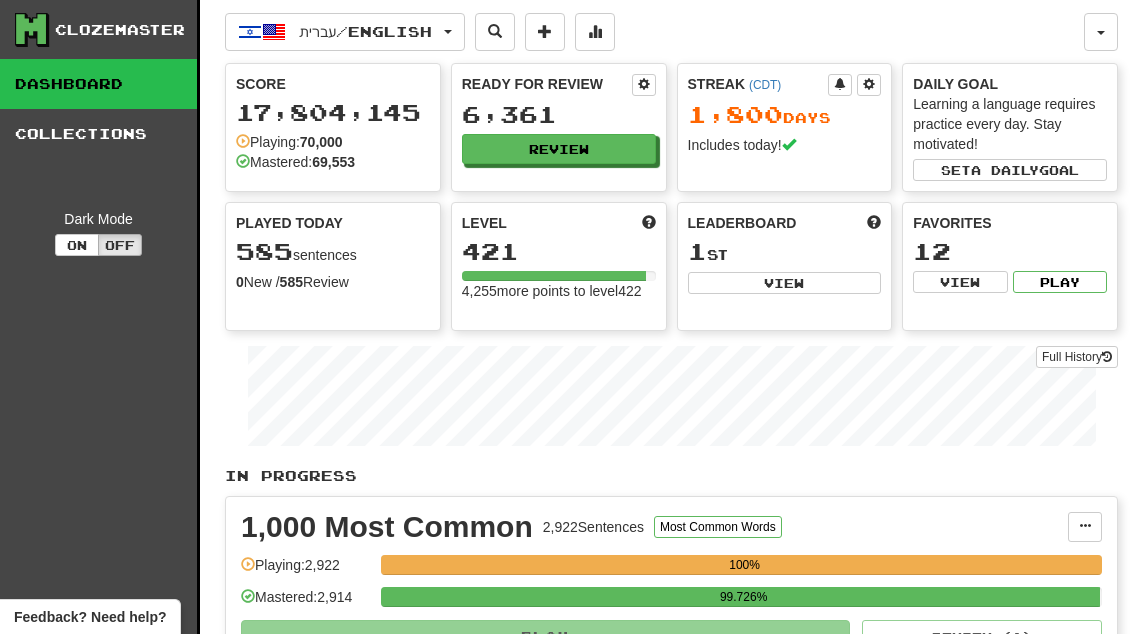 click at bounding box center [595, 31] 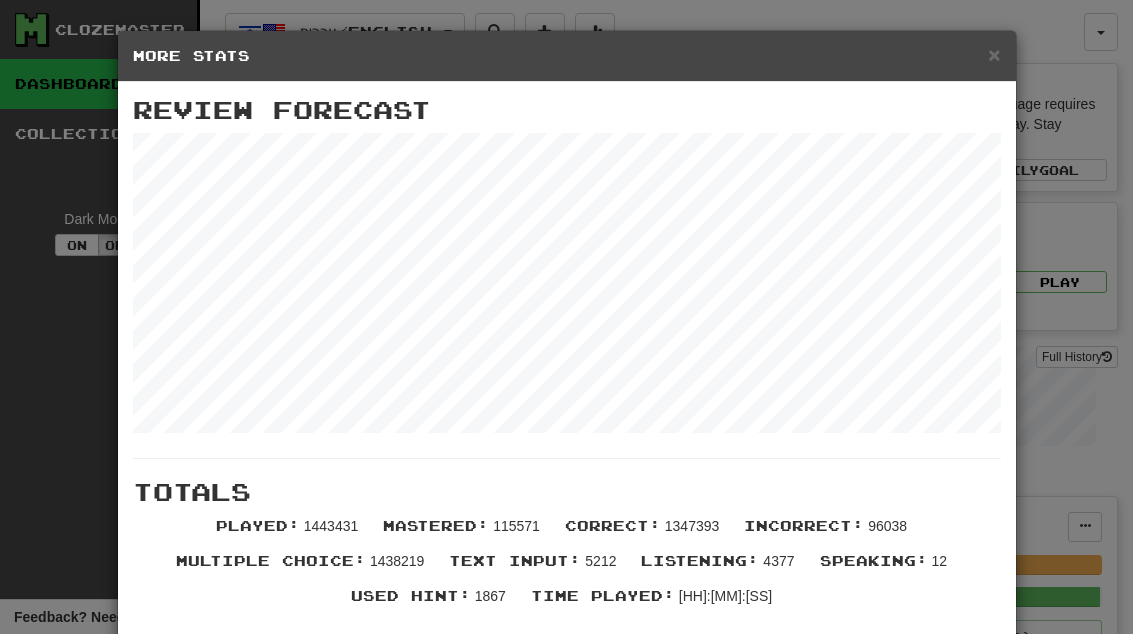click on "× More Stats" at bounding box center (567, 56) 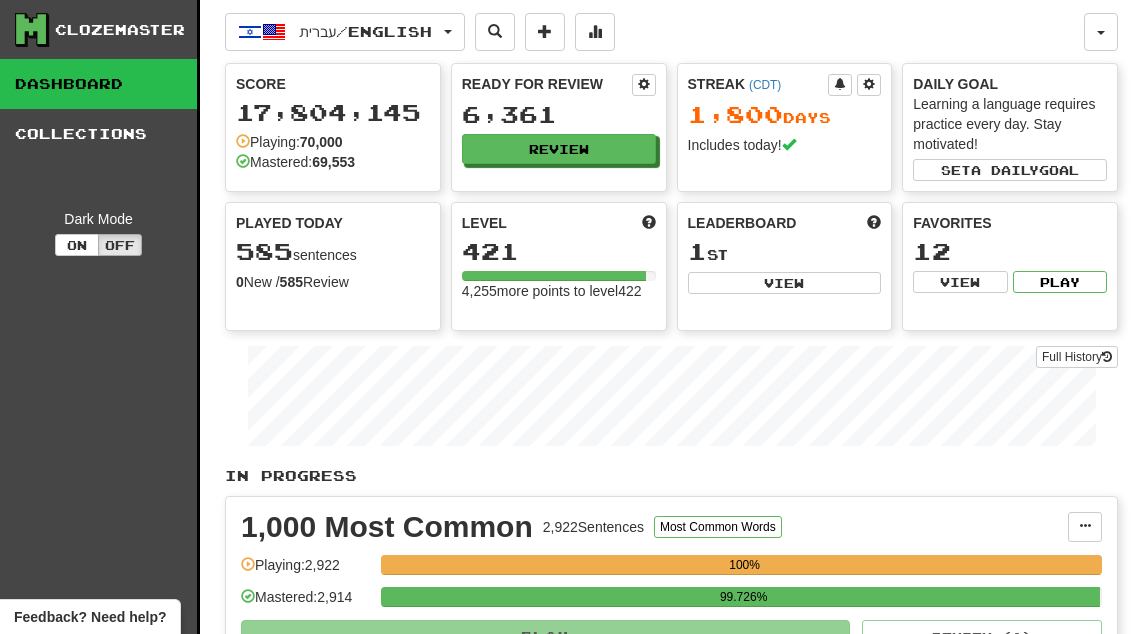 click on "Review" at bounding box center (559, 149) 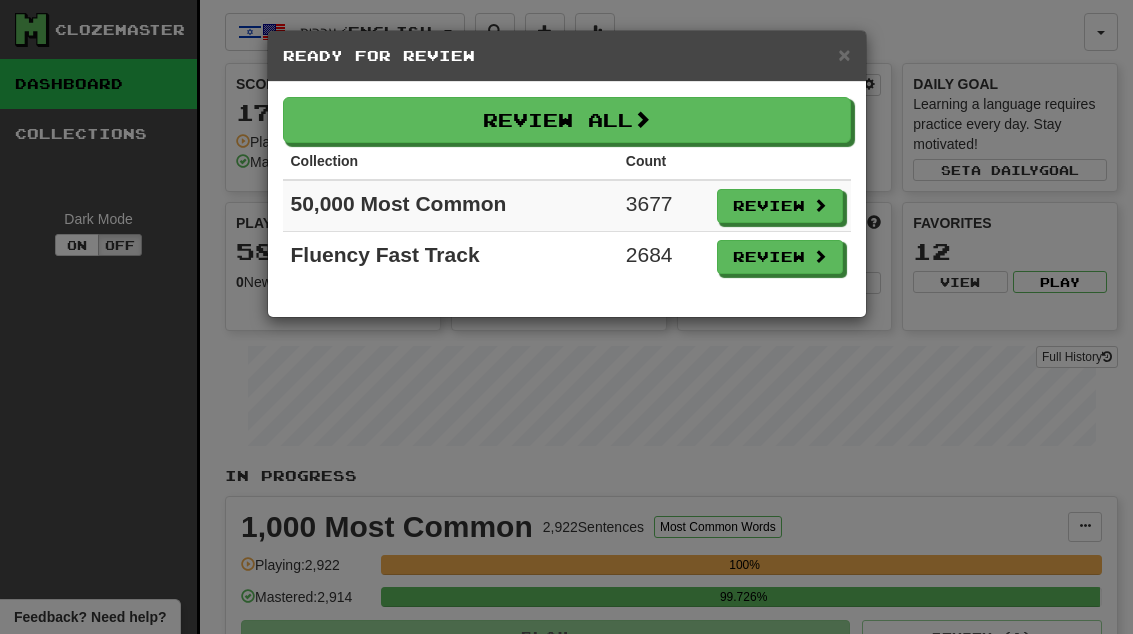click on "Review" at bounding box center (780, 257) 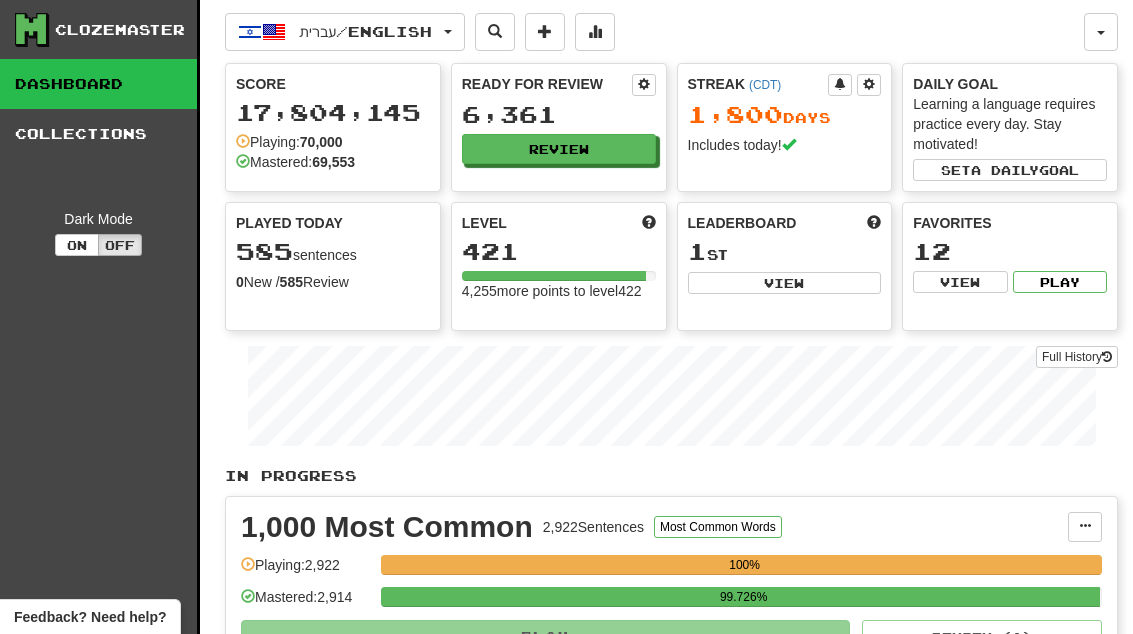 select on "**" 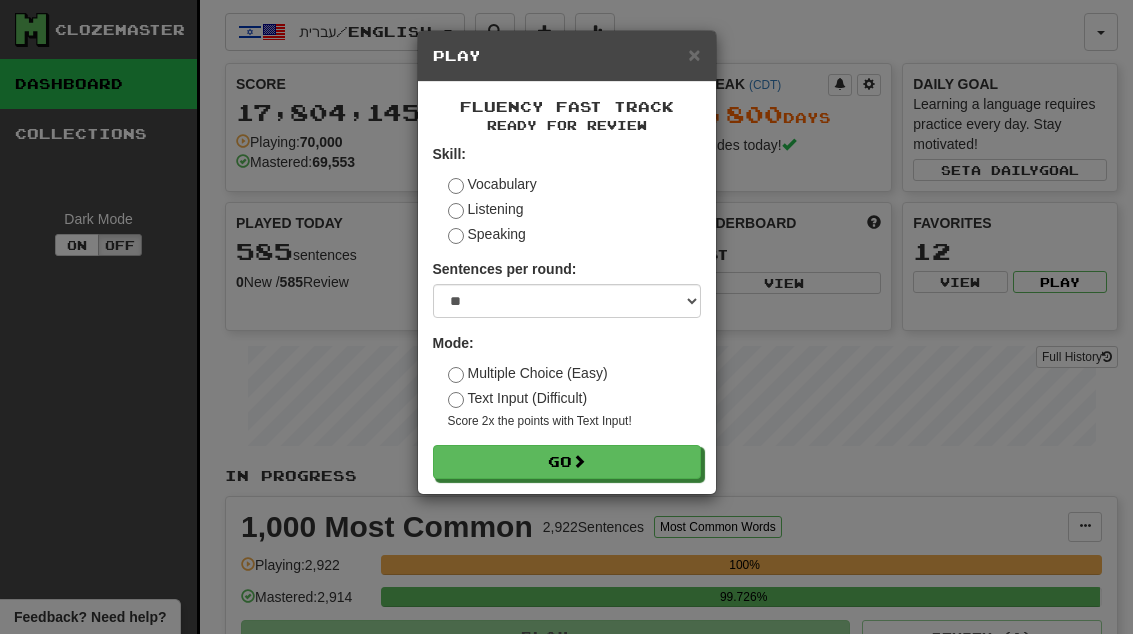 click on "Go" at bounding box center [567, 462] 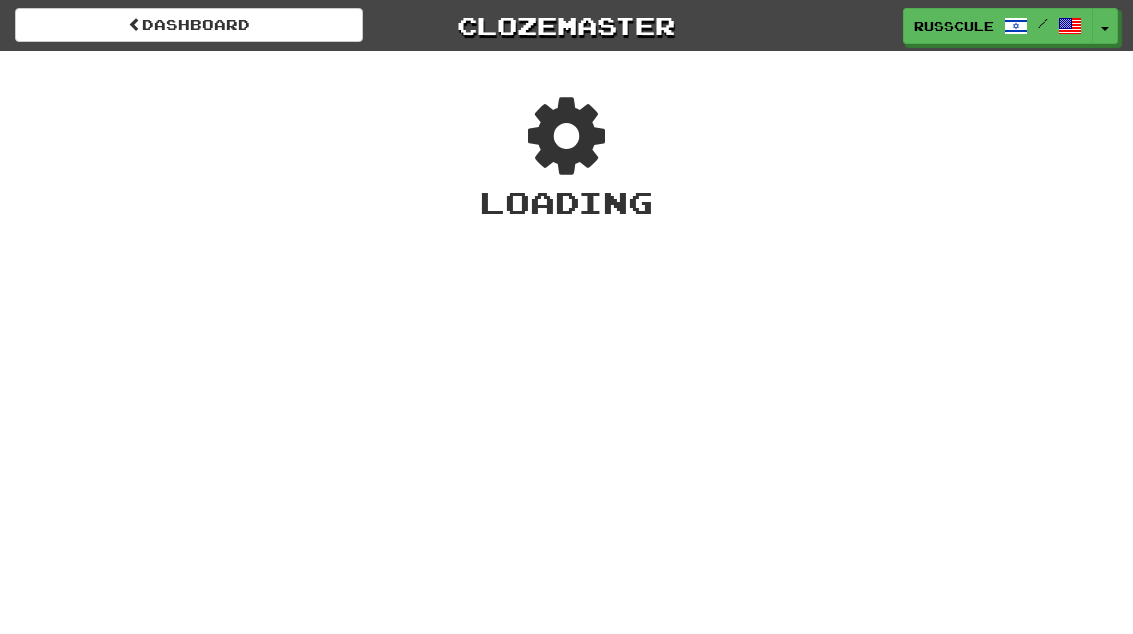 scroll, scrollTop: 0, scrollLeft: 0, axis: both 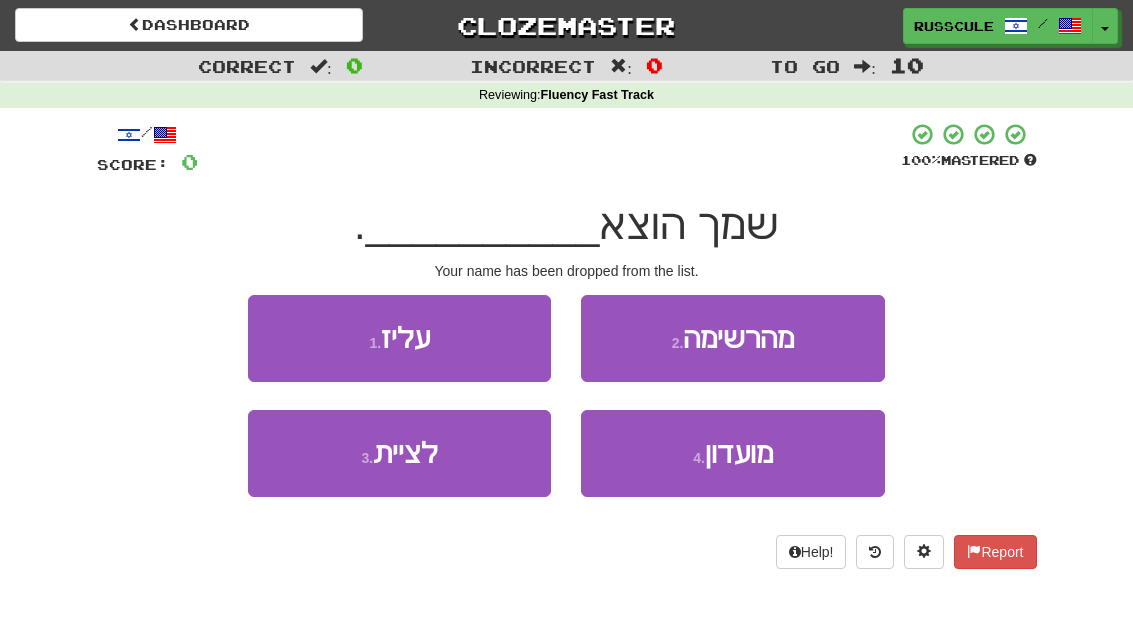 click on "2 .  מהרשימה" at bounding box center (732, 338) 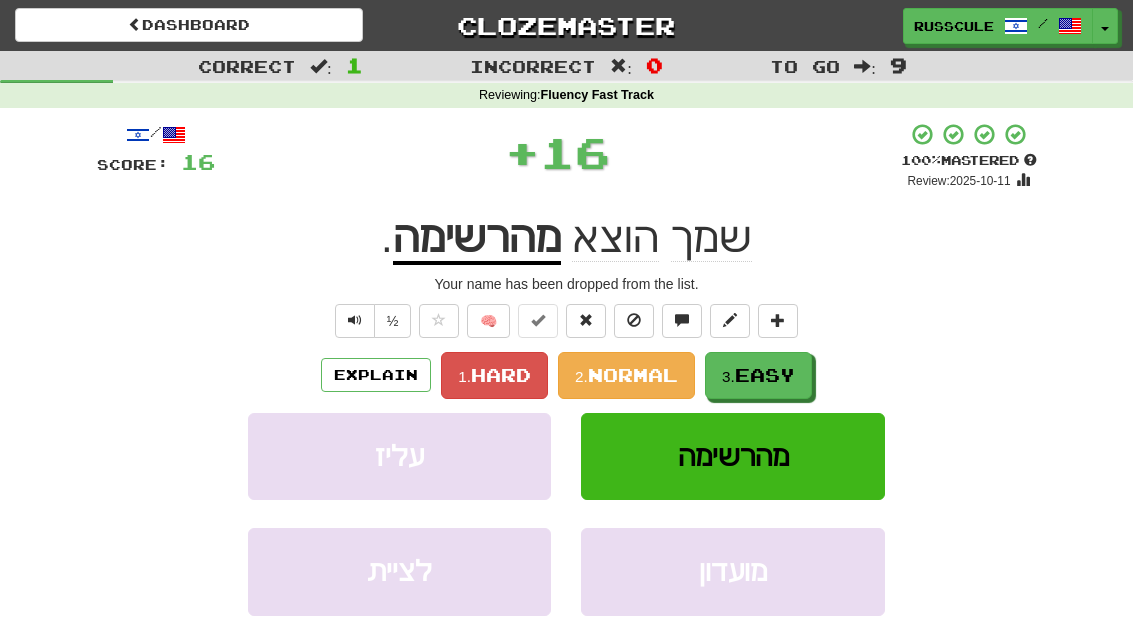 click on "Easy" at bounding box center [765, 375] 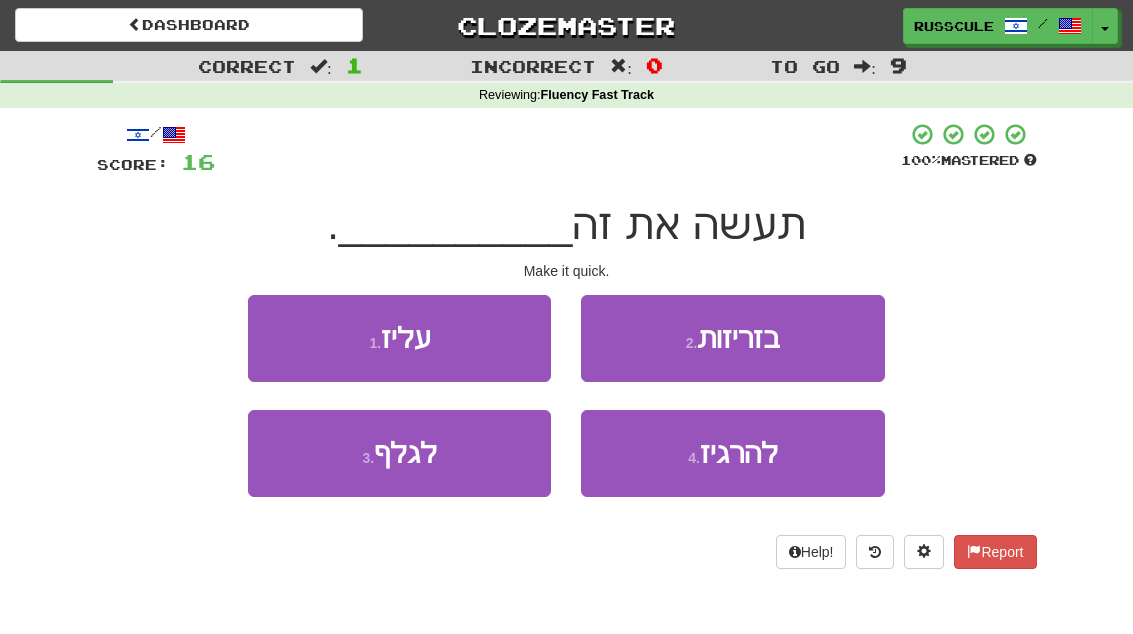 click on "2 .  בזריזות" at bounding box center (732, 338) 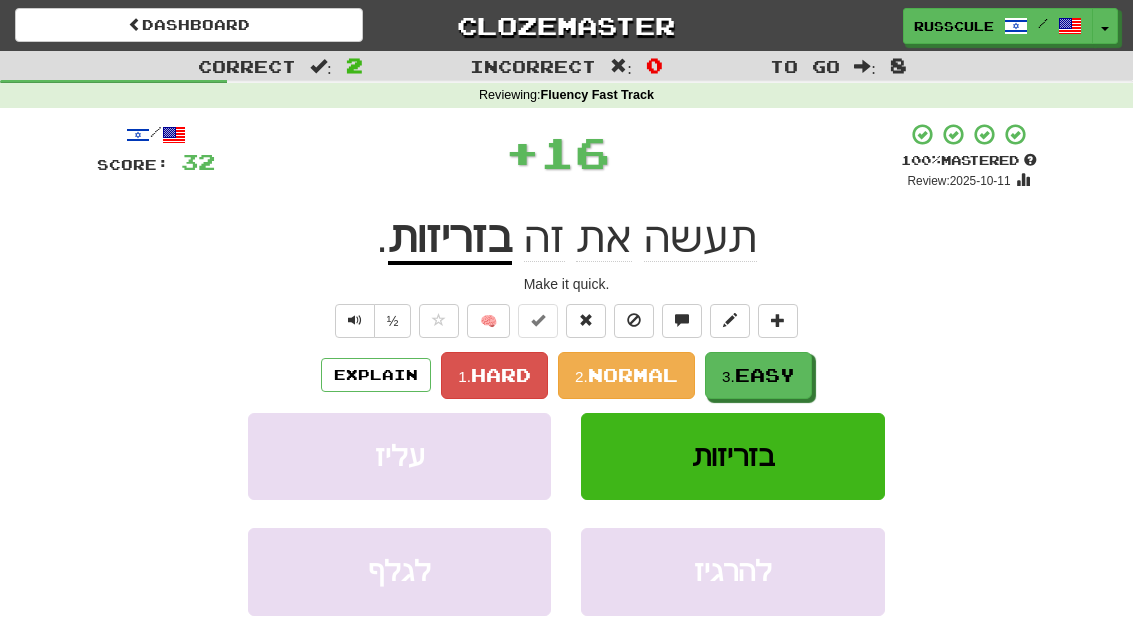 click on "3.  Easy" at bounding box center [758, 375] 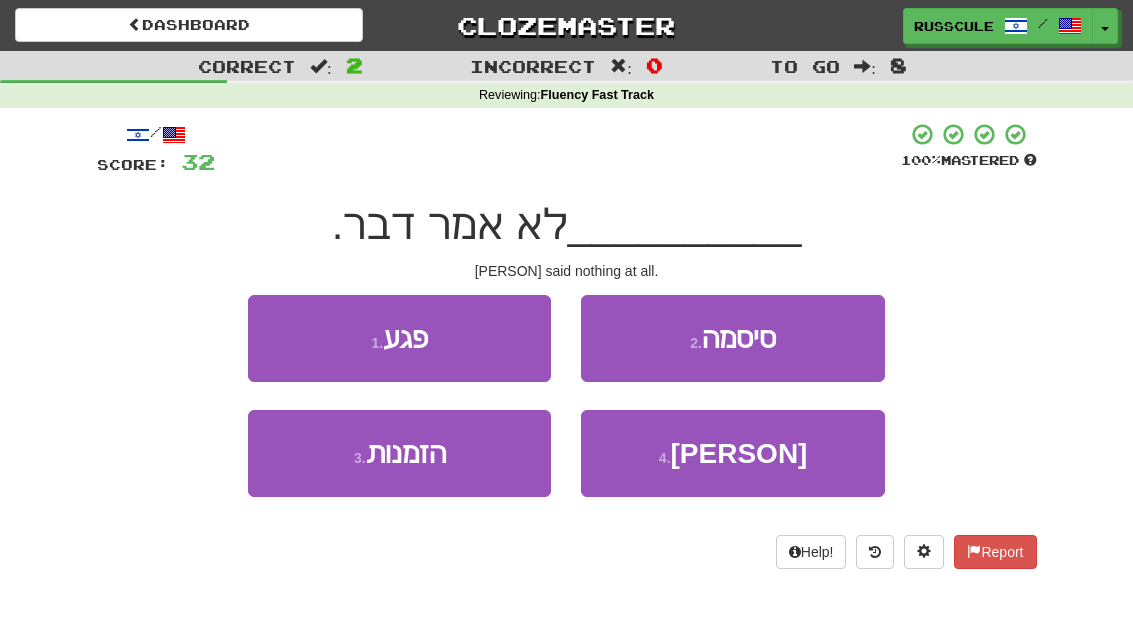 click on "4 .  דארסי" at bounding box center (732, 453) 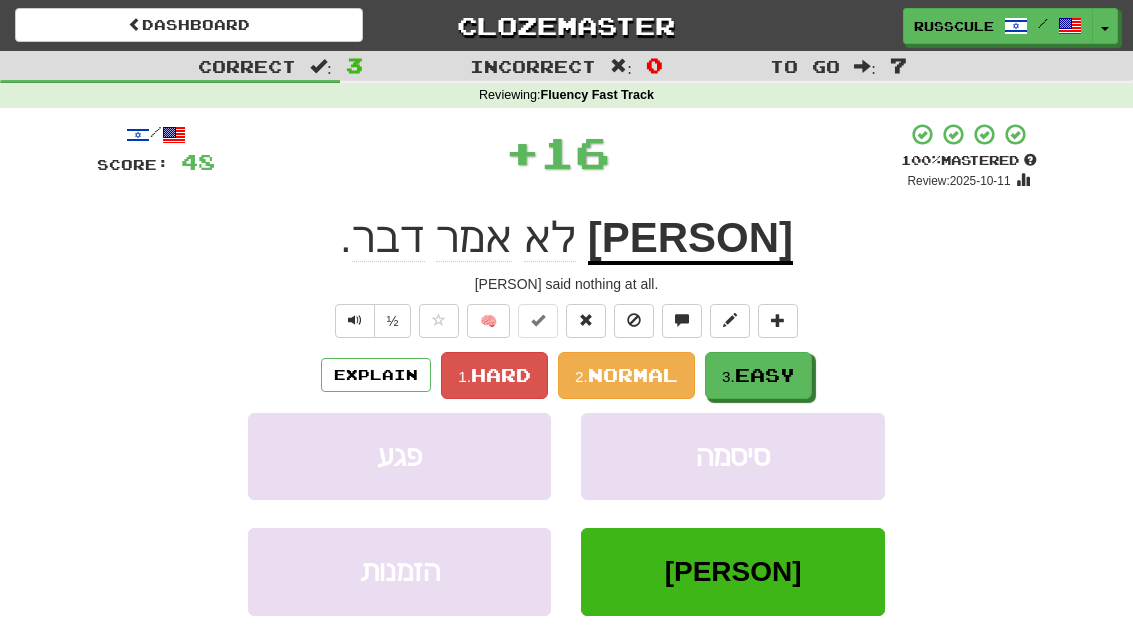 click on "3.  Easy" at bounding box center (758, 375) 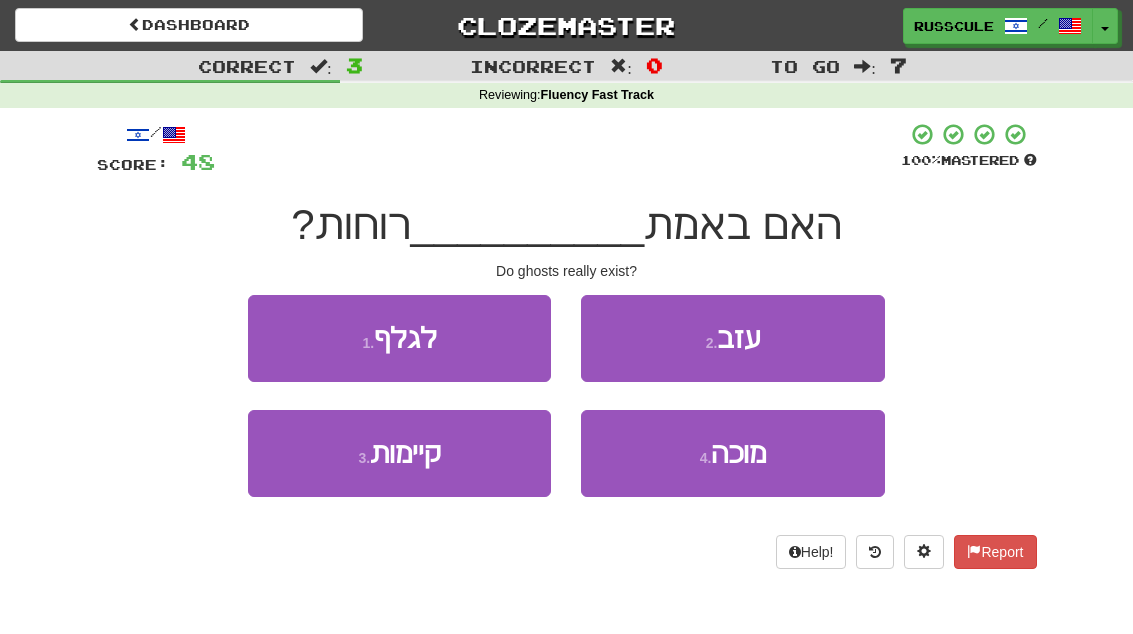 click on "3 .  קיימות" at bounding box center [399, 453] 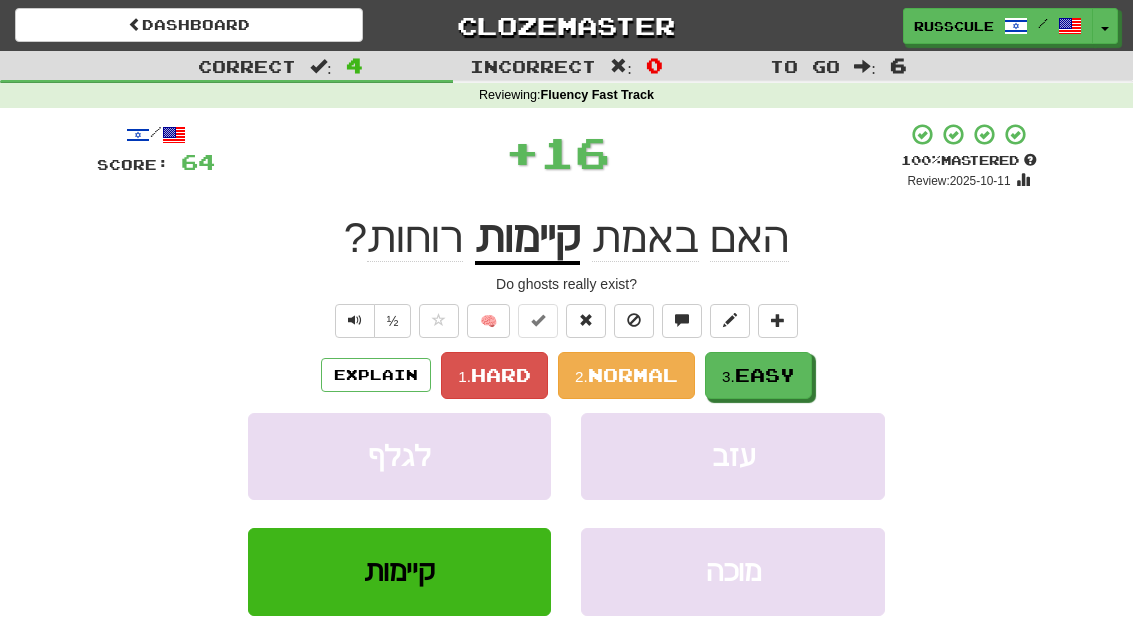 click on "Easy" at bounding box center [765, 375] 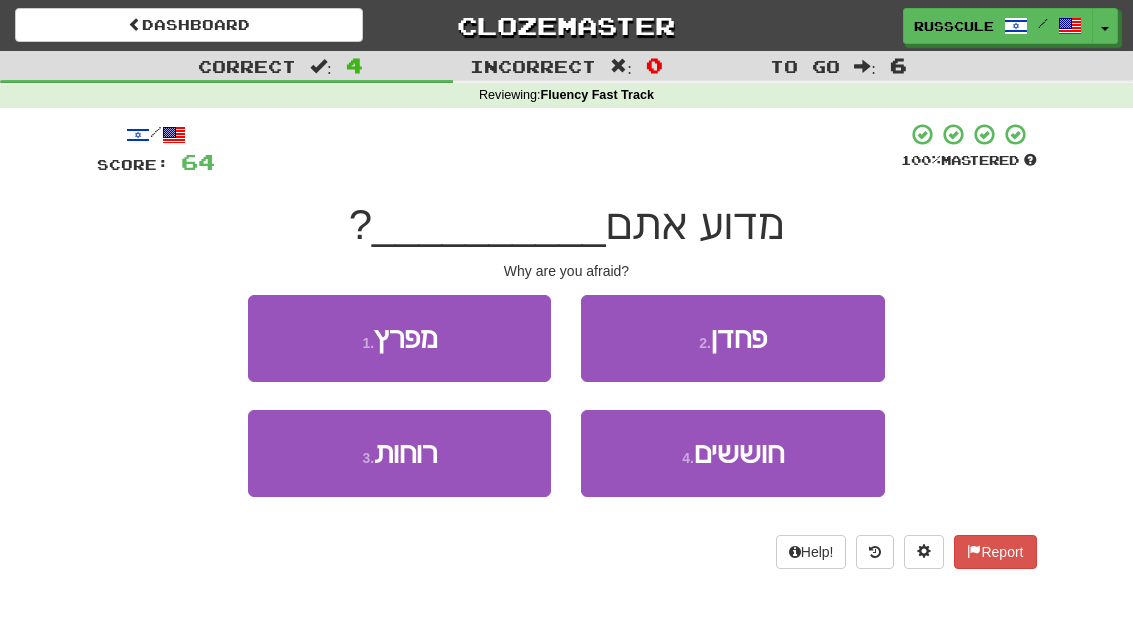 click on "4 .  חוששים" at bounding box center (732, 453) 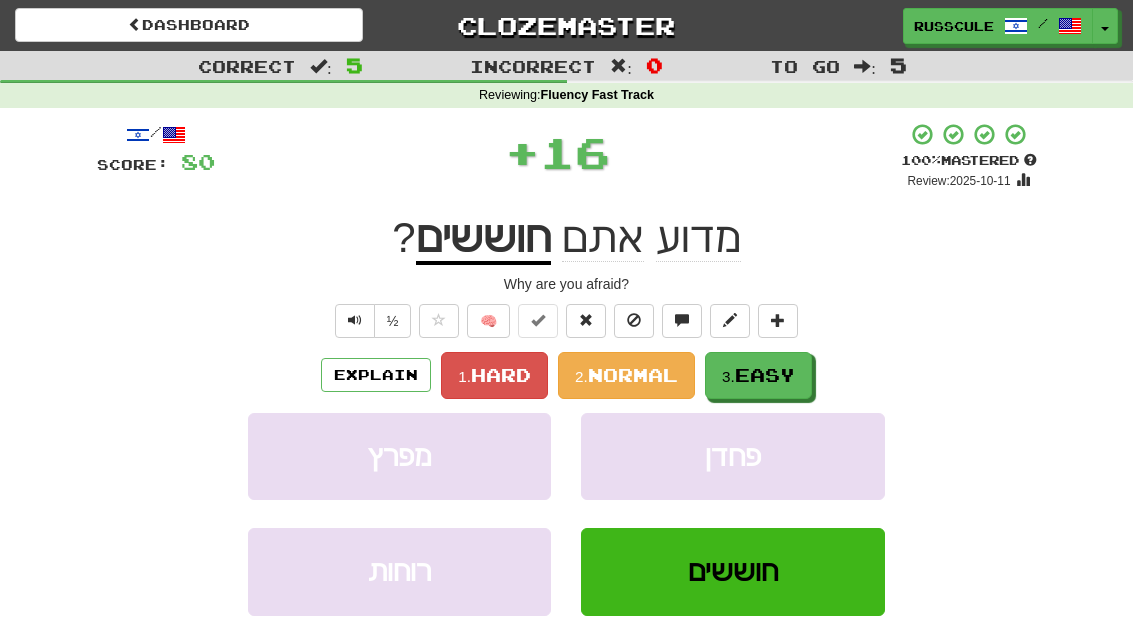 click on "3.  Easy" at bounding box center (758, 375) 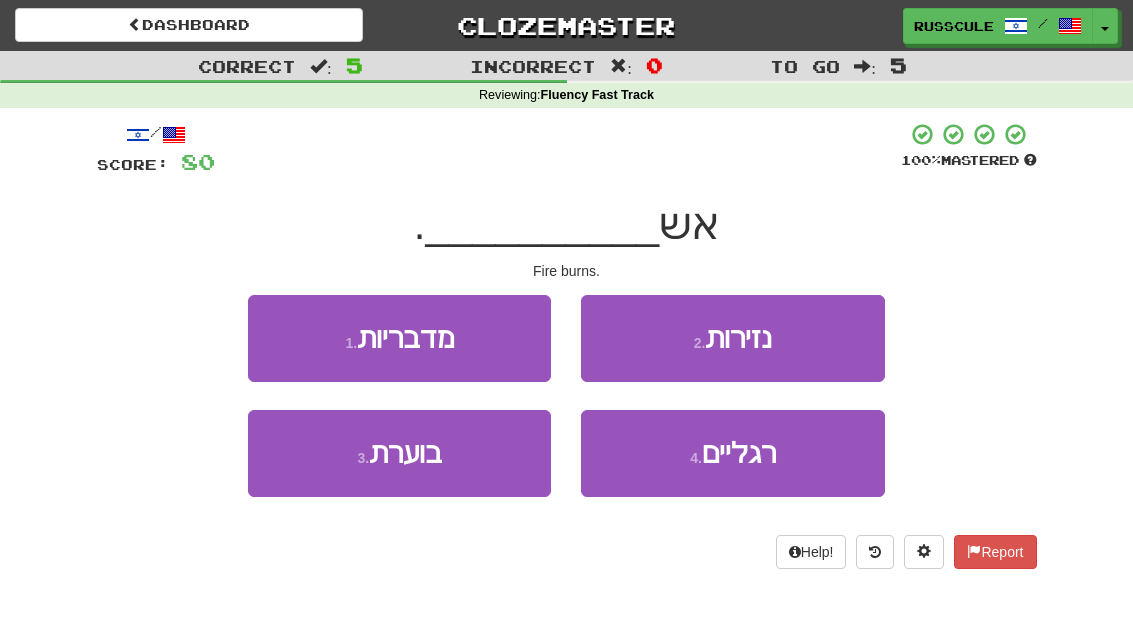 click on "2 .  נזירות" at bounding box center [732, 338] 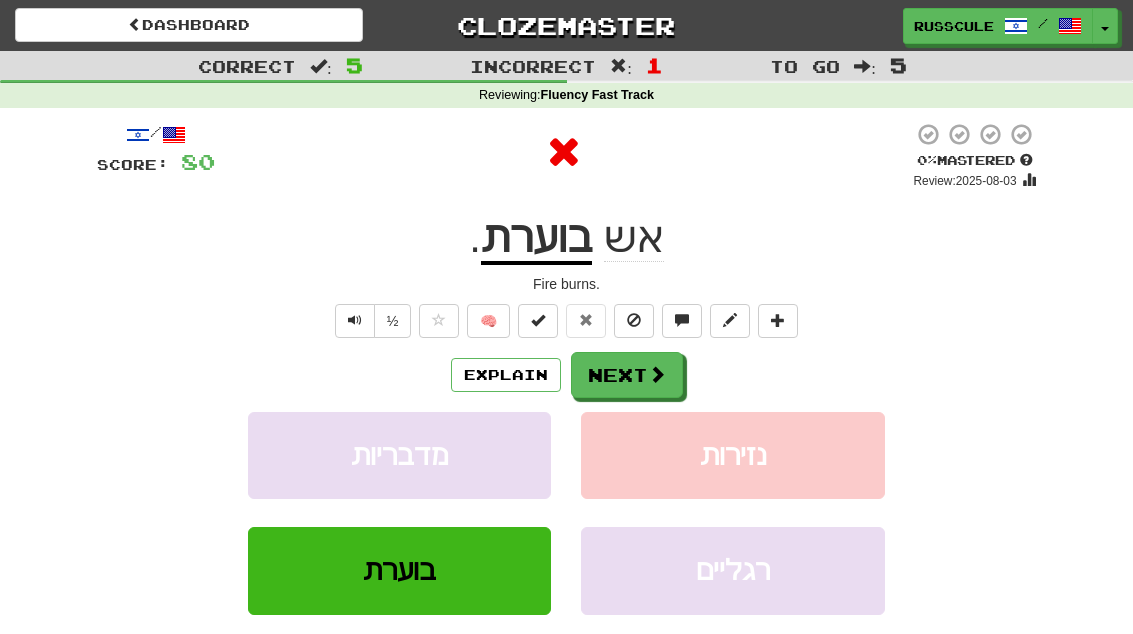 click on "Next" at bounding box center (627, 375) 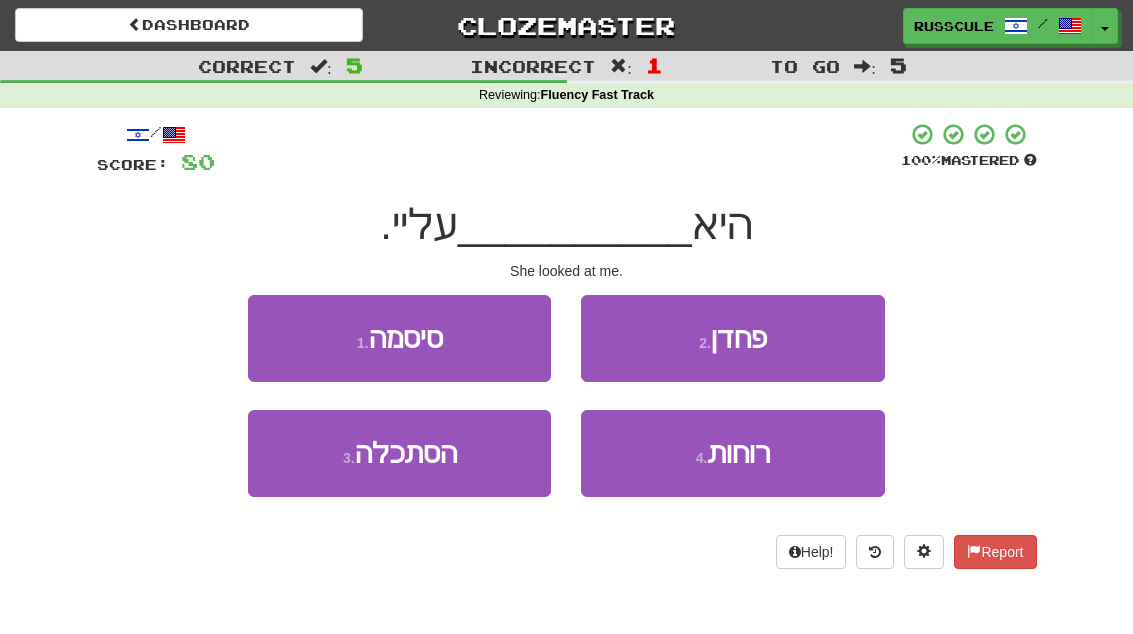 click on "3 .  הסתכלה" at bounding box center [399, 453] 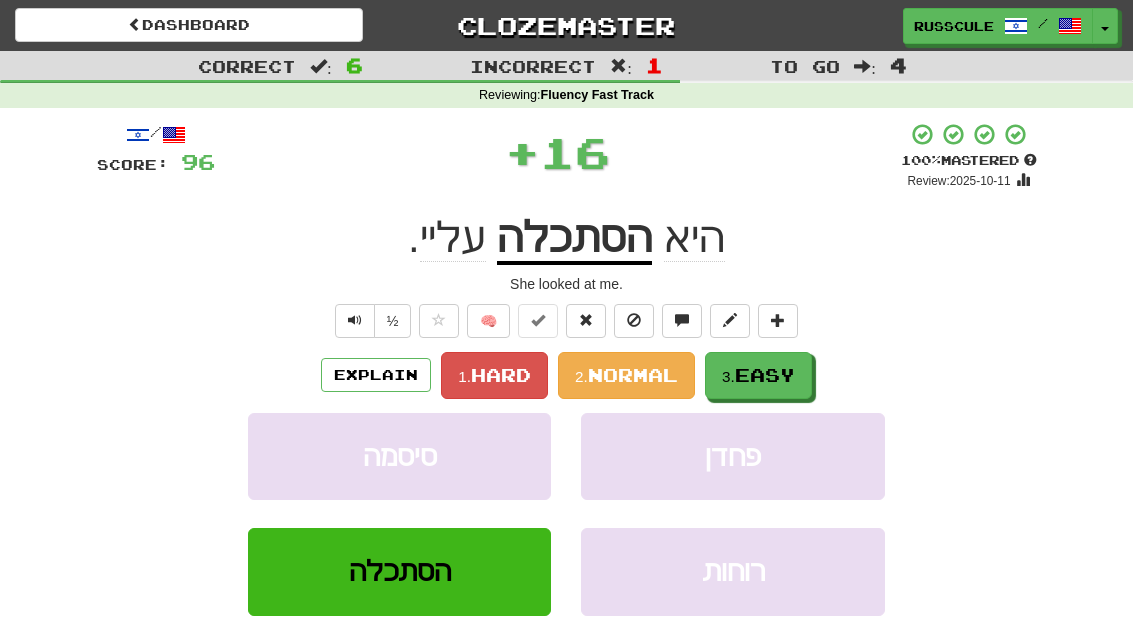 click on "Easy" at bounding box center [765, 375] 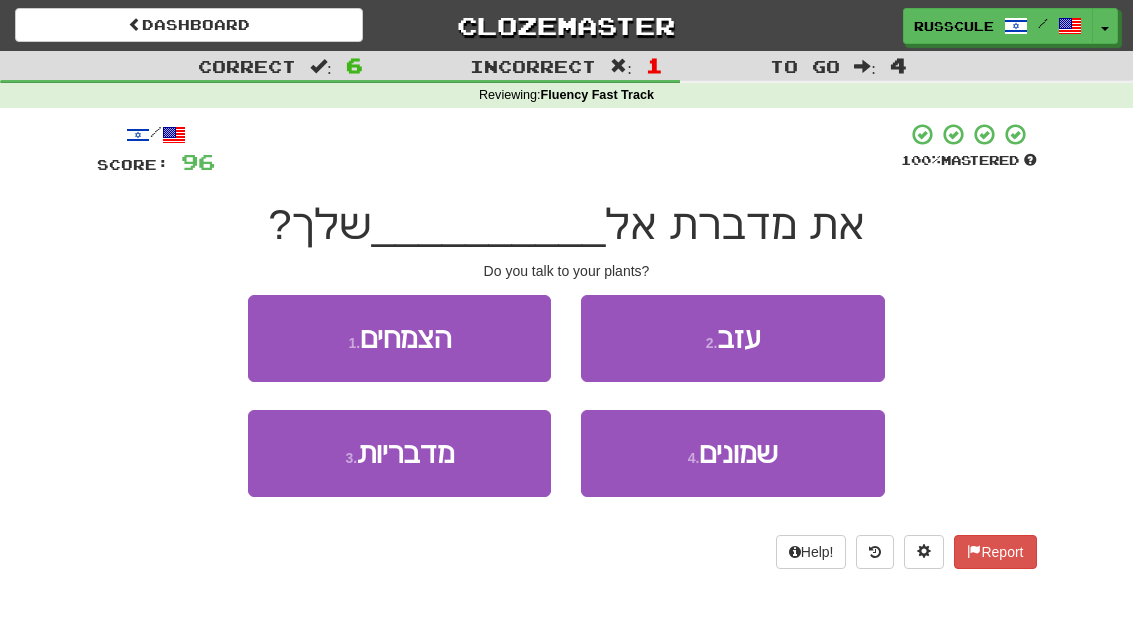 click on "1 .  הצמחים" at bounding box center [399, 338] 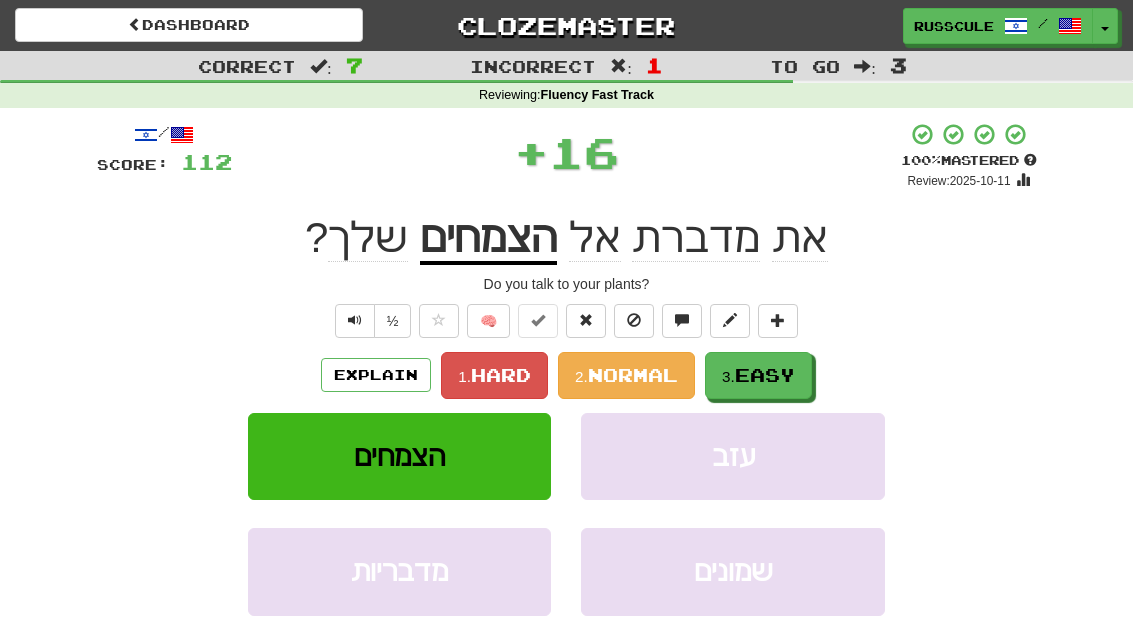 click on "Easy" at bounding box center [765, 375] 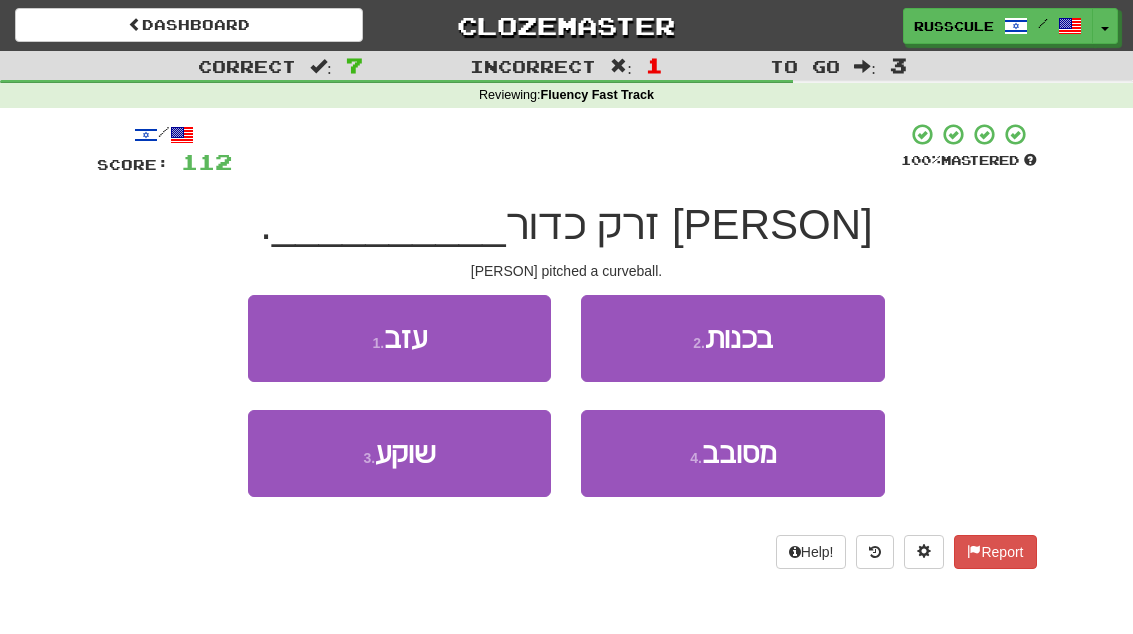 click on "מסובב" at bounding box center (739, 453) 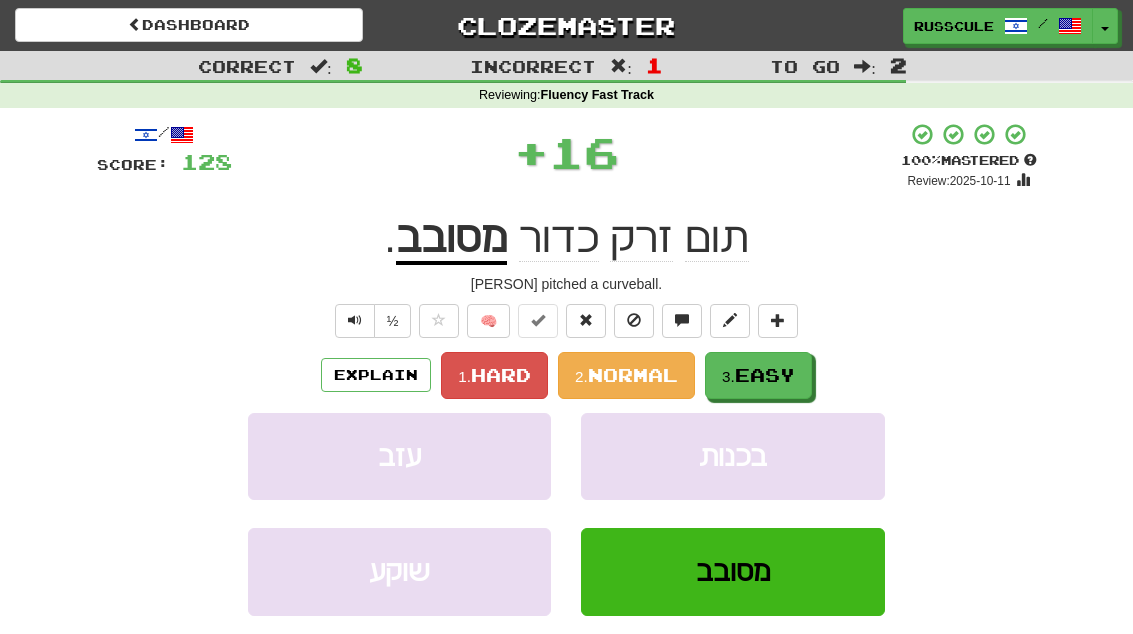 click on "Easy" at bounding box center [765, 375] 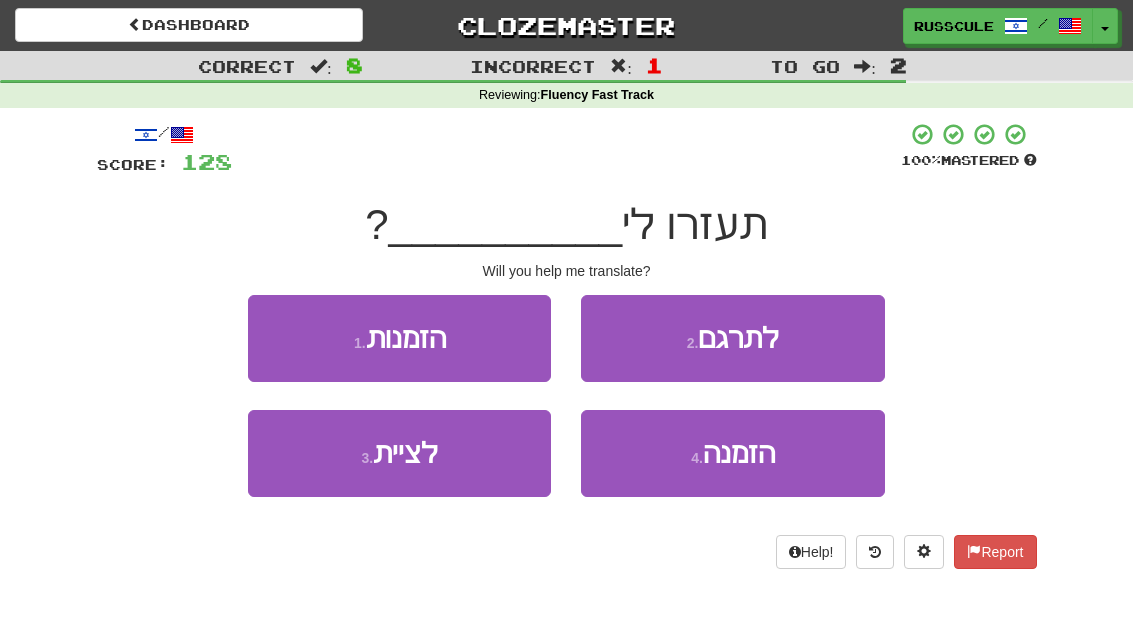 click on "2 .  לתרגם" at bounding box center [732, 338] 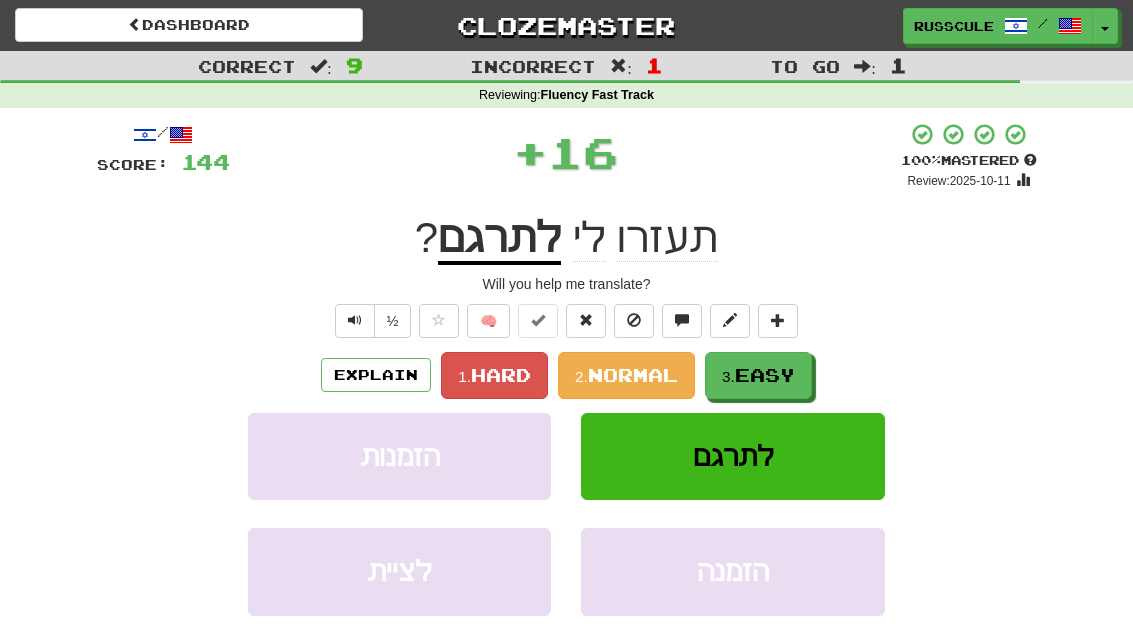 click on "Easy" at bounding box center (765, 375) 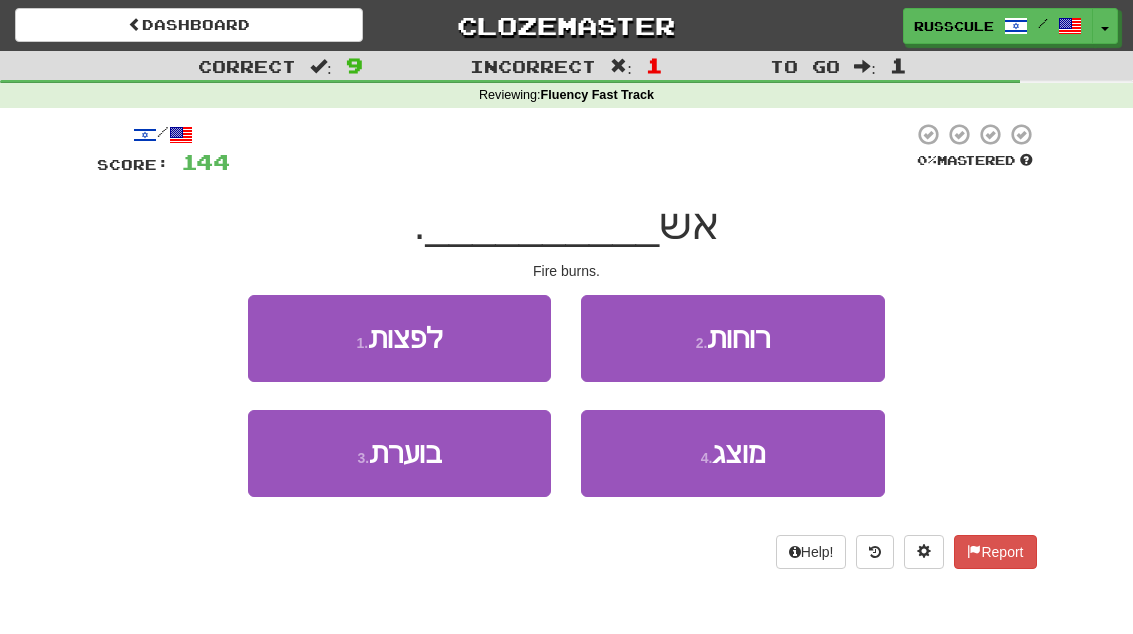 click on "3 .  בוערת" at bounding box center [399, 453] 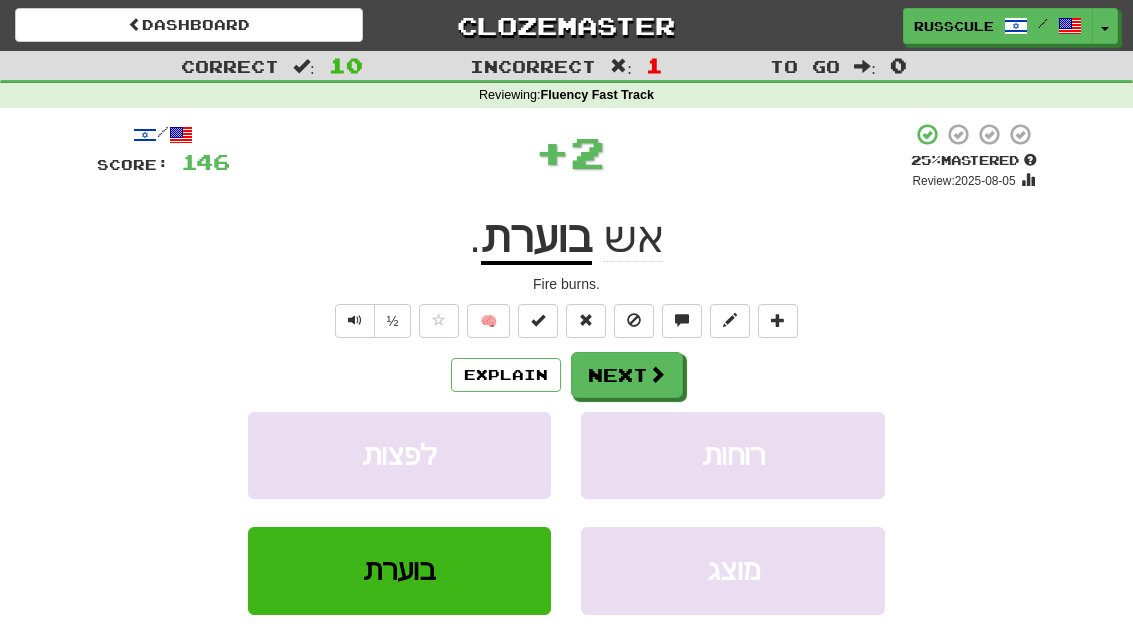 click at bounding box center (657, 374) 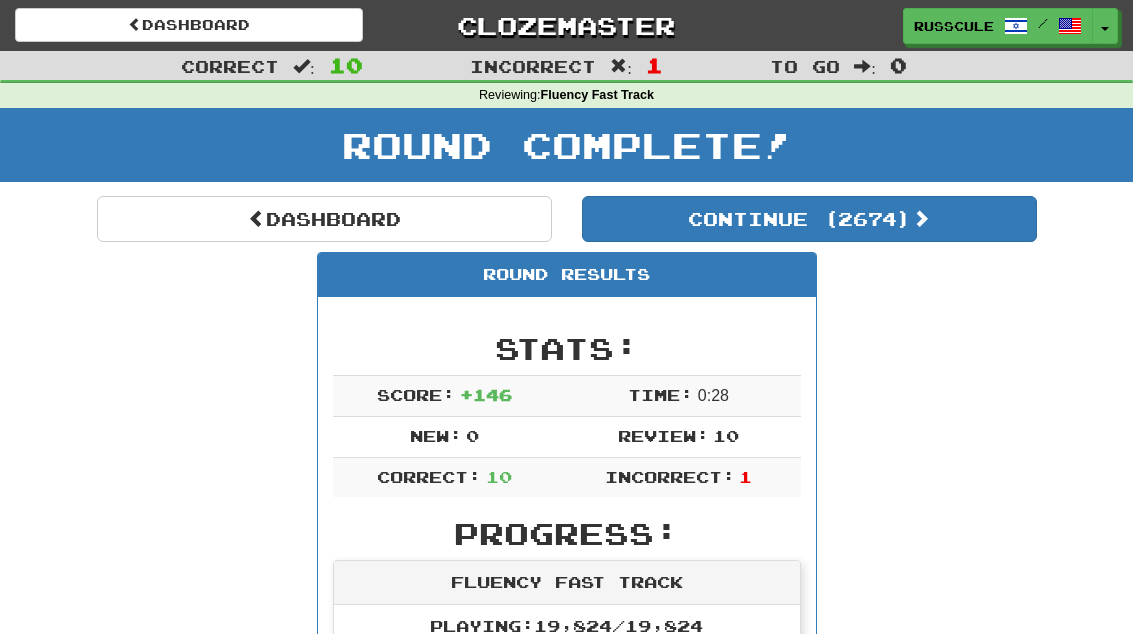 click at bounding box center [921, 218] 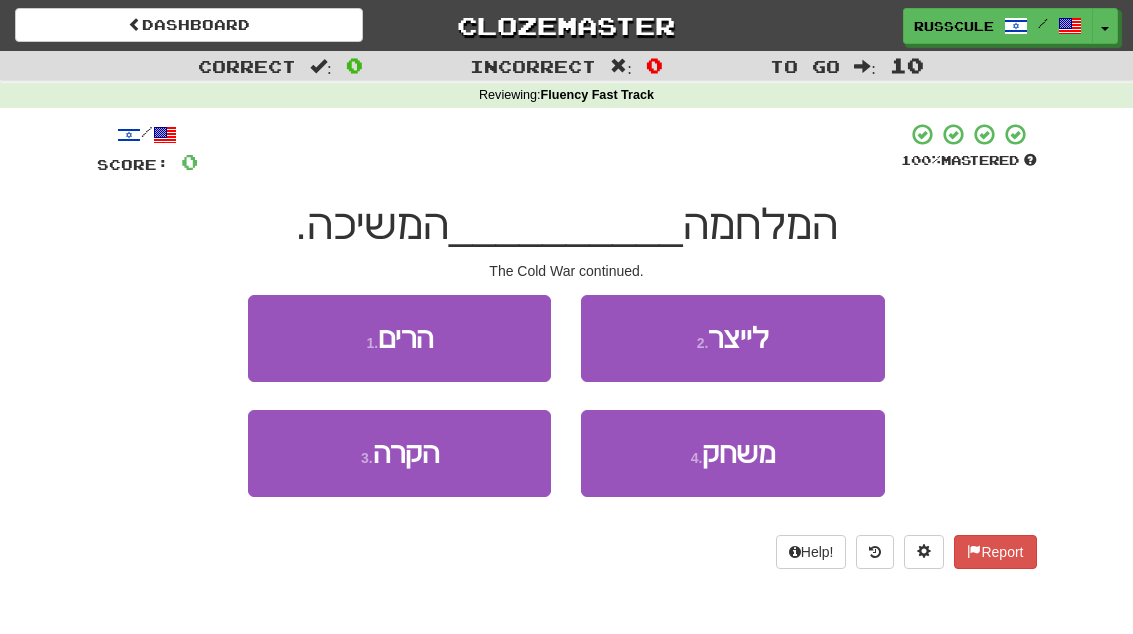 click on "3 .  הקרה" at bounding box center [399, 453] 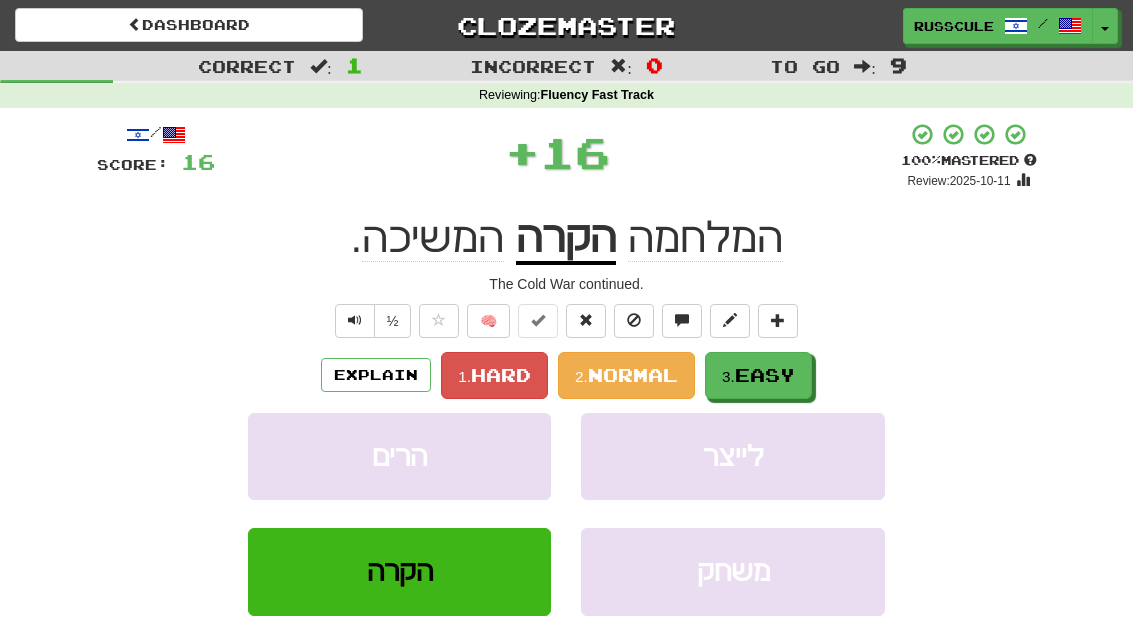 click on "Easy" at bounding box center [765, 375] 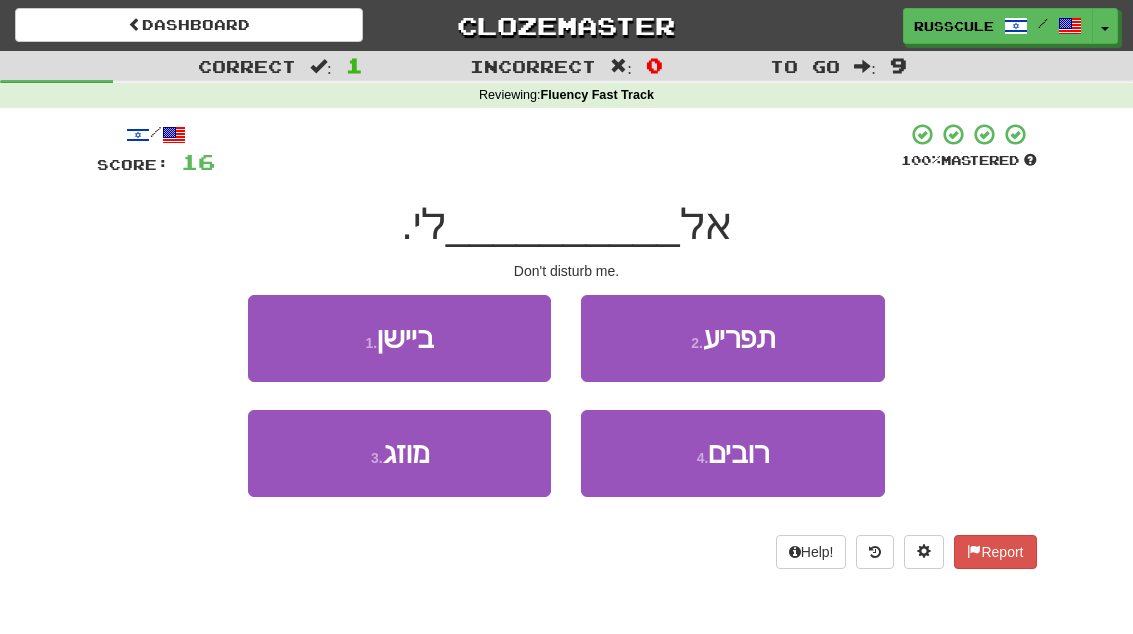 click on "2 .  תפריע" at bounding box center [732, 338] 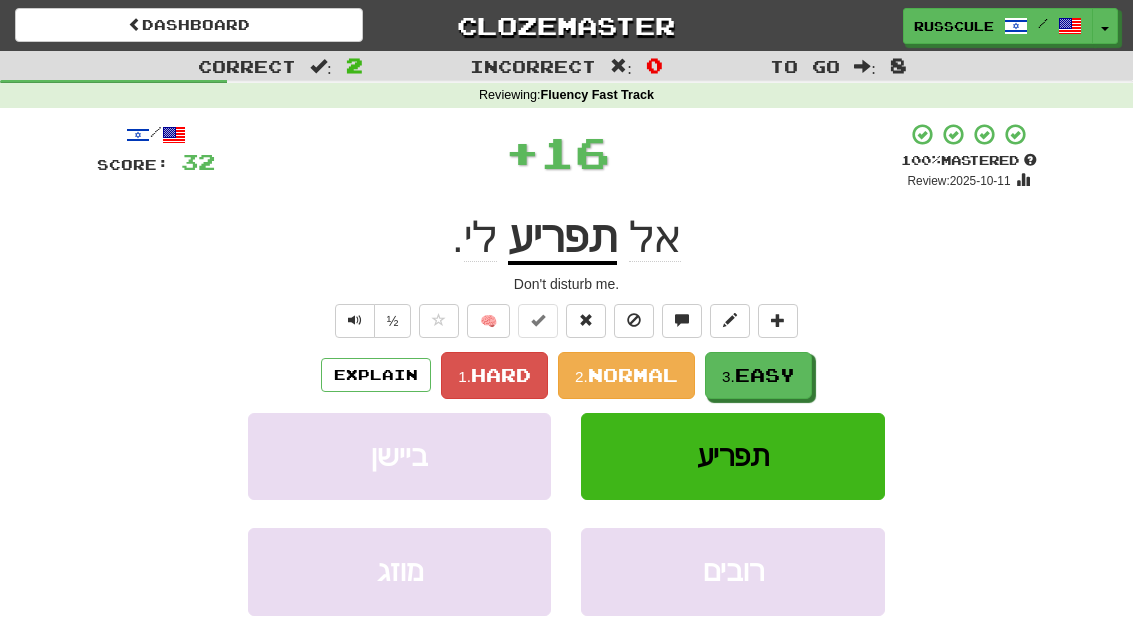 click on "Easy" at bounding box center [765, 375] 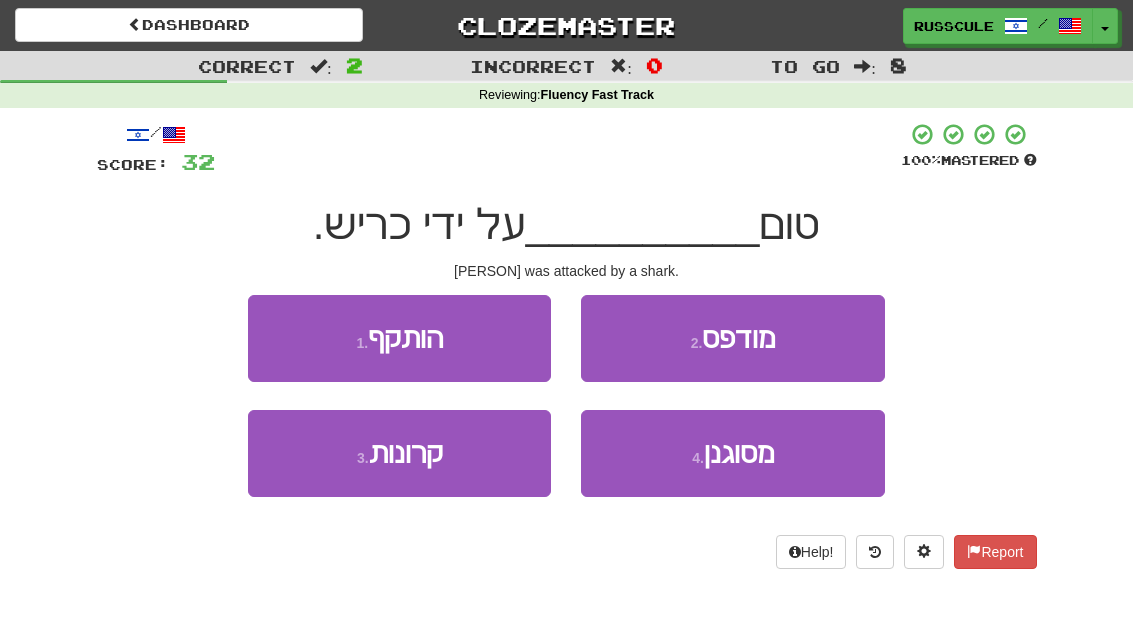 click on "3 .  קרונות" at bounding box center (399, 453) 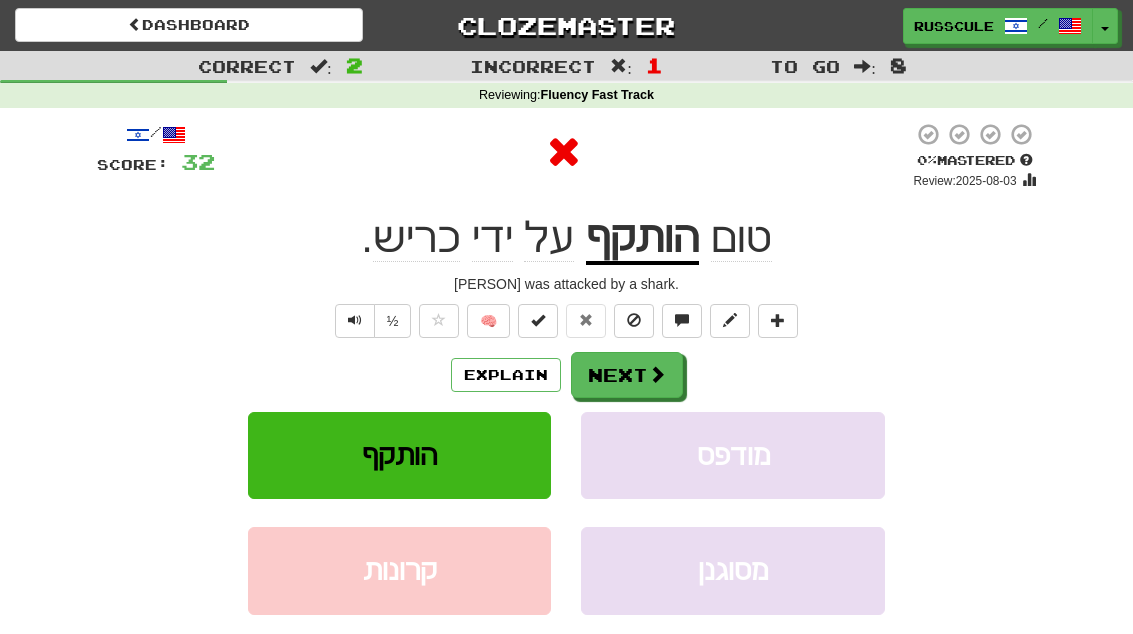 click on "Next" at bounding box center [627, 375] 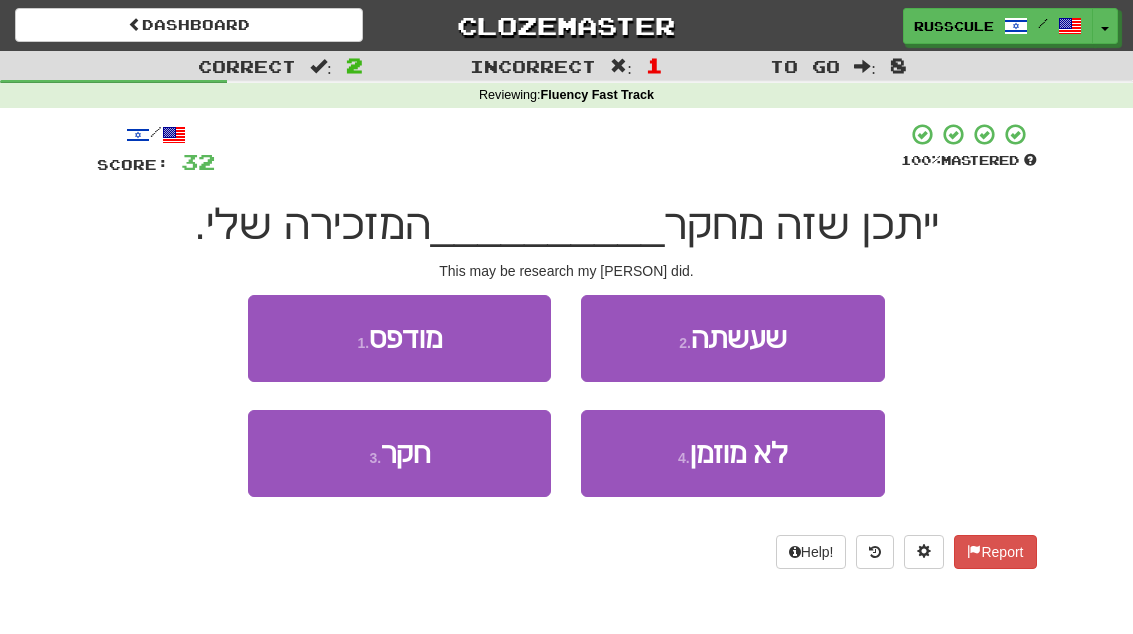 click on "2 .  שעשתה" at bounding box center (732, 338) 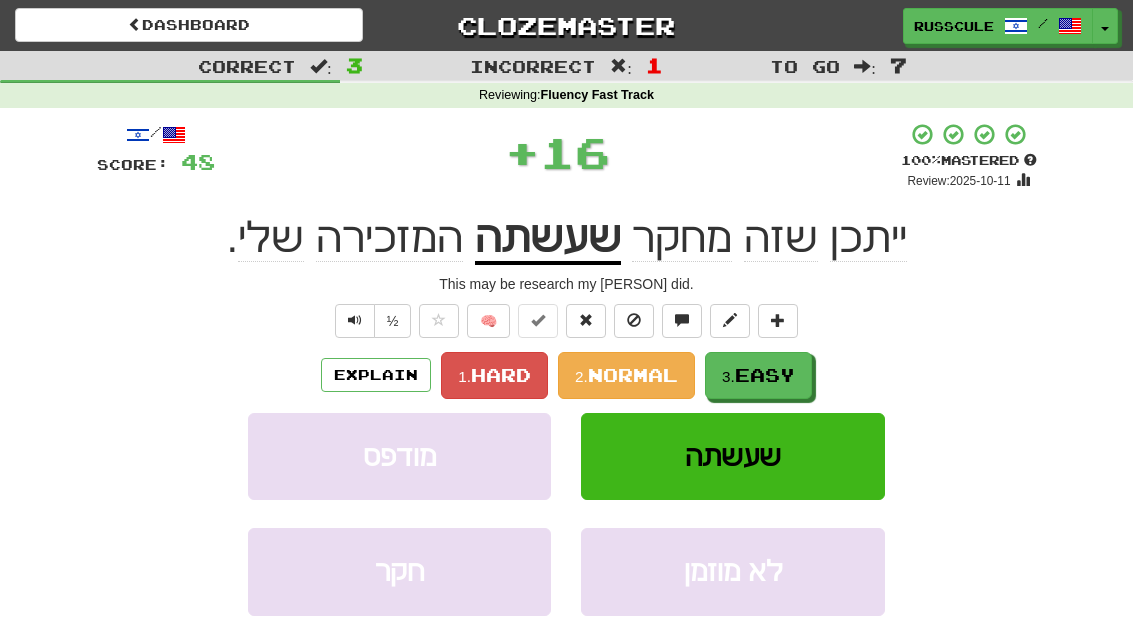click on "Easy" at bounding box center (765, 375) 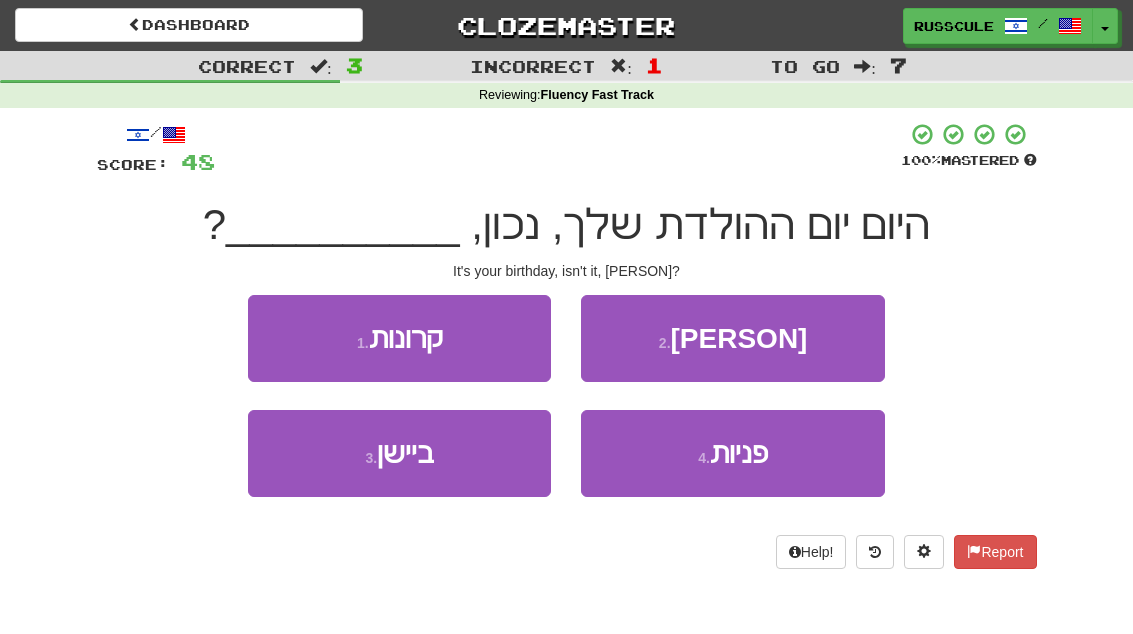 click on "2 .  יורי" at bounding box center (732, 338) 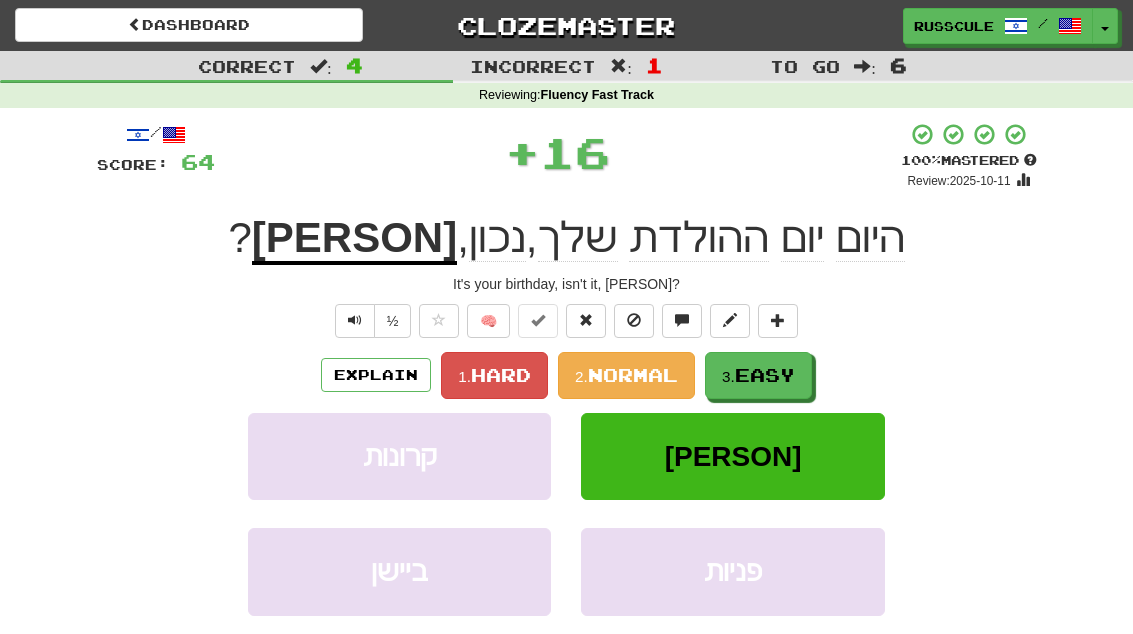 click on "Easy" at bounding box center (765, 375) 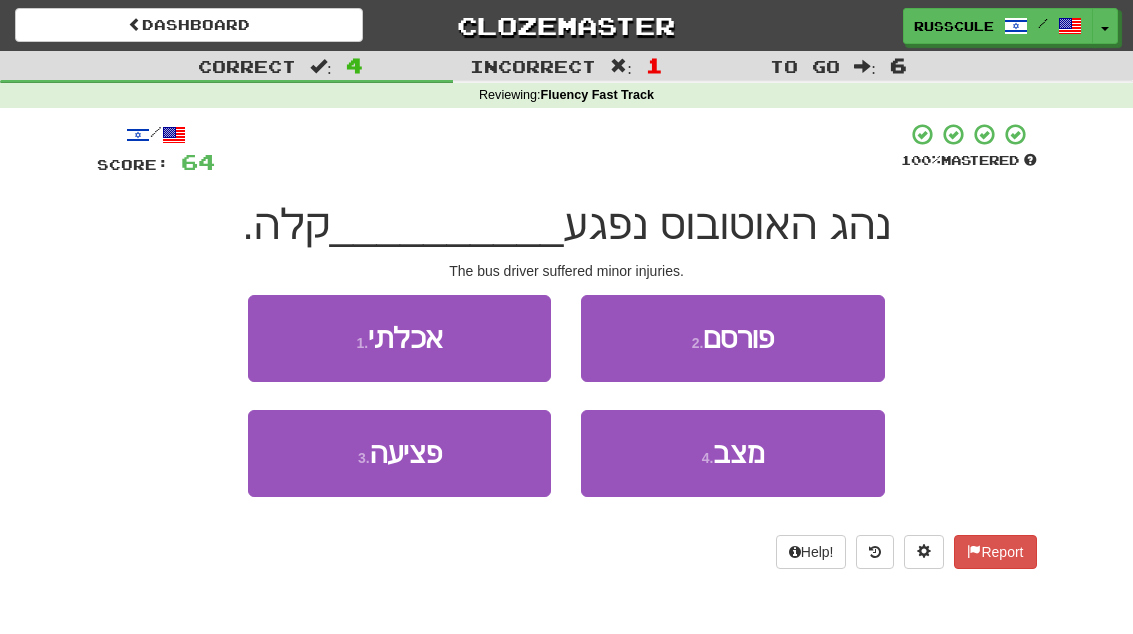 click on "3 .  פציעה" at bounding box center [399, 453] 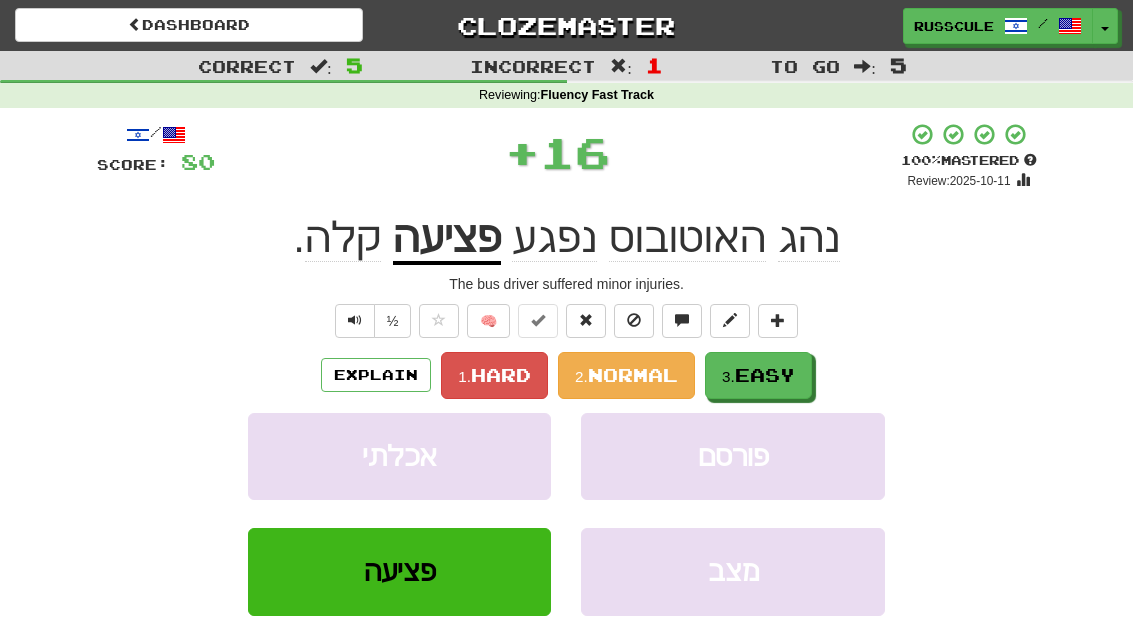 click on "Easy" at bounding box center (765, 375) 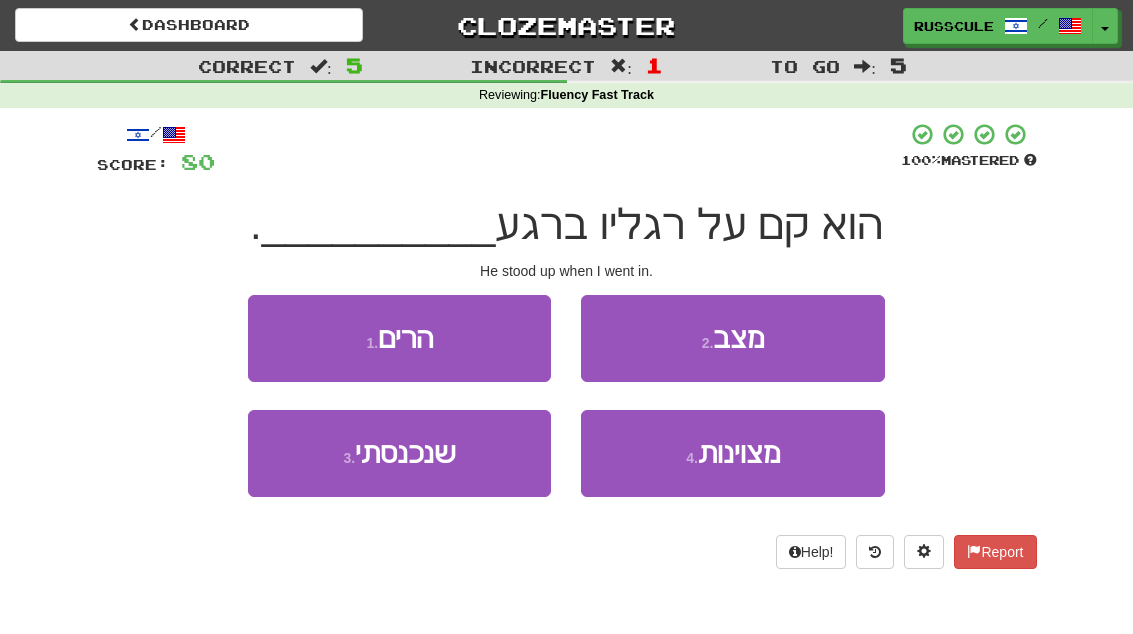 click on "3 .  שנכנסתי" at bounding box center [399, 453] 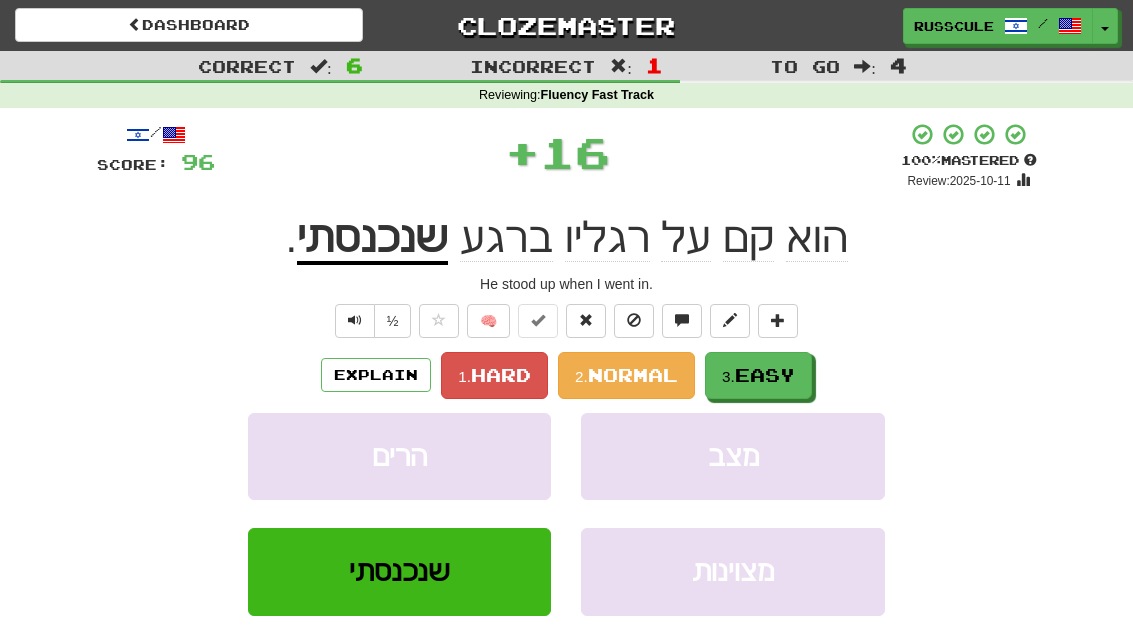 click on "Easy" at bounding box center (765, 375) 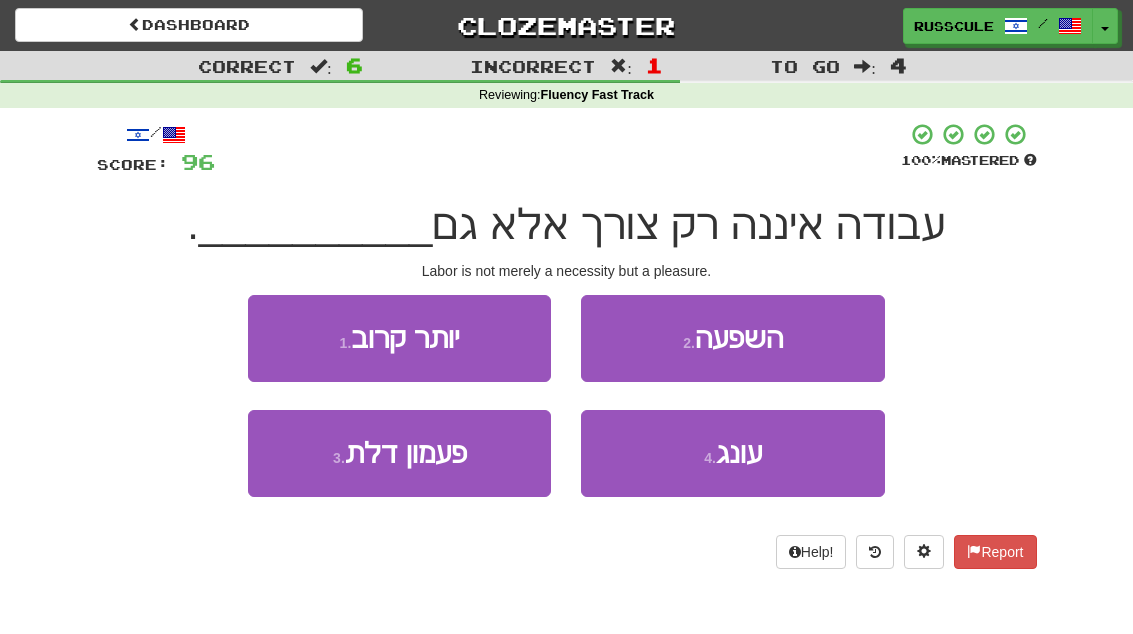 click on "עונג" at bounding box center [739, 453] 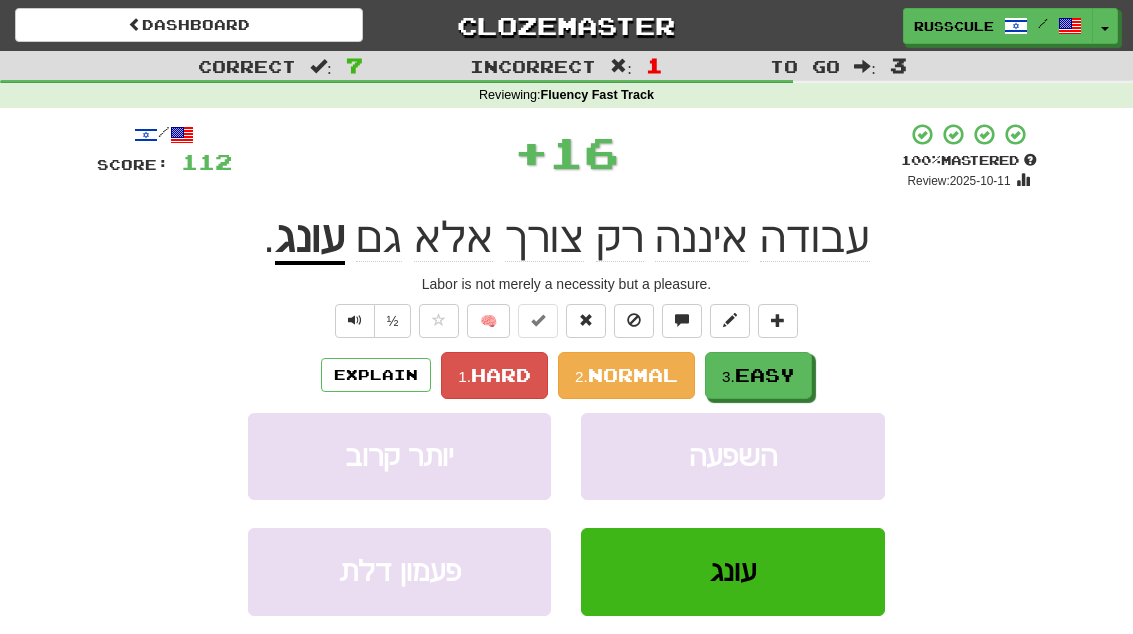 click on "Easy" at bounding box center (765, 375) 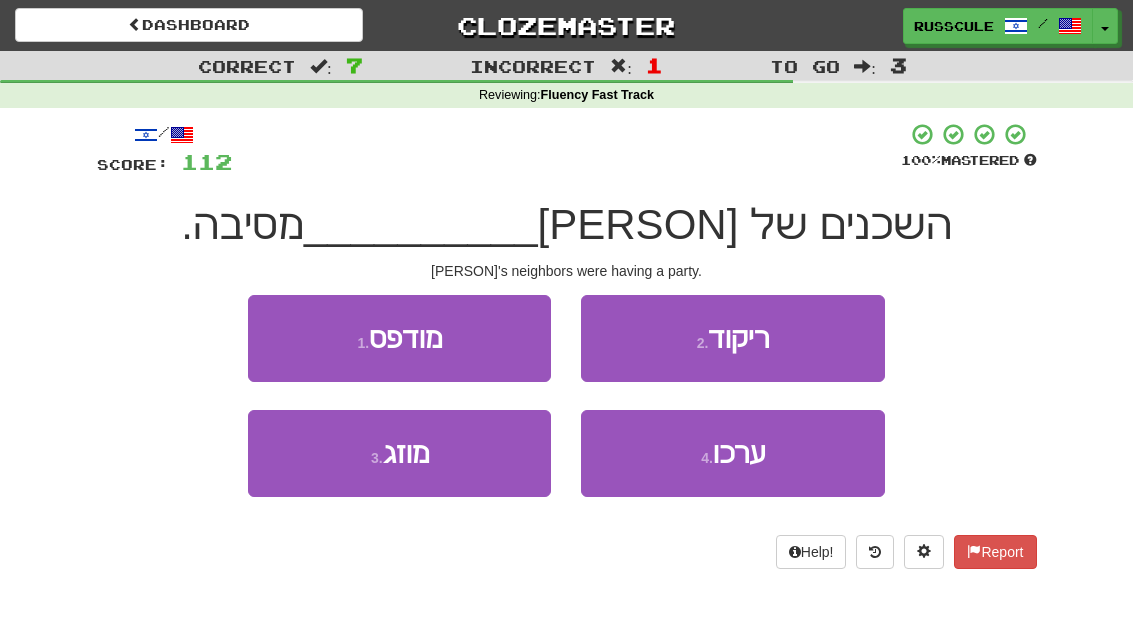 click on "4 .  ערכו" at bounding box center (732, 453) 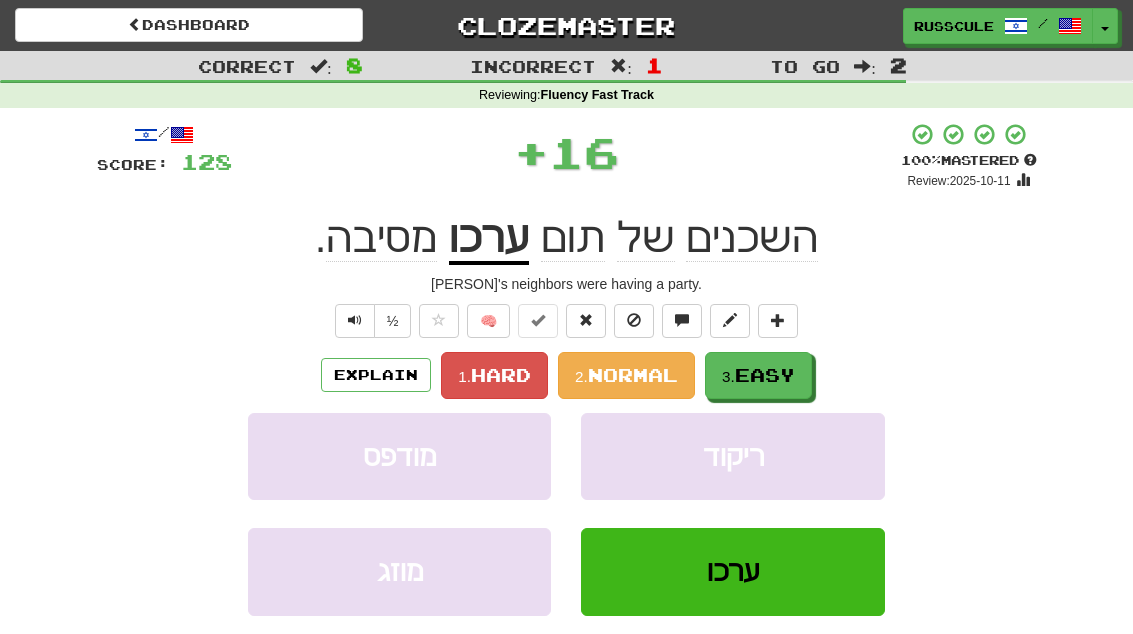 click on "Easy" at bounding box center (765, 375) 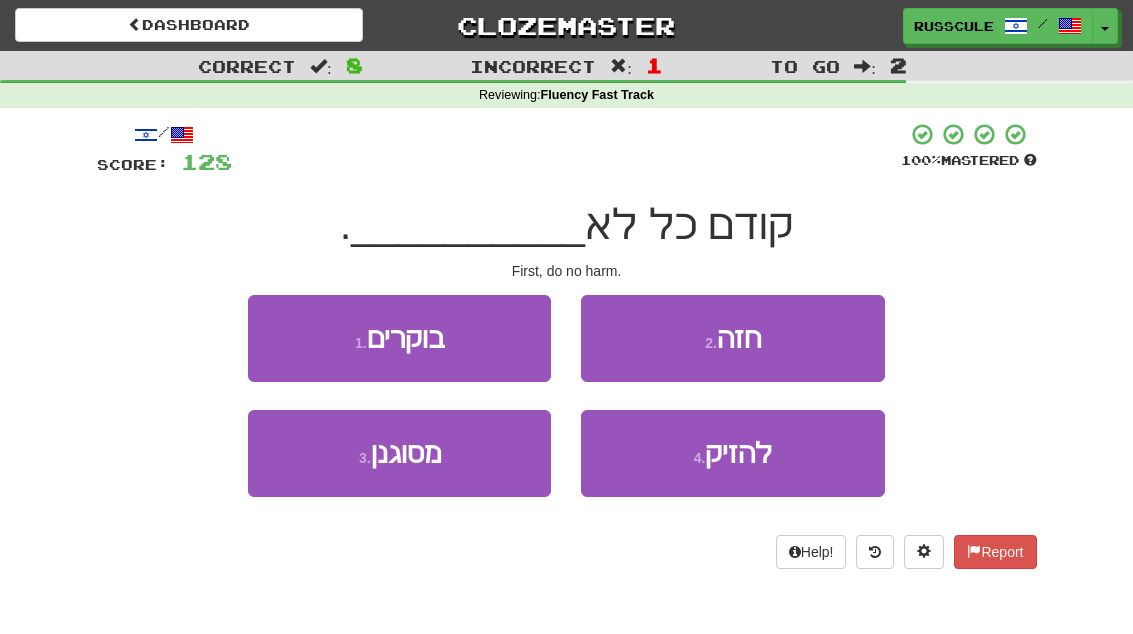 click on "להזיק" at bounding box center [738, 453] 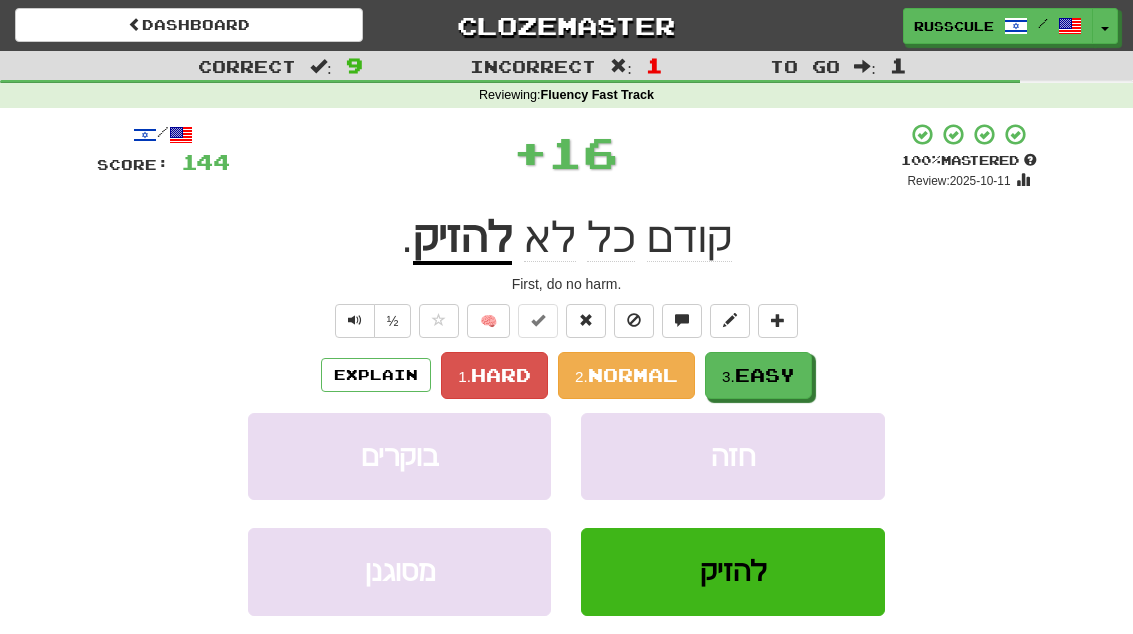click on "Easy" at bounding box center [765, 375] 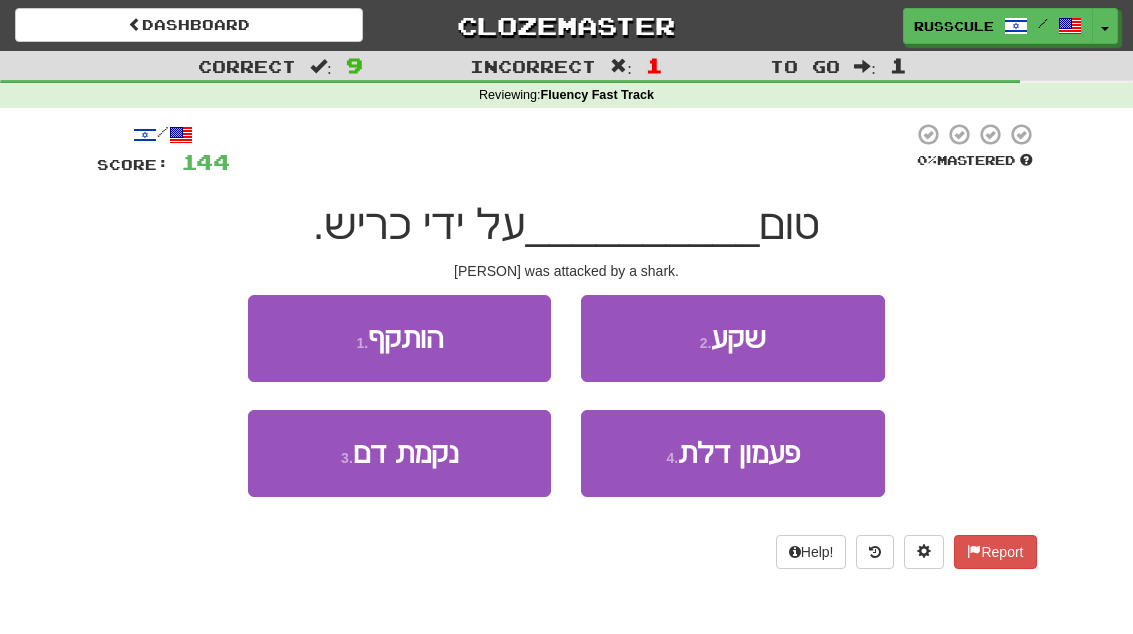 click on "1 .  הותקף" at bounding box center [399, 338] 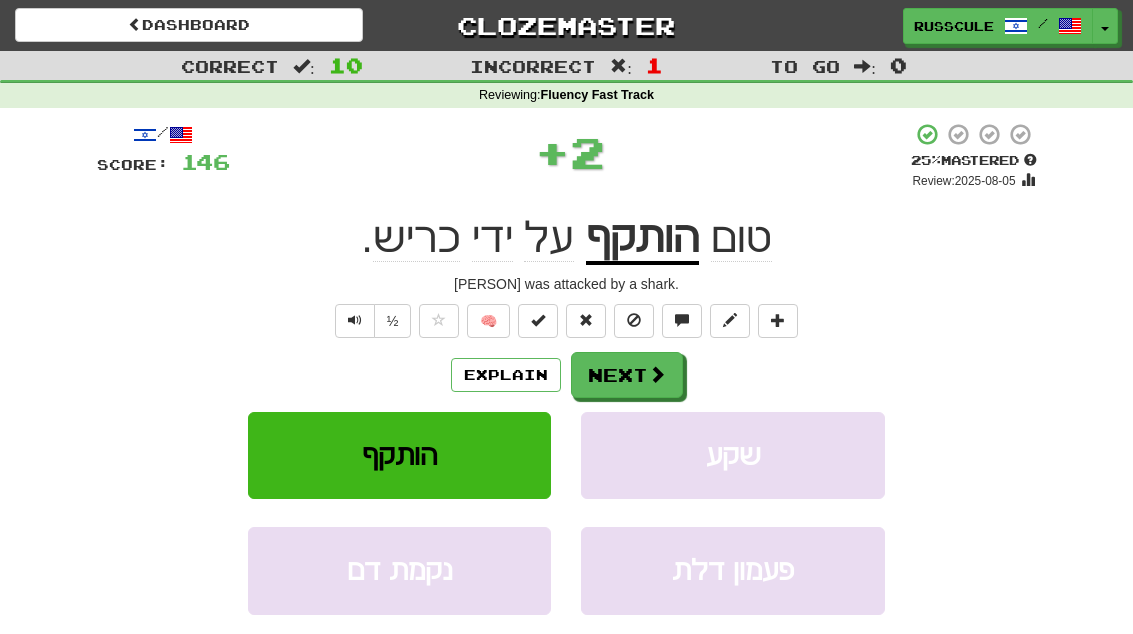 click on "Next" at bounding box center [627, 375] 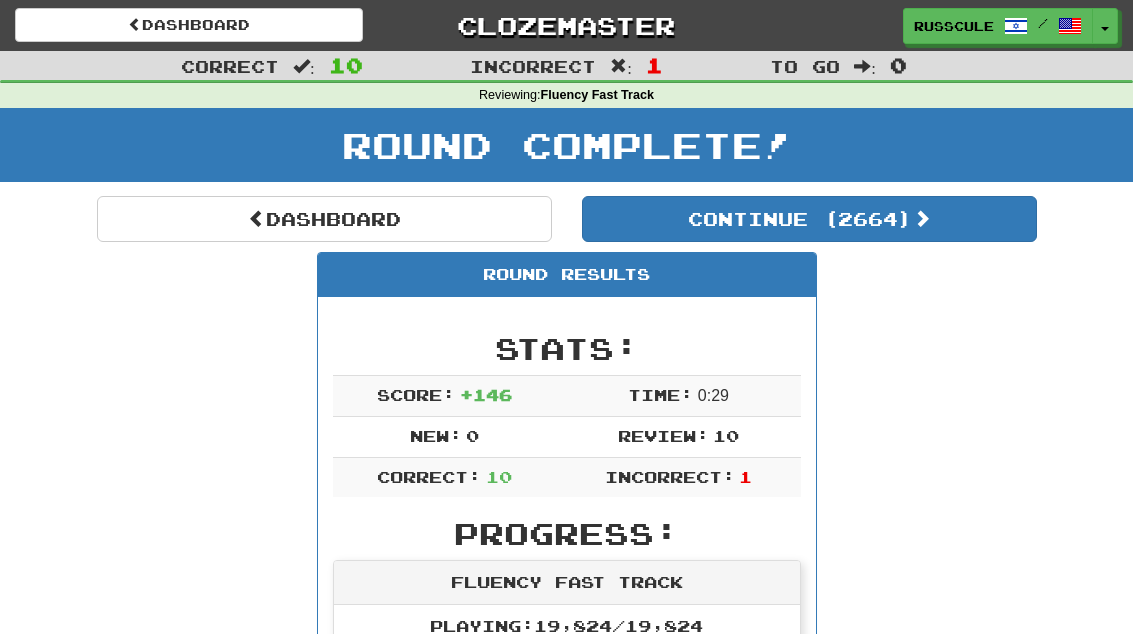 click on "Dashboard" at bounding box center (324, 219) 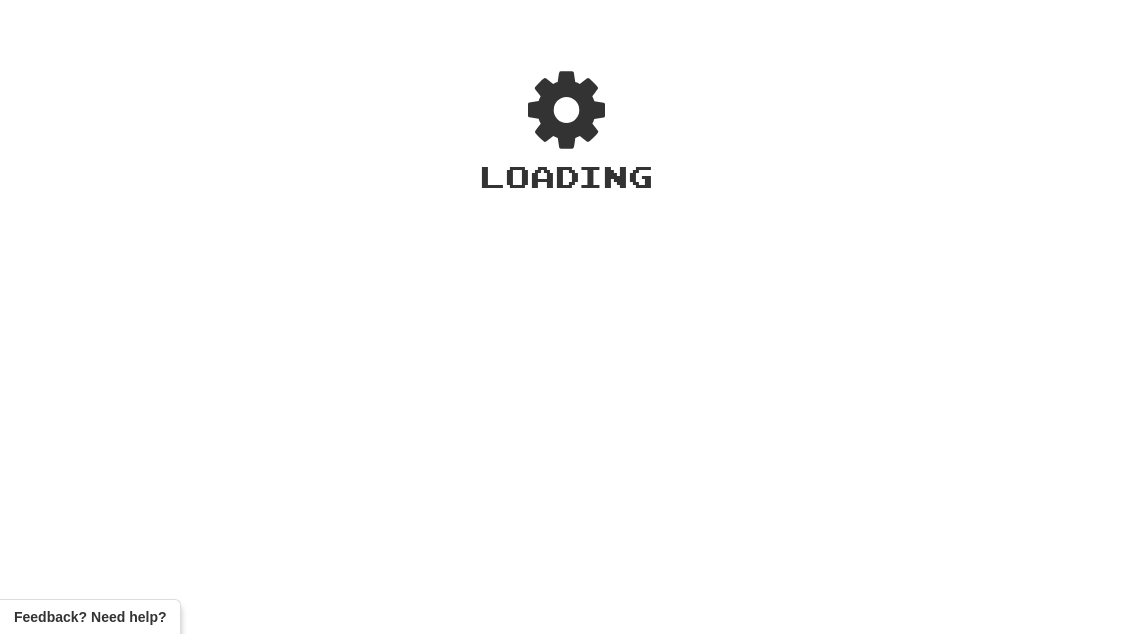 scroll, scrollTop: 0, scrollLeft: 0, axis: both 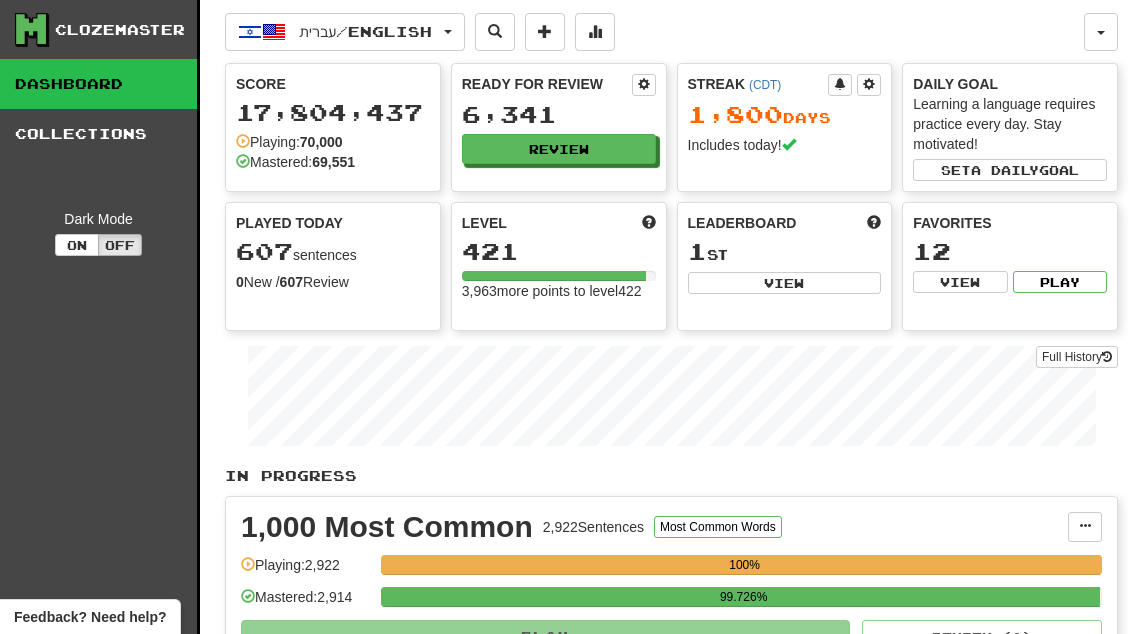 click on "View" at bounding box center (785, 283) 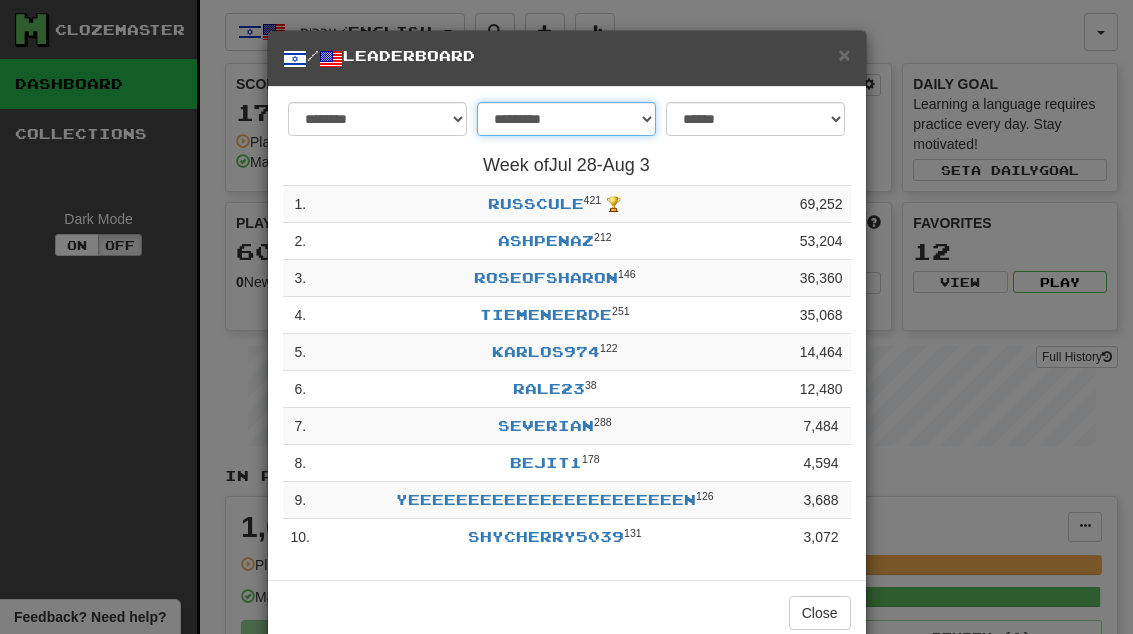click on "**********" at bounding box center (566, 119) 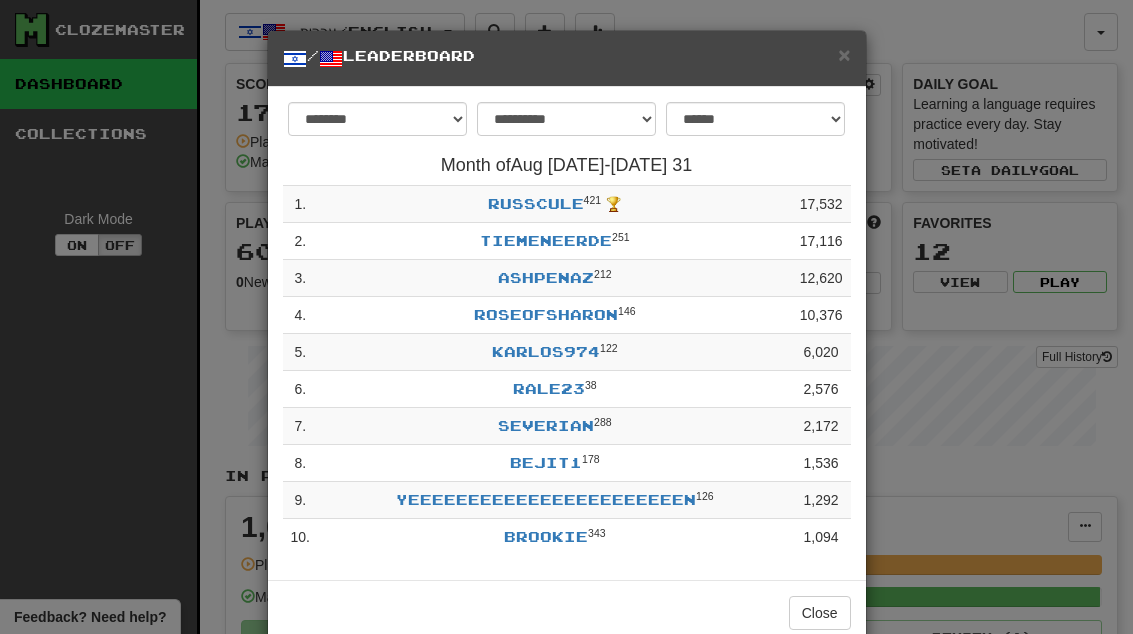 click on "Close" at bounding box center (820, 613) 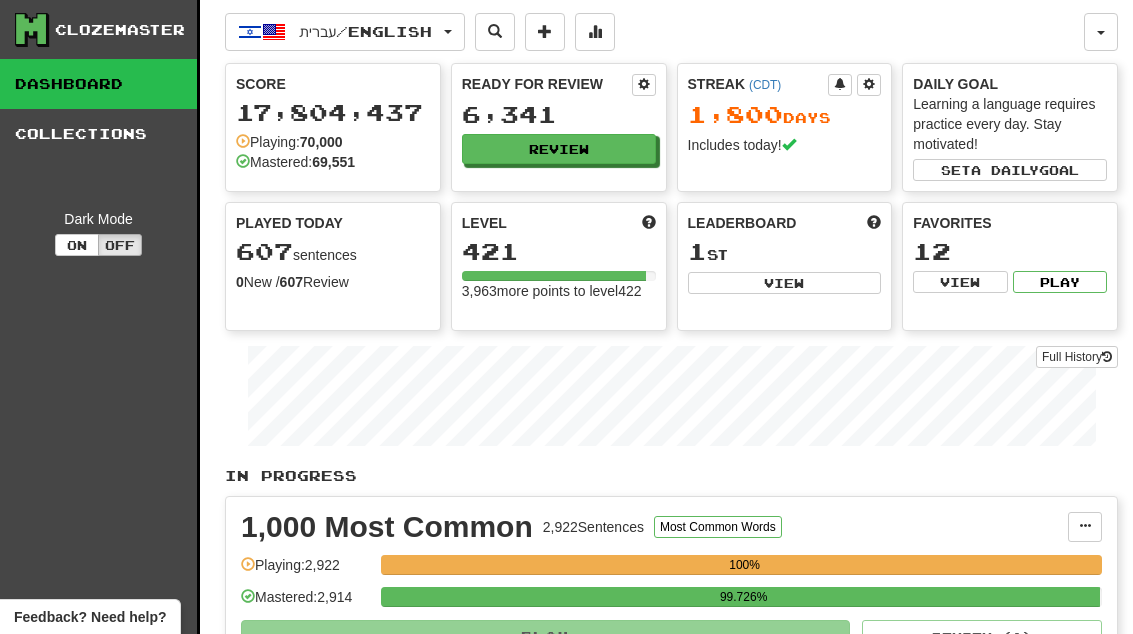 scroll, scrollTop: 0, scrollLeft: 0, axis: both 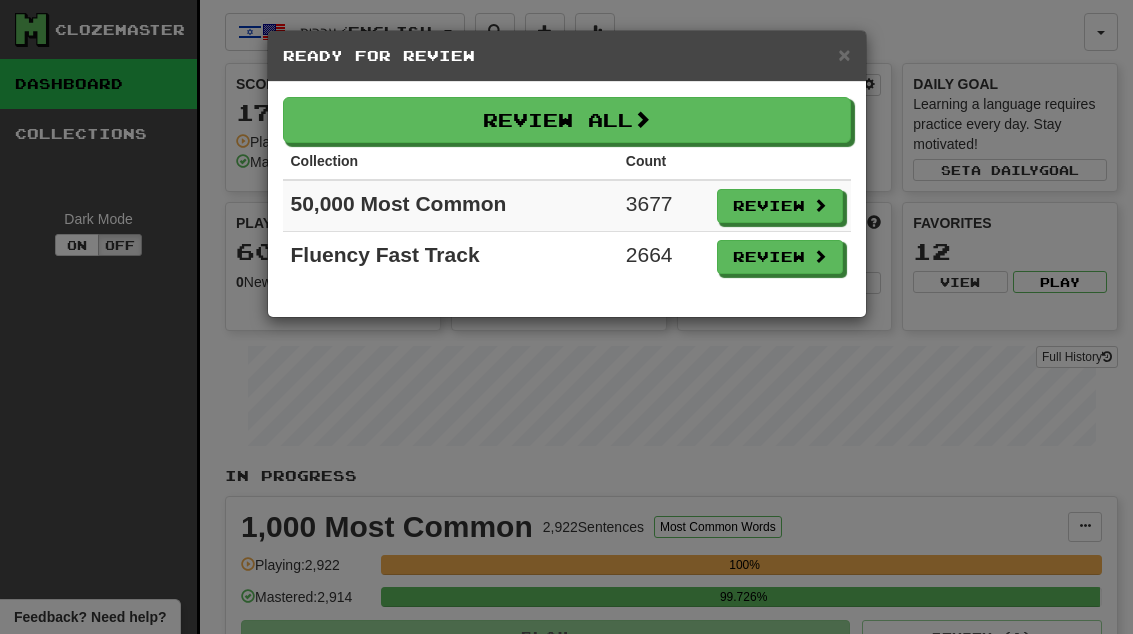 click on "Review" at bounding box center [780, 257] 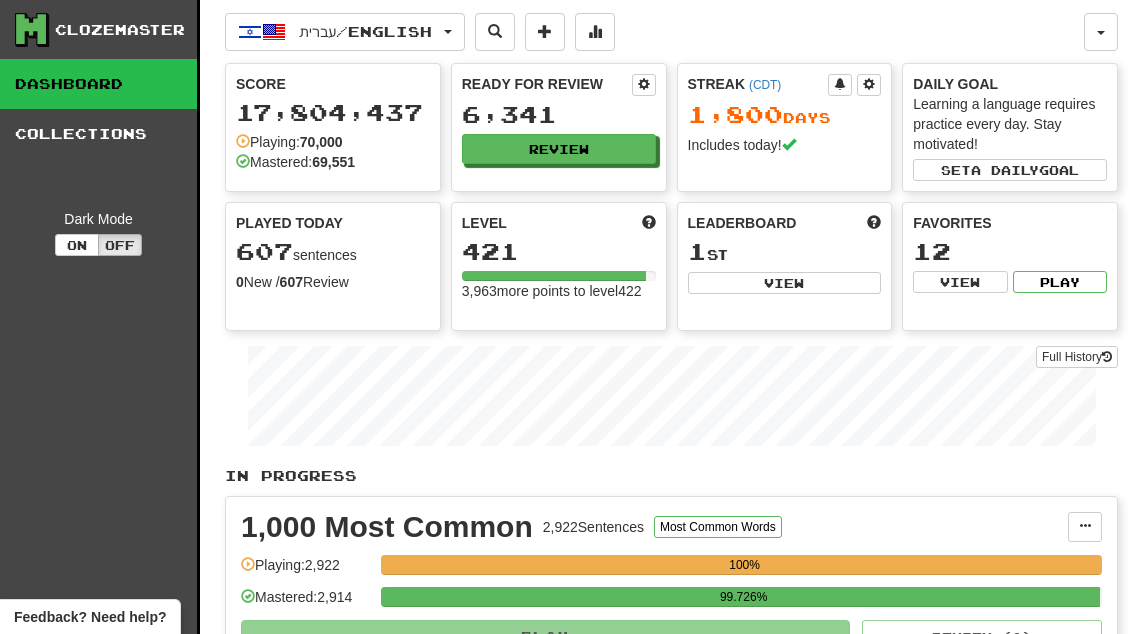 select on "**" 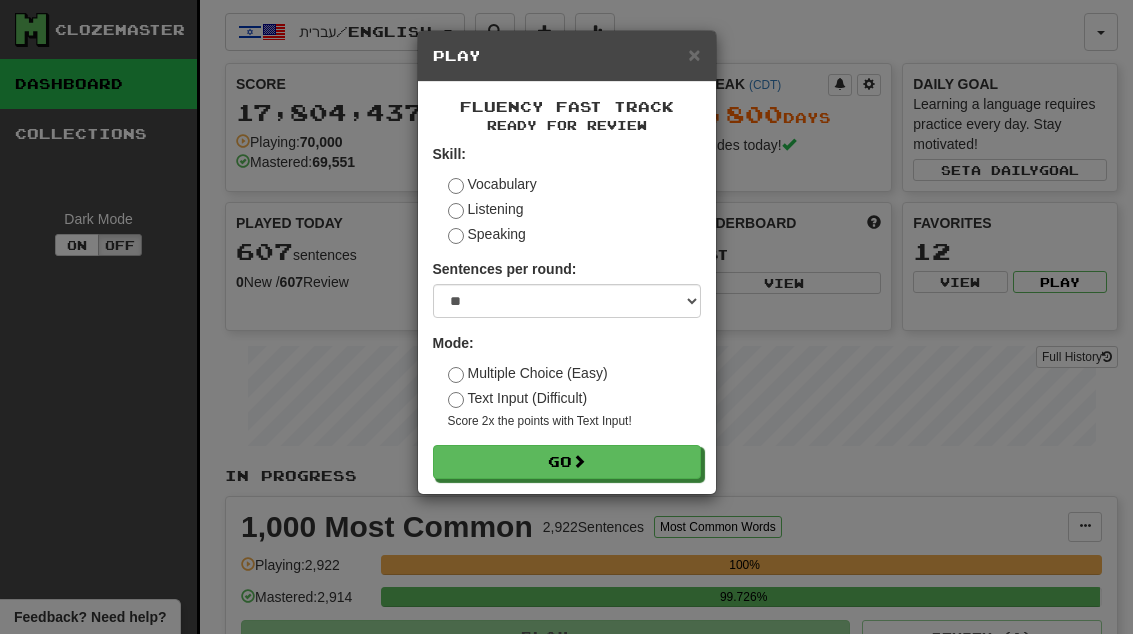 click on "Go" at bounding box center [567, 462] 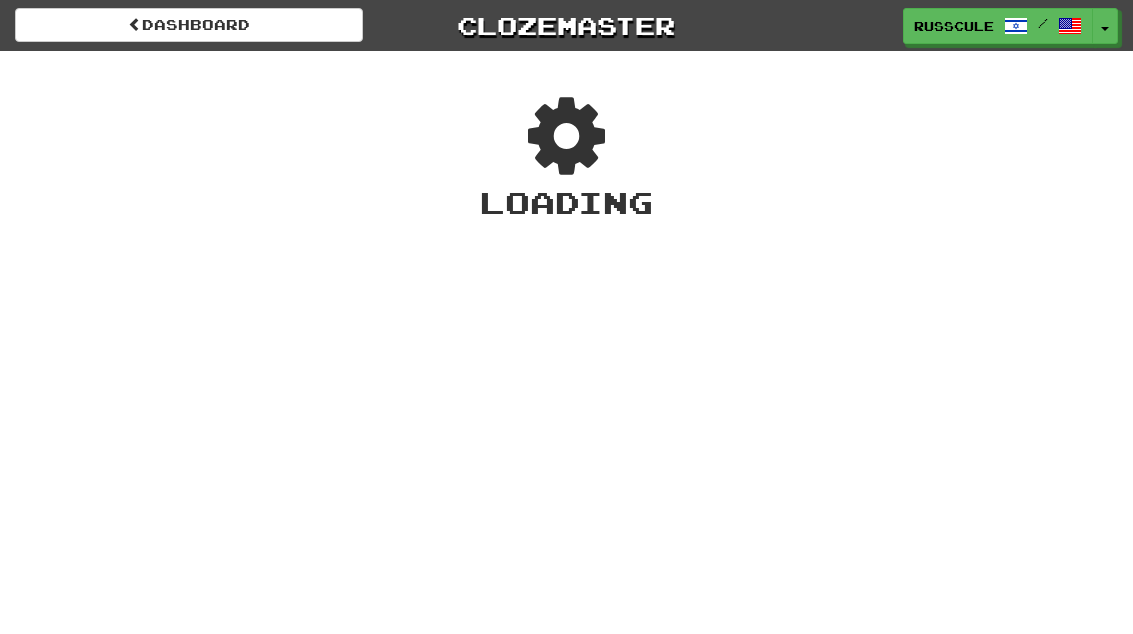 scroll, scrollTop: 0, scrollLeft: 0, axis: both 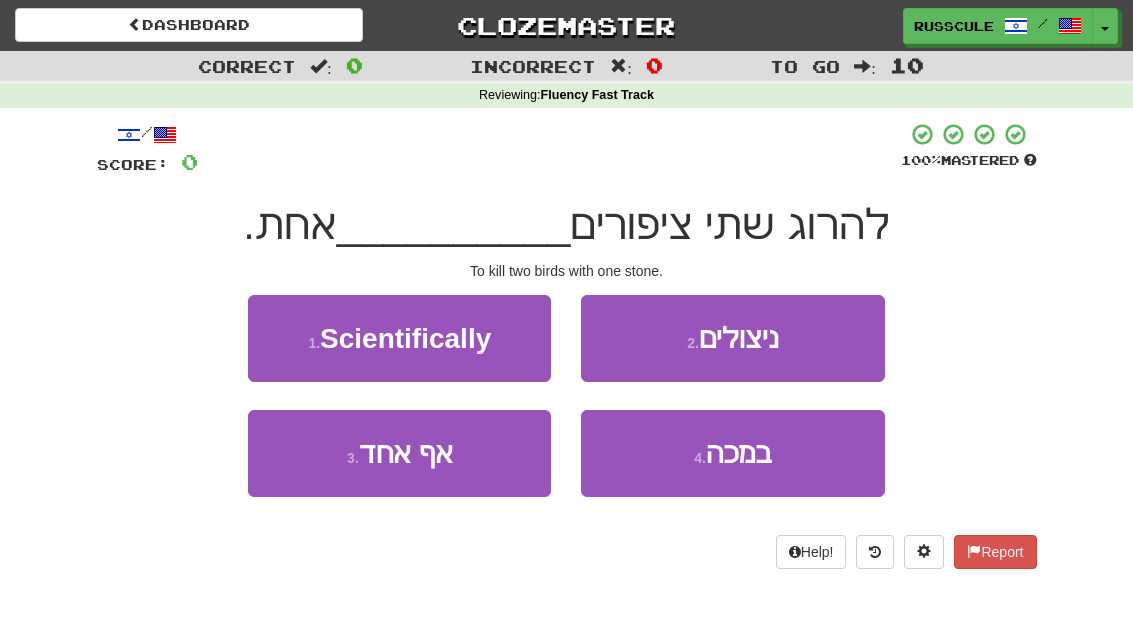 click on "4 .  במכה" at bounding box center [732, 453] 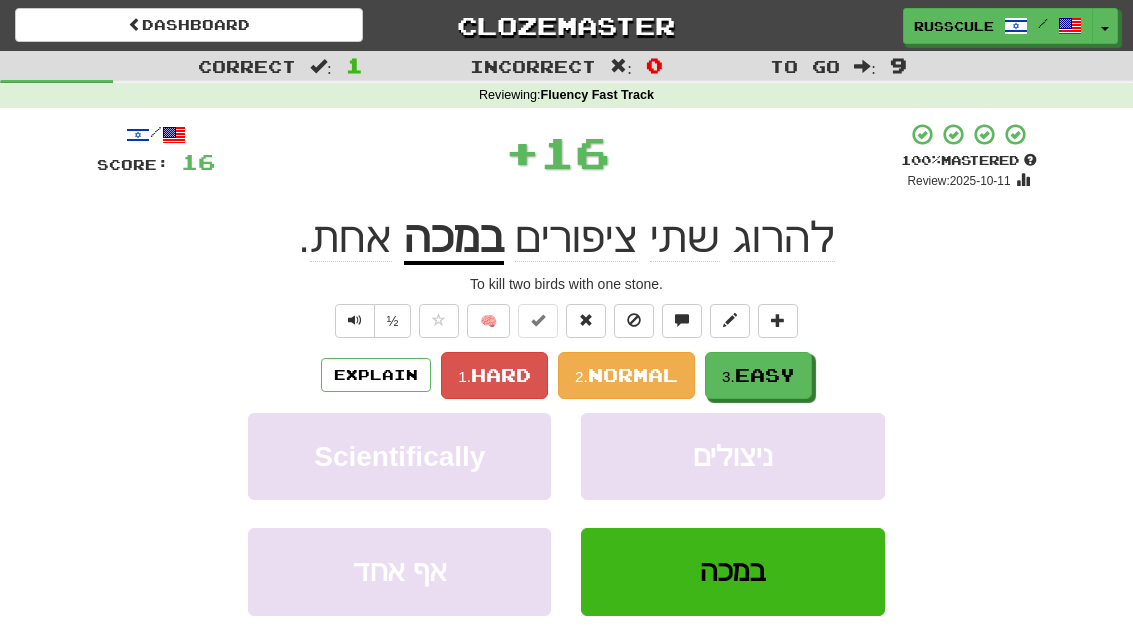 click on "3.  Easy" at bounding box center (758, 375) 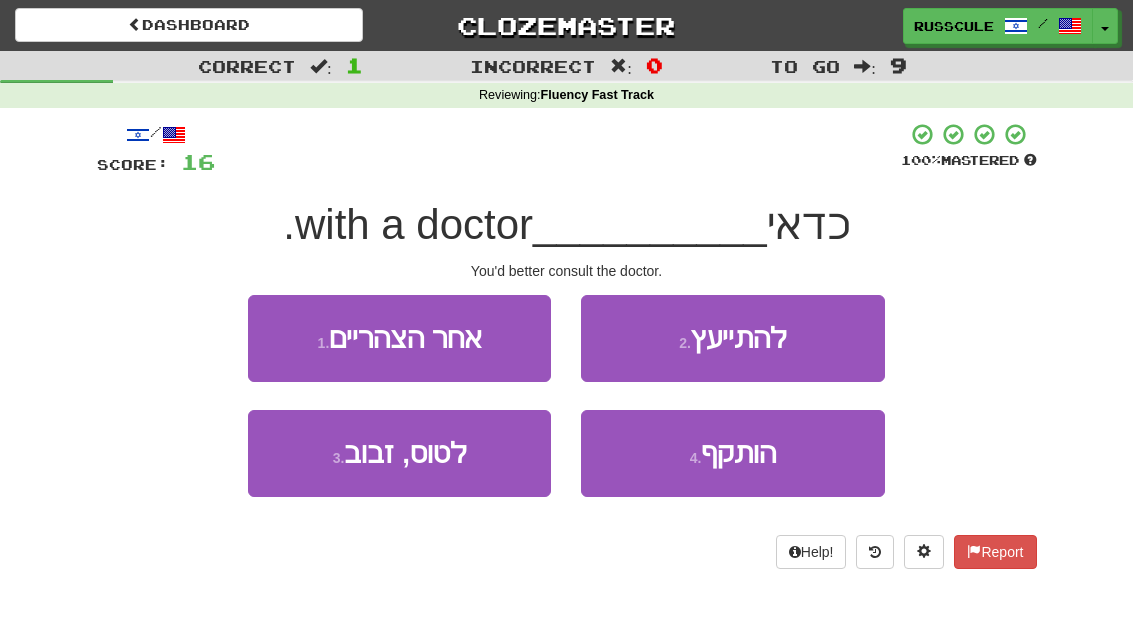 click on "2 .  להתייעץ" at bounding box center [732, 338] 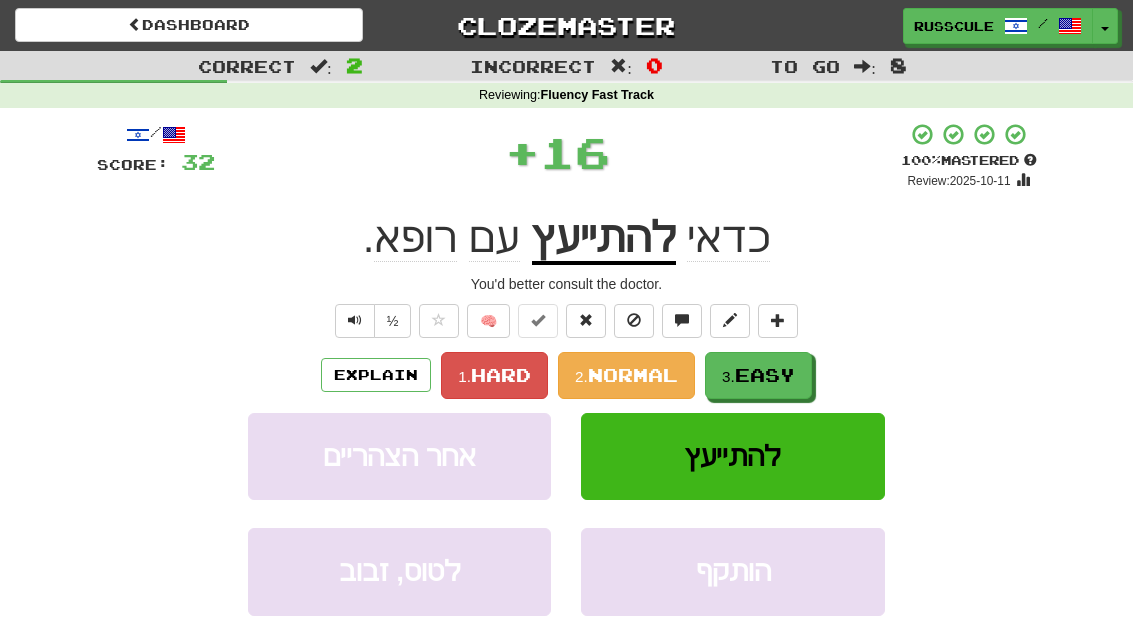 click on "Easy" at bounding box center (765, 375) 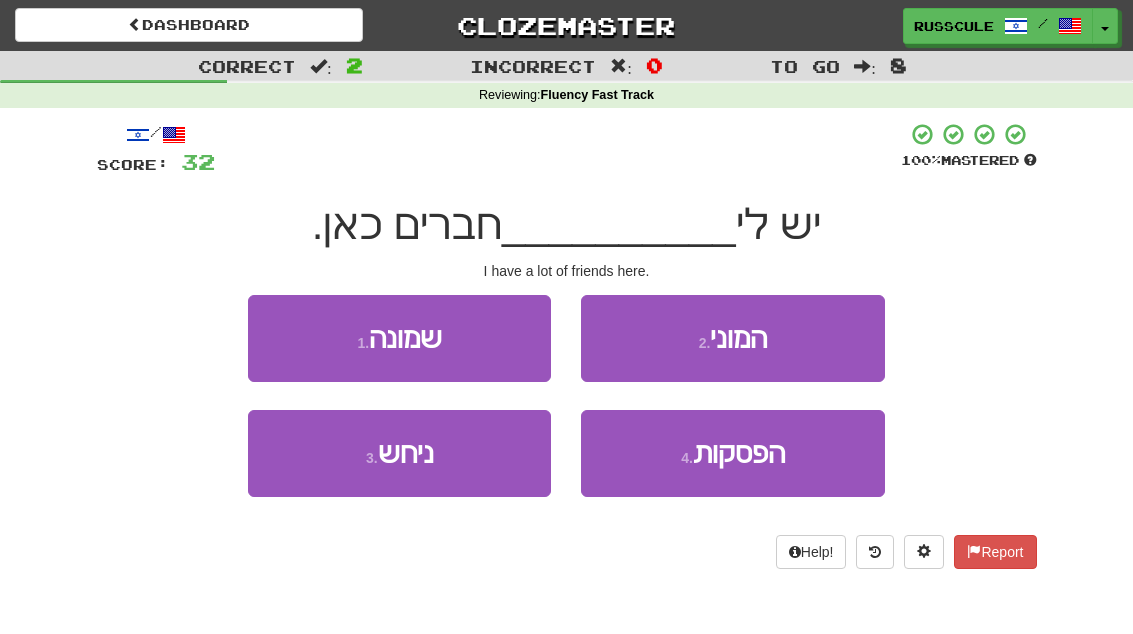 click on "2 .  המוני" at bounding box center (732, 338) 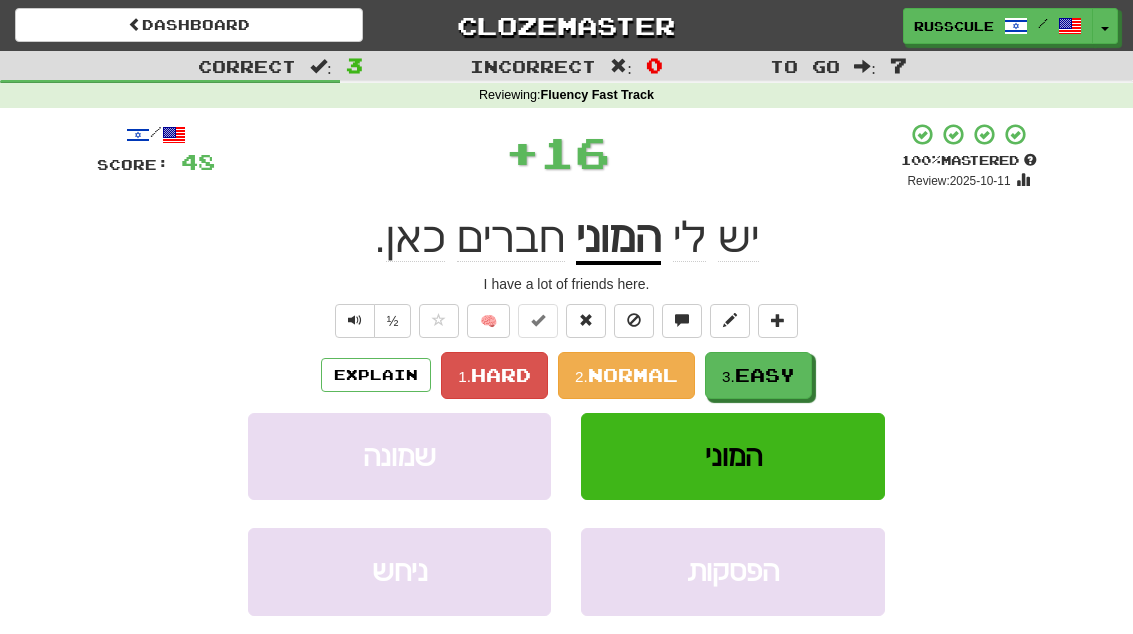 click on "Easy" at bounding box center [765, 375] 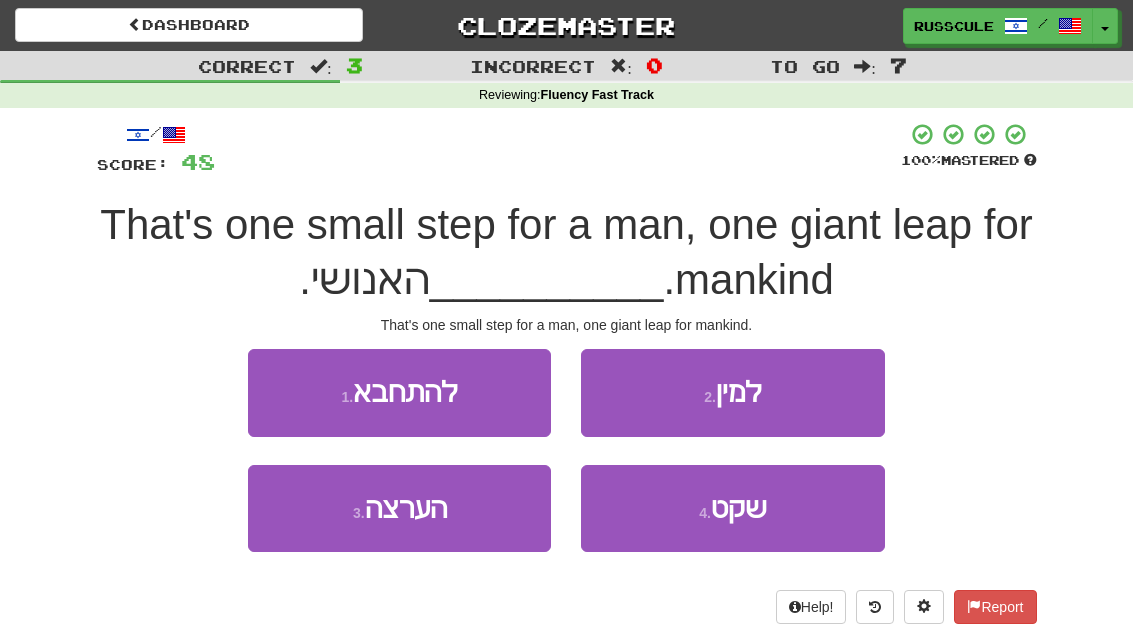 click on "2 .  למין" at bounding box center (732, 392) 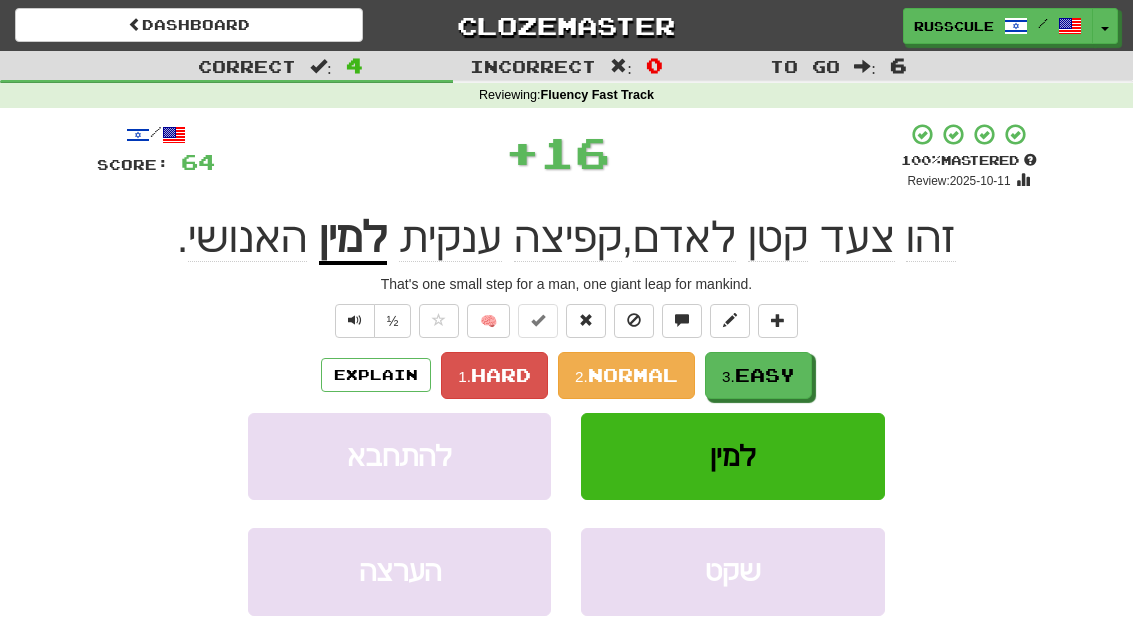 click on "Easy" at bounding box center (765, 375) 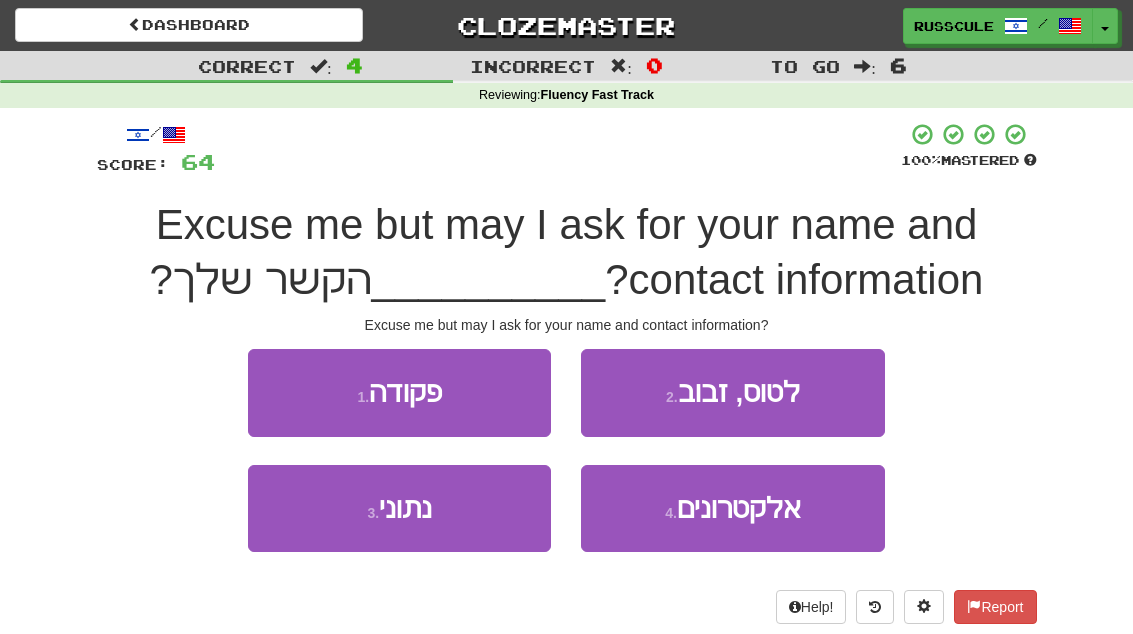 click on "3 .  נתוני" at bounding box center [399, 508] 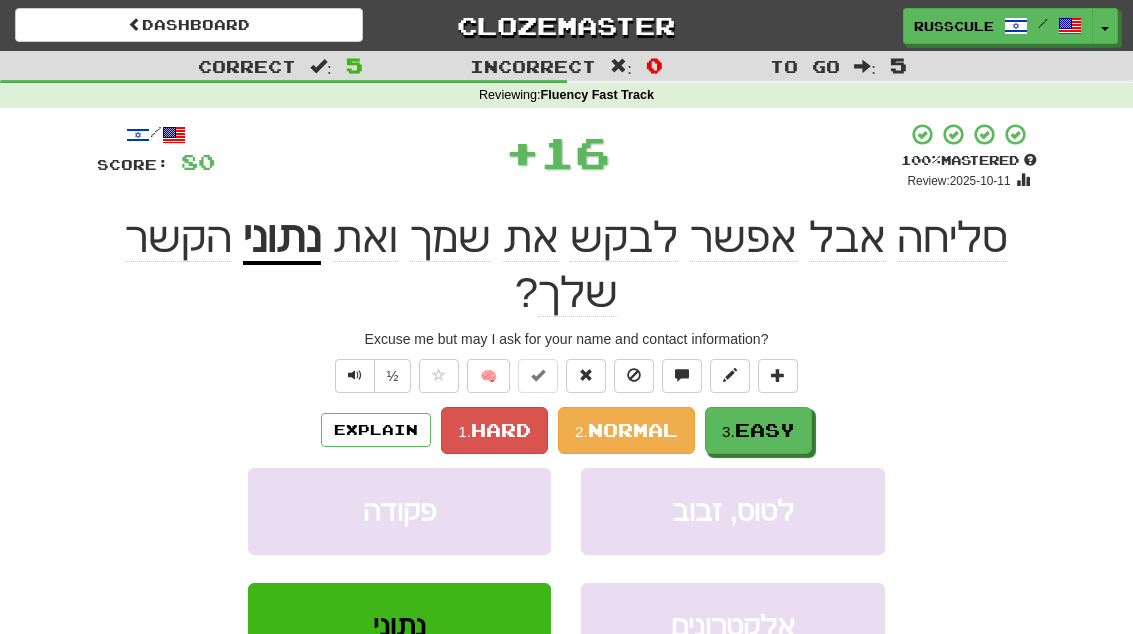 click on "3.  Easy" at bounding box center (758, 430) 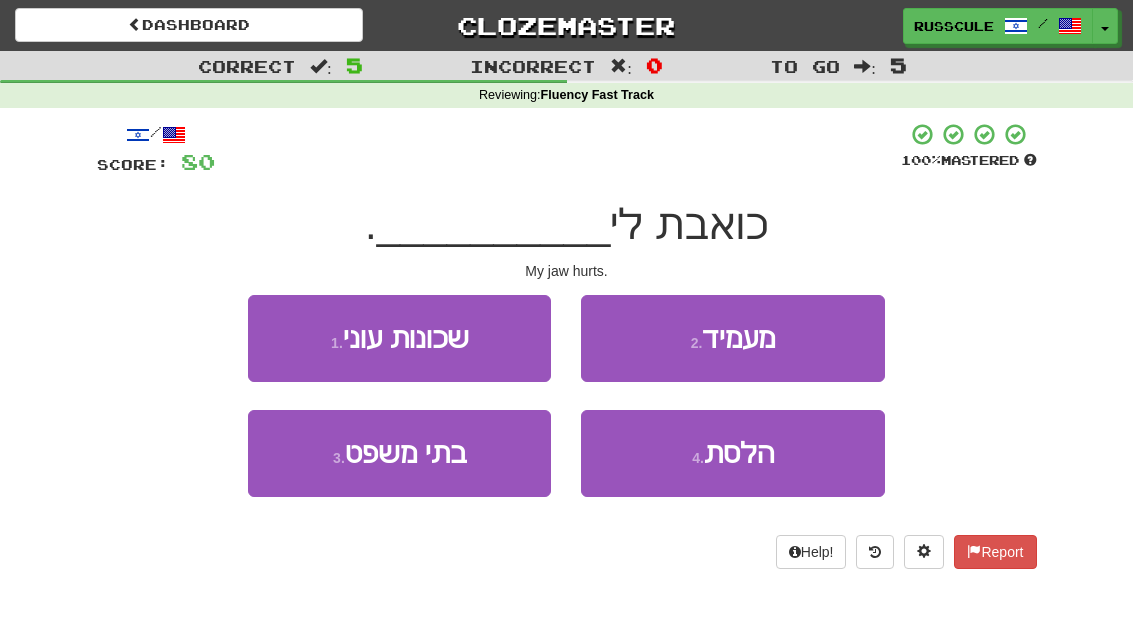 click on "4 .  הלסת" at bounding box center (732, 453) 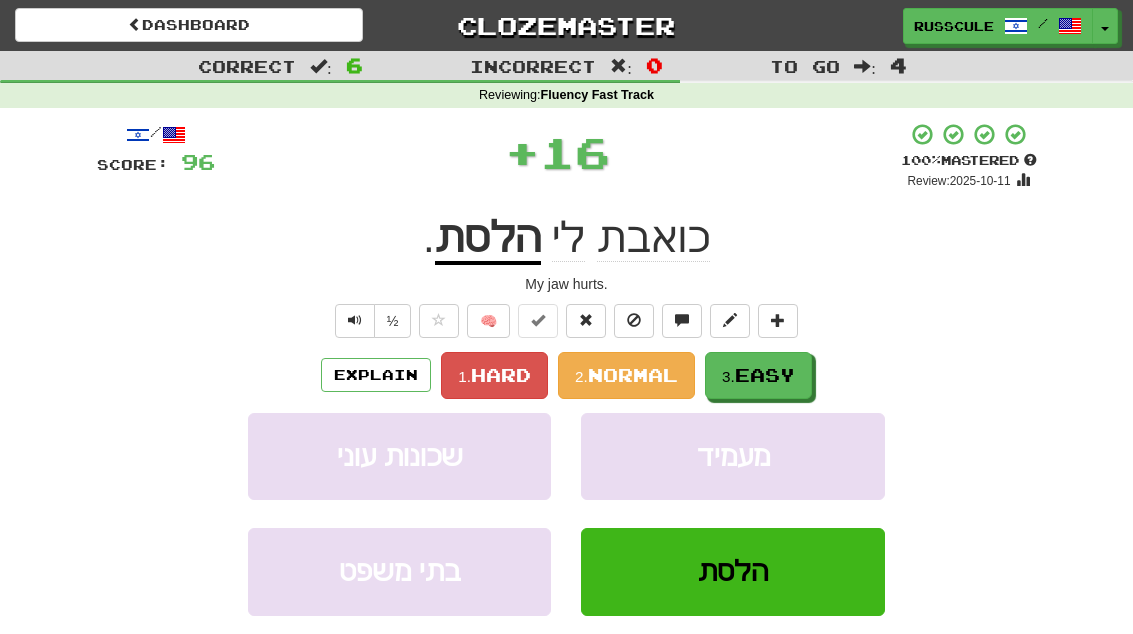 click on "3.  Easy" at bounding box center (758, 375) 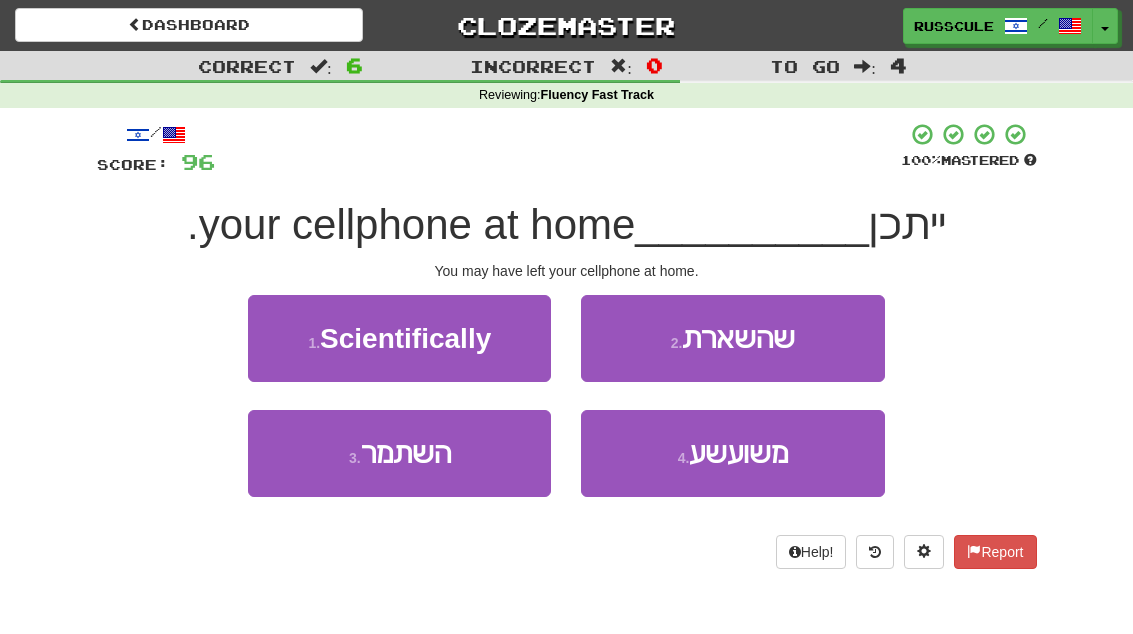 click on "2 .  שהשארת" at bounding box center [732, 338] 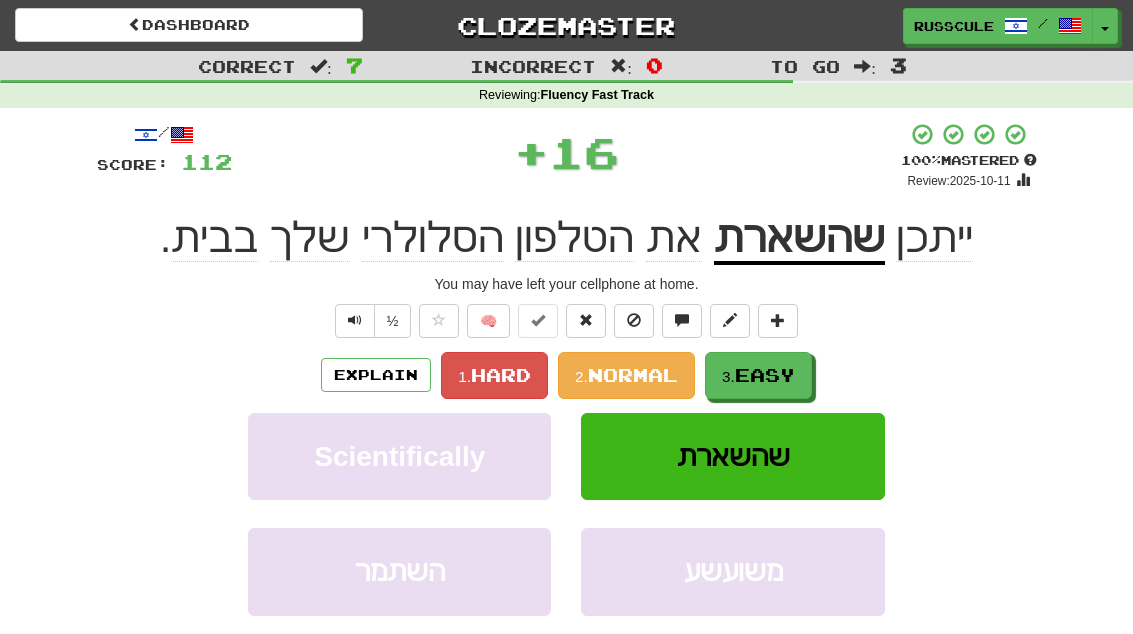click on "3.  Easy" at bounding box center (758, 375) 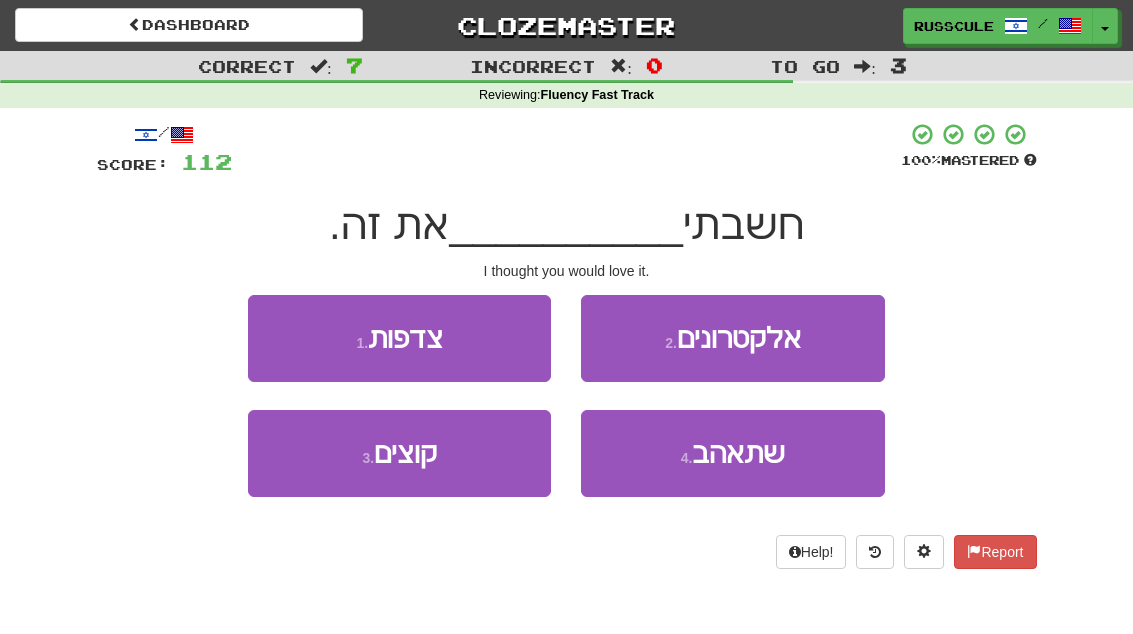 click on "4 .  שתאהב" at bounding box center [732, 453] 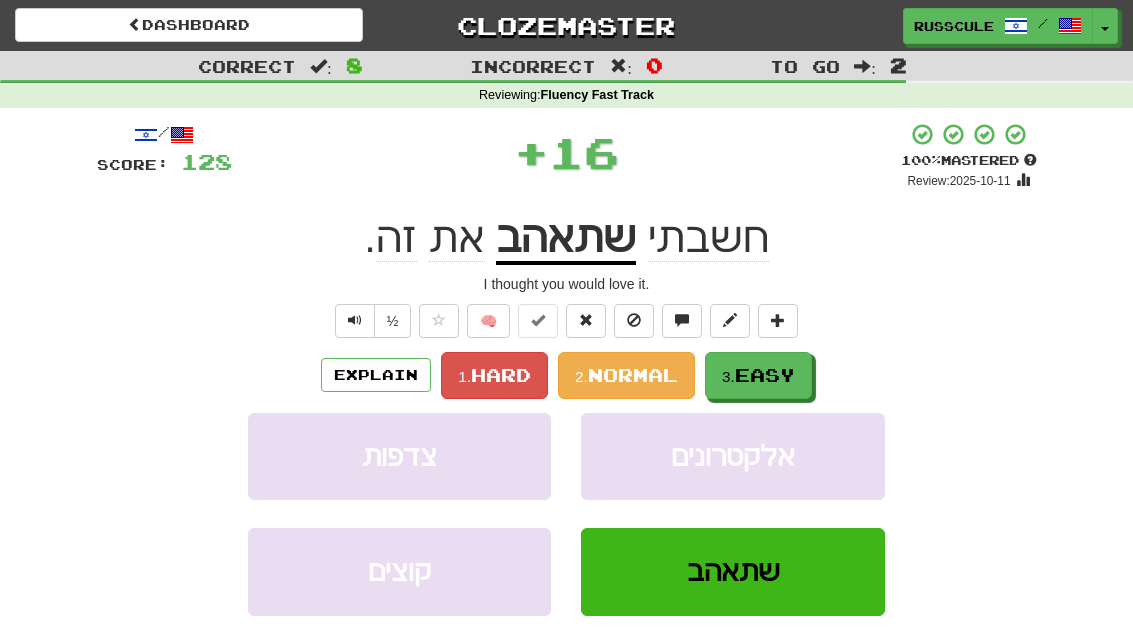 click on "3.  Easy" at bounding box center (758, 375) 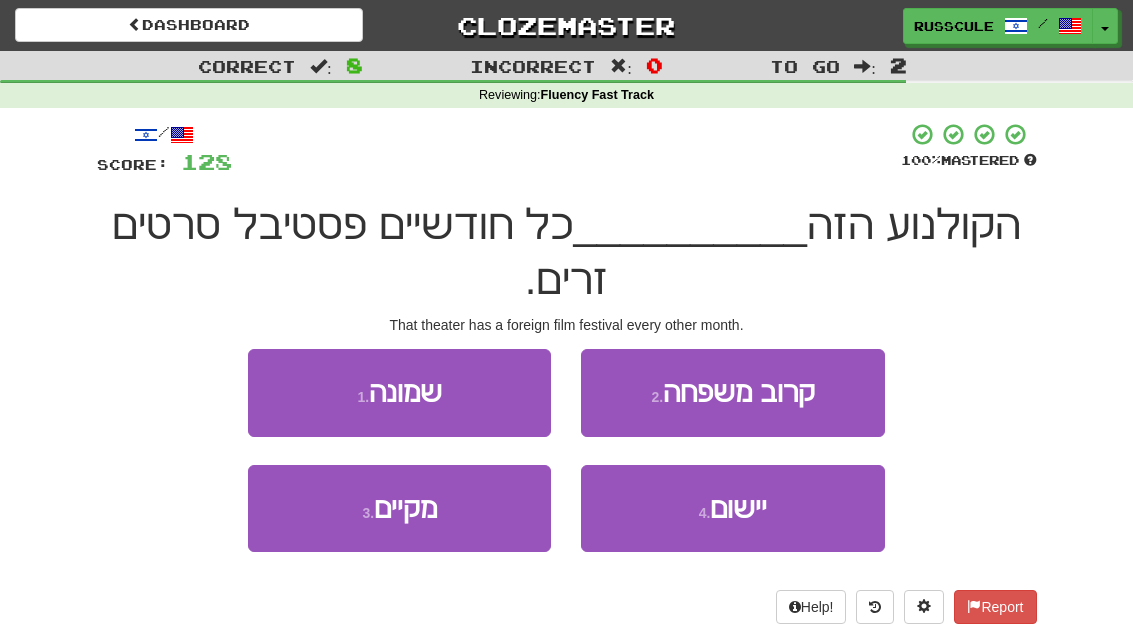 click on "3 .  מקיים" at bounding box center (399, 508) 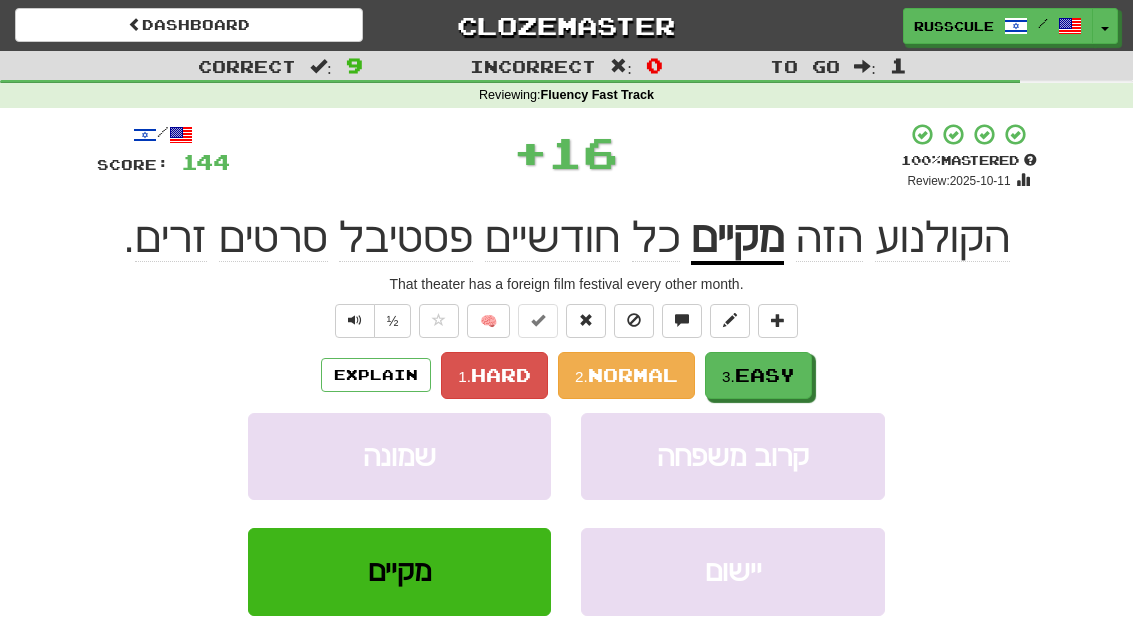 click on "3.  Easy" at bounding box center [758, 375] 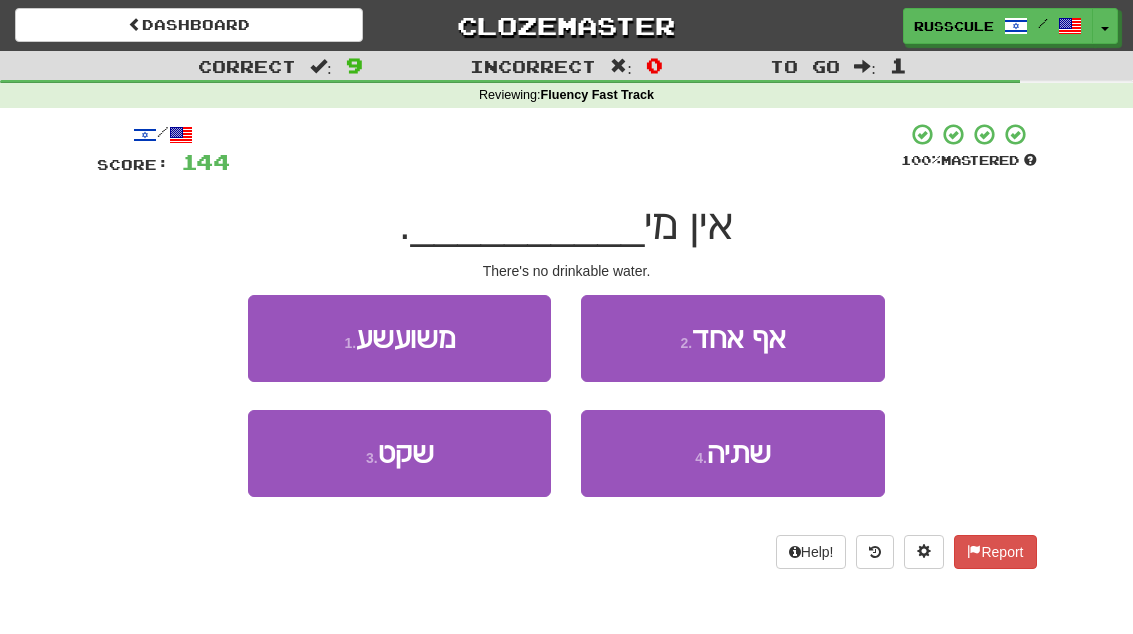 click on "4 .  שתיה" at bounding box center [732, 453] 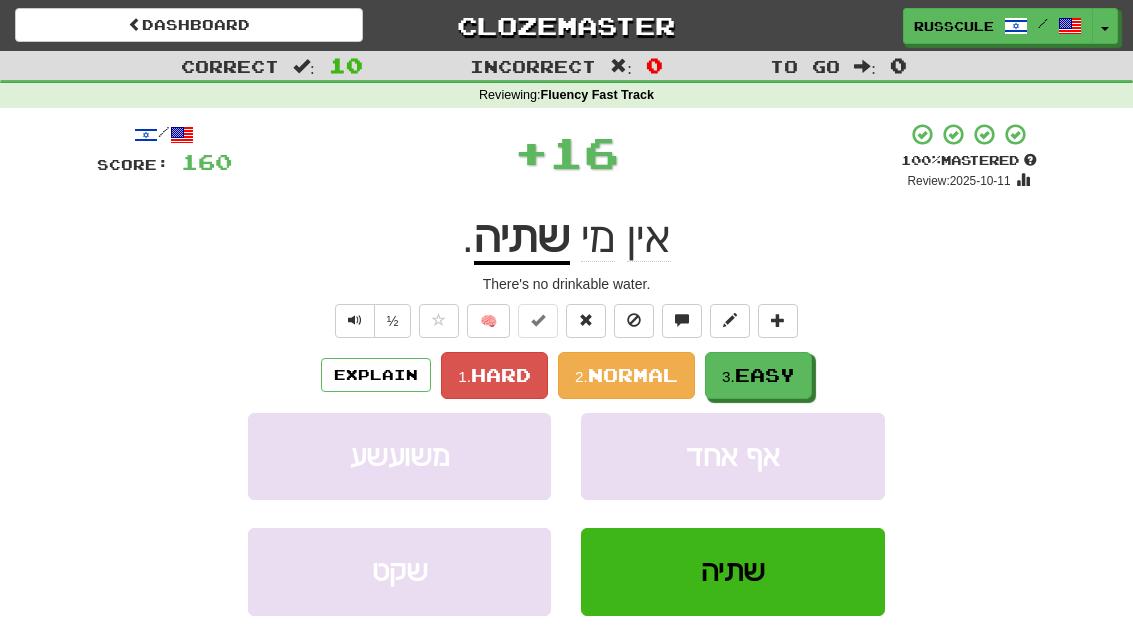 click on "3.  Easy" at bounding box center [758, 375] 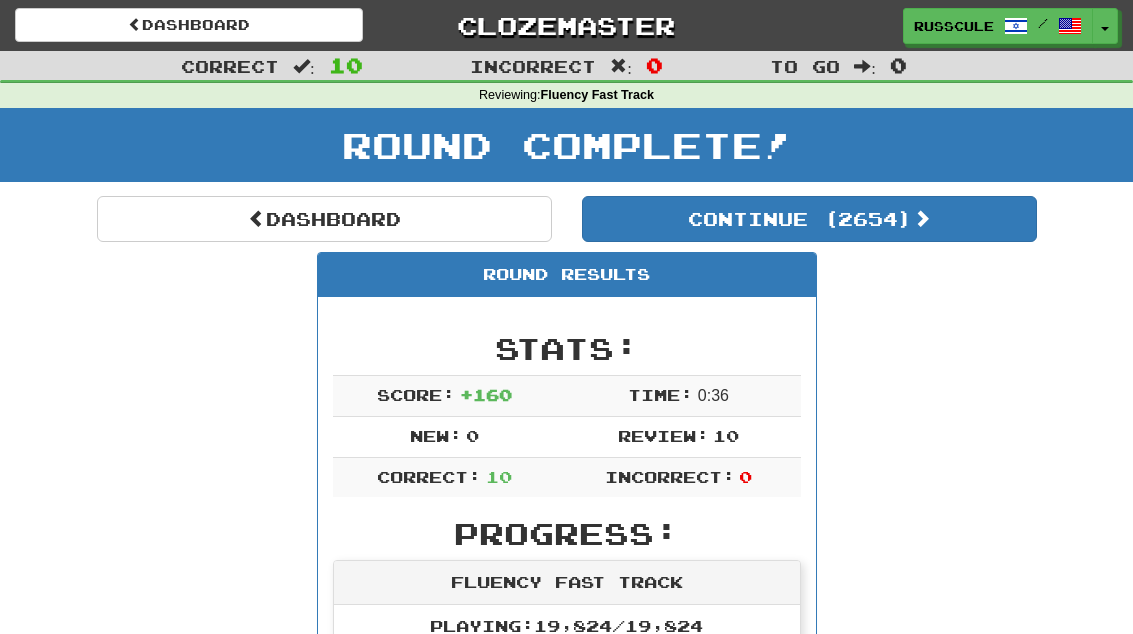 click on "Continue ( 2654 )" at bounding box center (809, 219) 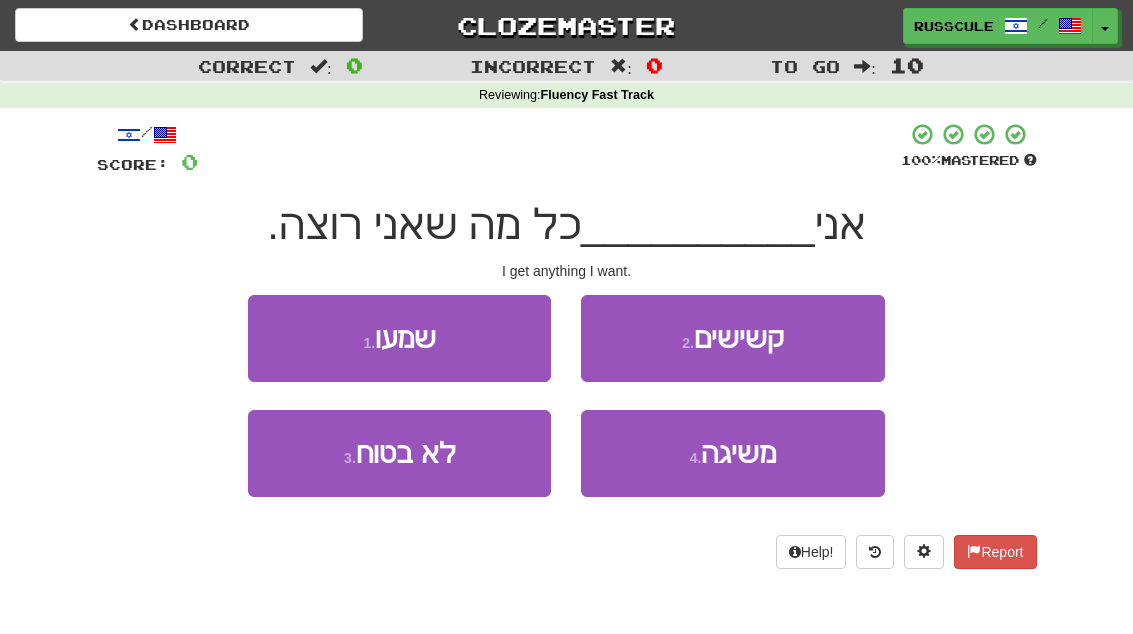 click on "4 .  משיגה" at bounding box center (732, 453) 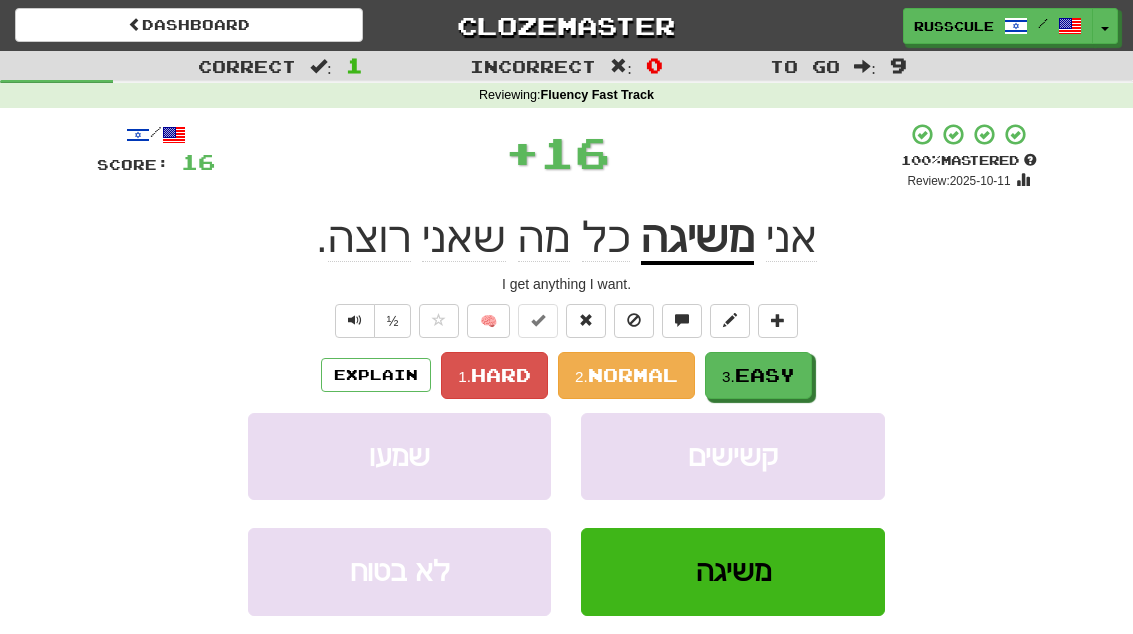click on "3.  Easy" at bounding box center [758, 375] 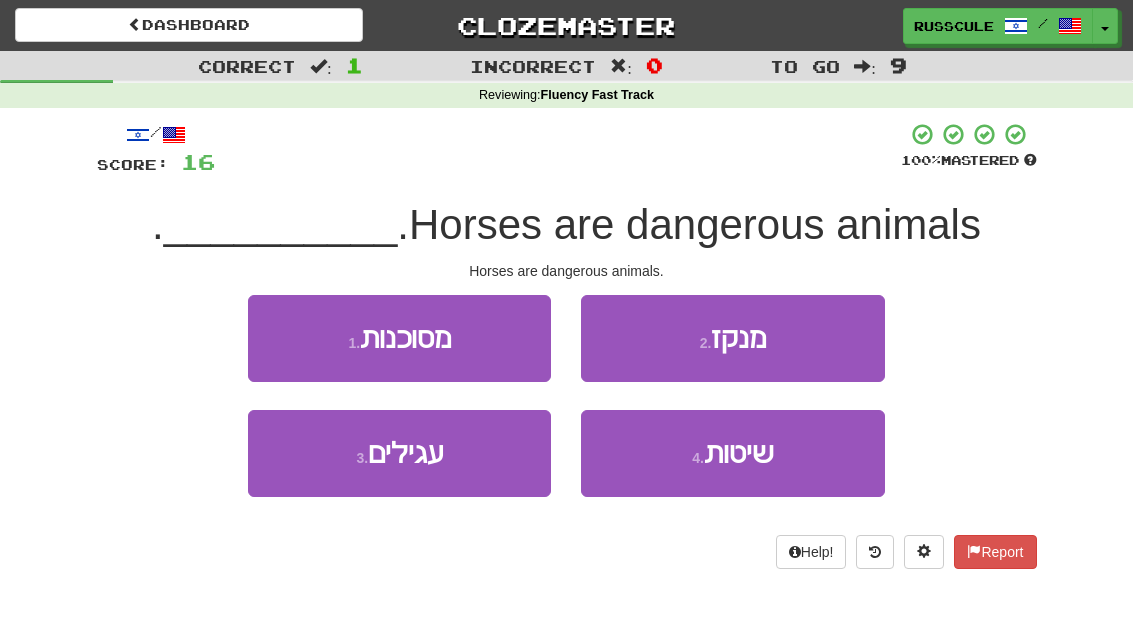 click on "1 .  מסוכנות" at bounding box center [399, 338] 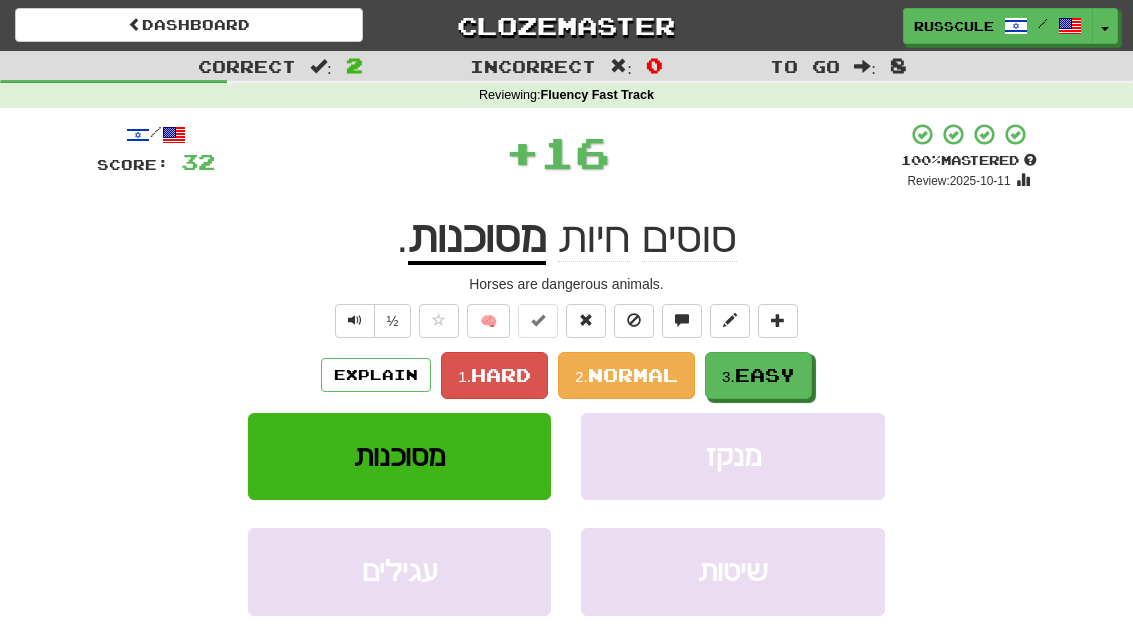 click on "3.  Easy" at bounding box center (758, 375) 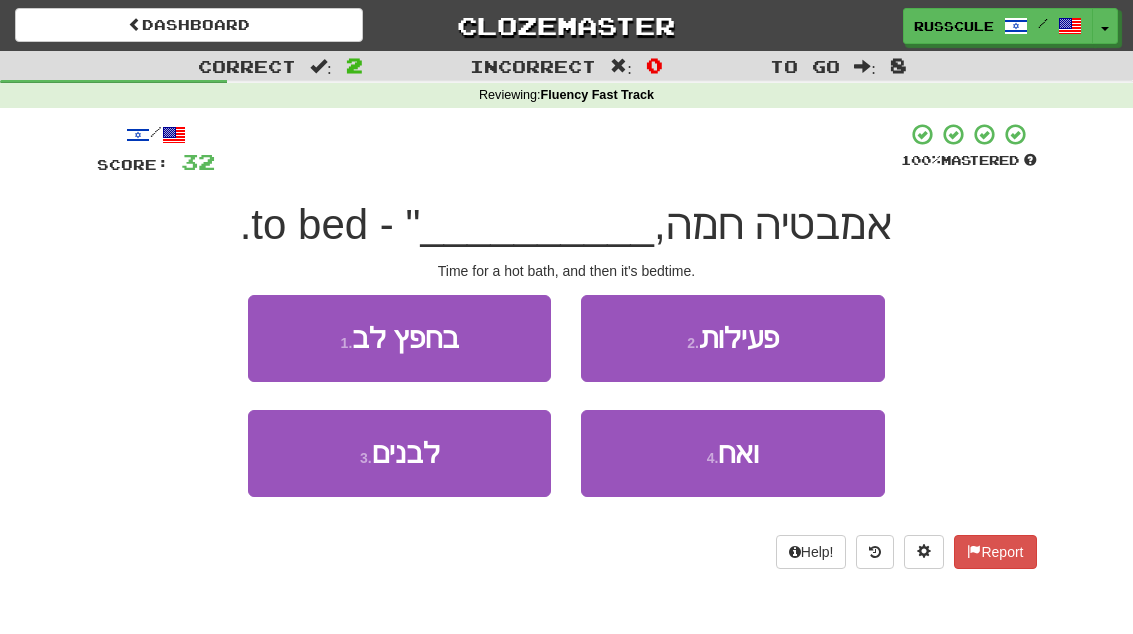 click on "4 .  ואח" at bounding box center [732, 453] 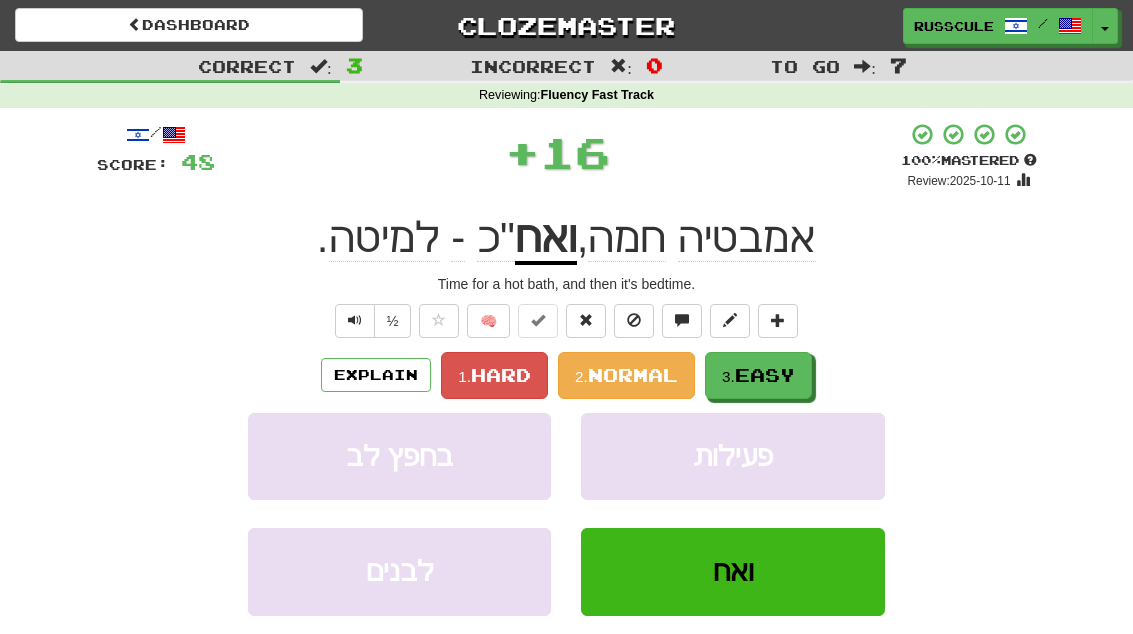 click on "3.  Easy" at bounding box center [758, 375] 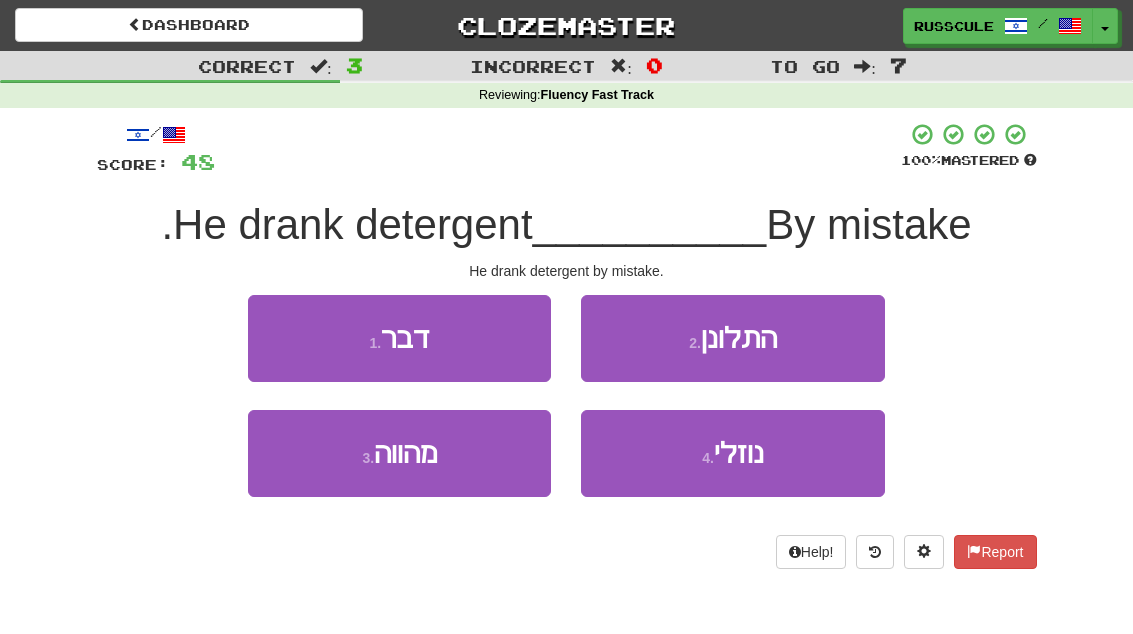 click on "4 .  נוזלי" at bounding box center (732, 453) 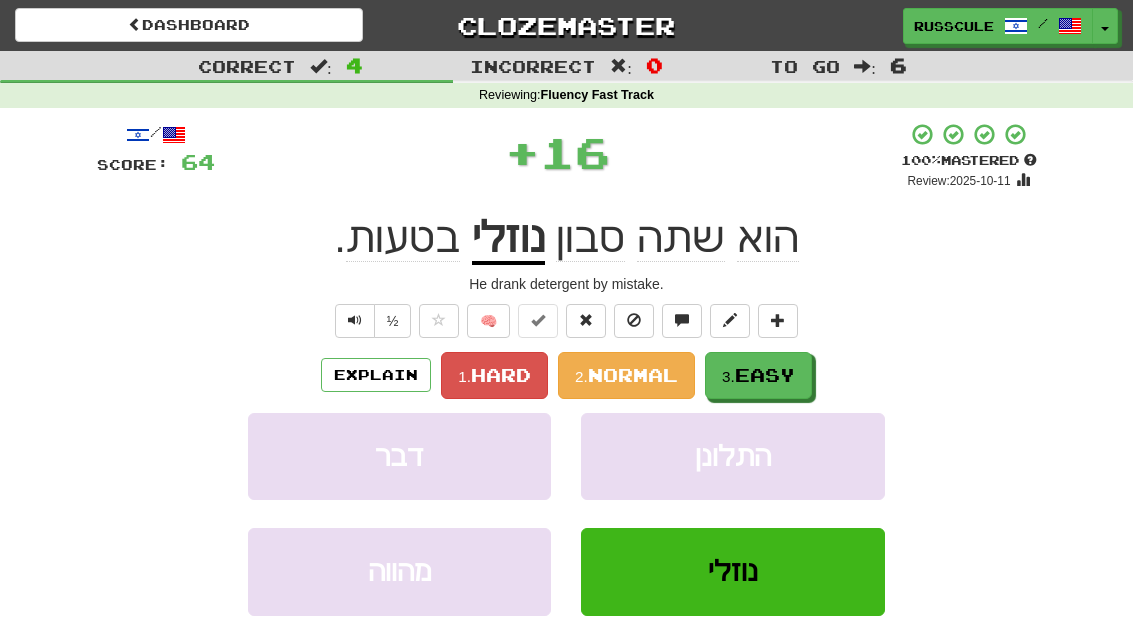 click on "3.  Easy" at bounding box center (758, 375) 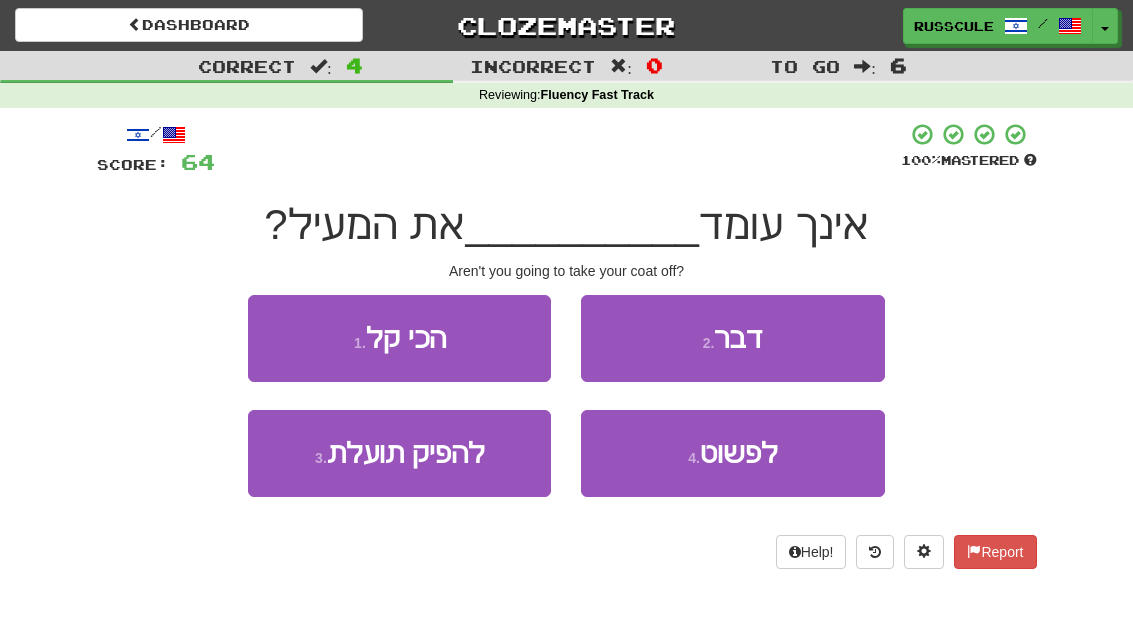 click on "4 .  לפשוט" at bounding box center (732, 453) 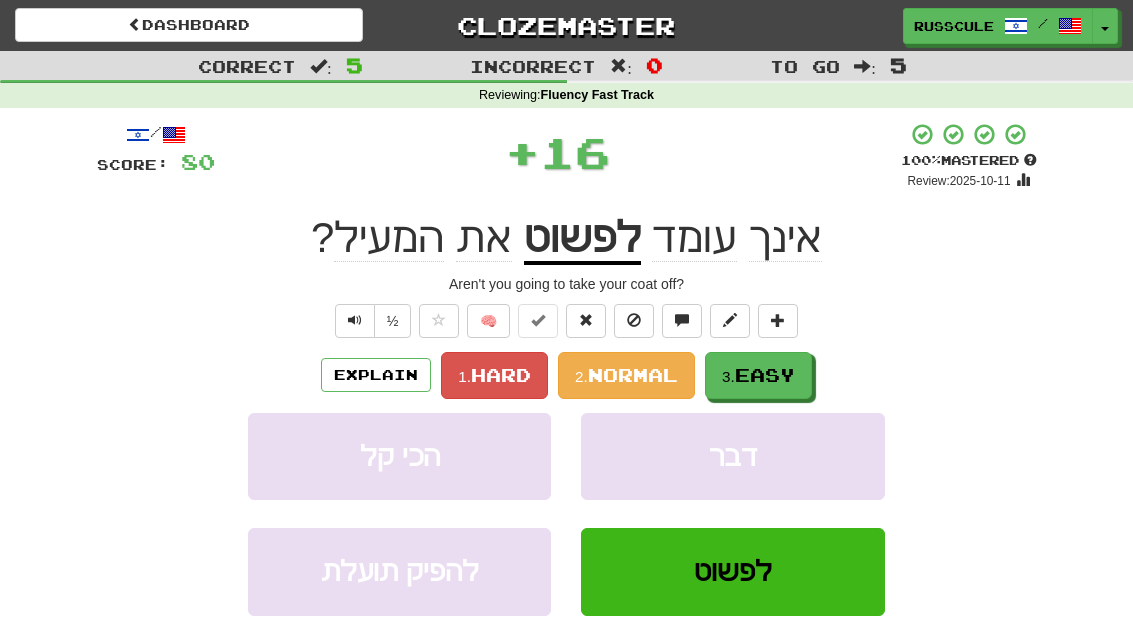 click on "3.  Easy" at bounding box center [758, 375] 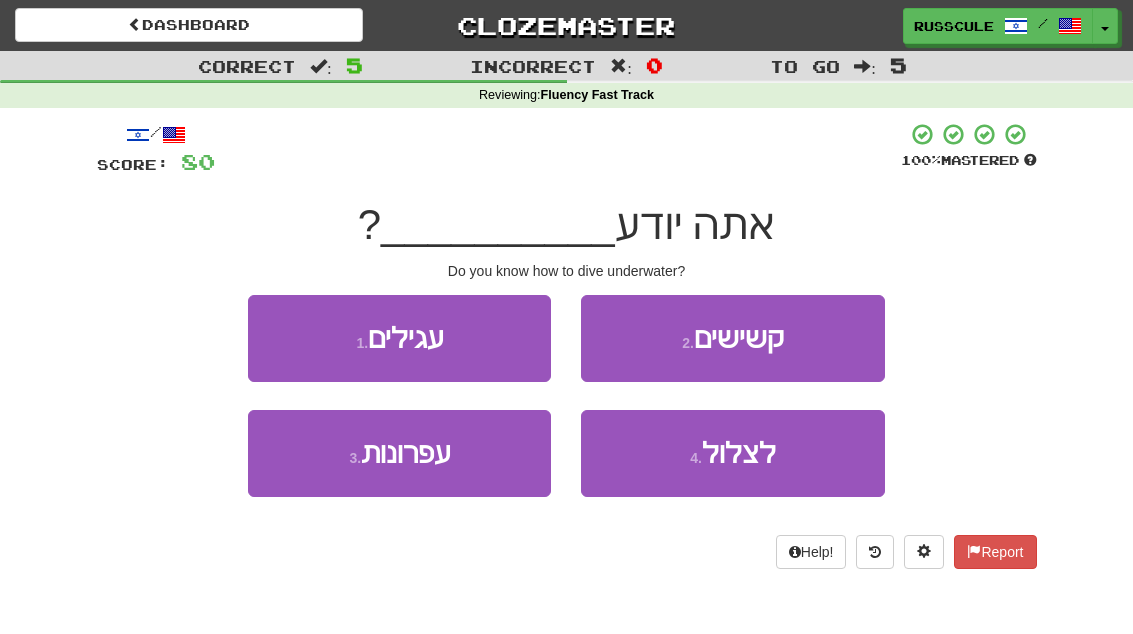 click on "4 .  לצלול" at bounding box center (732, 453) 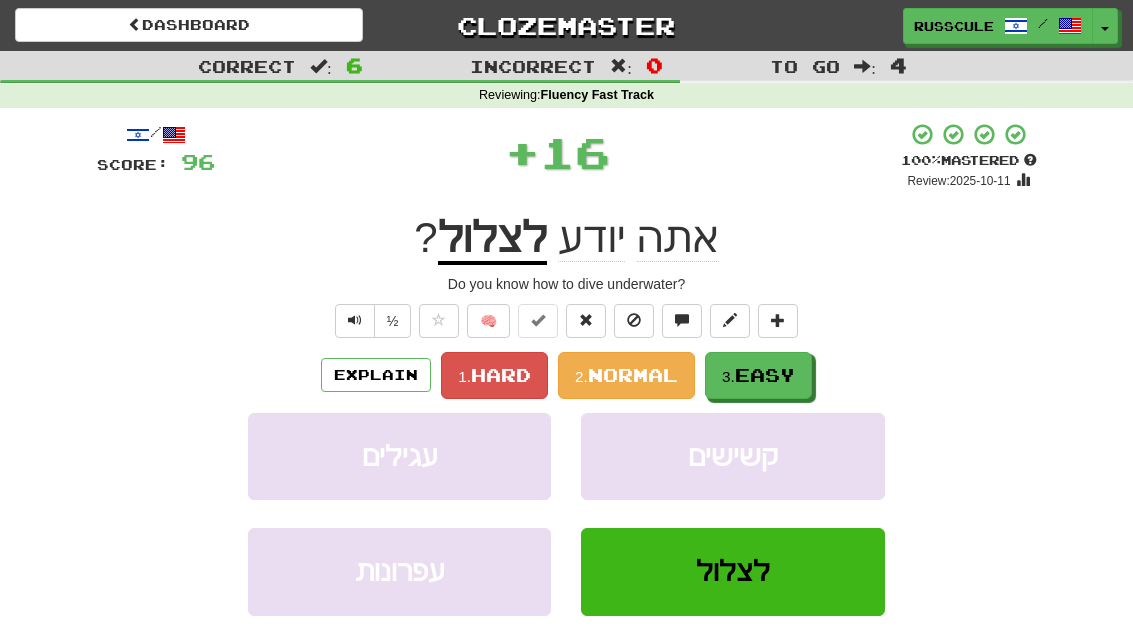 click on "3.  Easy" at bounding box center (758, 375) 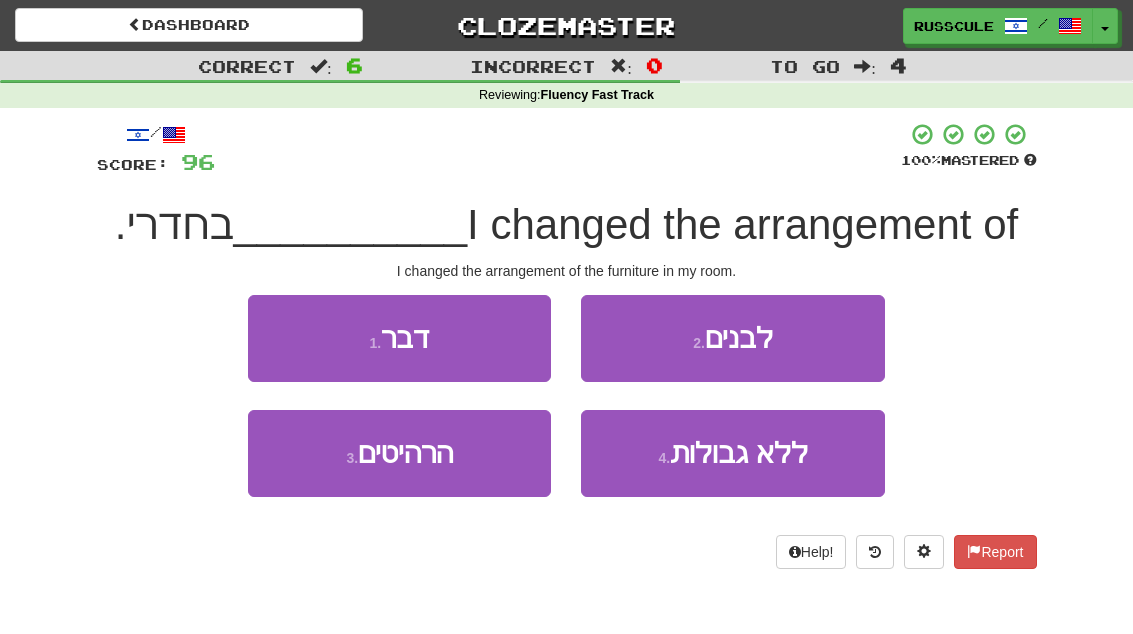 click on "3 .  הרהיטים" at bounding box center [399, 453] 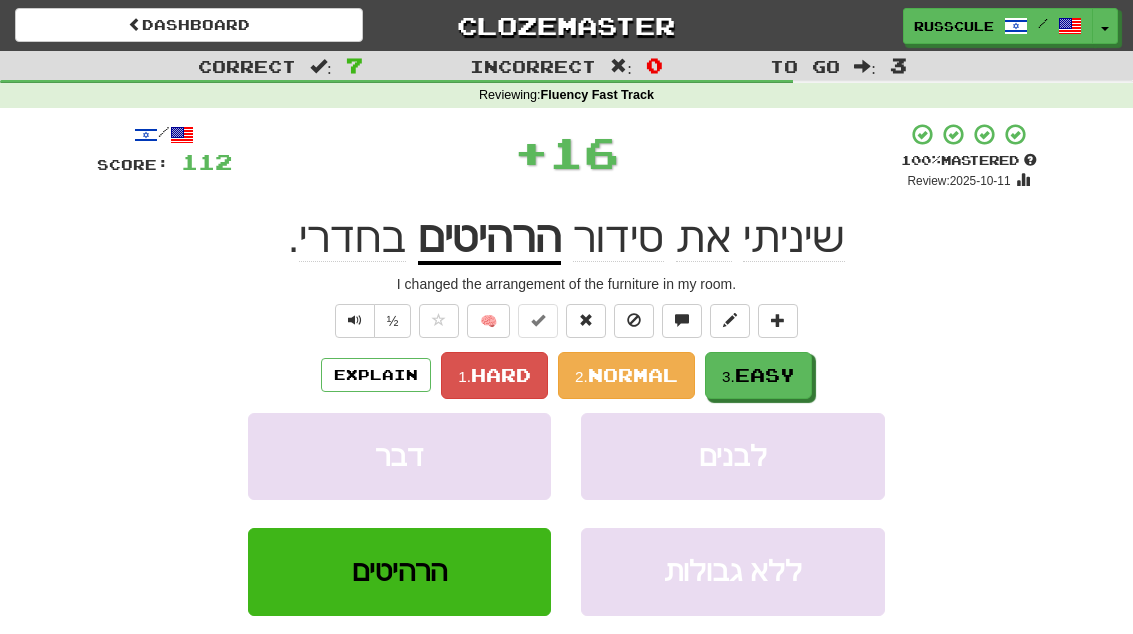 click on "3.  Easy" at bounding box center [758, 375] 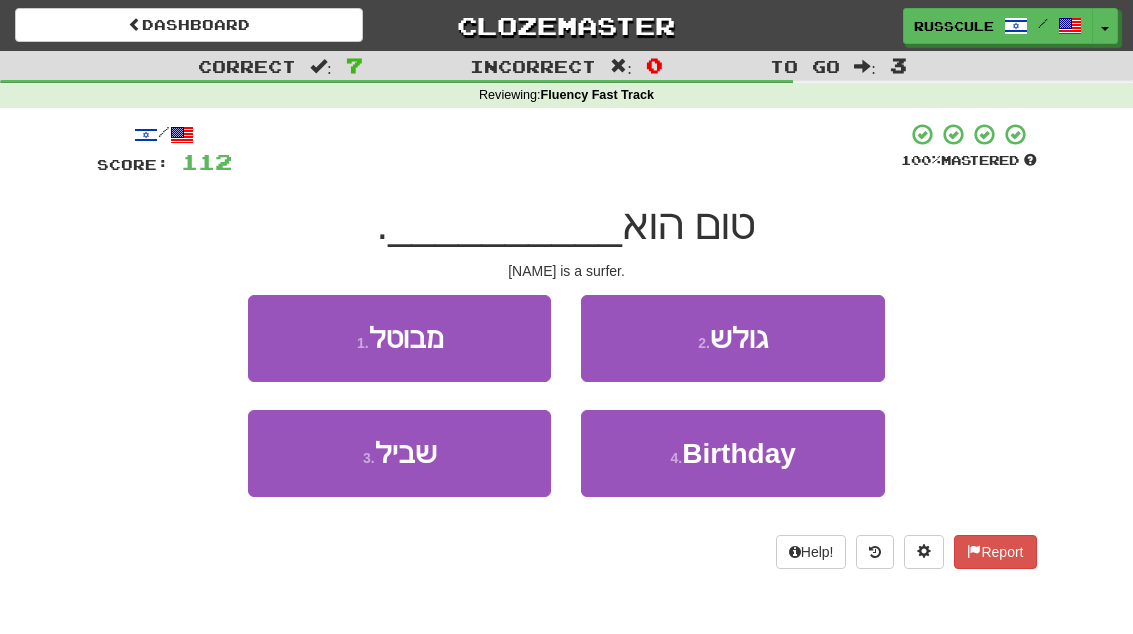 click on "2 .  גולש" at bounding box center [732, 338] 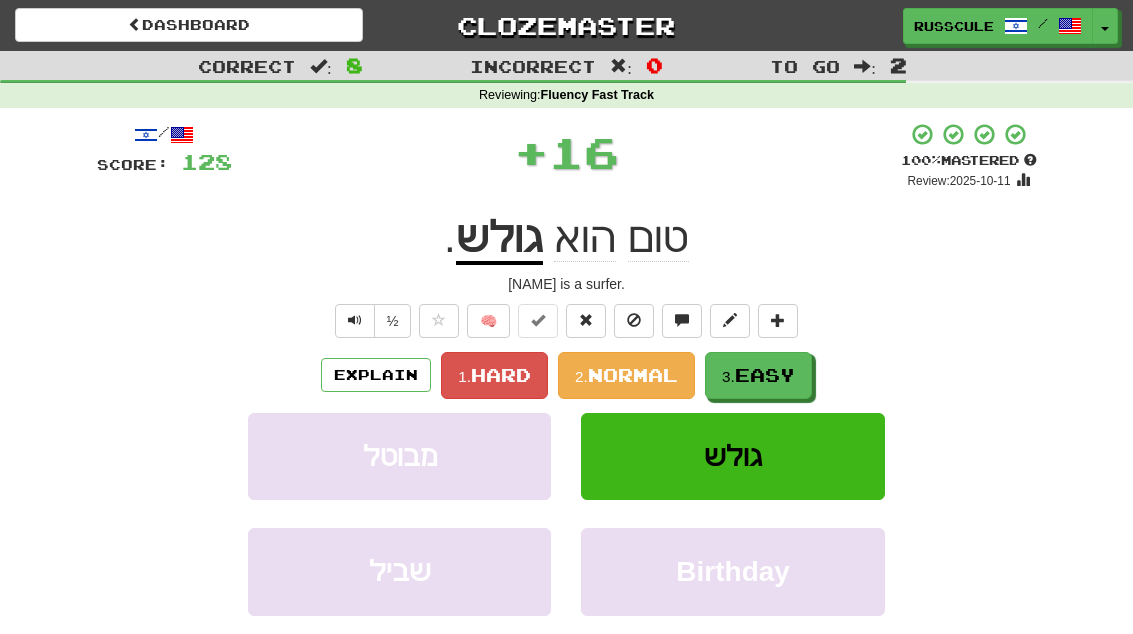 click on "3.  Easy" at bounding box center (758, 375) 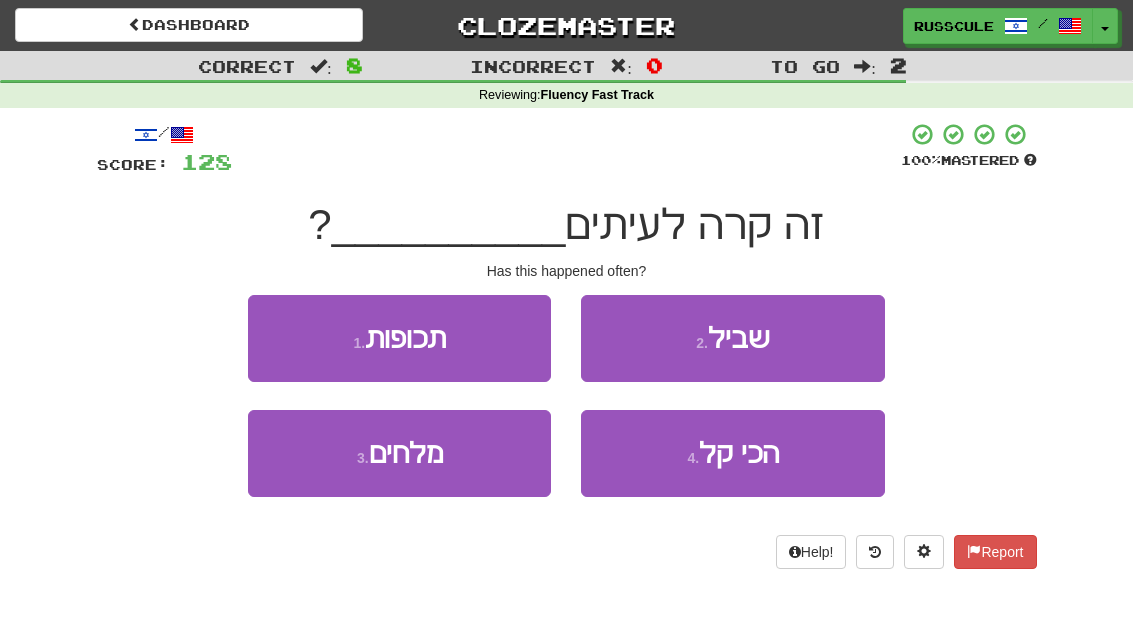 click on "1 .  תכופות" at bounding box center (399, 338) 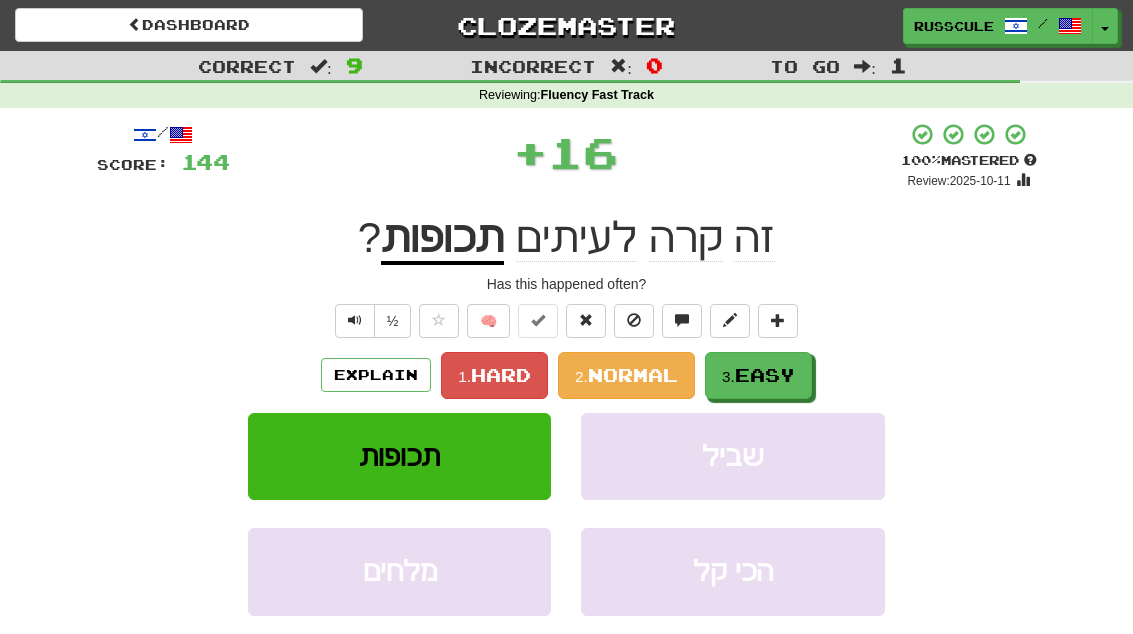 click on "3.  Easy" at bounding box center [758, 375] 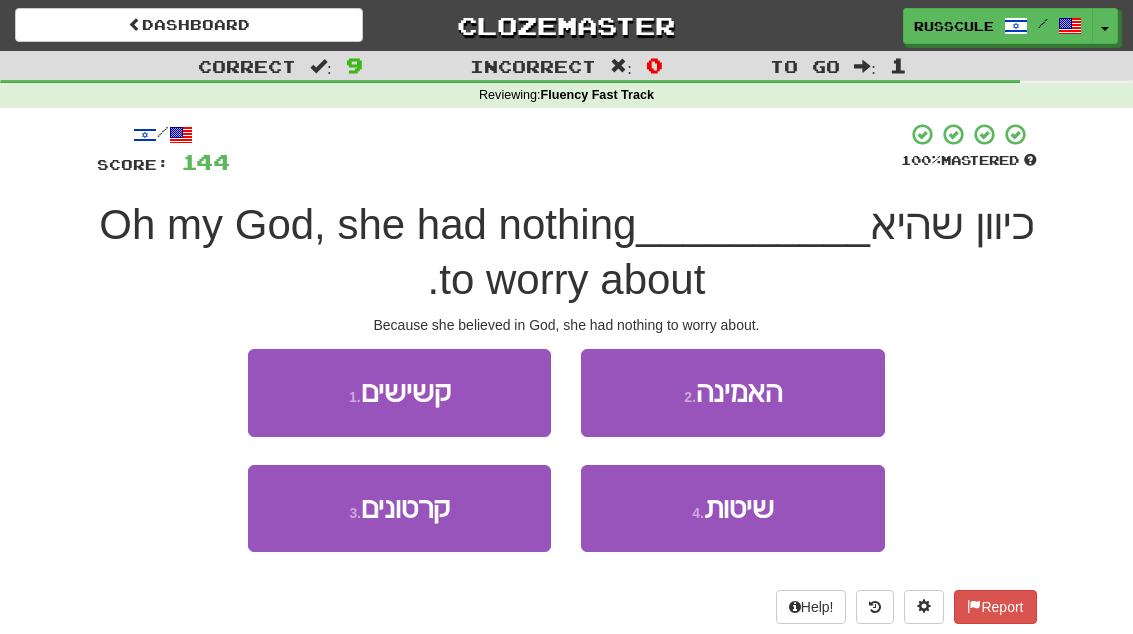 click on "2 .  האמינה" at bounding box center (732, 392) 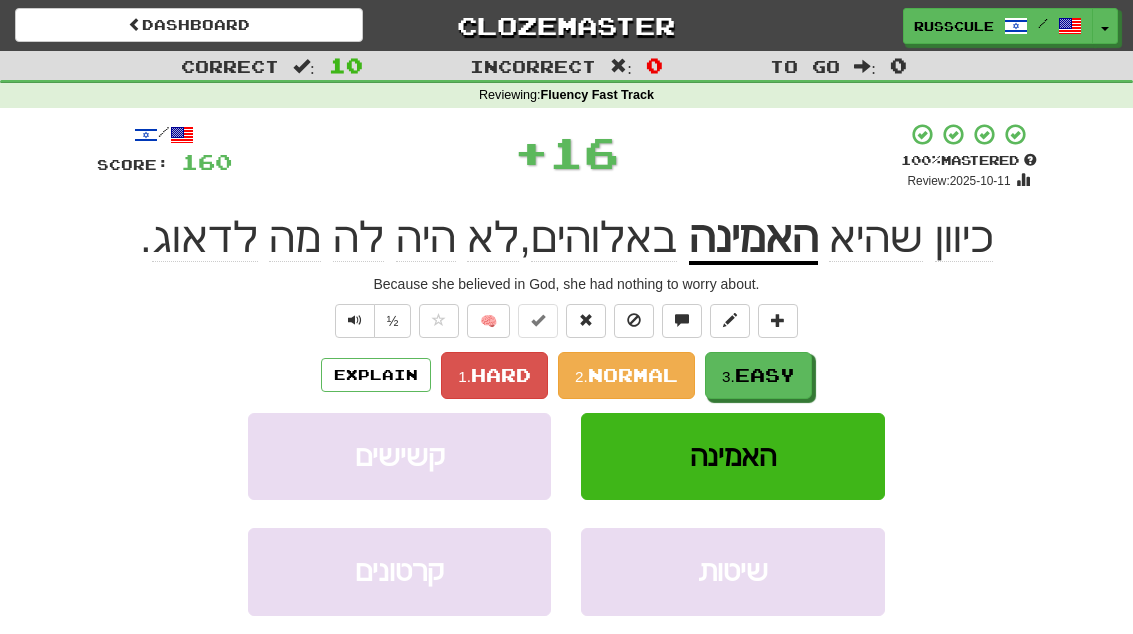 click on "3.  Easy" at bounding box center [758, 375] 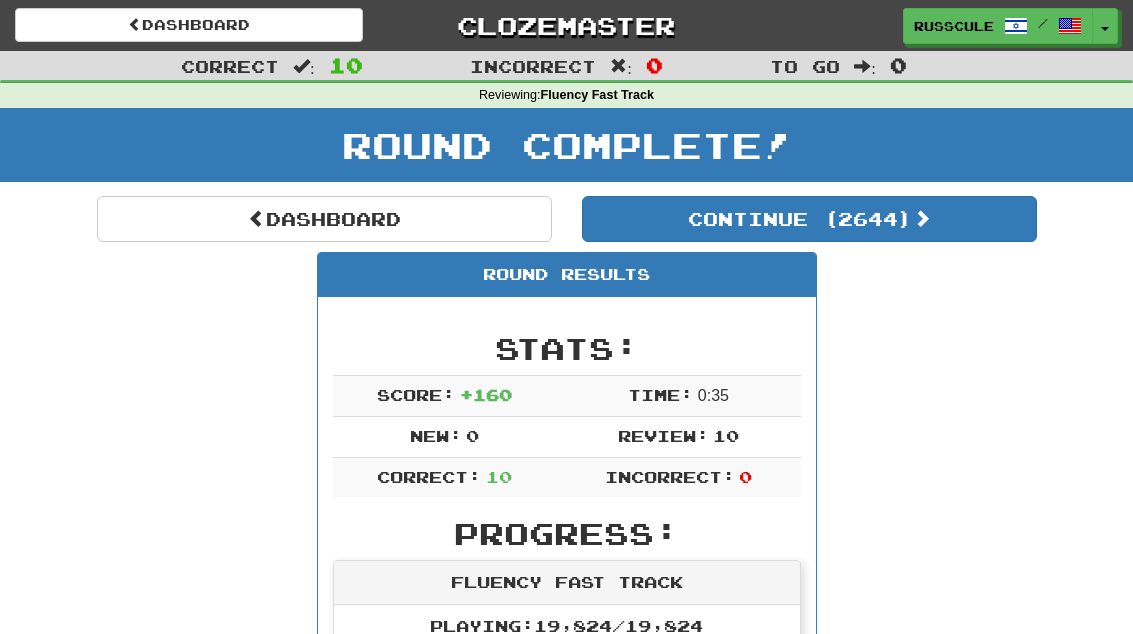 click on "Continue ( 2644 )" at bounding box center (809, 219) 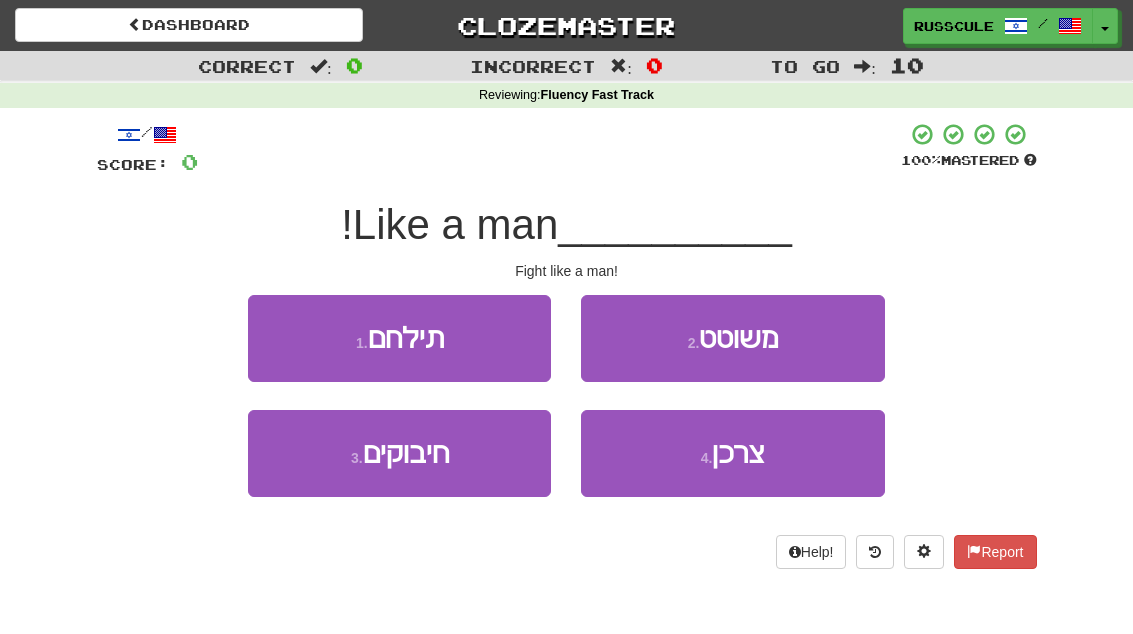 click on "4 .  צרכן" at bounding box center [732, 453] 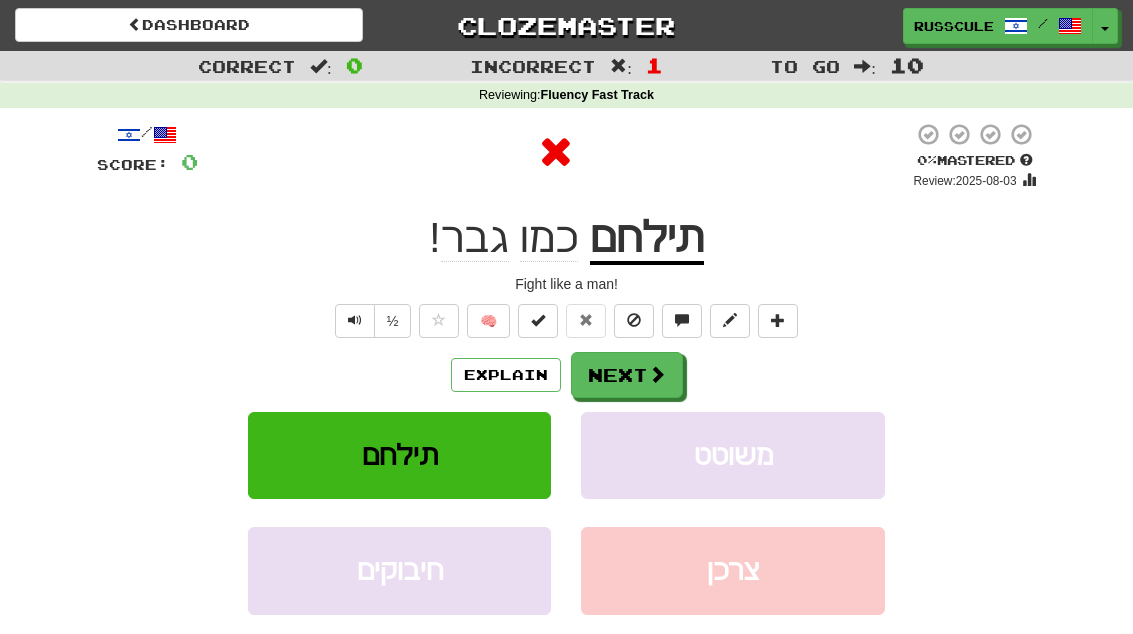 click on "Next" at bounding box center [627, 375] 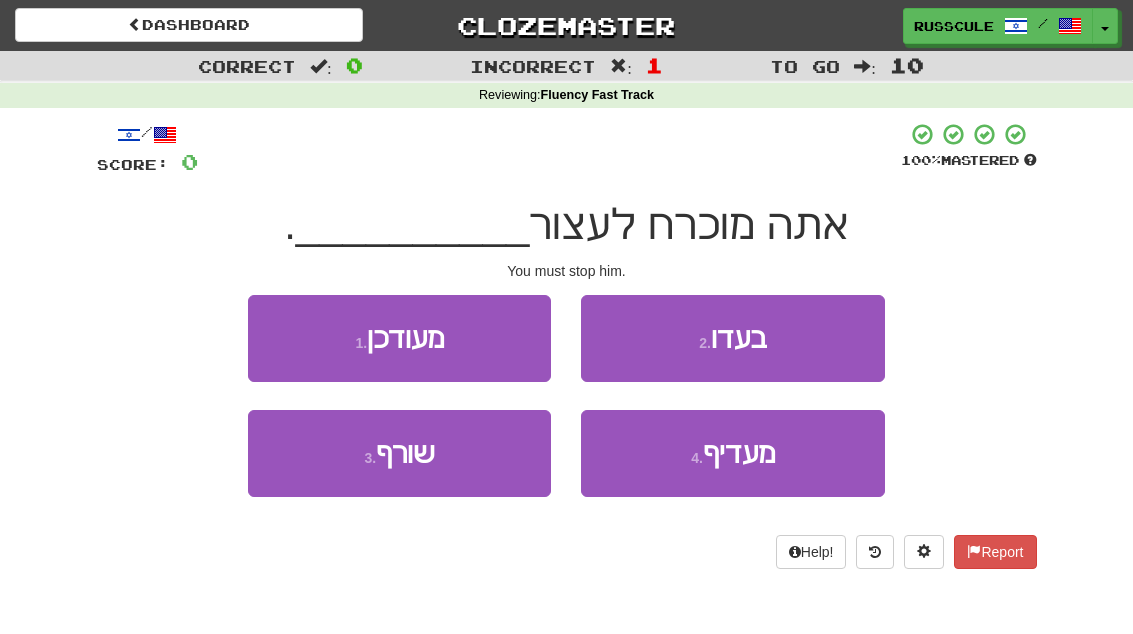 click on "2 .  בעדו" at bounding box center [732, 338] 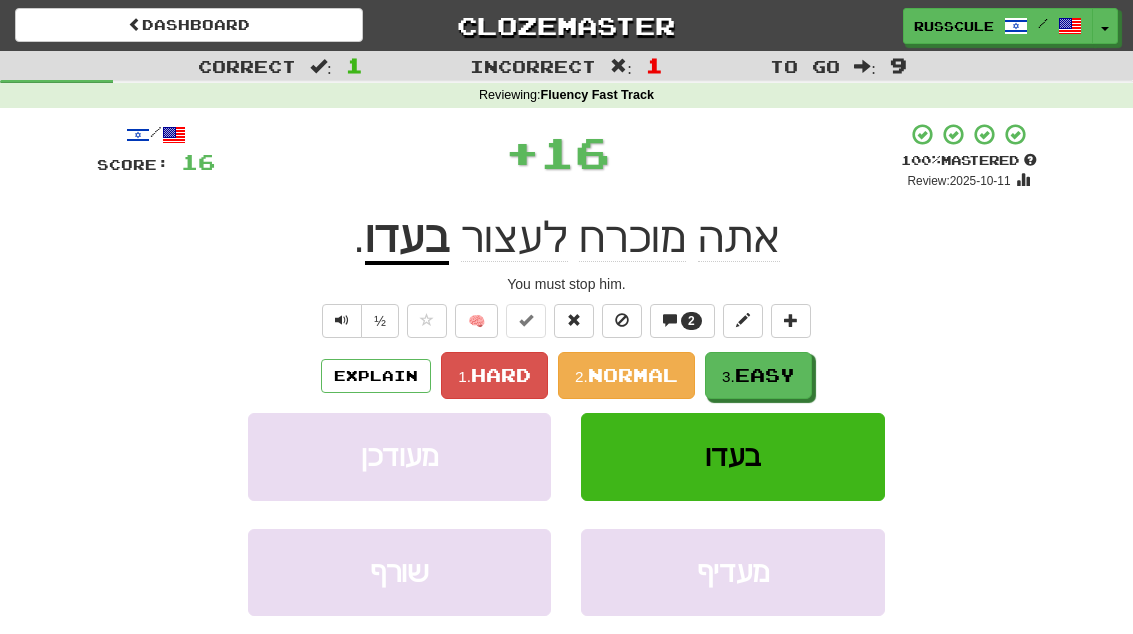 click on "Easy" at bounding box center [765, 375] 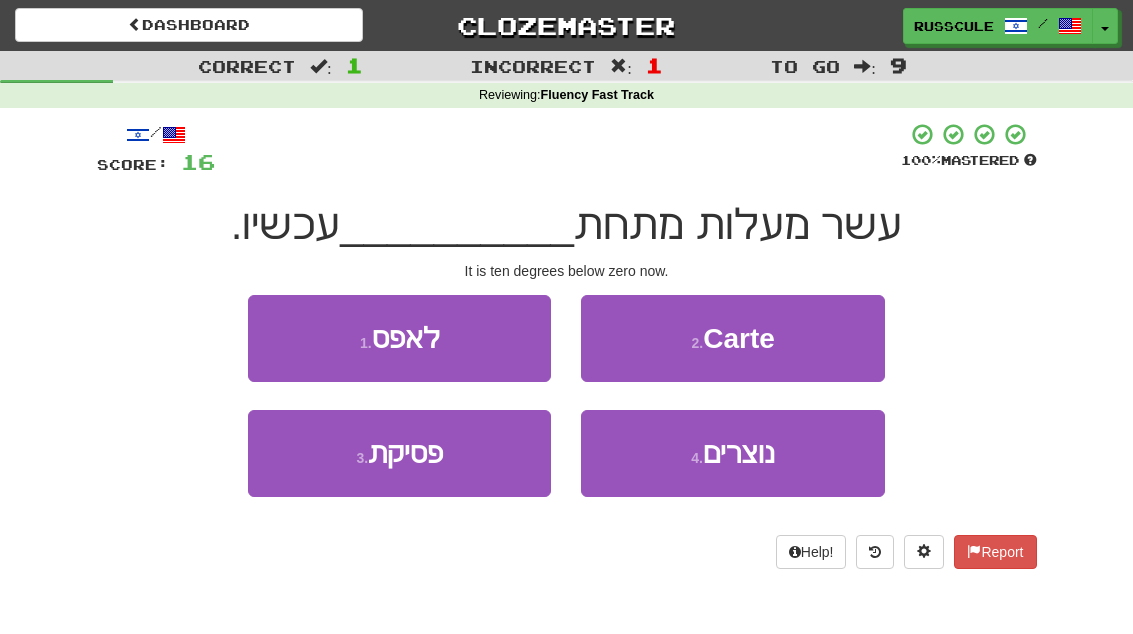 click on "1 .  לאפס" at bounding box center [399, 338] 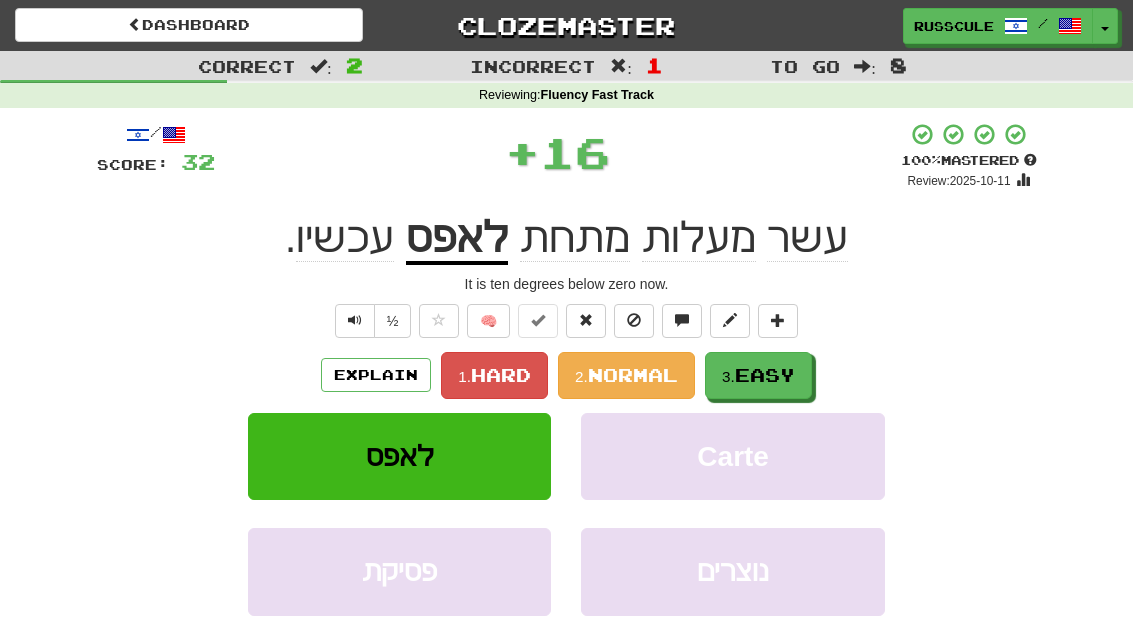 click on "Easy" at bounding box center (765, 375) 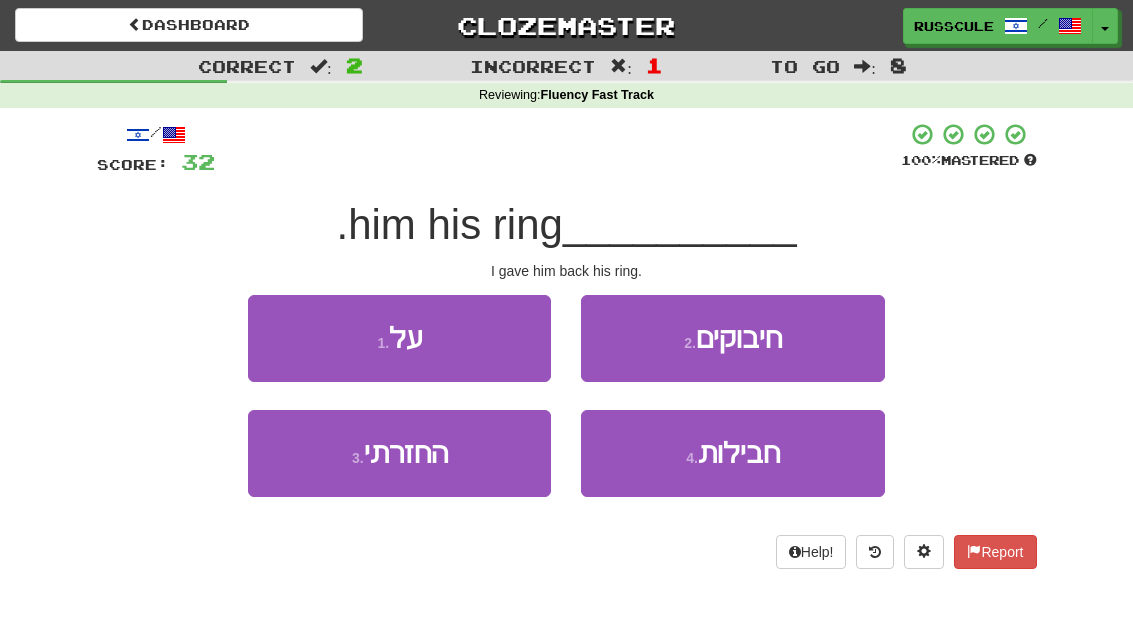 click on "3 .  החזרתי" at bounding box center [399, 453] 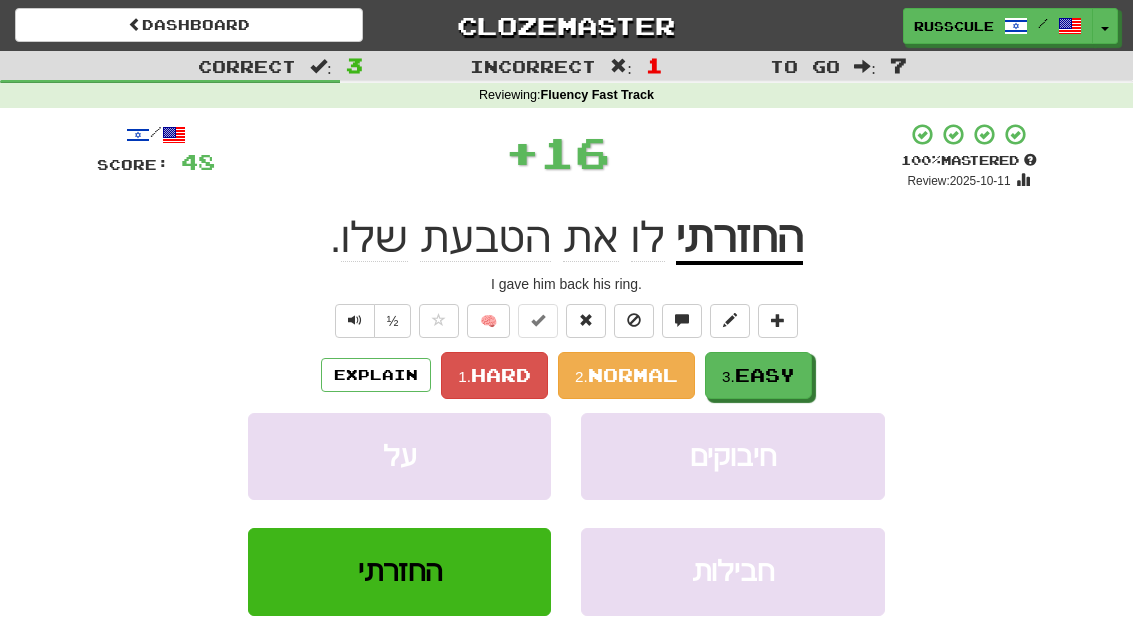 click on "Easy" at bounding box center (765, 375) 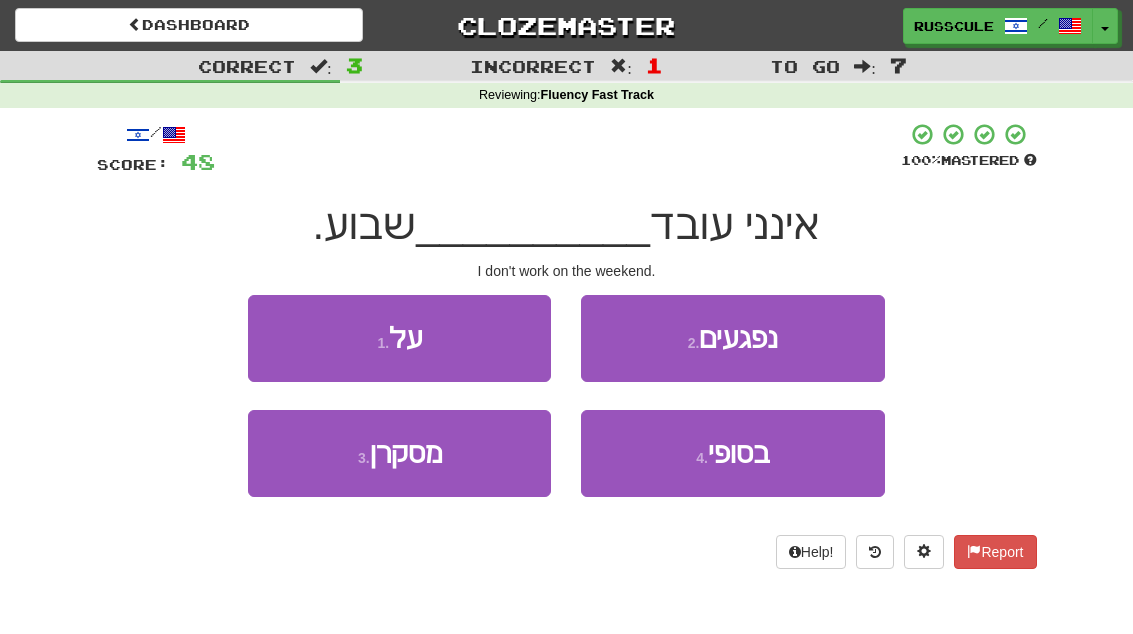 click on "בסופי" at bounding box center (739, 453) 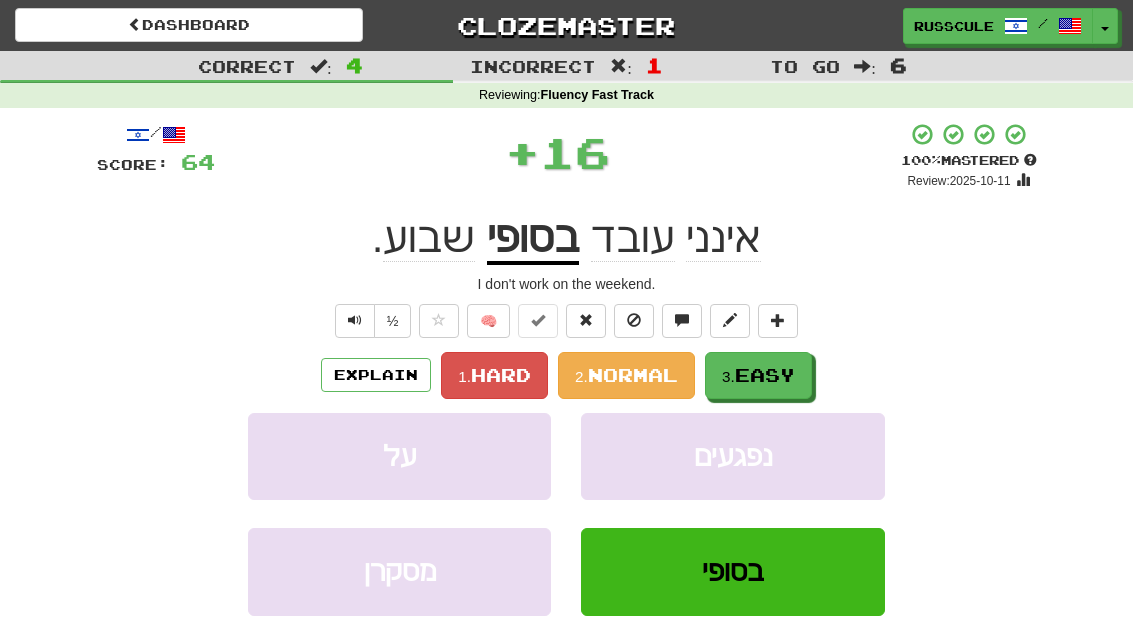 click on "3.  Easy" at bounding box center [758, 375] 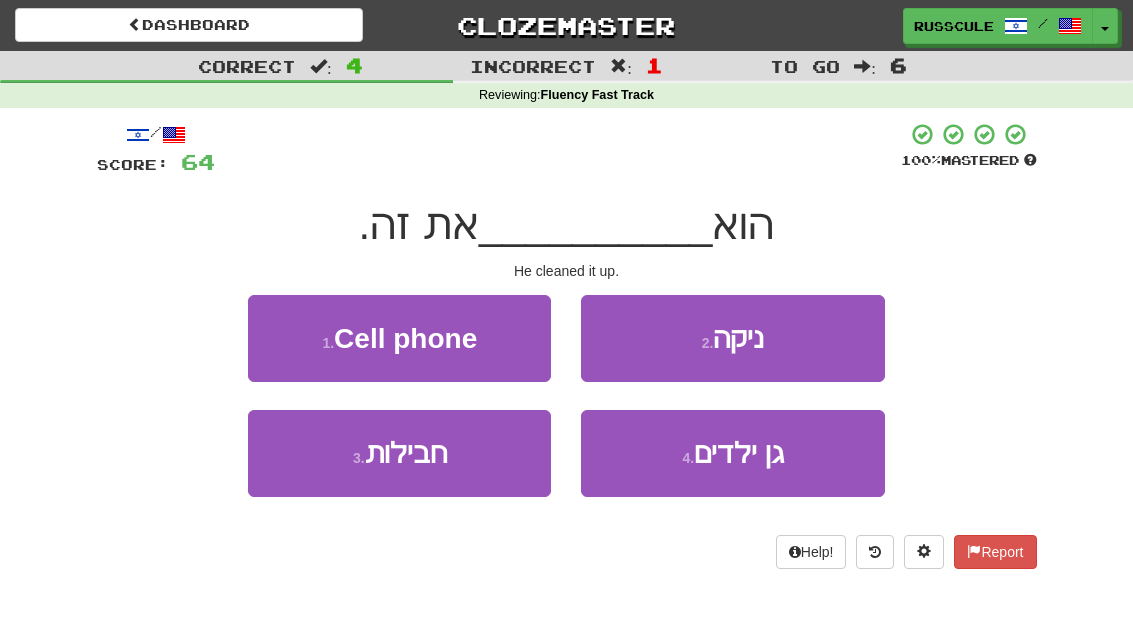 click on "2 .  ניקה" at bounding box center (732, 338) 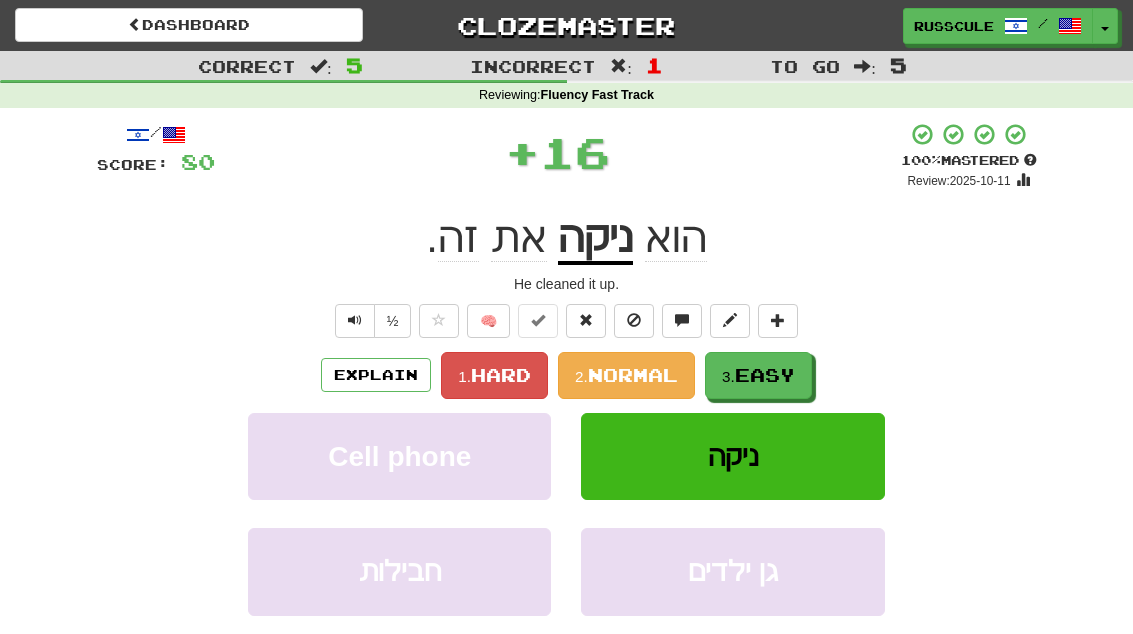 click on "Easy" at bounding box center (765, 375) 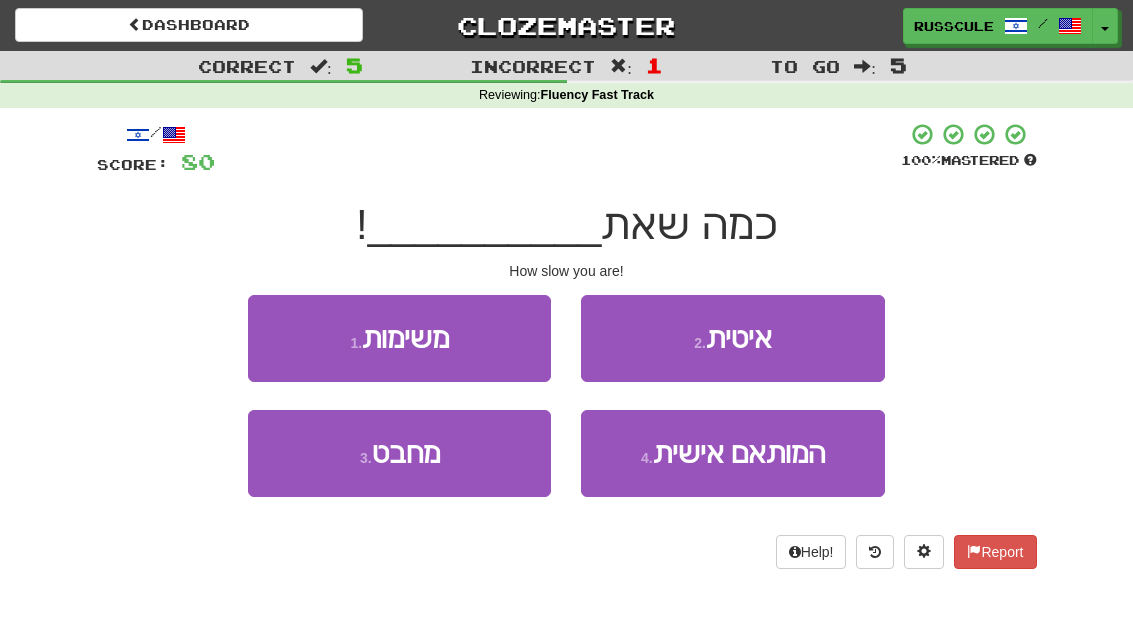 click on "2 .  איטית" at bounding box center [732, 338] 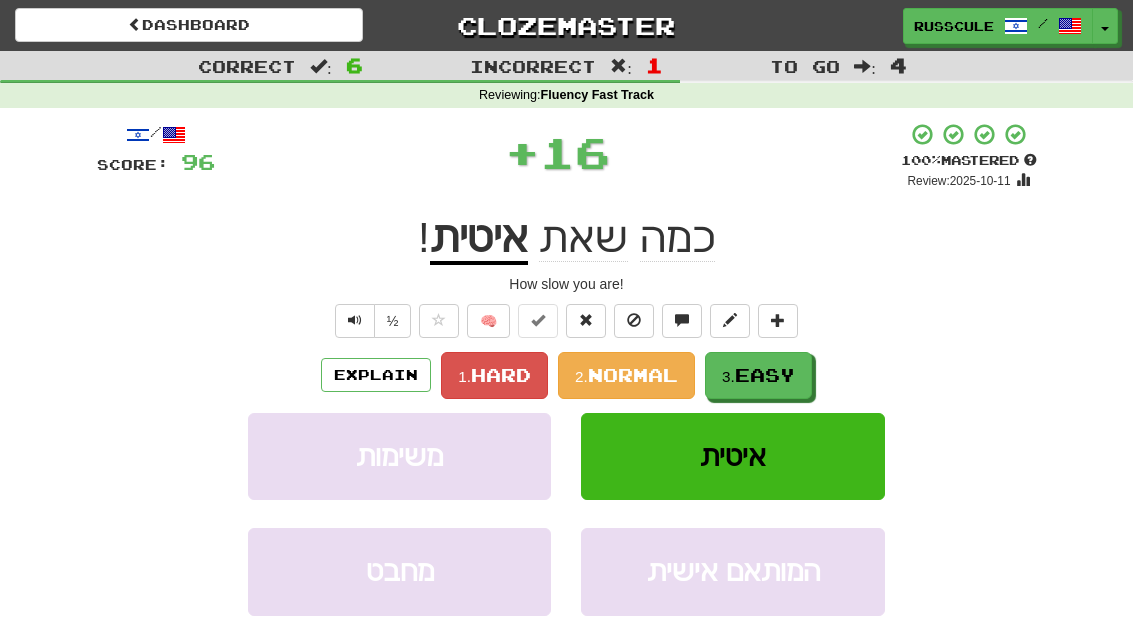 click on "/  Score:   96 + 16 100 %  Mastered Review:  2025-10-11 כמה   שאת   איטית ! How slow you are! ½ 🧠 Explain 1.  Hard 2.  Normal 3.  Easy משימות איטית מחבט המותאם אישית Learn more: משימות איטית מחבט המותאם אישית  Help!  Report Sentence Source" at bounding box center [567, 436] 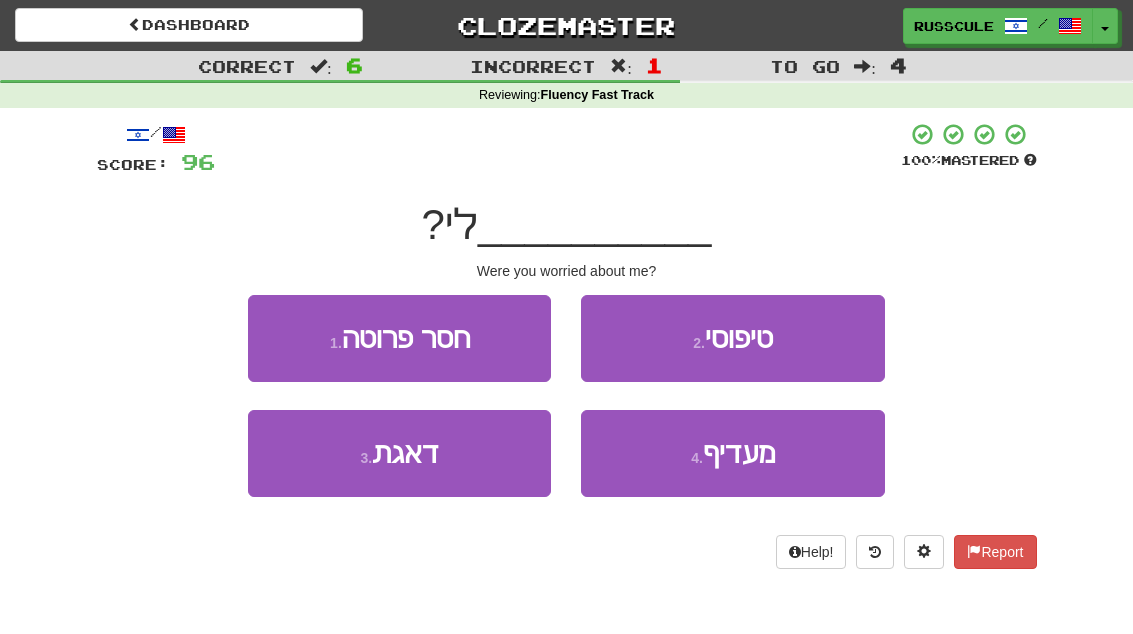 click on "3 .  דאגת" at bounding box center [399, 453] 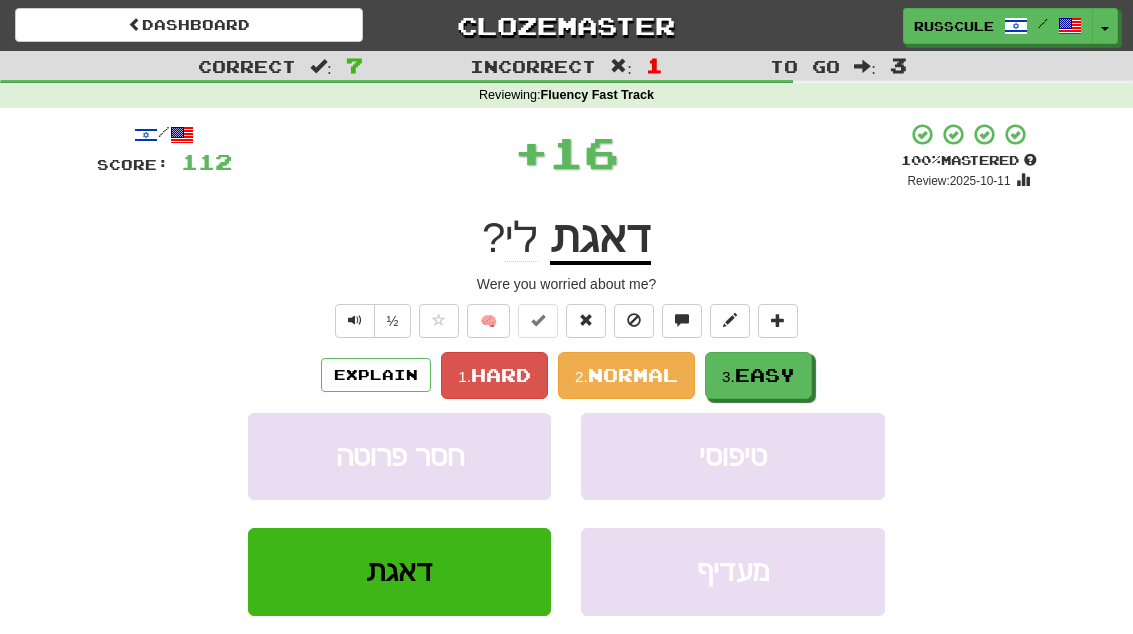 click on "Easy" at bounding box center (765, 375) 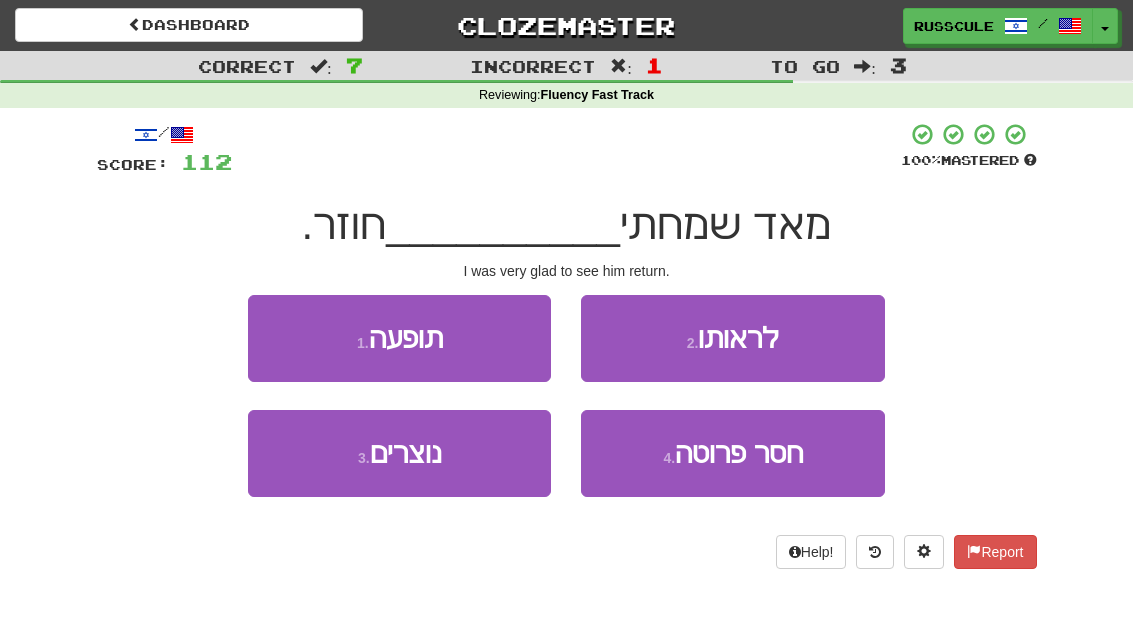 click on "2 .  לראותו" at bounding box center (732, 338) 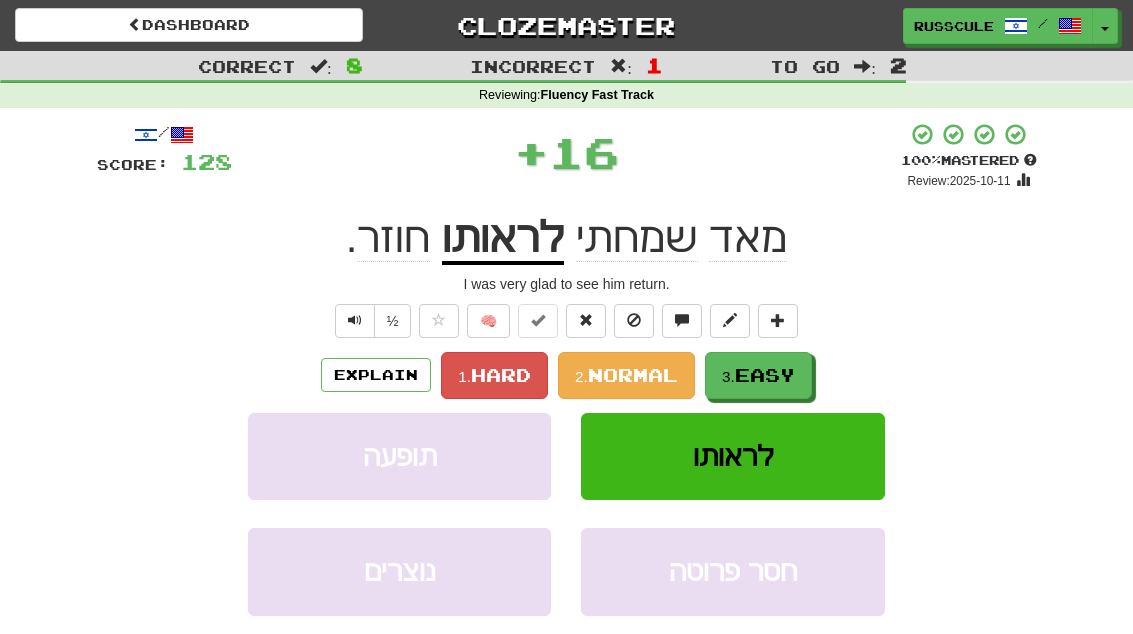 click on "Easy" at bounding box center (765, 375) 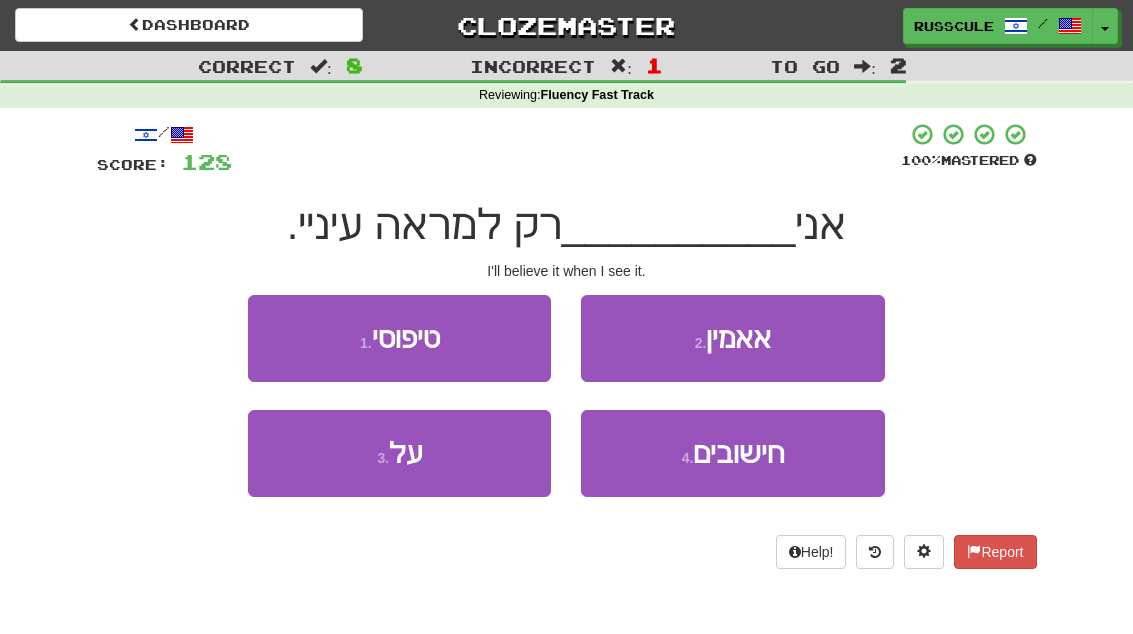 click on "2 .  אאמין" at bounding box center [732, 338] 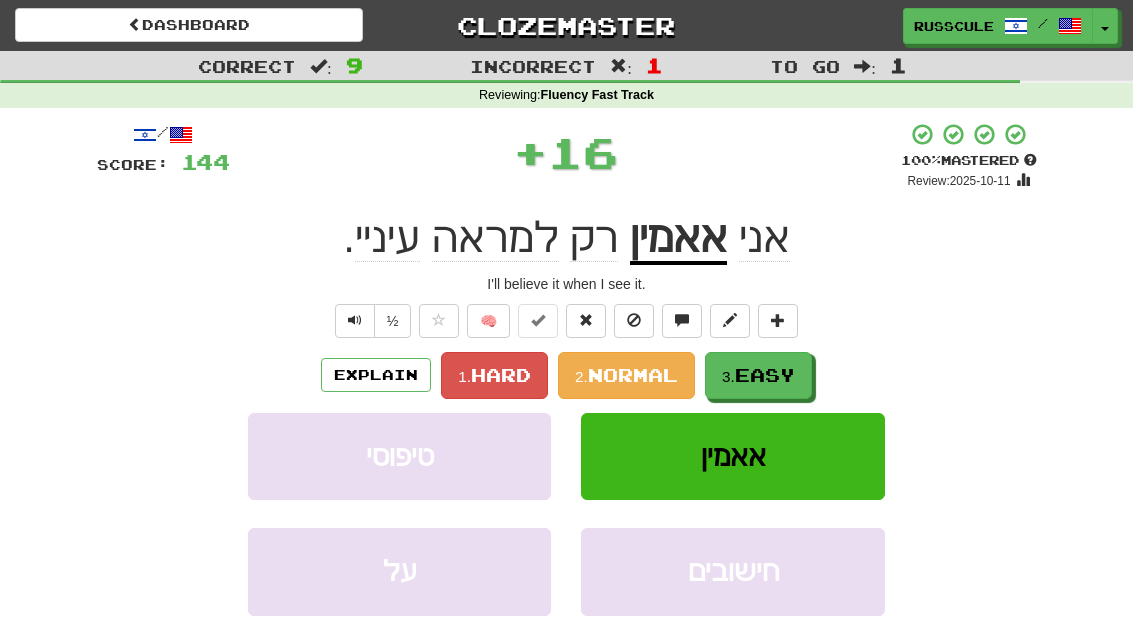 click on "Easy" at bounding box center (765, 375) 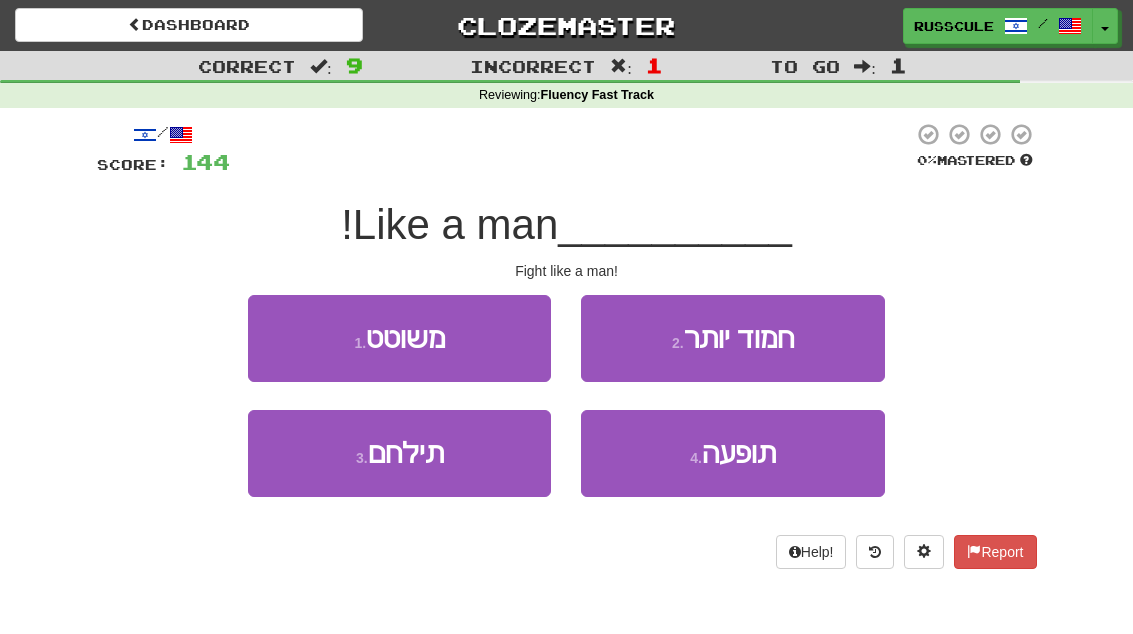 click on "3 .  תילחם" at bounding box center (399, 453) 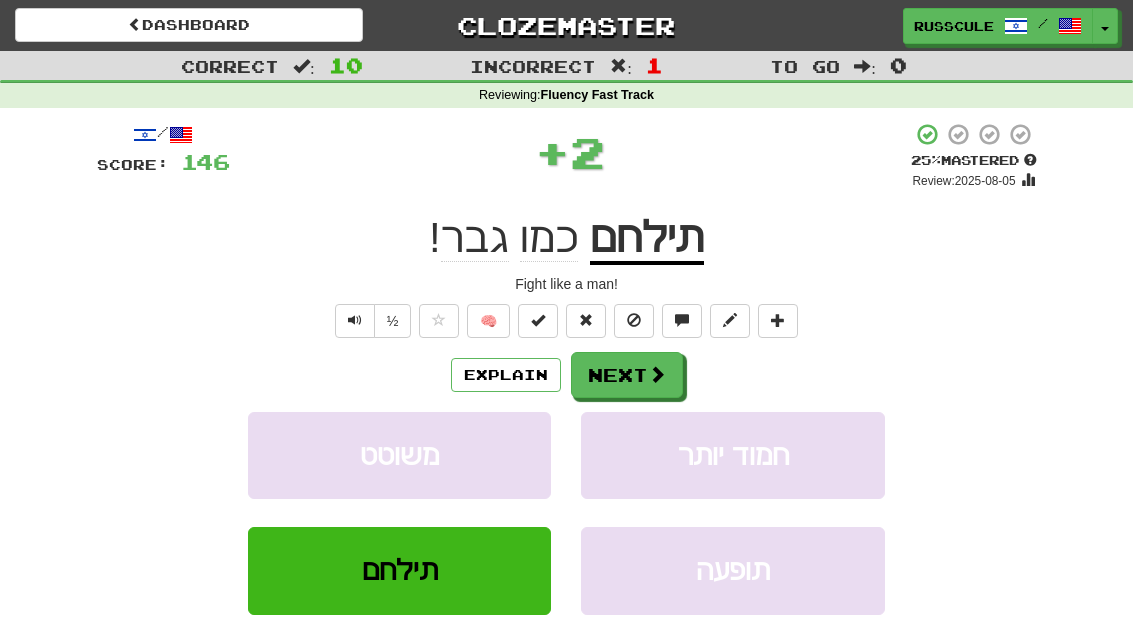 click on "Next" at bounding box center (627, 375) 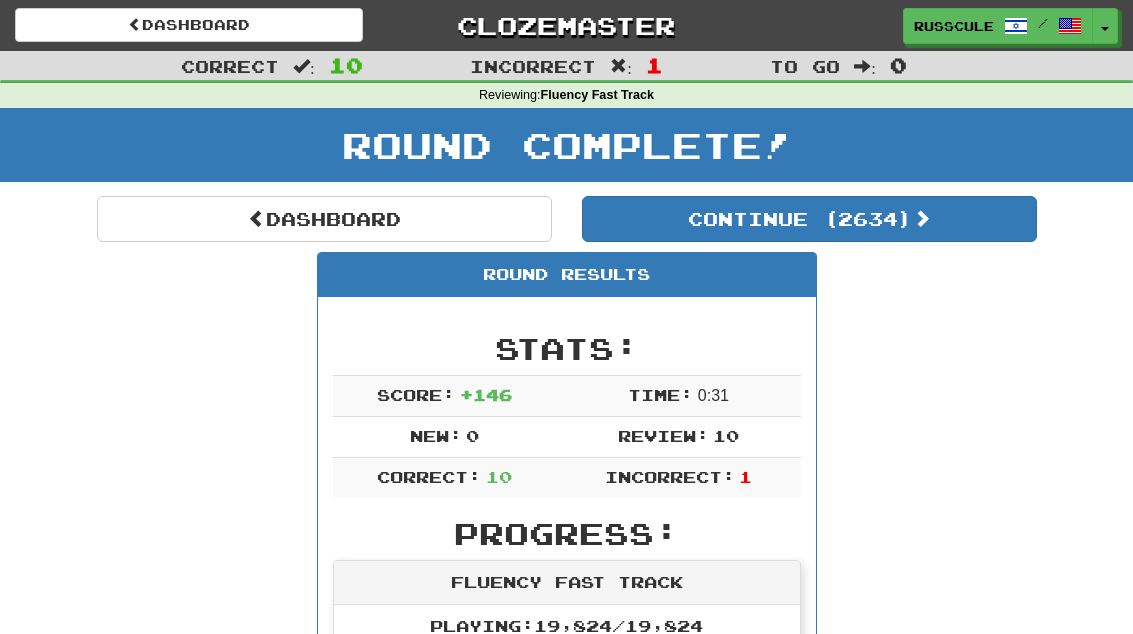 click on "Continue ( 2634 )" at bounding box center [809, 219] 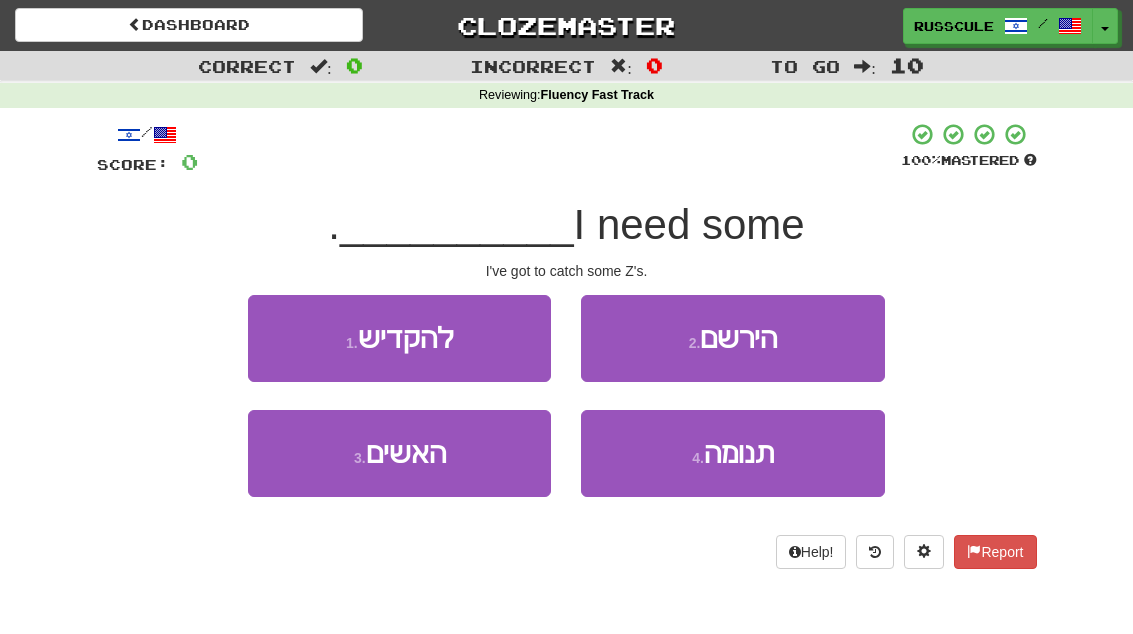click on "1 .  להקדיש" at bounding box center (399, 338) 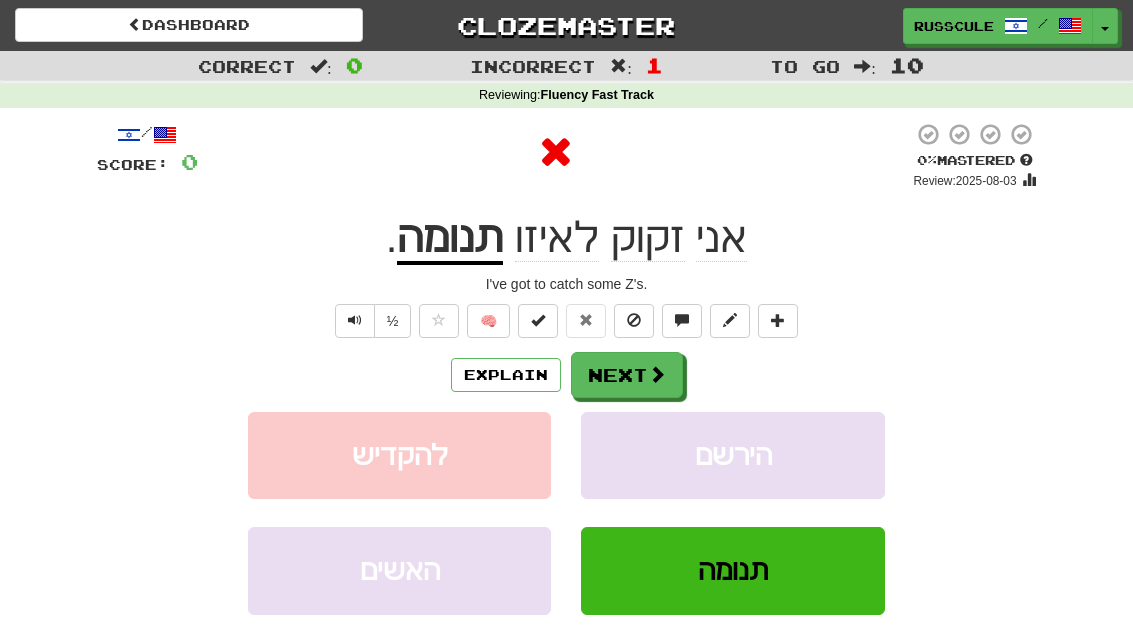click at bounding box center (657, 374) 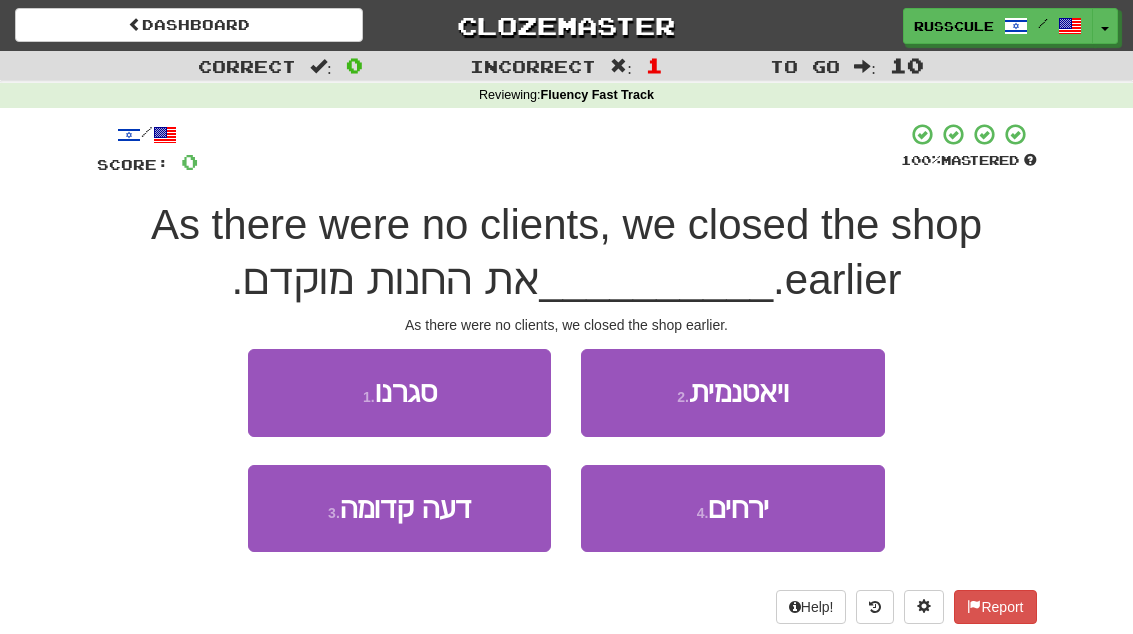 click on "1 .  סגרנו" at bounding box center (399, 392) 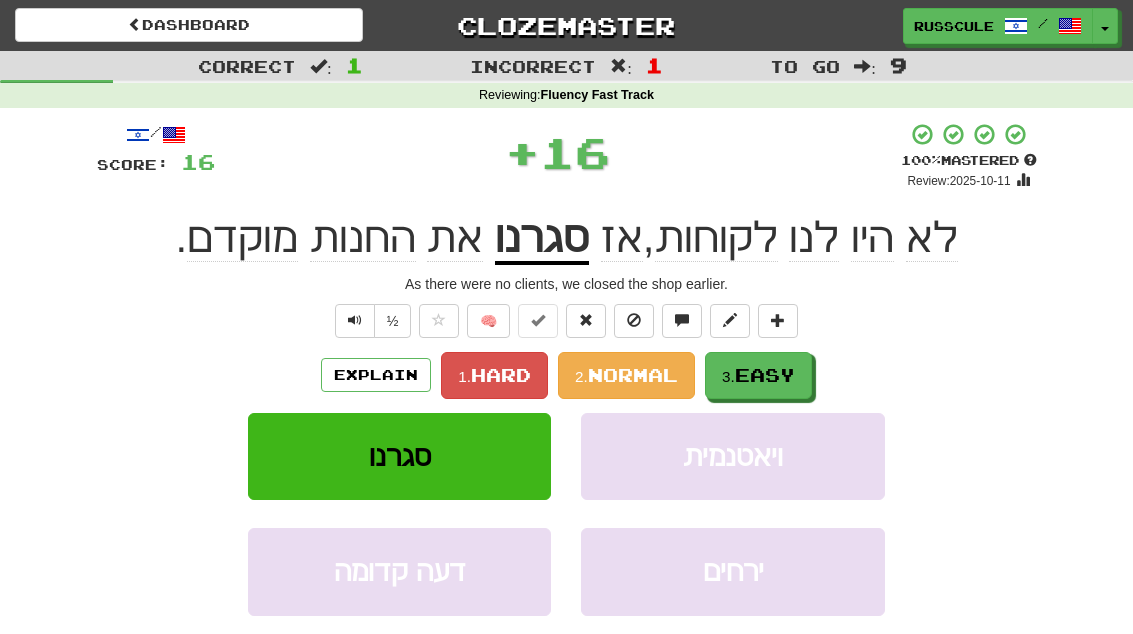 click on "Easy" at bounding box center [765, 375] 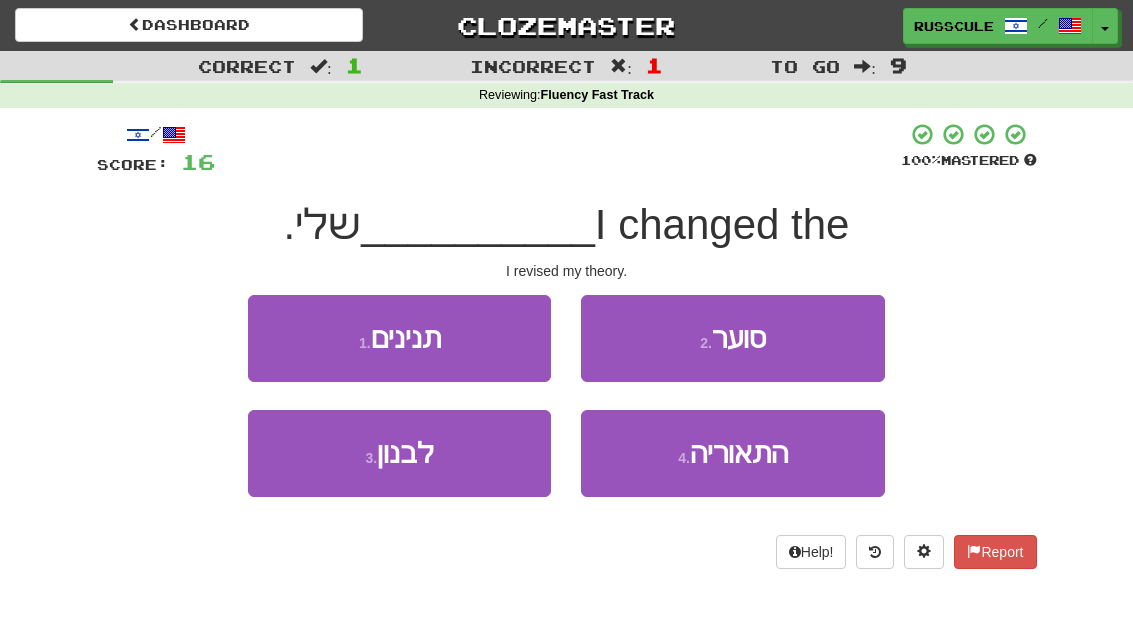 click on "4 .  התאוריה" at bounding box center [732, 453] 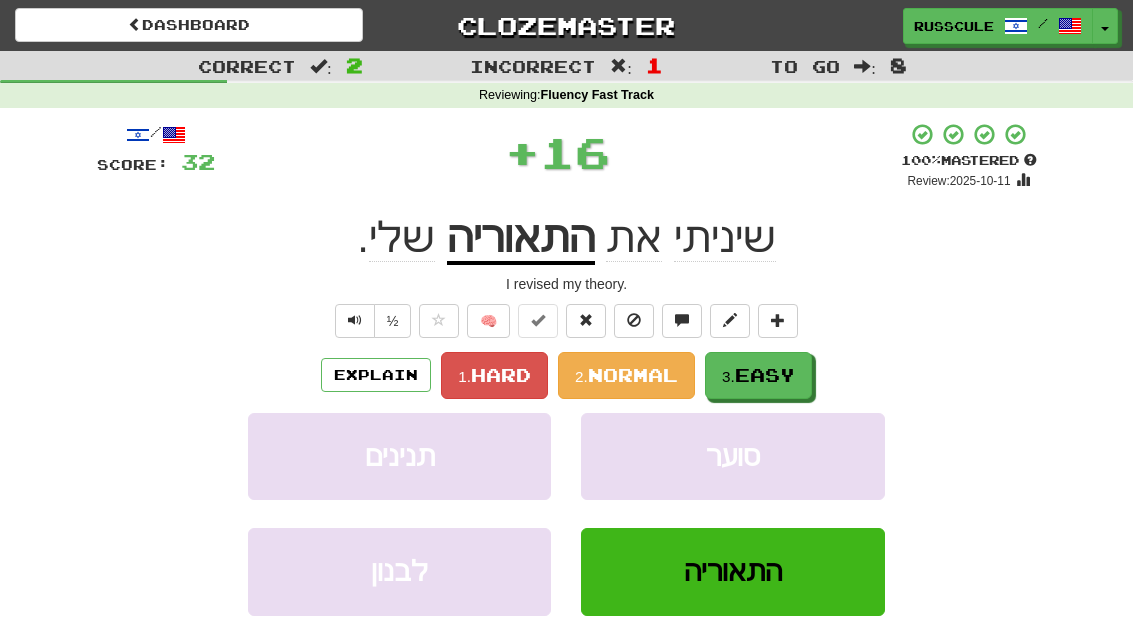 click on "3.  Easy" at bounding box center (758, 375) 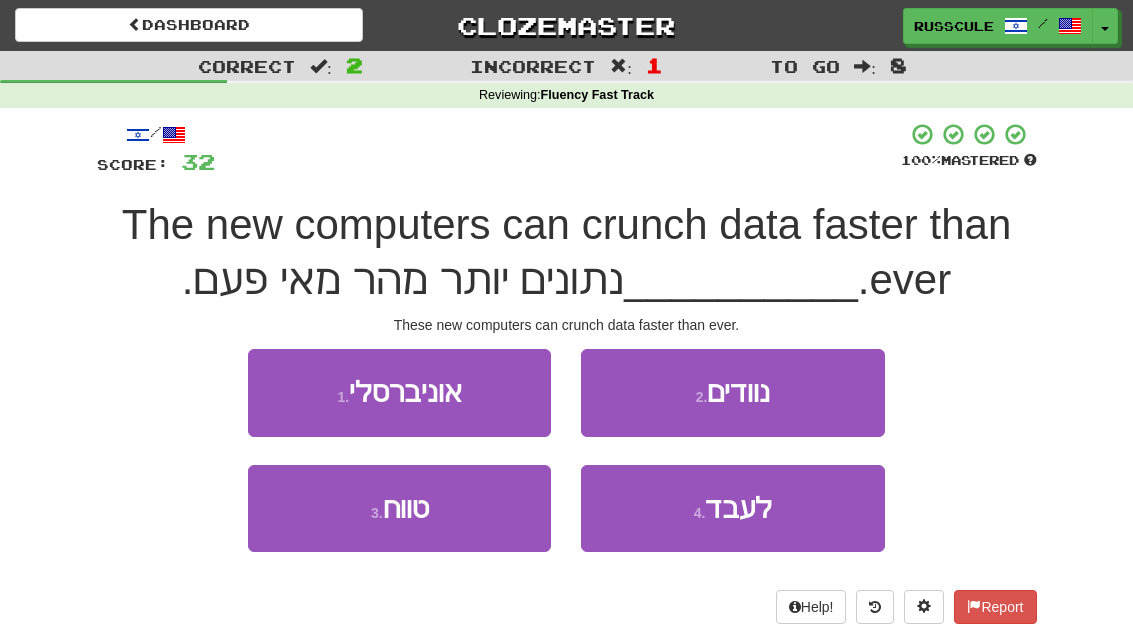 click on "3 .  טווח" at bounding box center (399, 508) 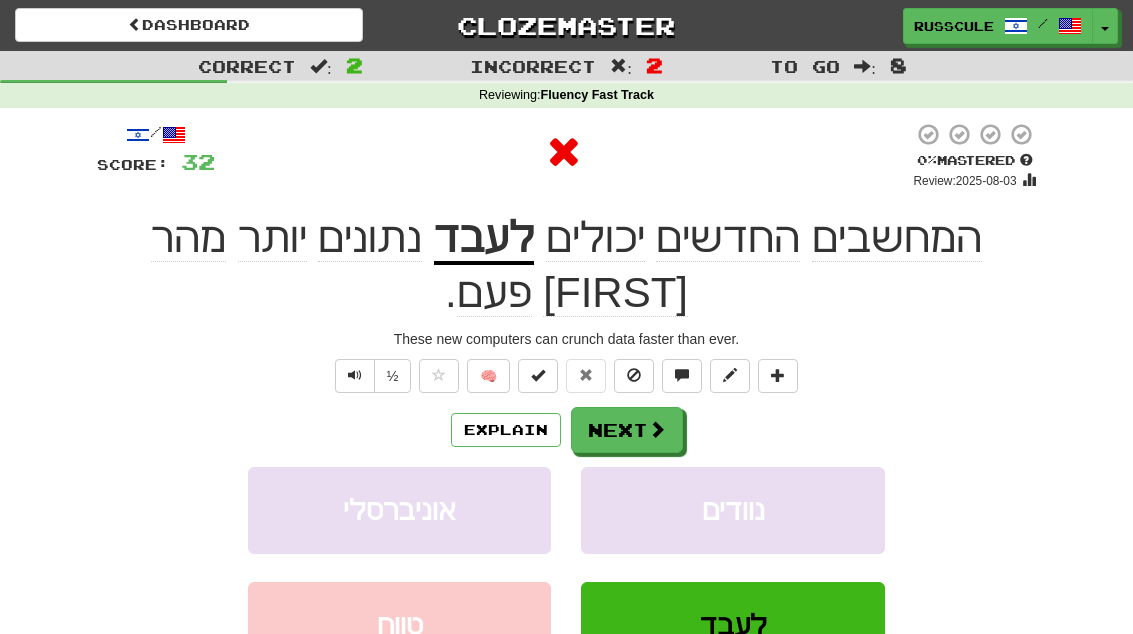 click on "Next" at bounding box center [627, 430] 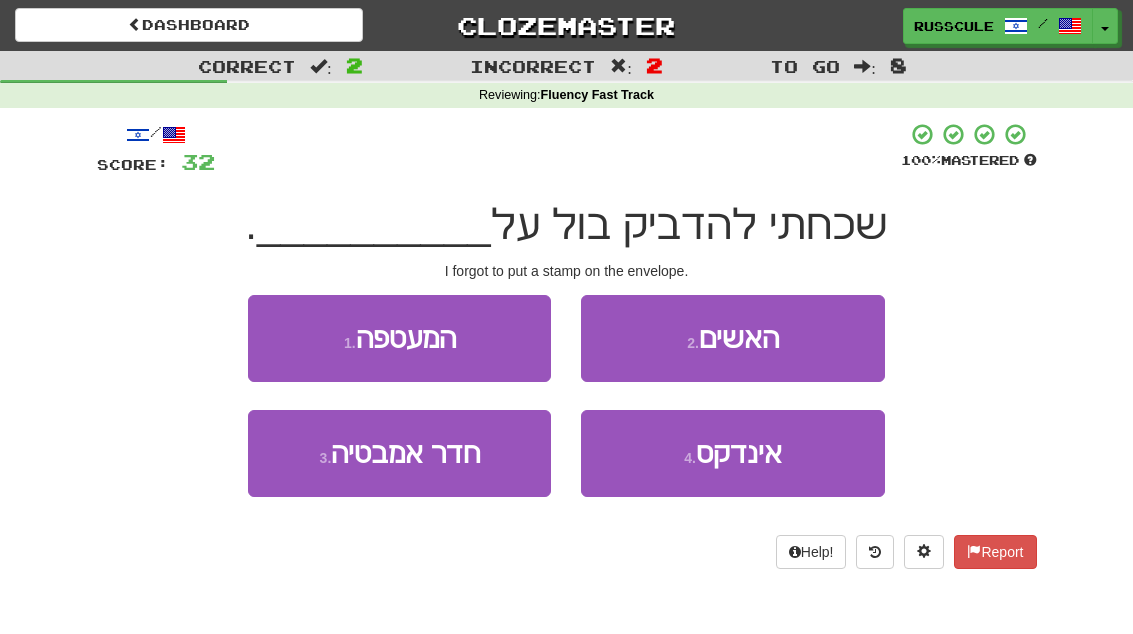 click on "1 .  המעטפה" at bounding box center (399, 338) 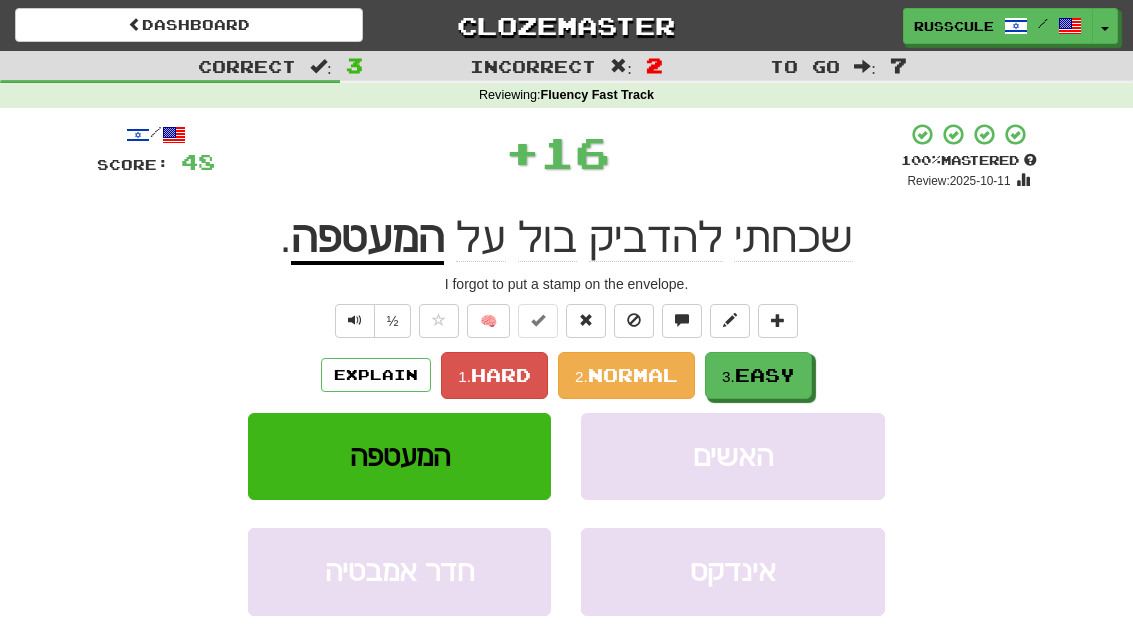 click on "Easy" at bounding box center (765, 375) 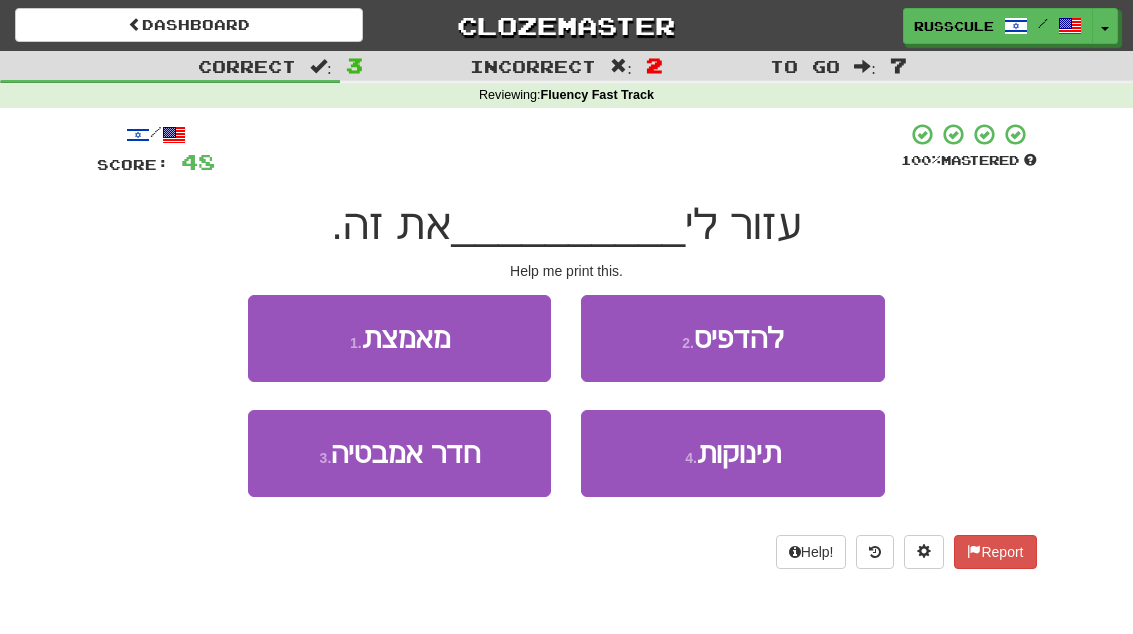 click on "2 .  להדפיס" at bounding box center (732, 338) 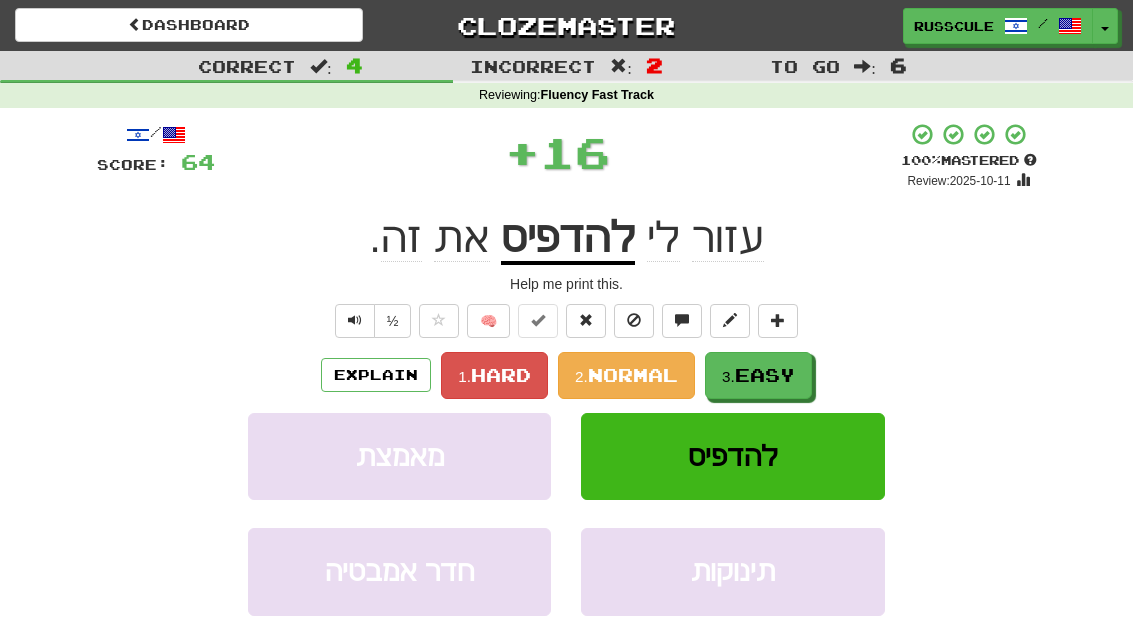 click on "3.  Easy" at bounding box center [758, 375] 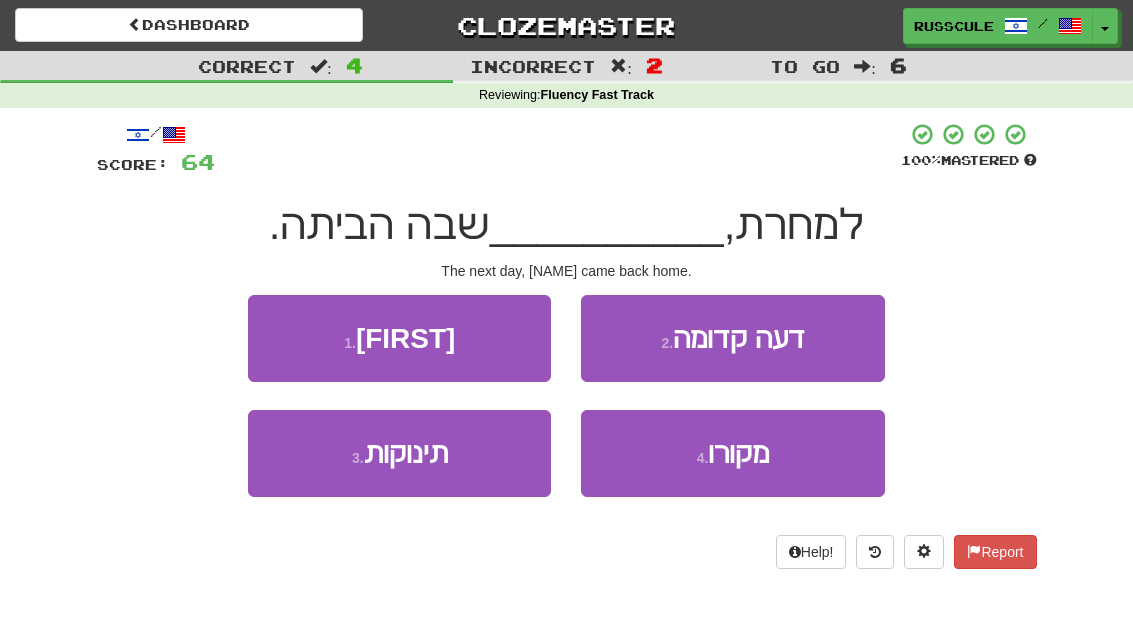 click on "1 .  איזבלה" at bounding box center [399, 338] 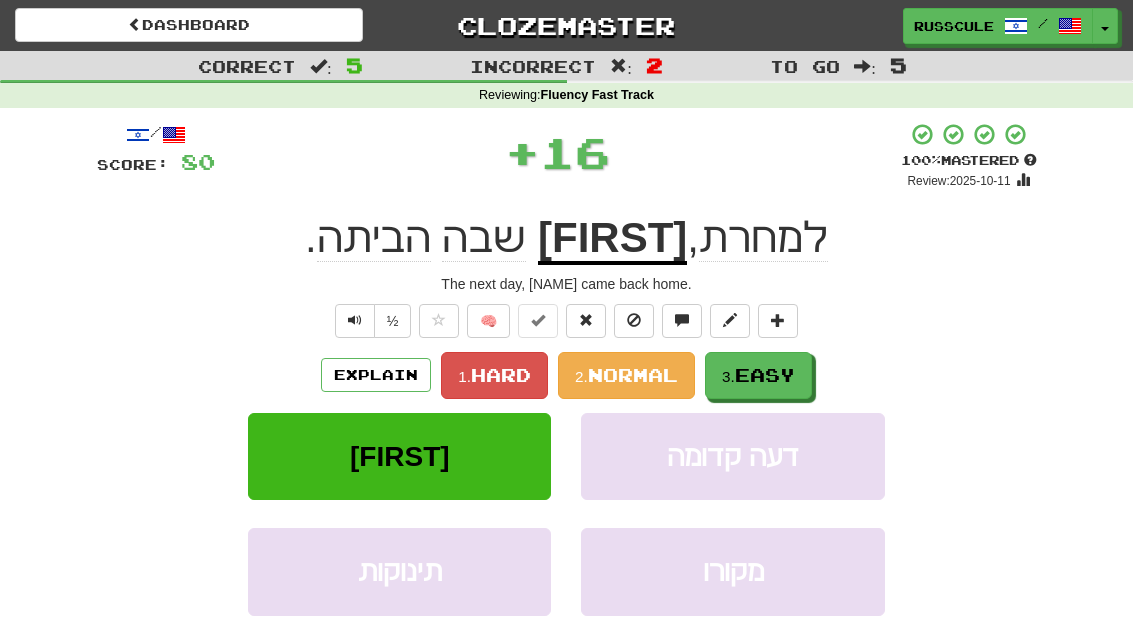 click on "Easy" at bounding box center (765, 375) 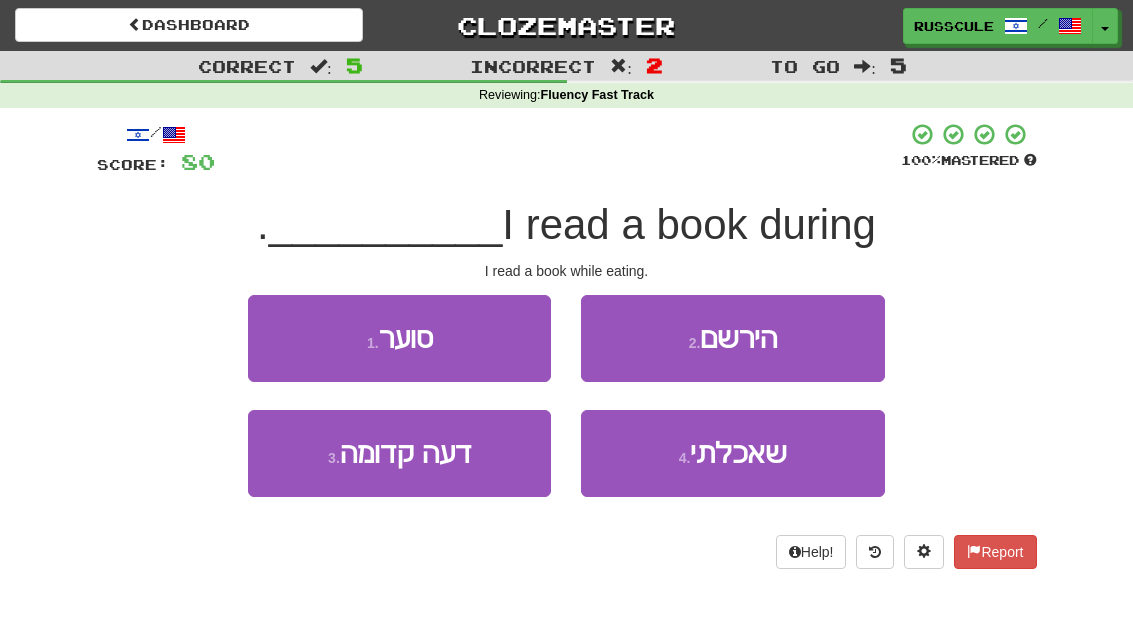 click on "שאכלתי" at bounding box center (738, 453) 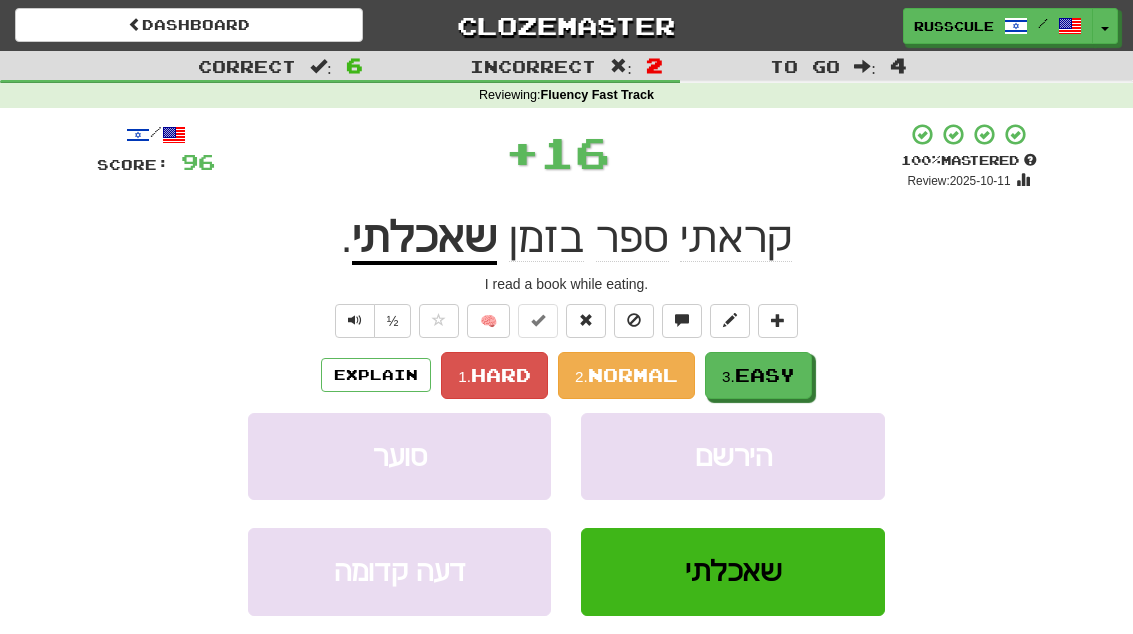 click on "Easy" at bounding box center (765, 375) 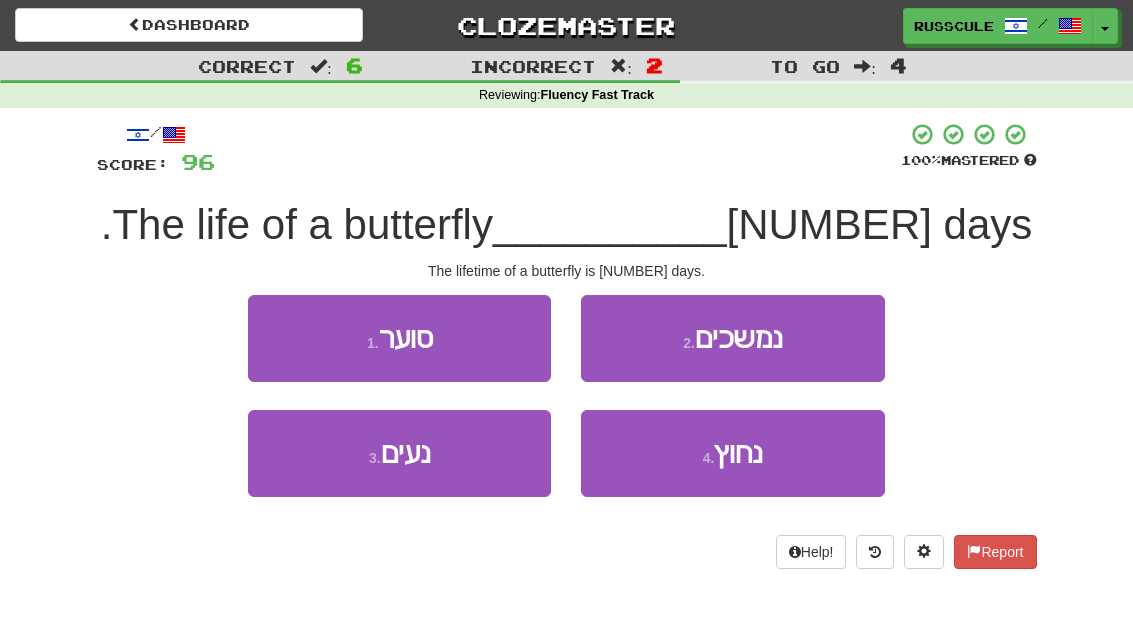 click on "2 .  נמשכים" at bounding box center (732, 338) 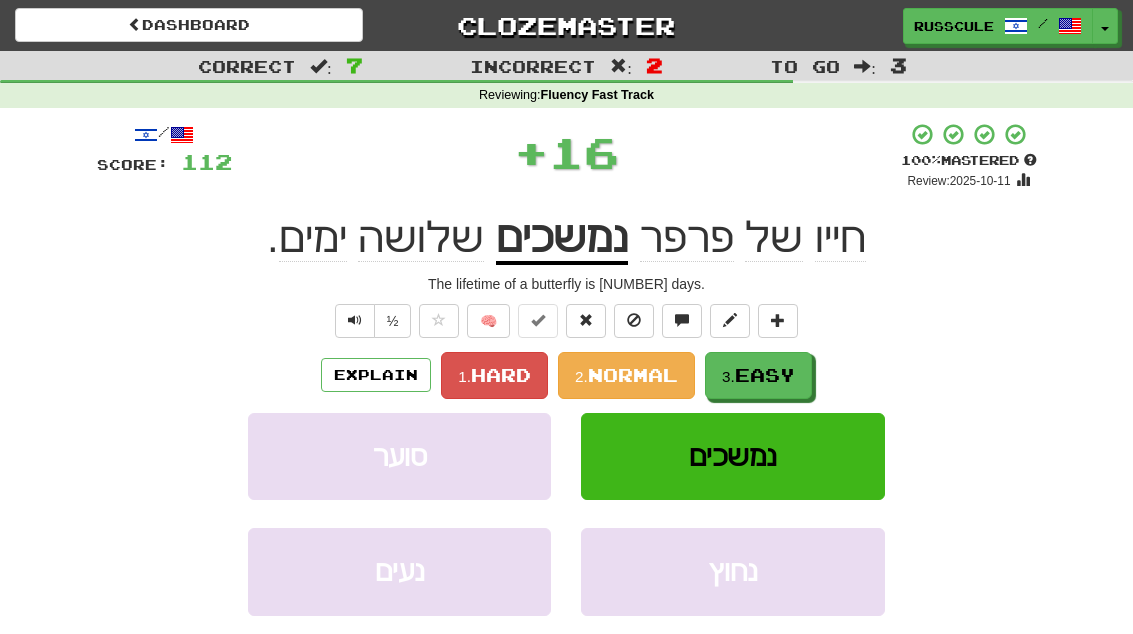 click on "Easy" at bounding box center (765, 375) 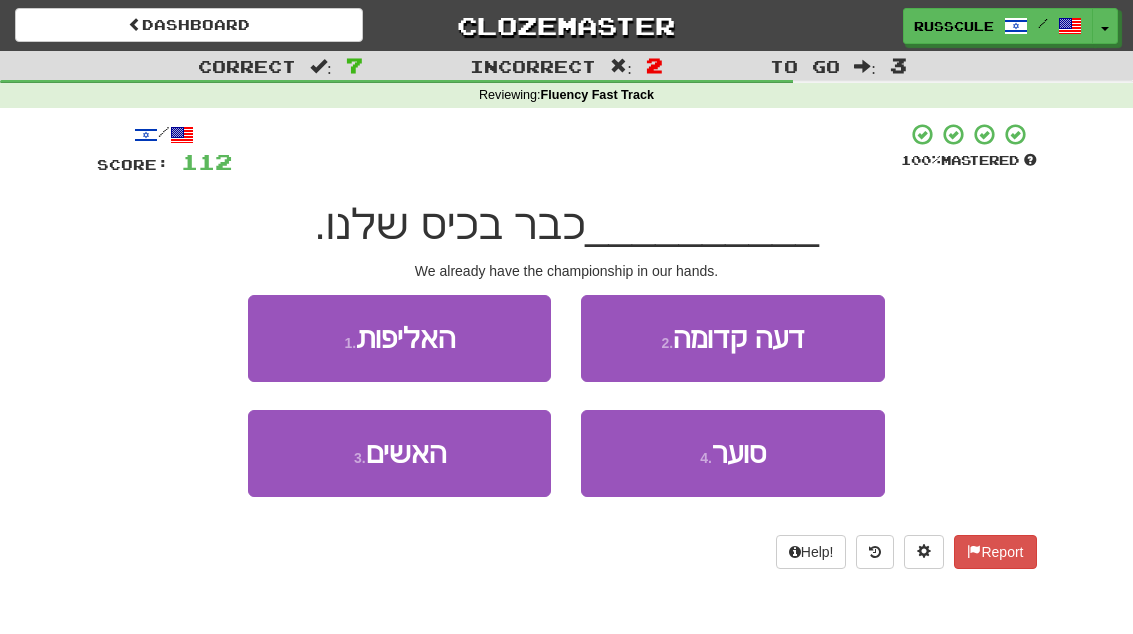 click on "1 .  האליפות" at bounding box center [399, 338] 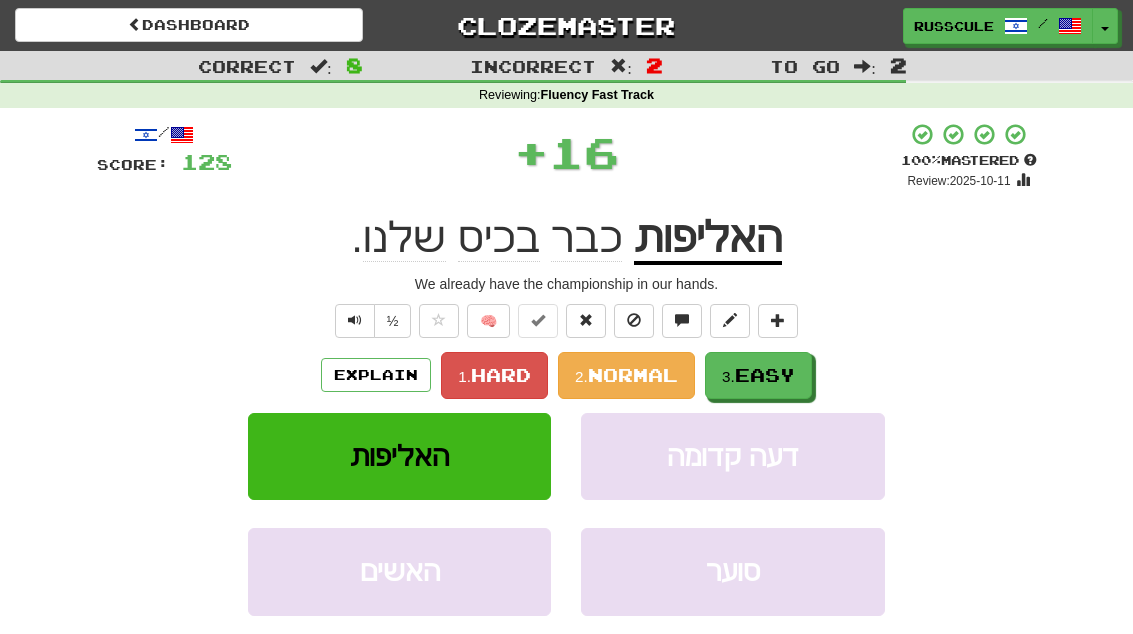 click on "Easy" at bounding box center [765, 375] 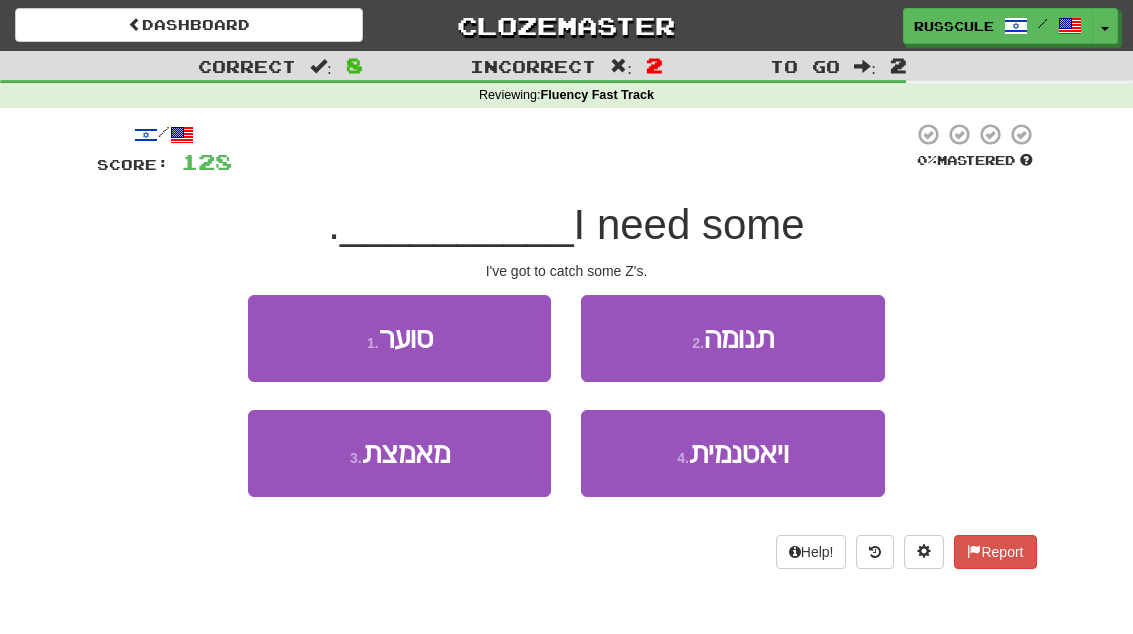 click on "2 .  תנומה" at bounding box center [732, 338] 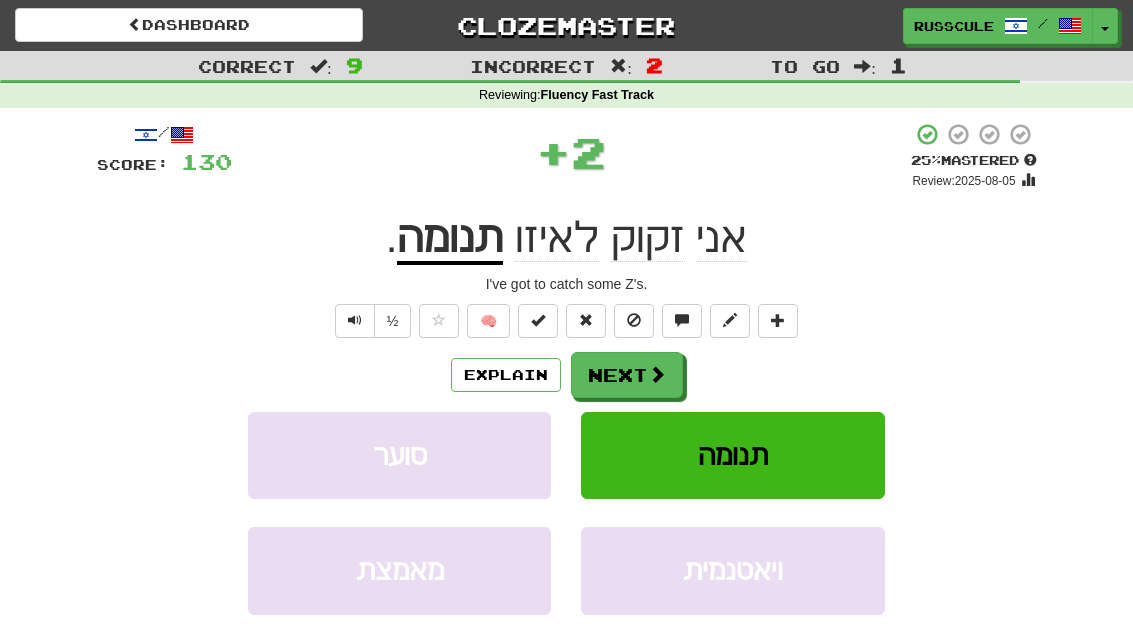 click at bounding box center [657, 374] 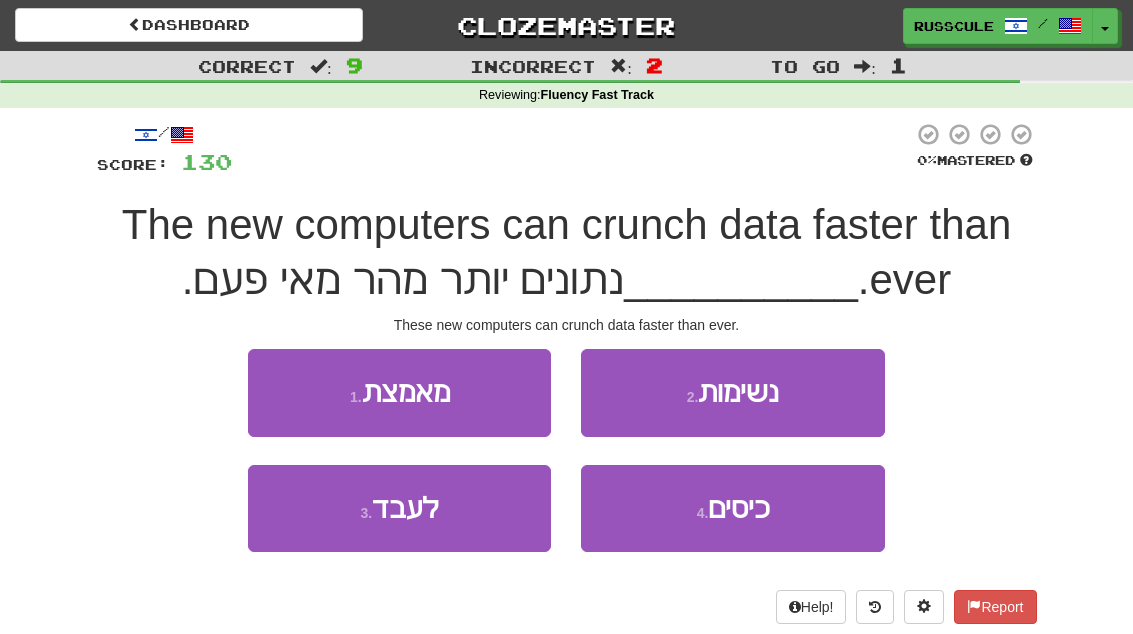 click on "3 .  לעבד" at bounding box center (399, 508) 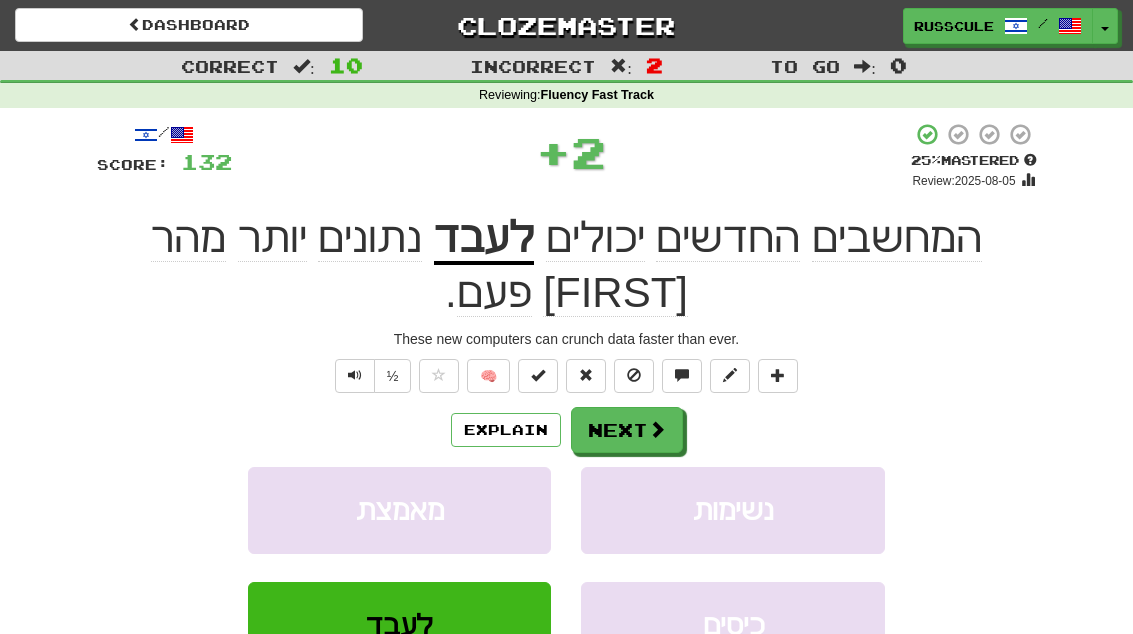 click at bounding box center [657, 429] 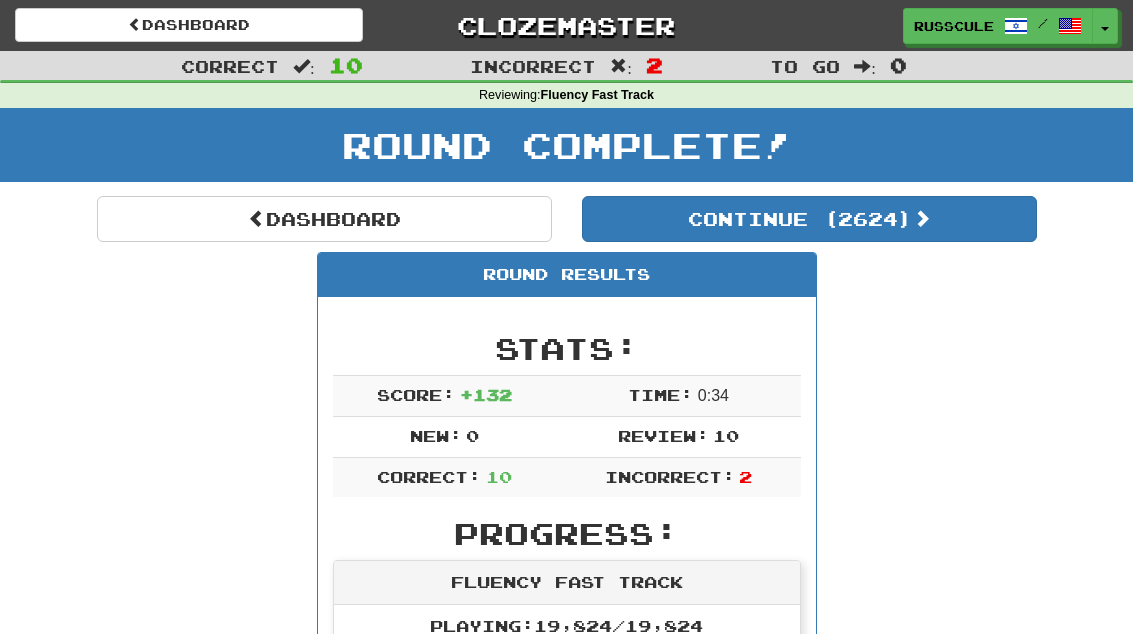 click on "Dashboard" at bounding box center (324, 219) 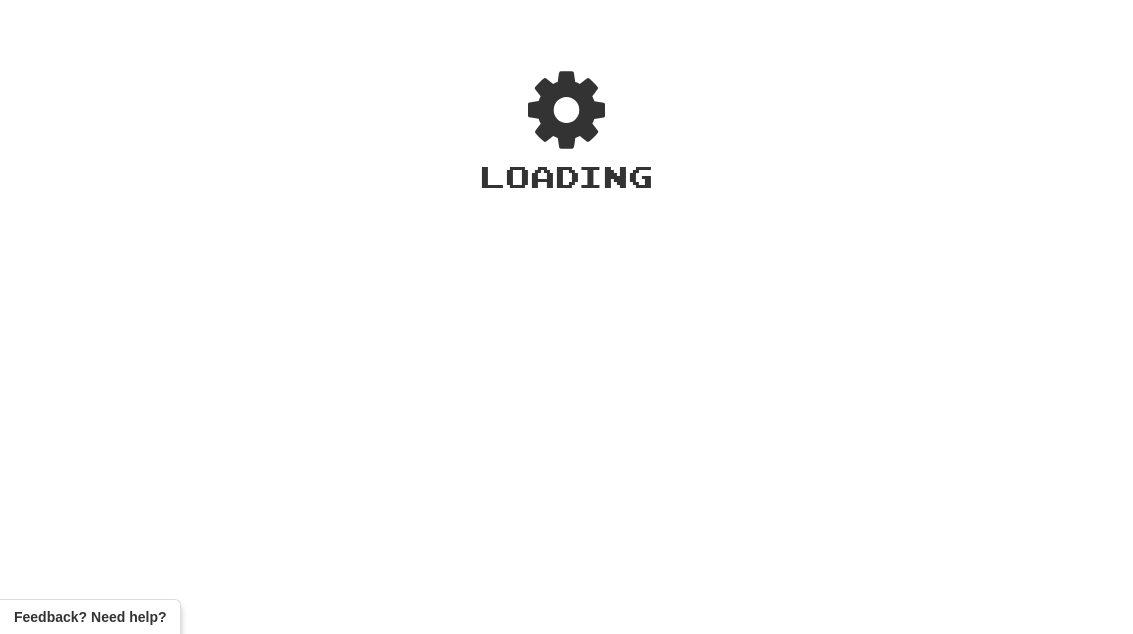 scroll, scrollTop: 0, scrollLeft: 0, axis: both 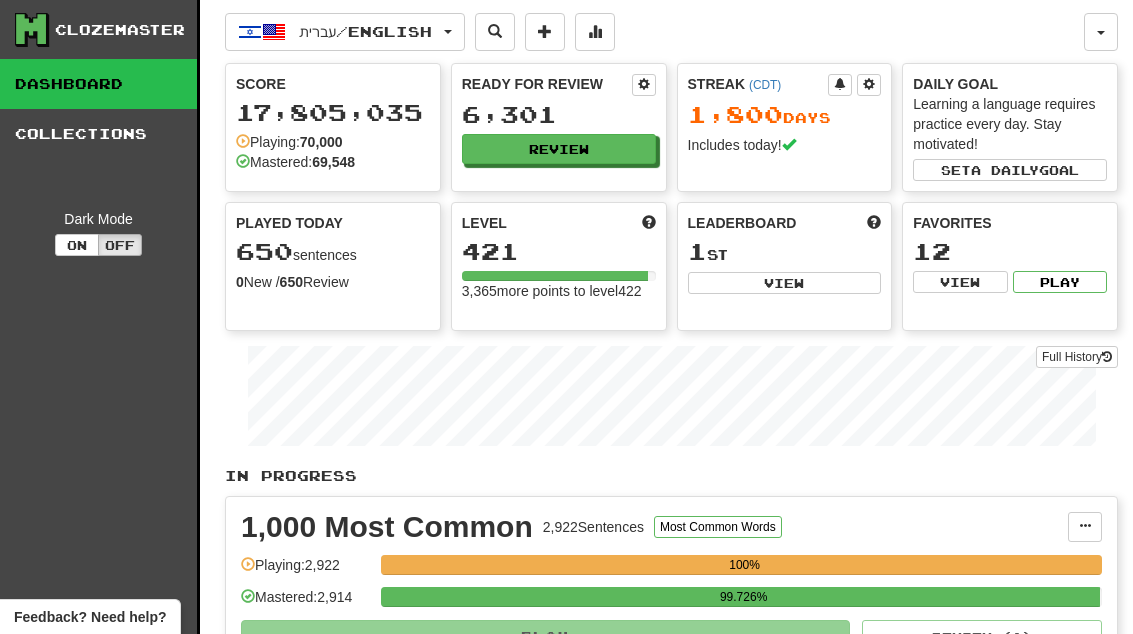 click on "View" at bounding box center [785, 283] 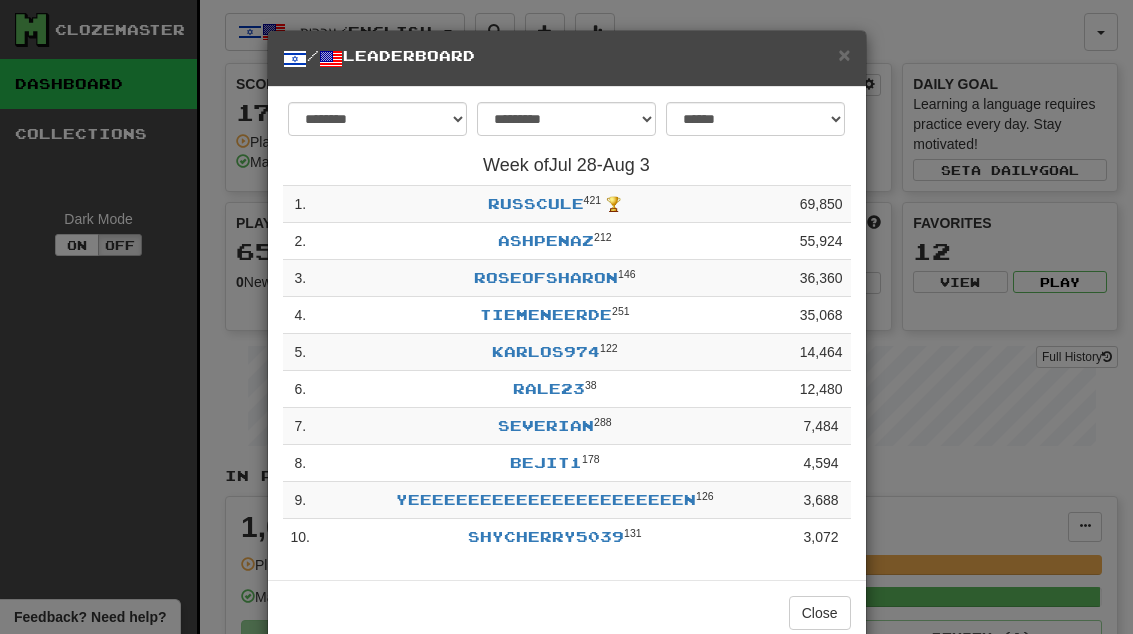 click on "×" at bounding box center [844, 54] 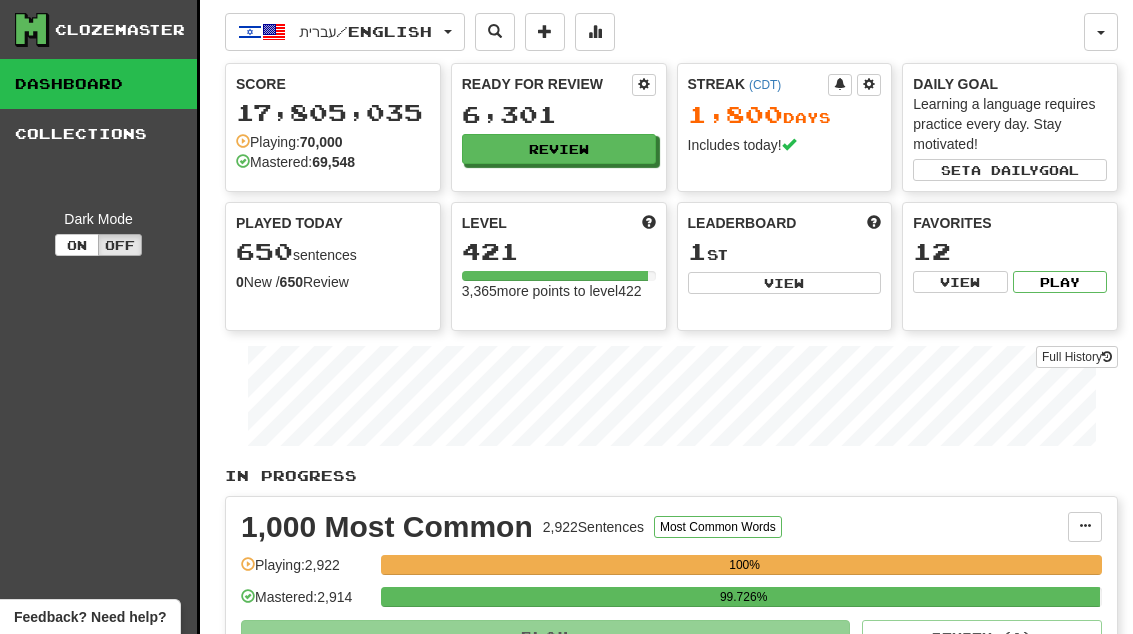 click on "Review" at bounding box center [559, 149] 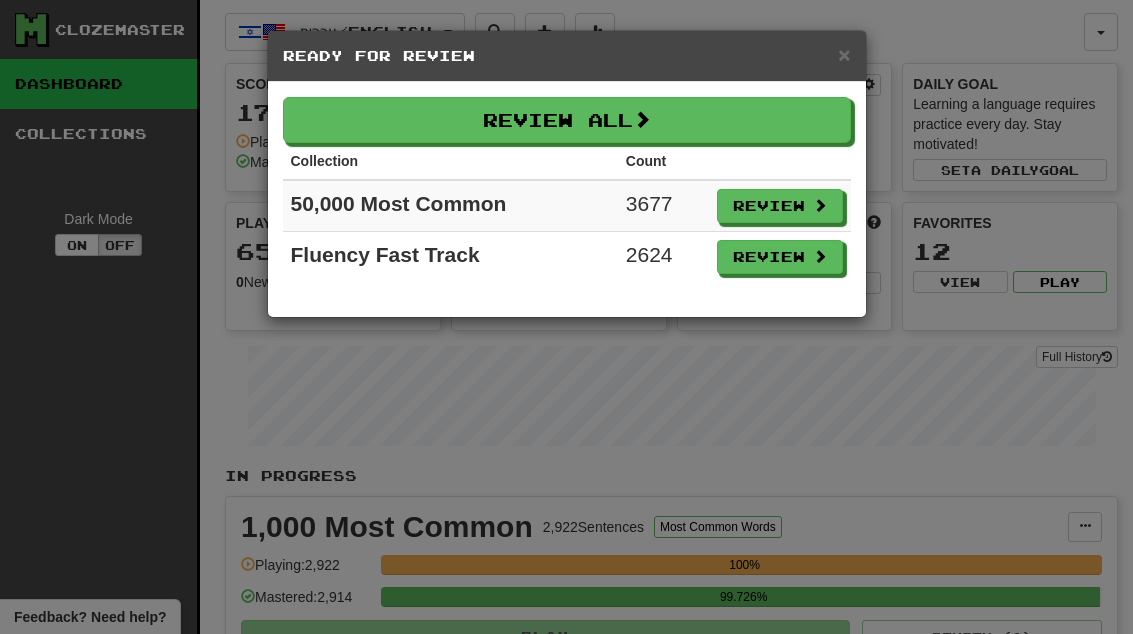 click on "Review" at bounding box center [780, 257] 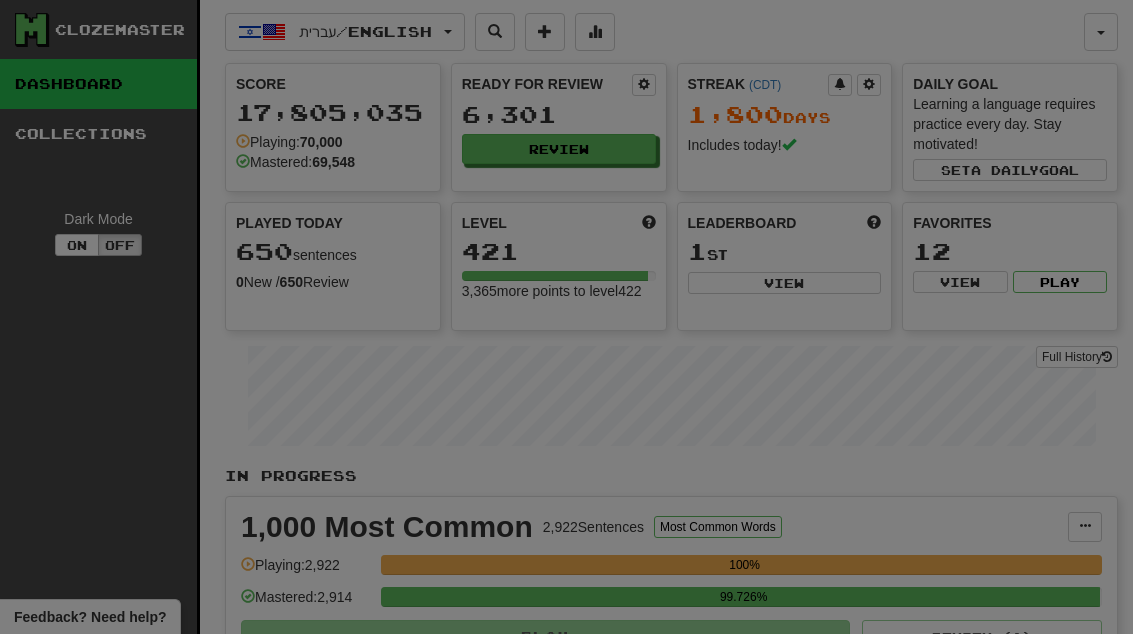select on "**" 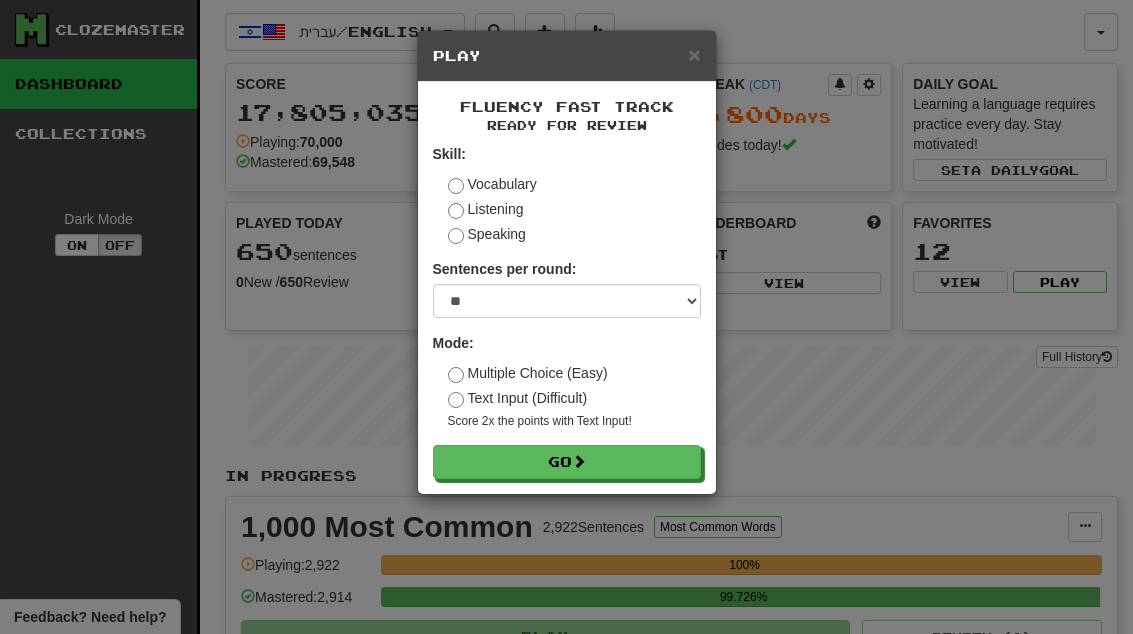click on "Go" at bounding box center [567, 462] 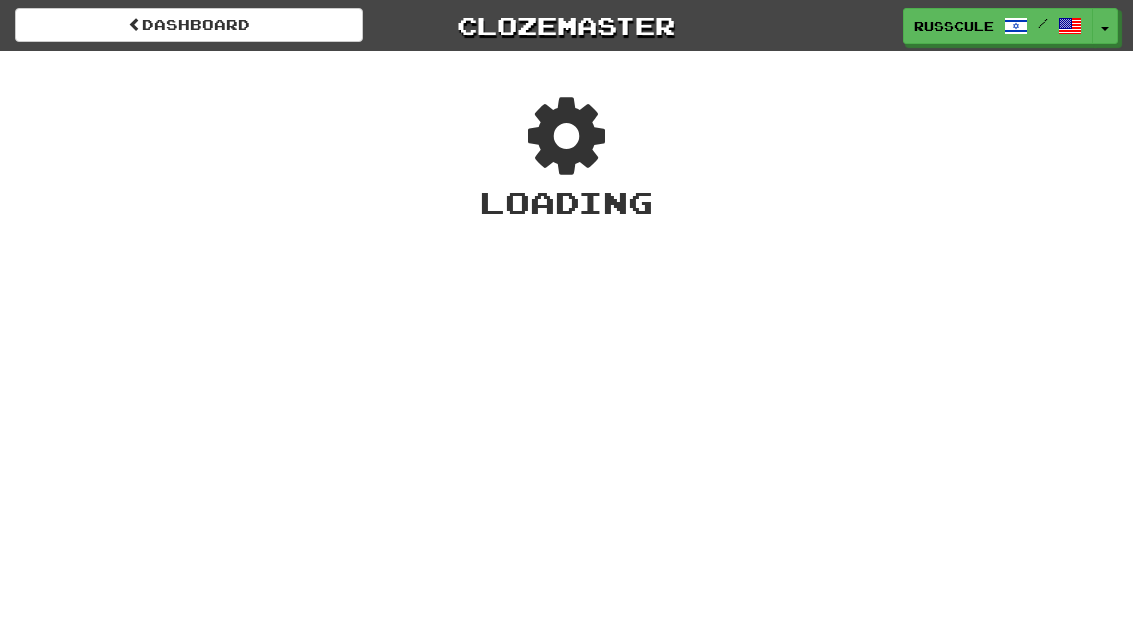 scroll, scrollTop: 0, scrollLeft: 0, axis: both 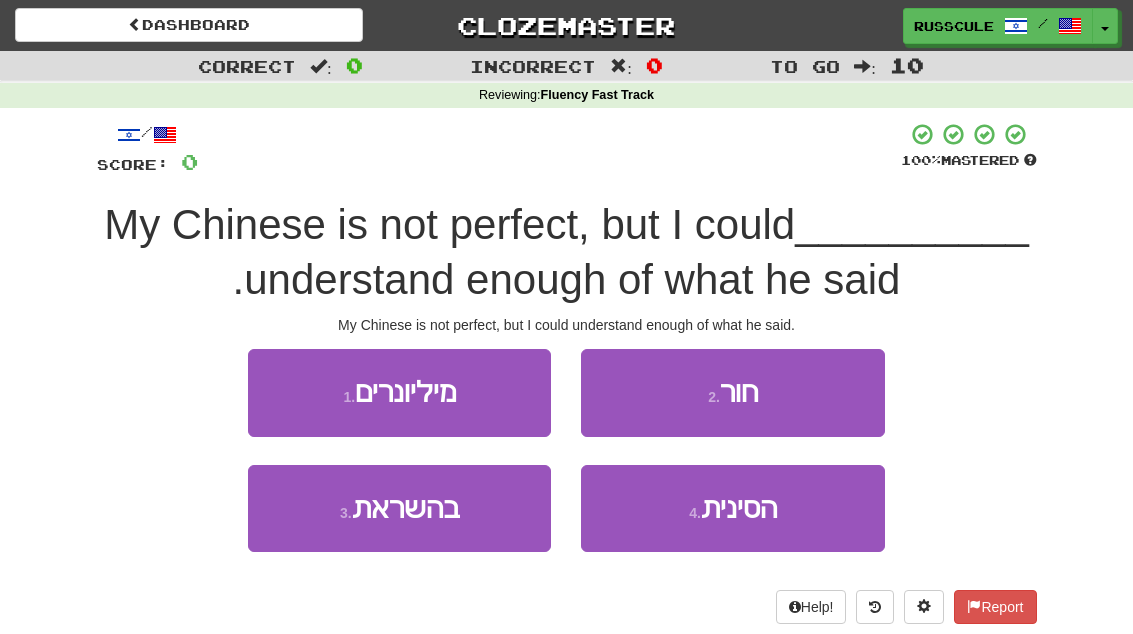 click on "הסינית" at bounding box center (739, 508) 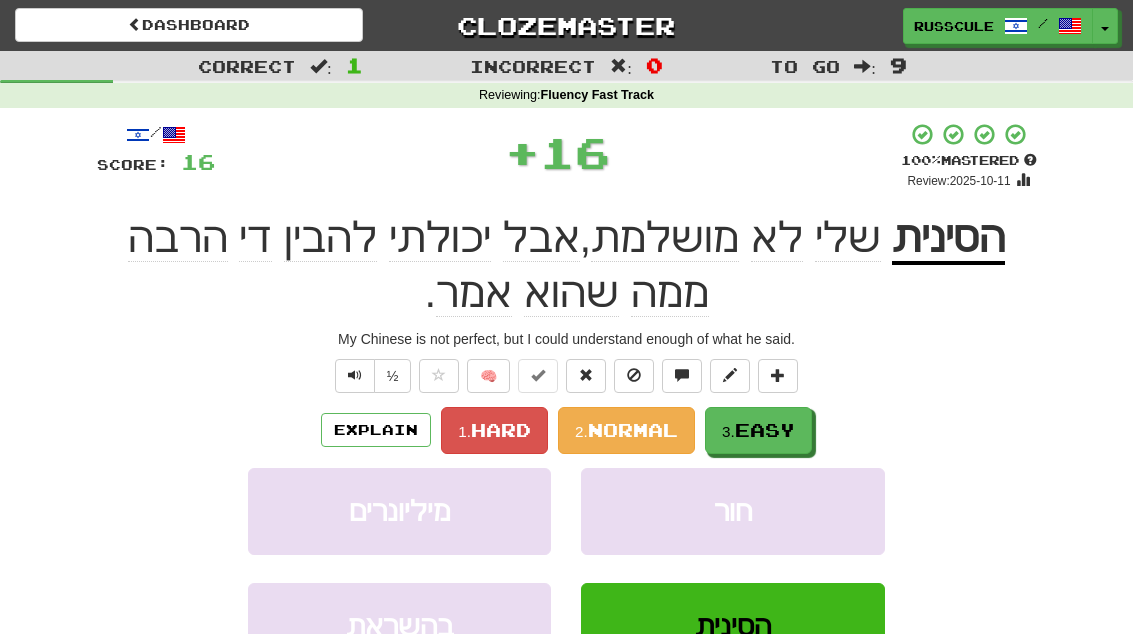 click on "3.  Easy" at bounding box center [758, 430] 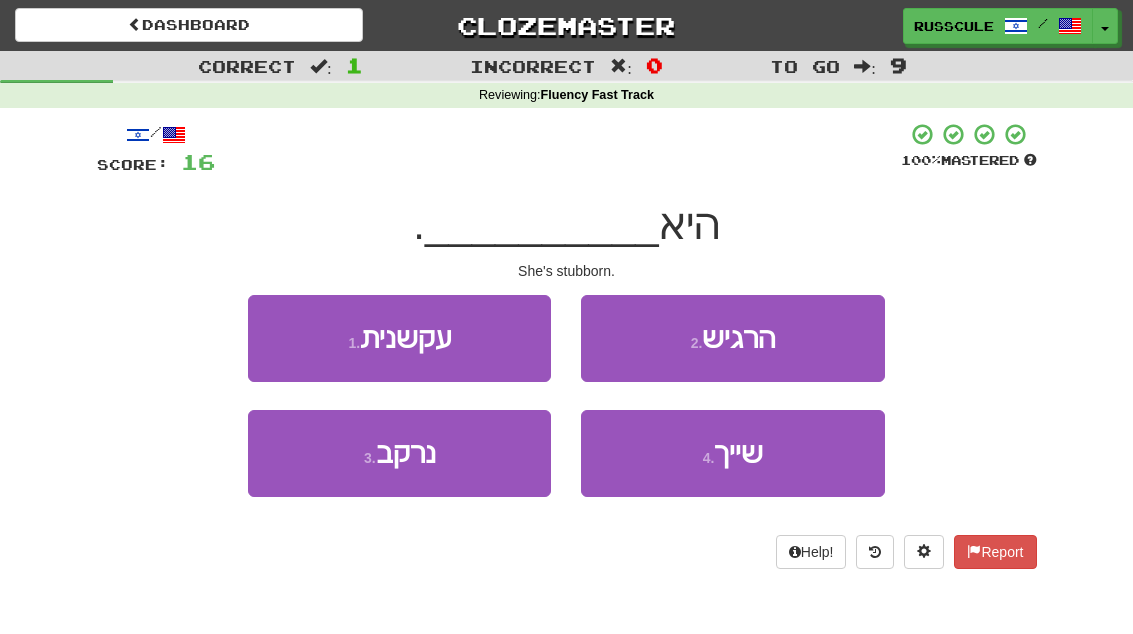 click on "1 .  עקשנית" at bounding box center (399, 338) 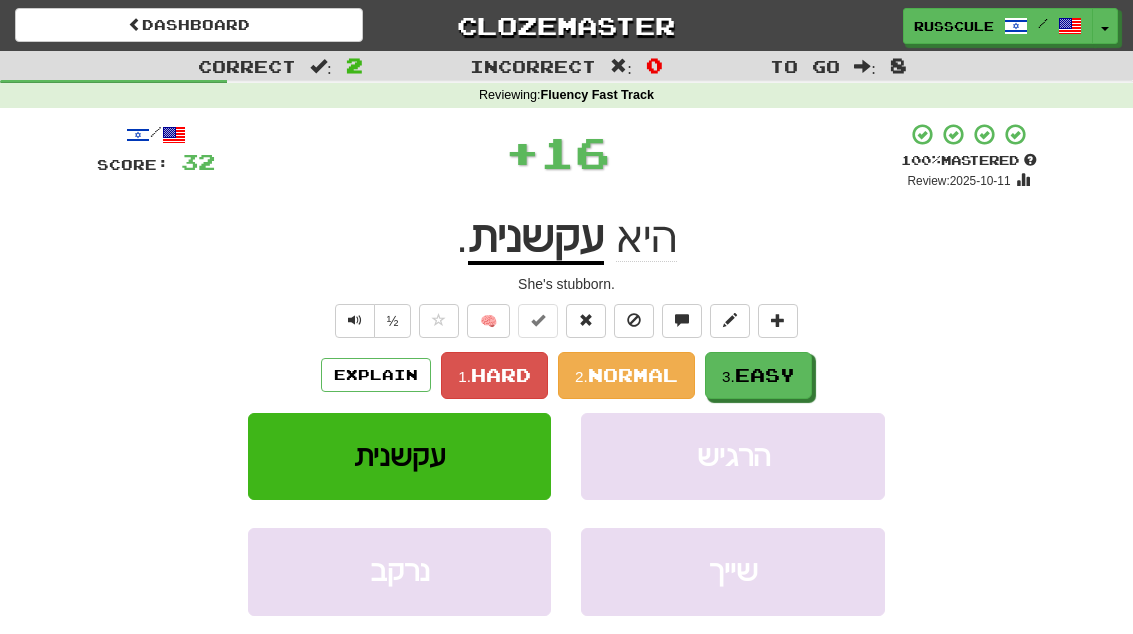 click on "3.  Easy" at bounding box center [758, 375] 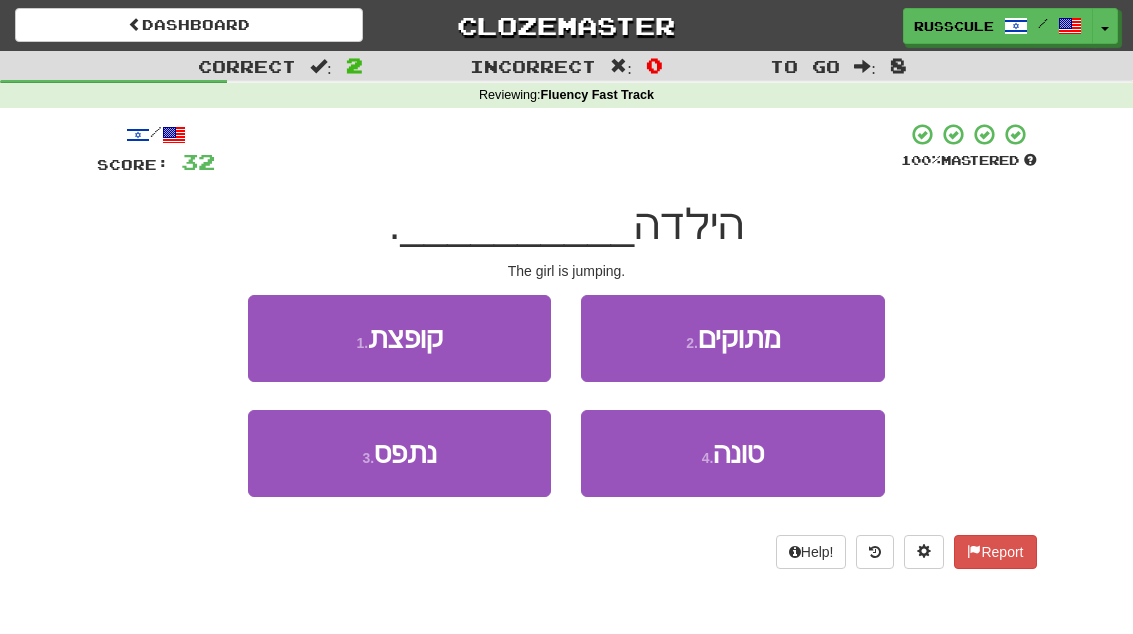 click on "1 .  קופצת" at bounding box center (399, 338) 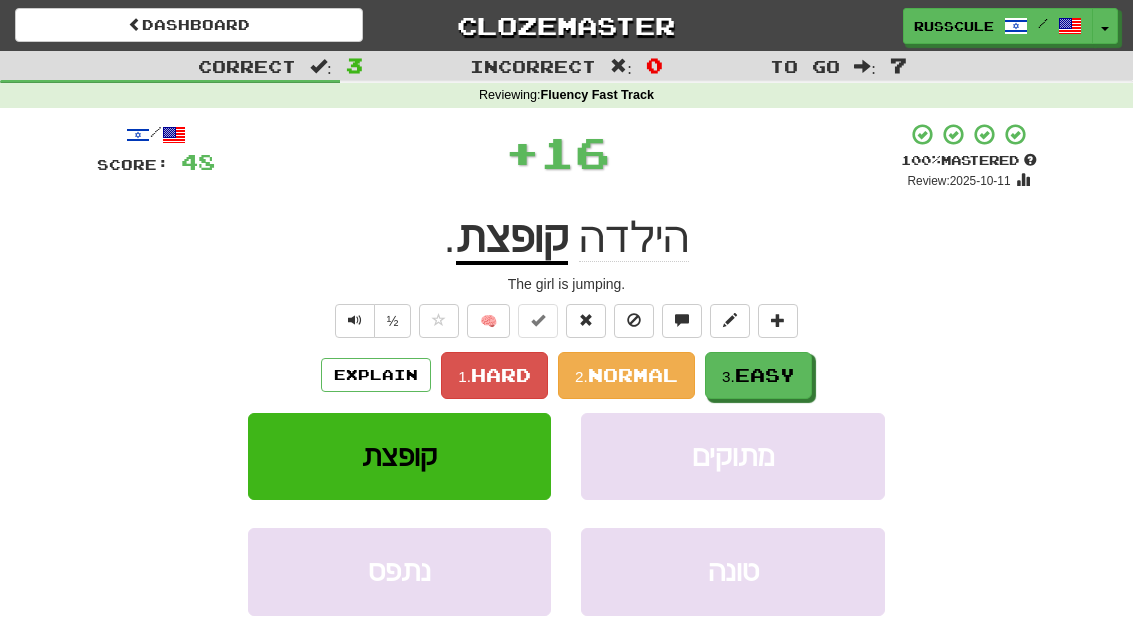 click on "Easy" at bounding box center (765, 375) 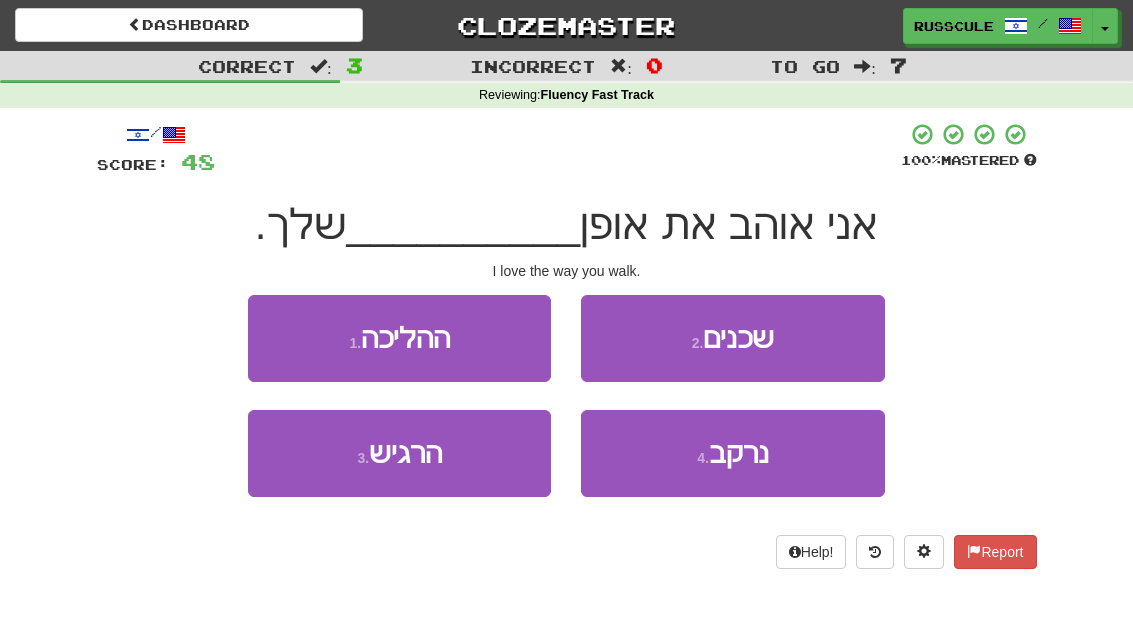 click on "1 .  ההליכה" at bounding box center [399, 338] 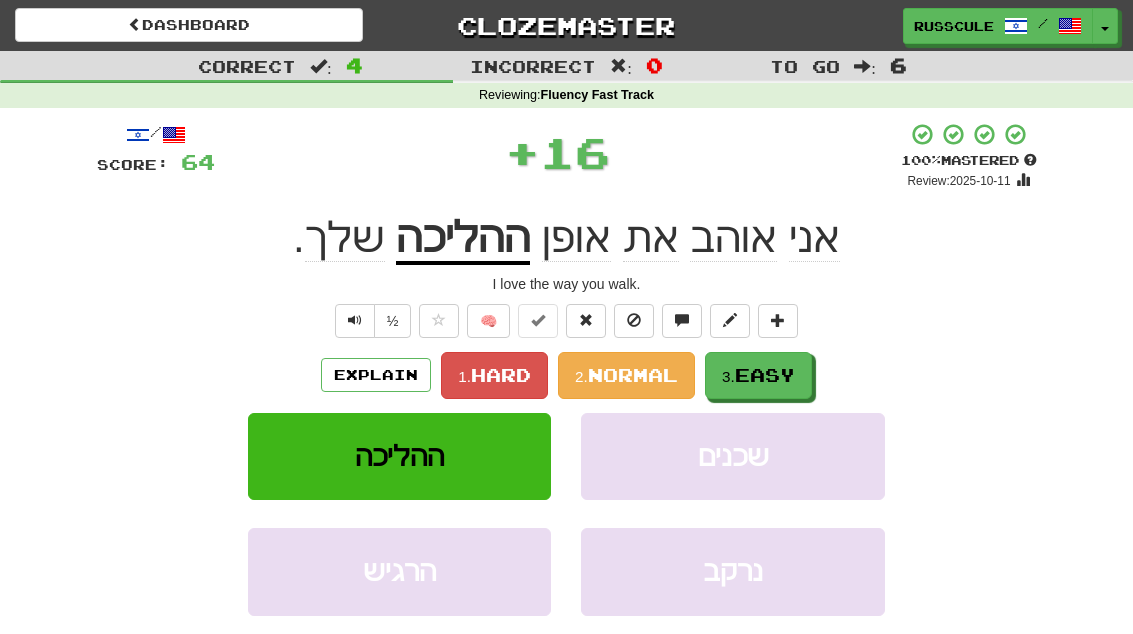 click on "Easy" at bounding box center [765, 375] 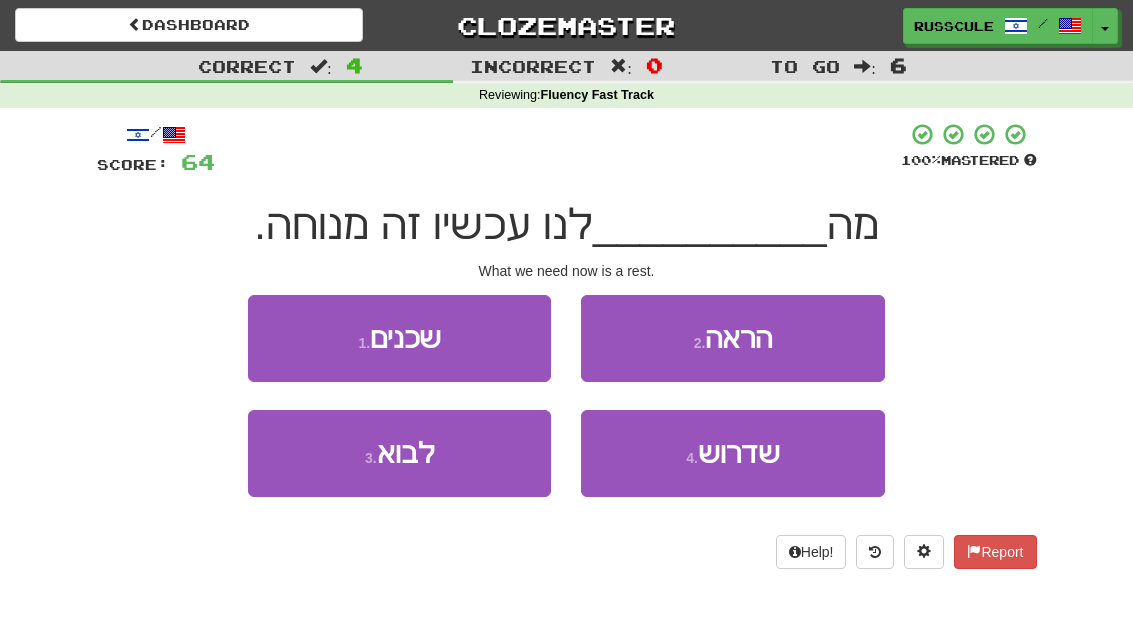 click on "שדרוש" at bounding box center [739, 453] 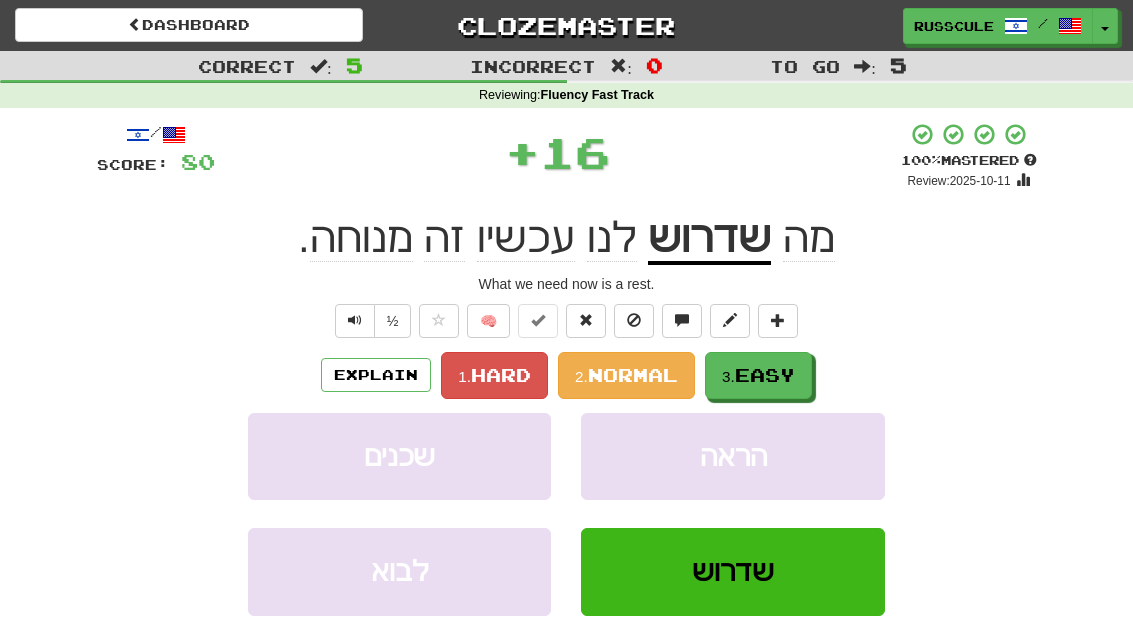 click on "3.  Easy" at bounding box center [758, 375] 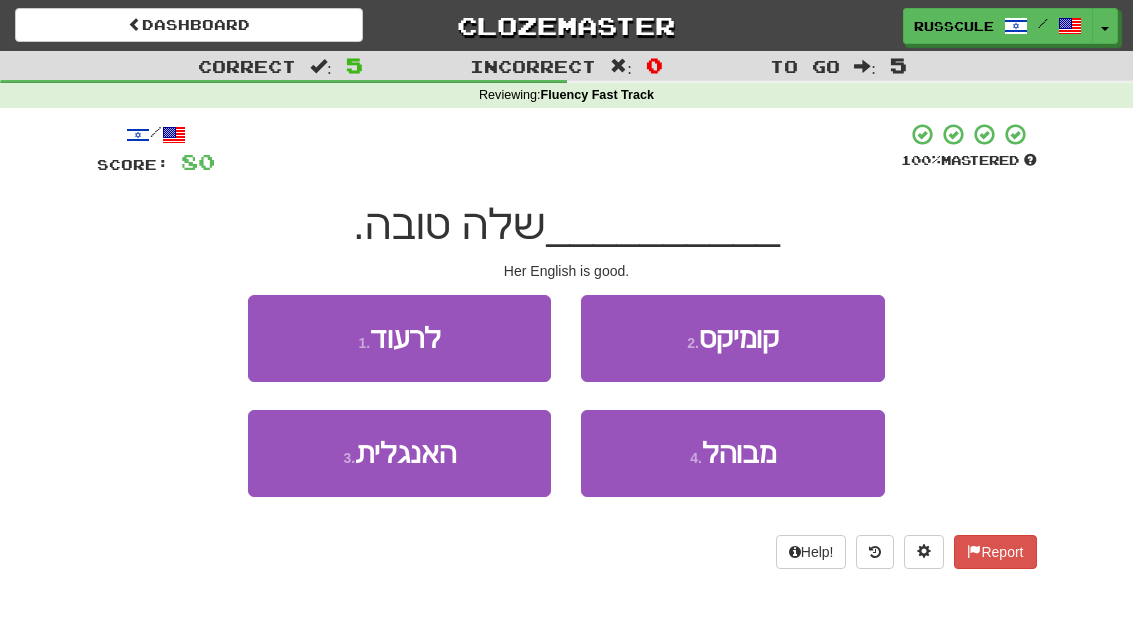 click on "3 .  האנגלית" at bounding box center (399, 453) 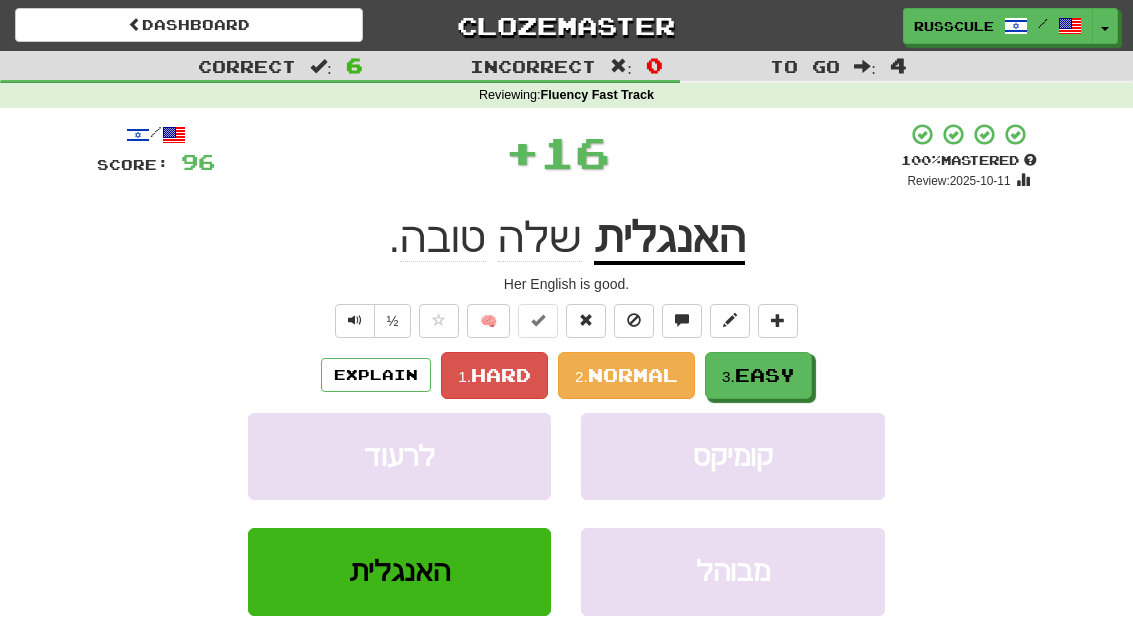 click on "Easy" at bounding box center (765, 375) 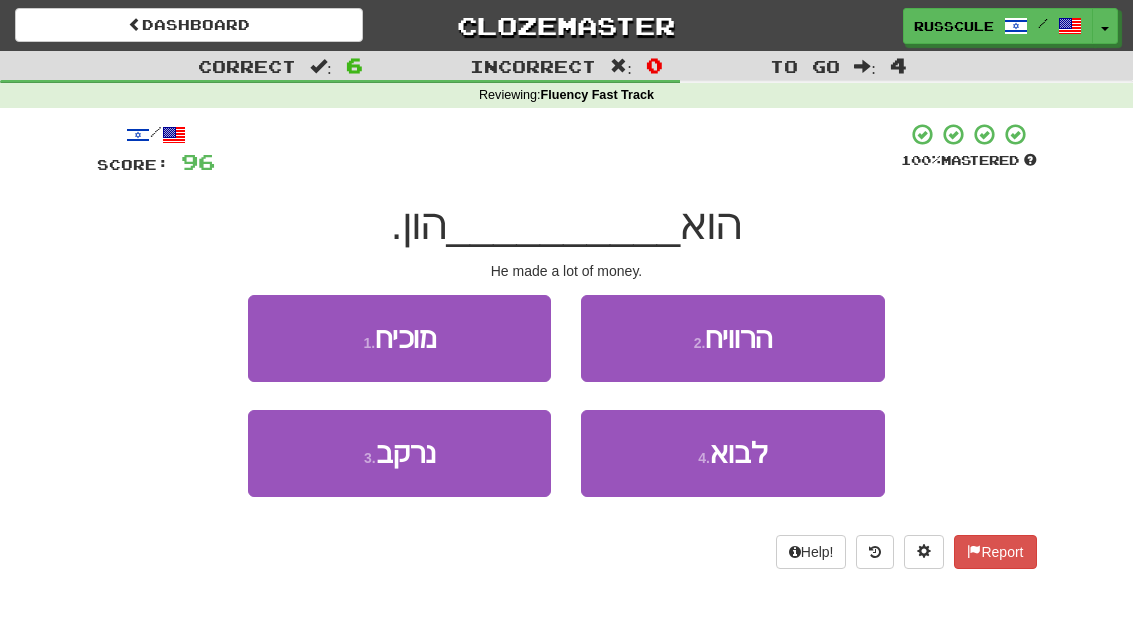 click on "2 .  הרוויח" at bounding box center [732, 338] 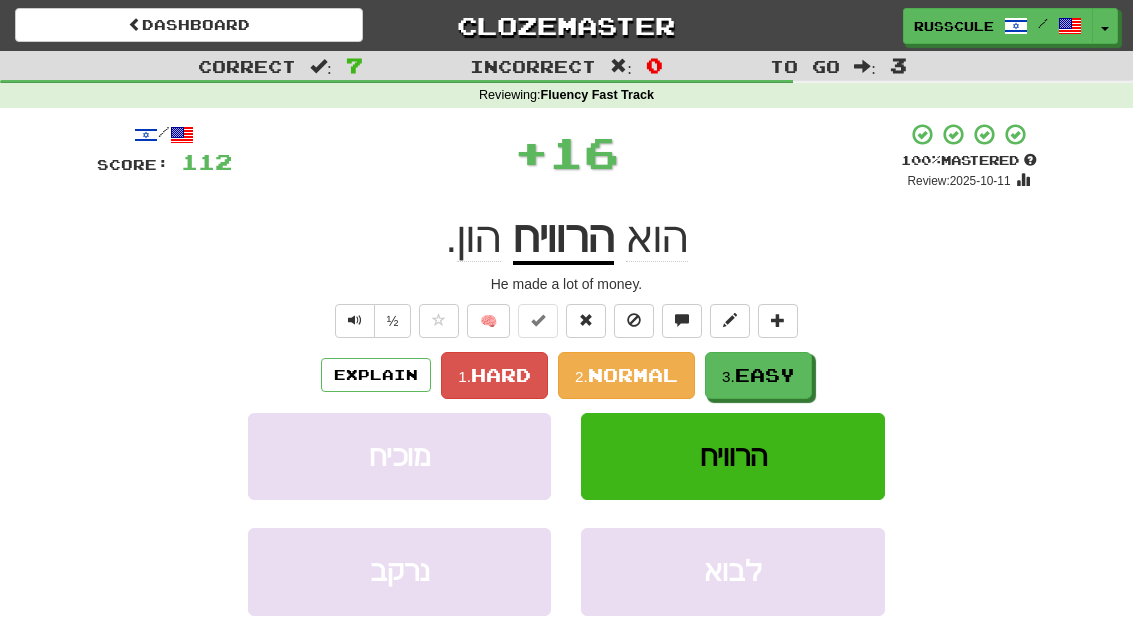 click on "Easy" at bounding box center [765, 375] 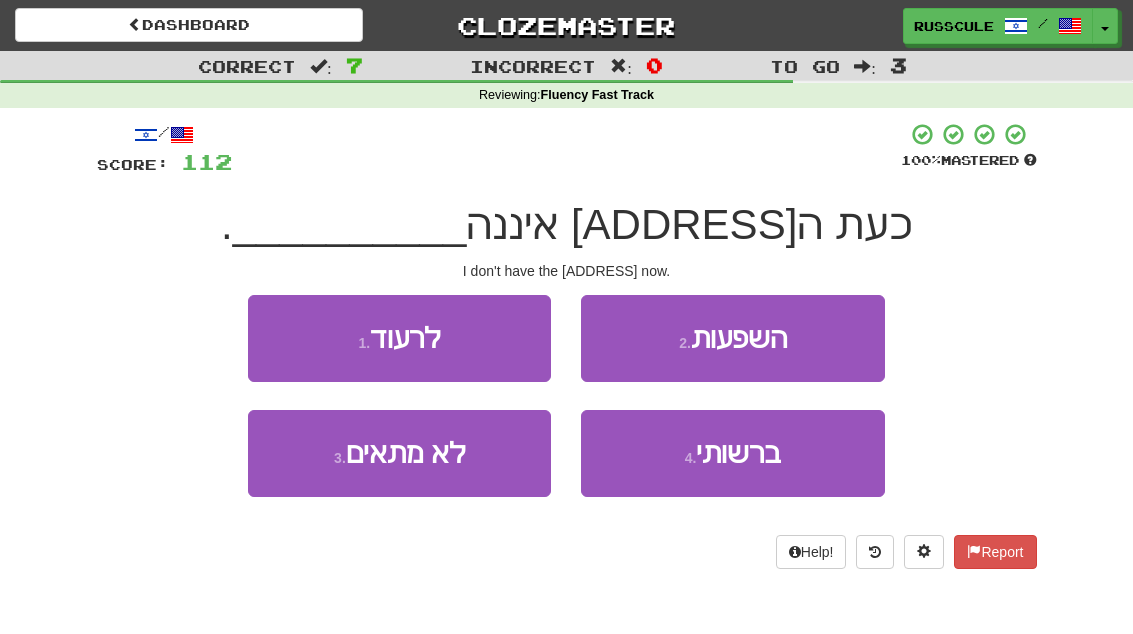 click on "ברשותי" at bounding box center [738, 453] 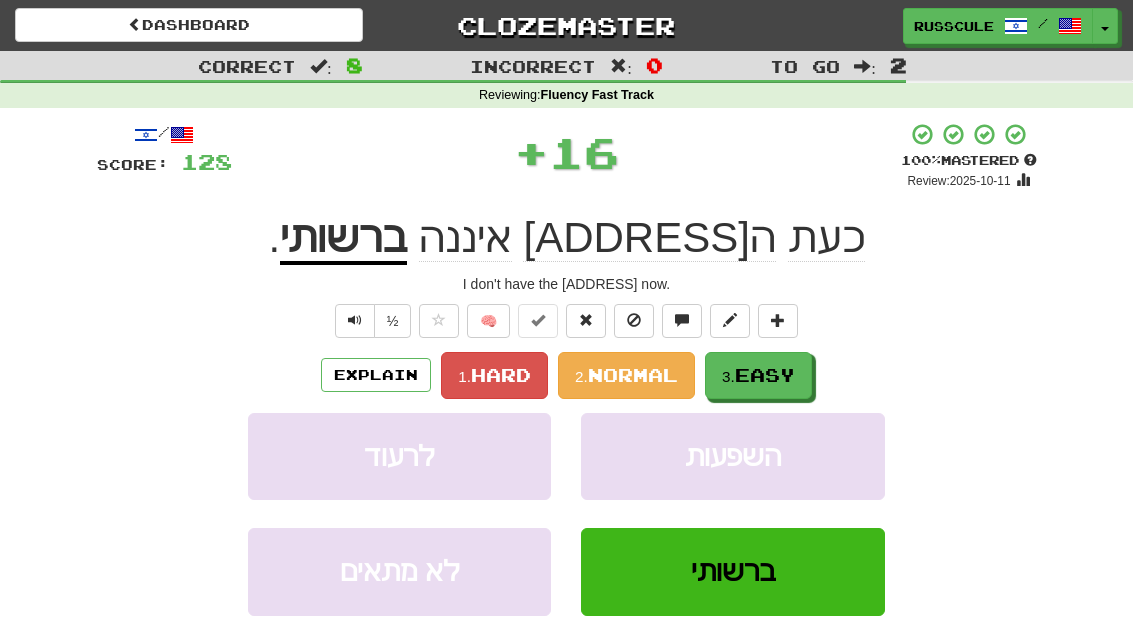 click on "Easy" at bounding box center [765, 375] 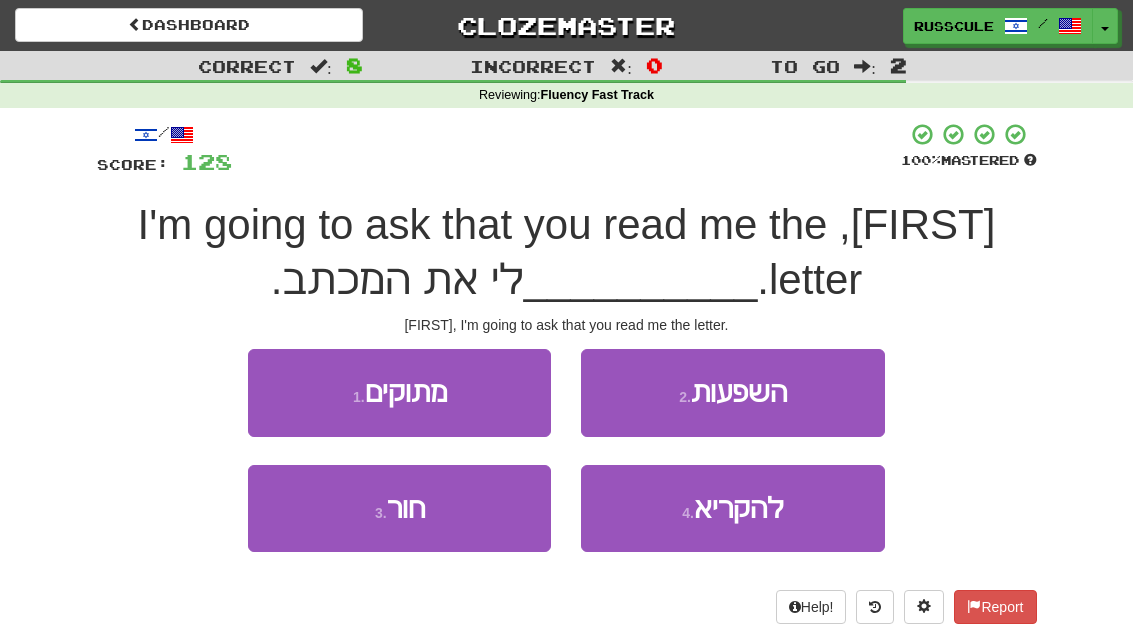 click on "4 .  להקריא" at bounding box center (732, 508) 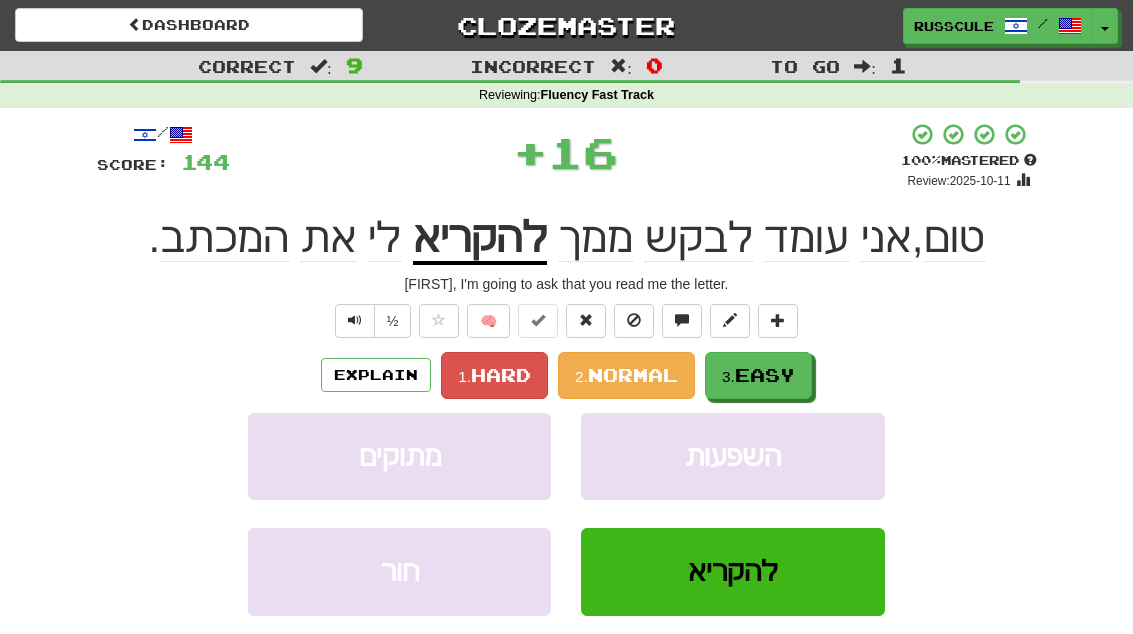 click on "3.  Easy" at bounding box center (758, 375) 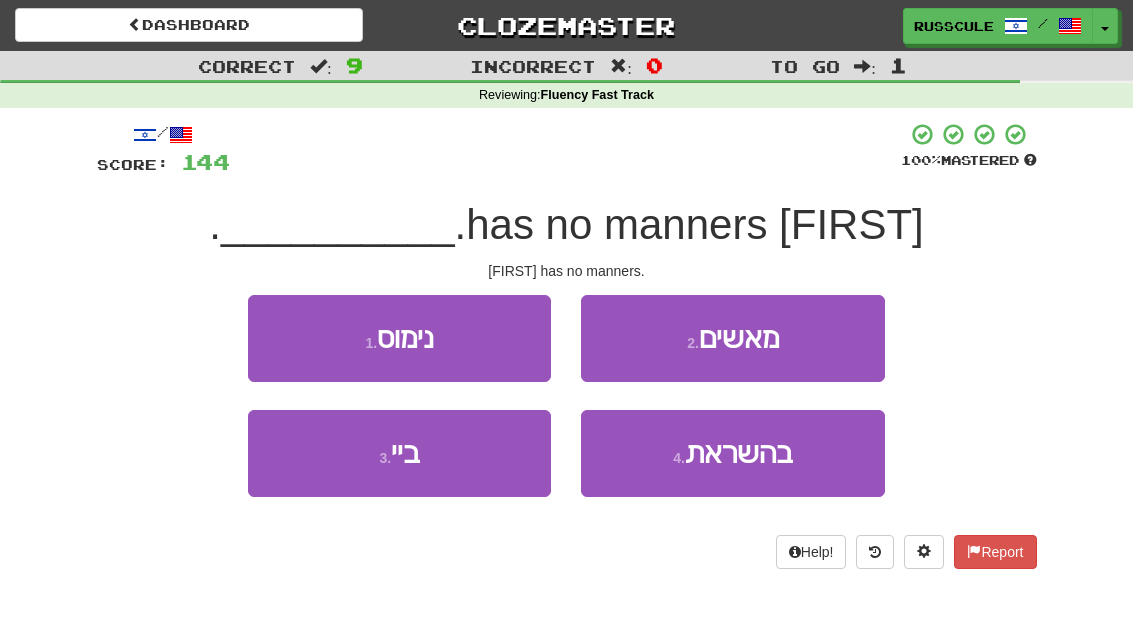 click on "1 .  נימוס" at bounding box center [399, 338] 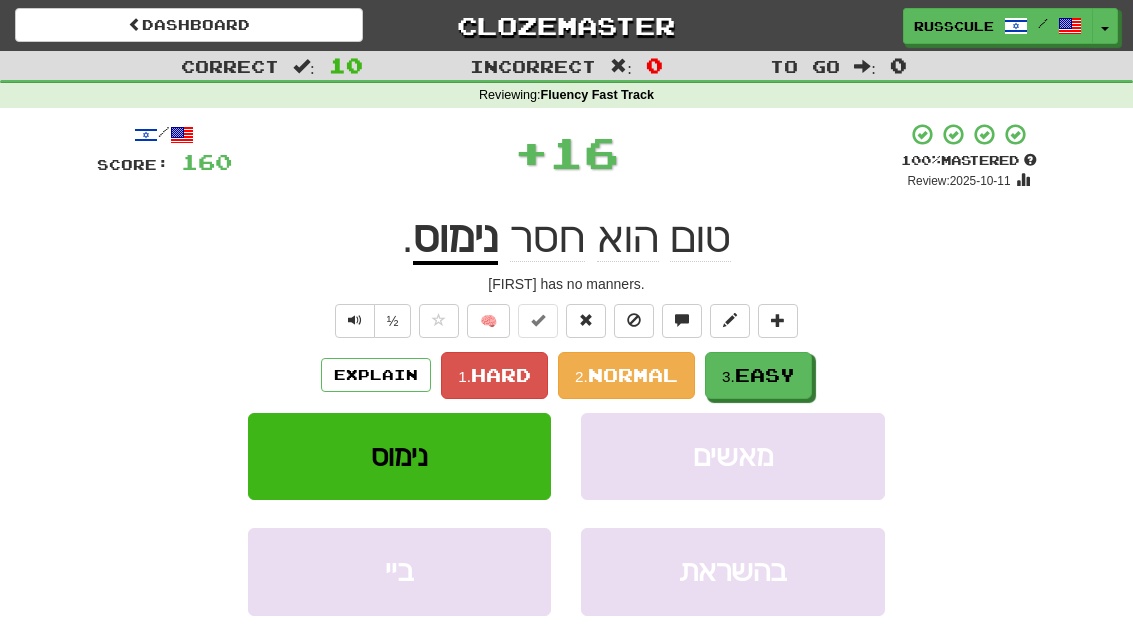 click on "Easy" at bounding box center [765, 375] 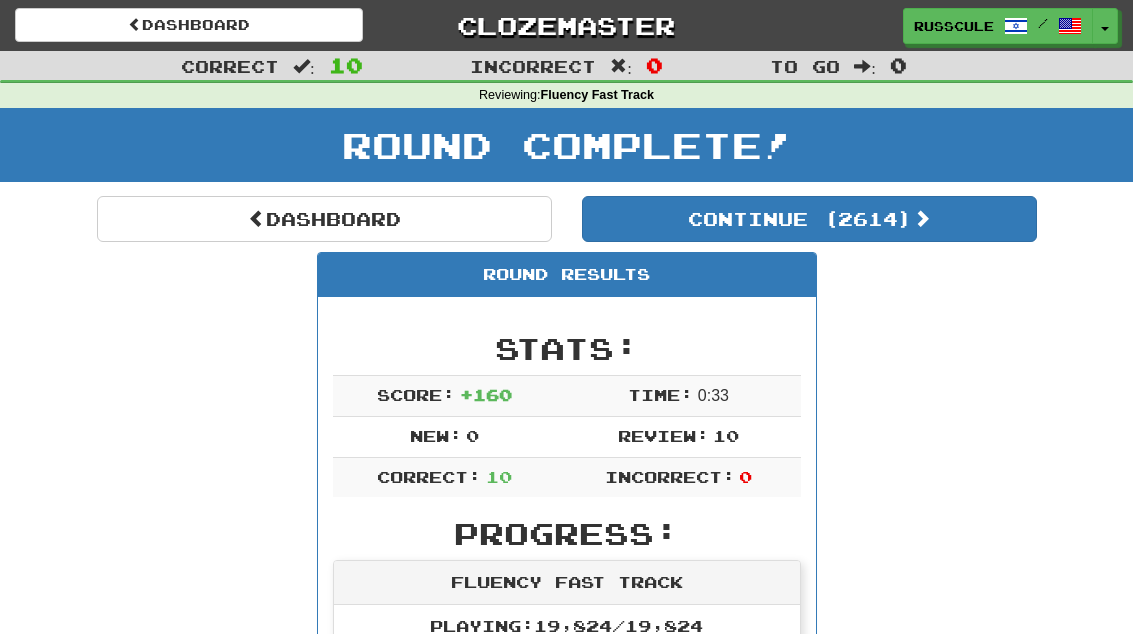 click on "Dashboard" at bounding box center (324, 219) 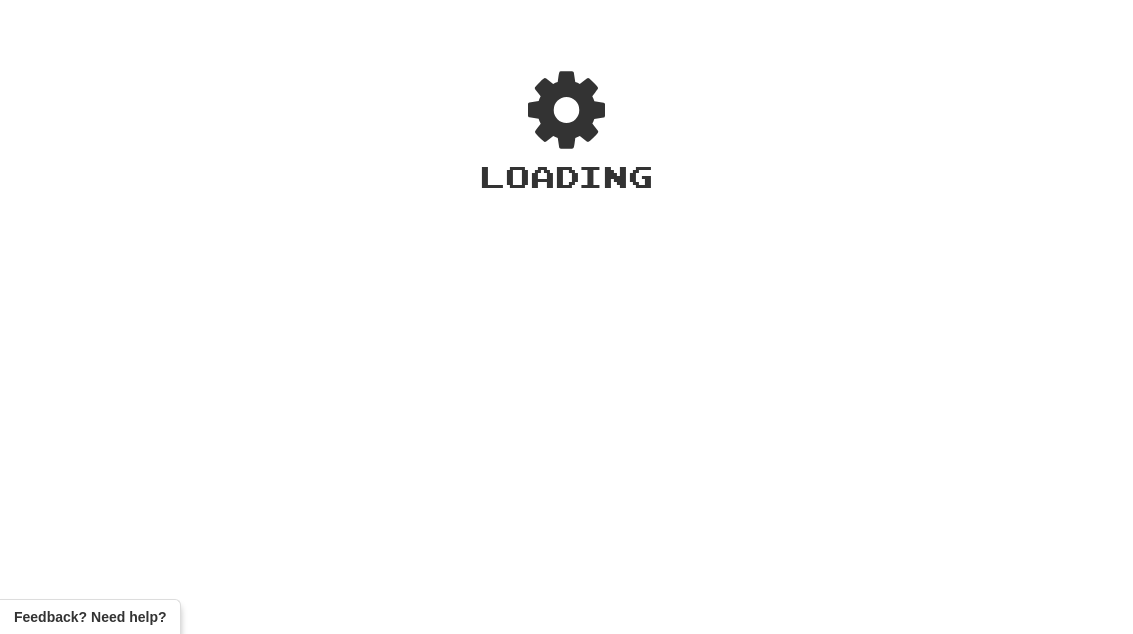 scroll, scrollTop: 0, scrollLeft: 0, axis: both 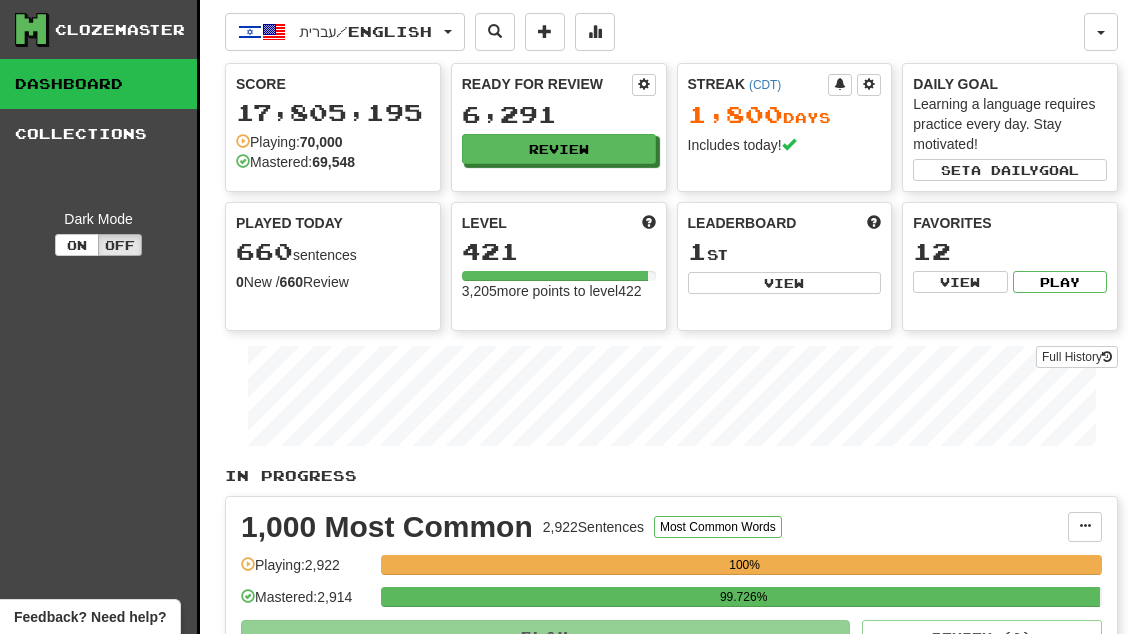 click on "Leaderboard 1 st View" at bounding box center (785, 266) 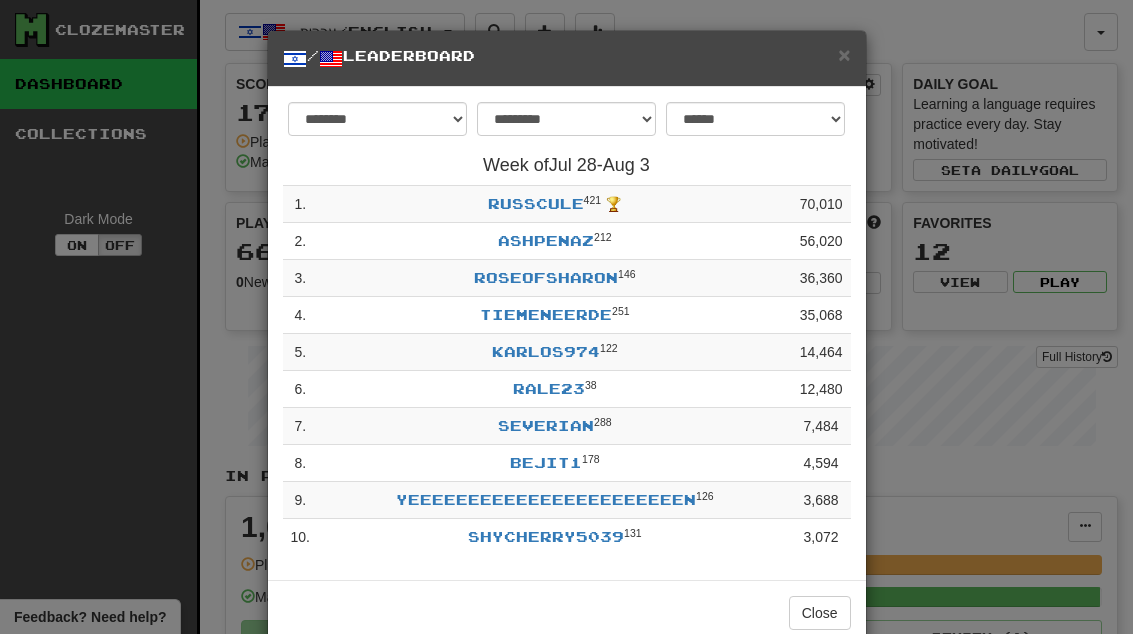 click on "Close" at bounding box center [820, 613] 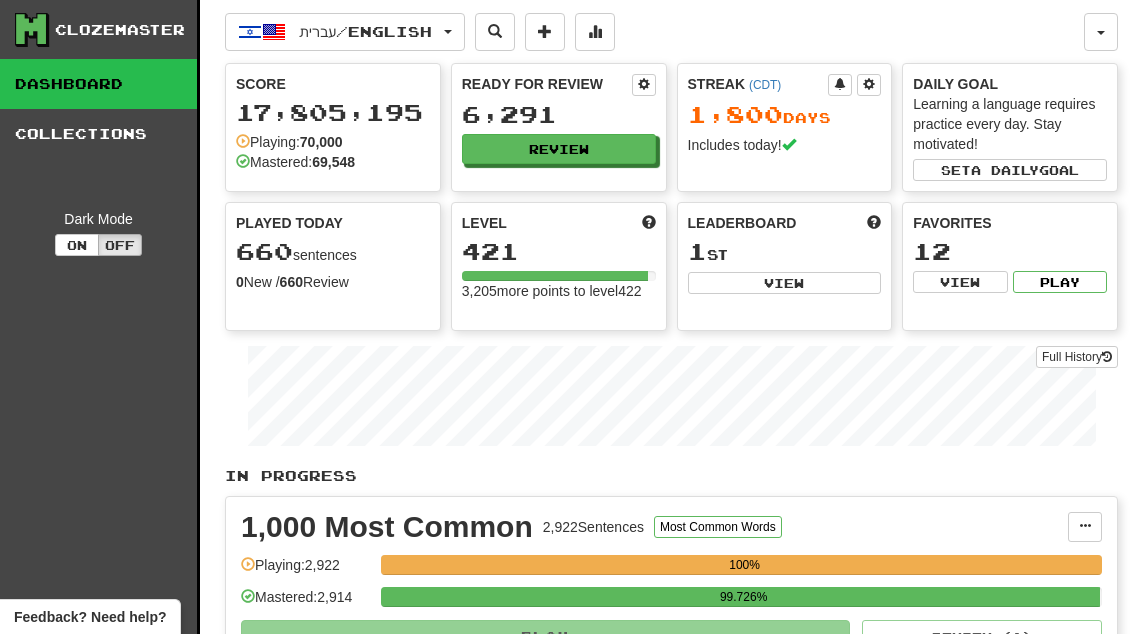 scroll, scrollTop: 0, scrollLeft: 0, axis: both 